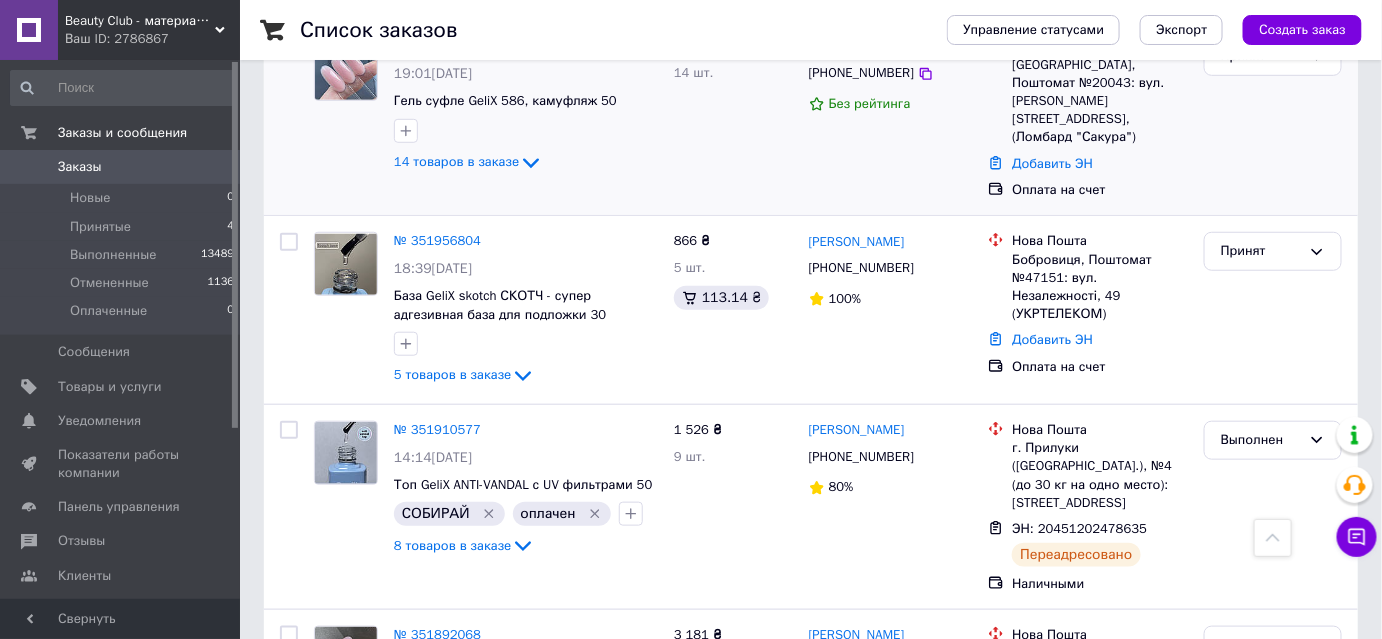 scroll, scrollTop: 181, scrollLeft: 0, axis: vertical 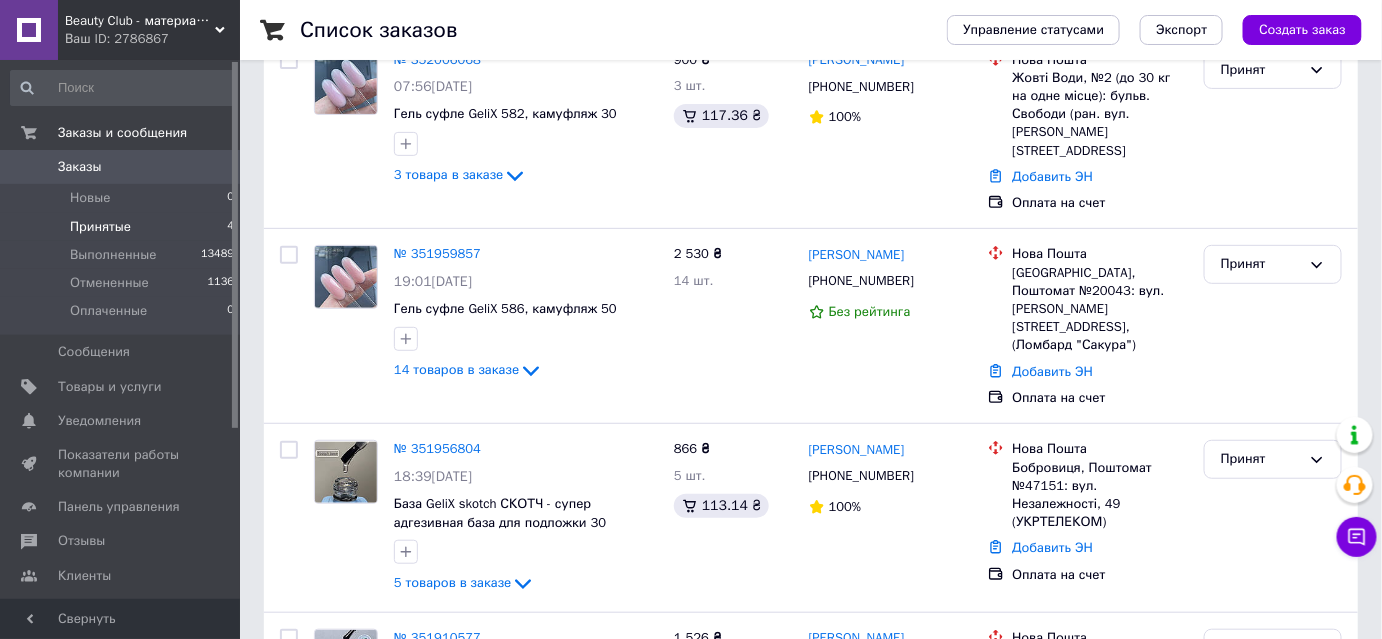 click on "Принятые" at bounding box center (100, 227) 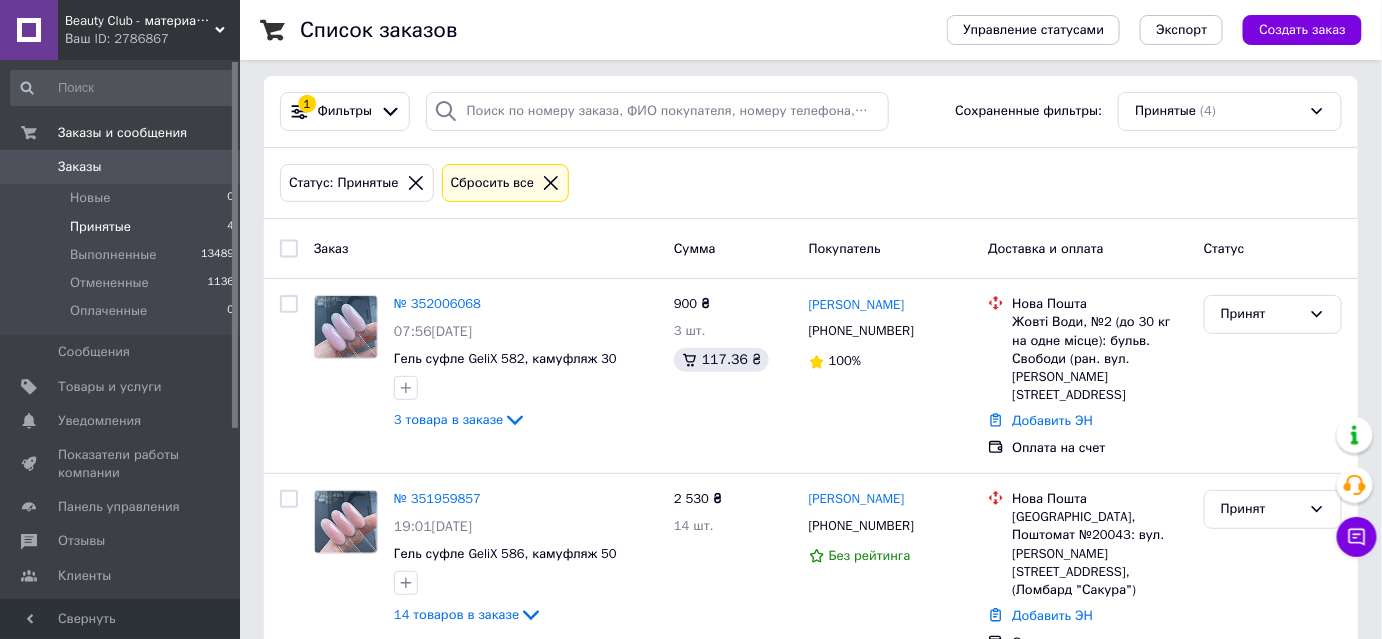 scroll, scrollTop: 0, scrollLeft: 0, axis: both 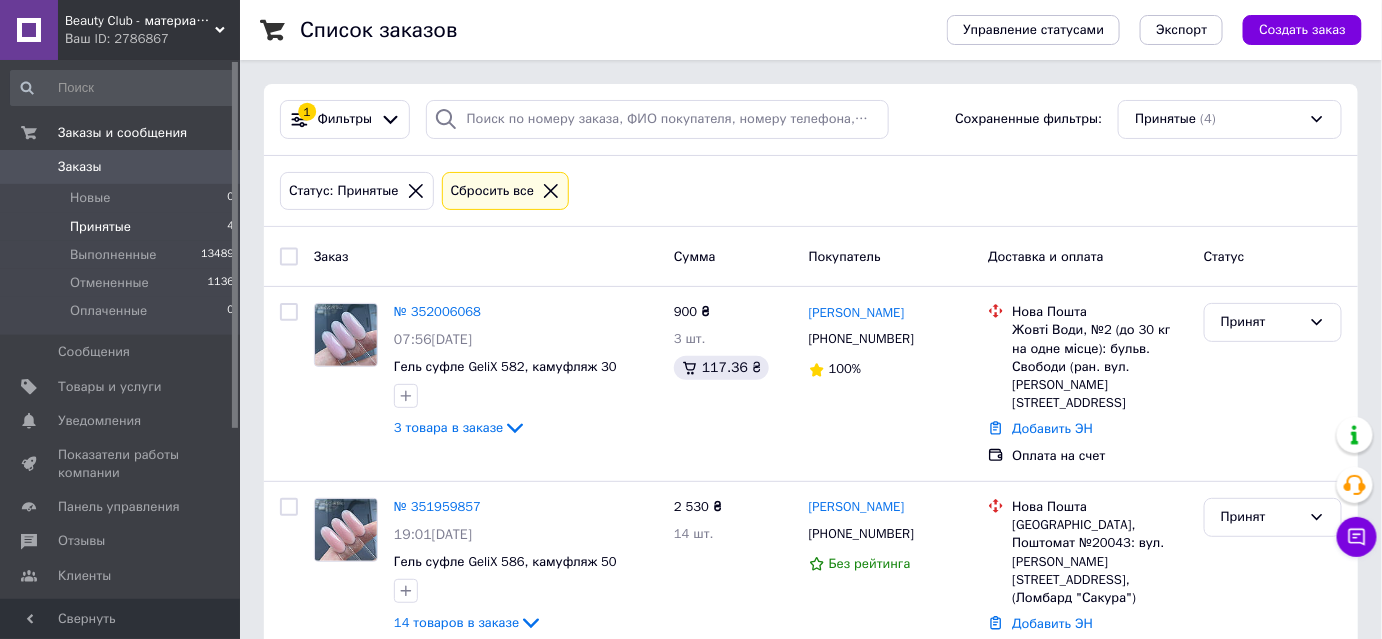 click on "Создать заказ" at bounding box center [1302, 30] 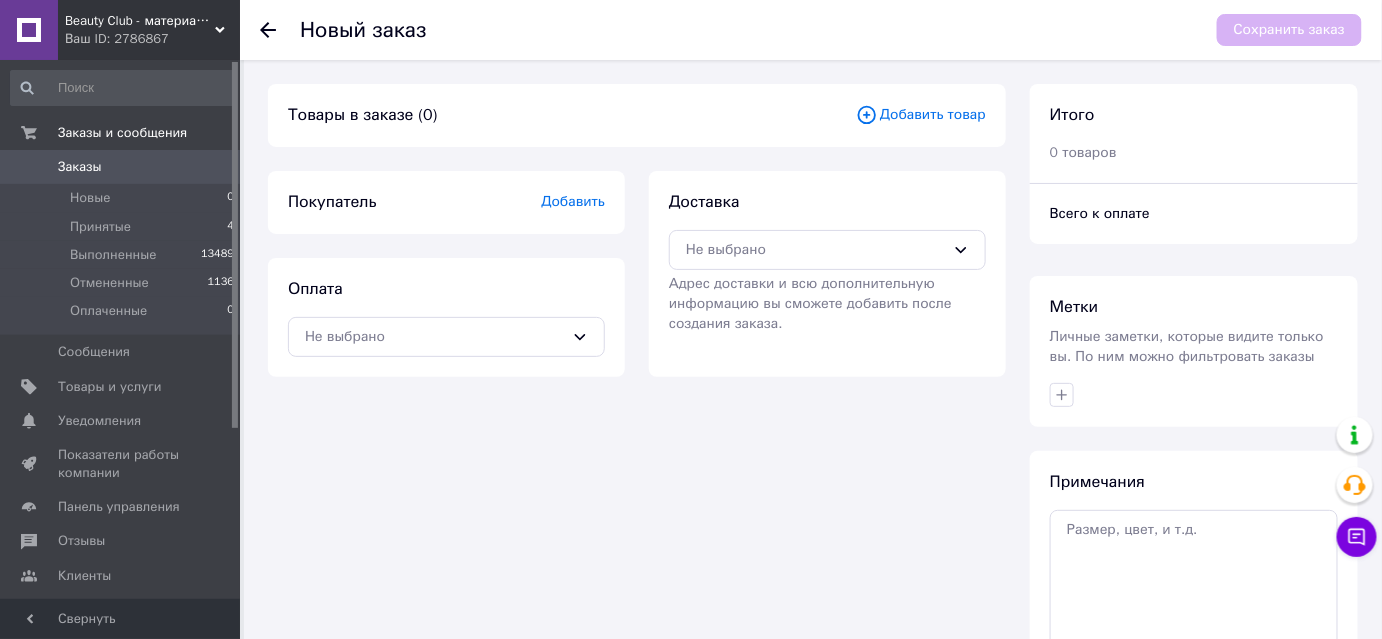 click on "Добавить" at bounding box center (573, 201) 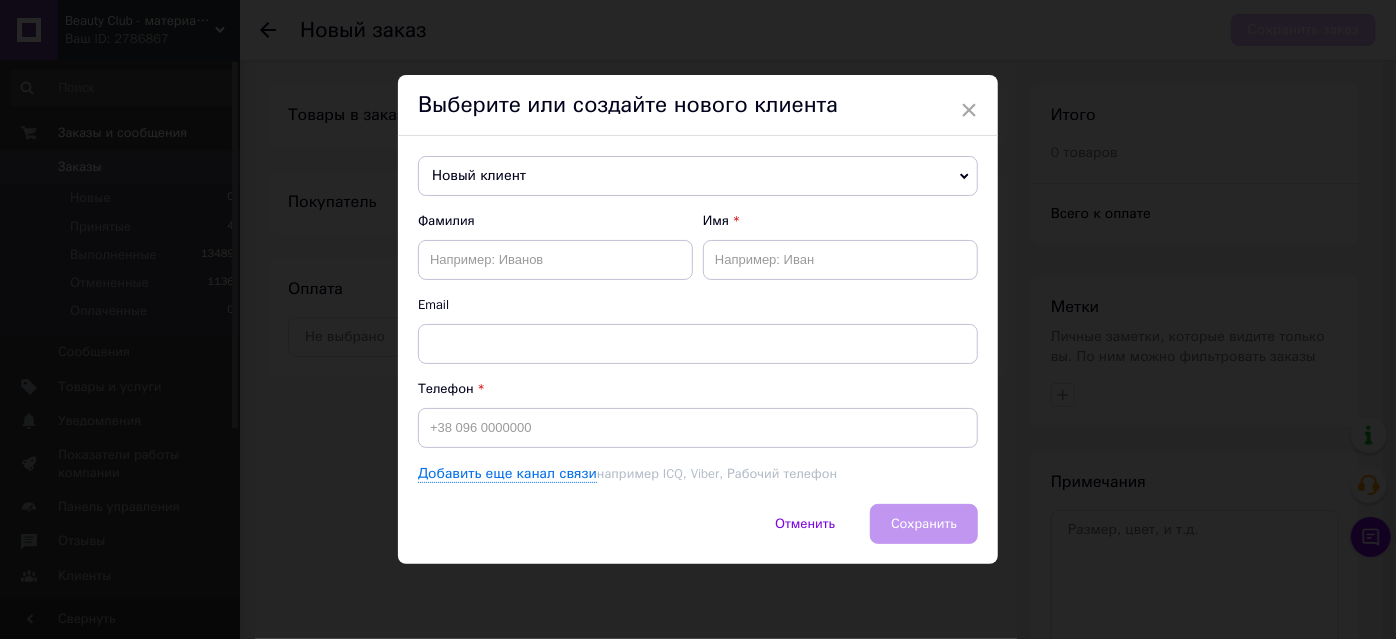 click on "Новый клиент" at bounding box center [698, 176] 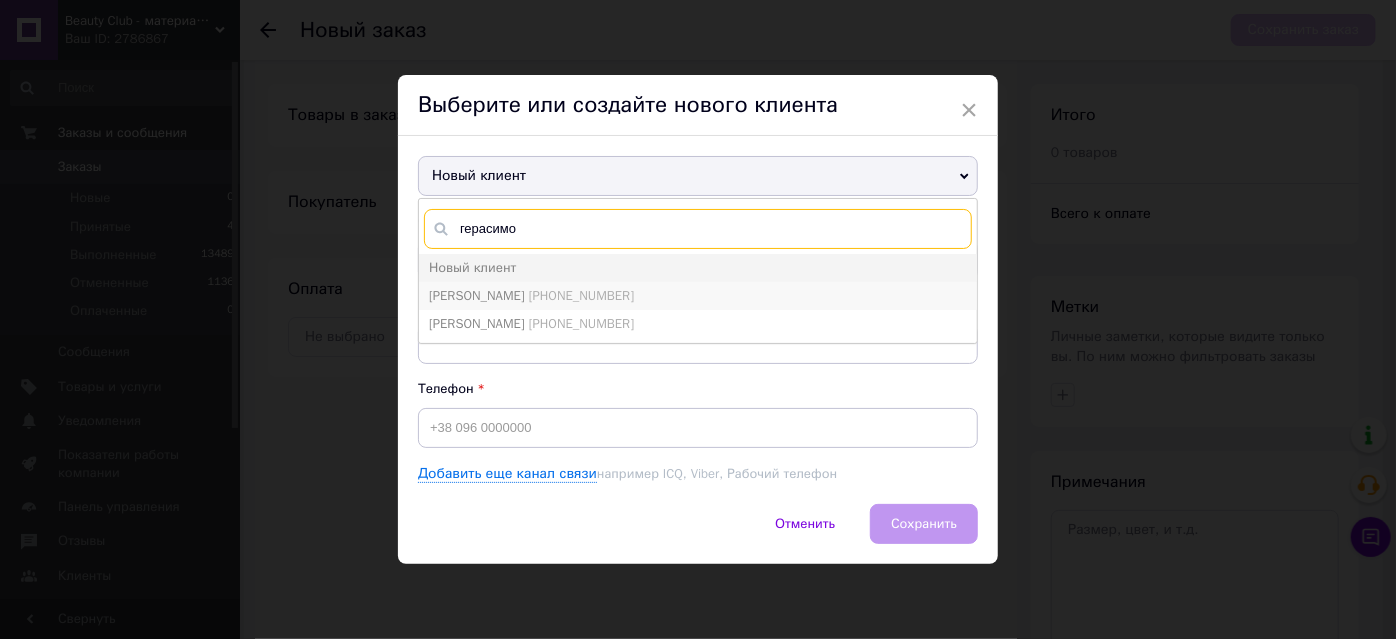 type on "герасимо" 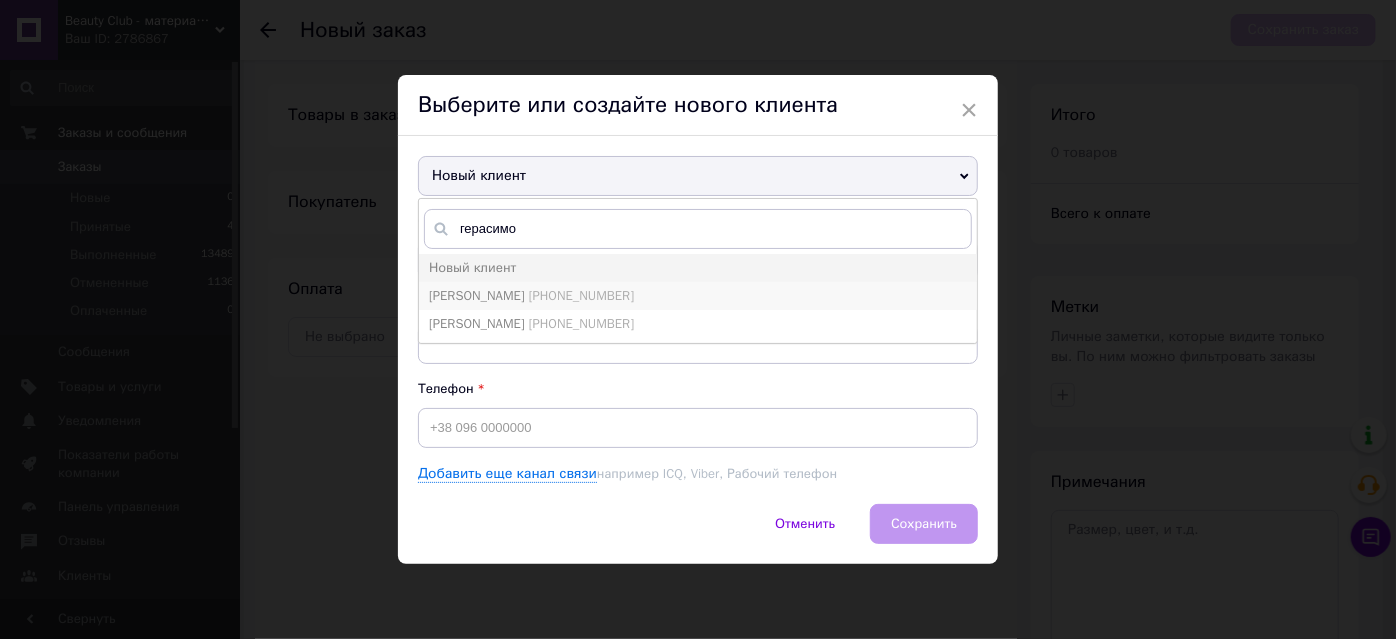 drag, startPoint x: 501, startPoint y: 305, endPoint x: 531, endPoint y: 326, distance: 36.619667 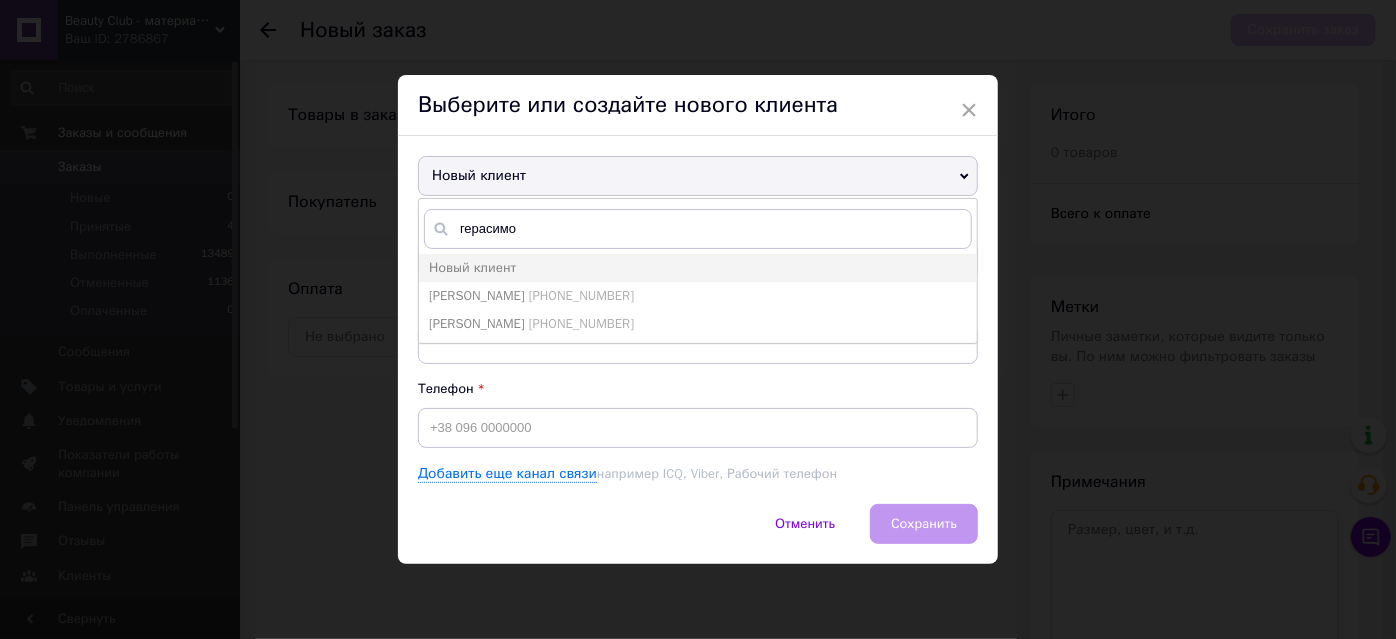 click on "[PERSON_NAME]" at bounding box center (477, 295) 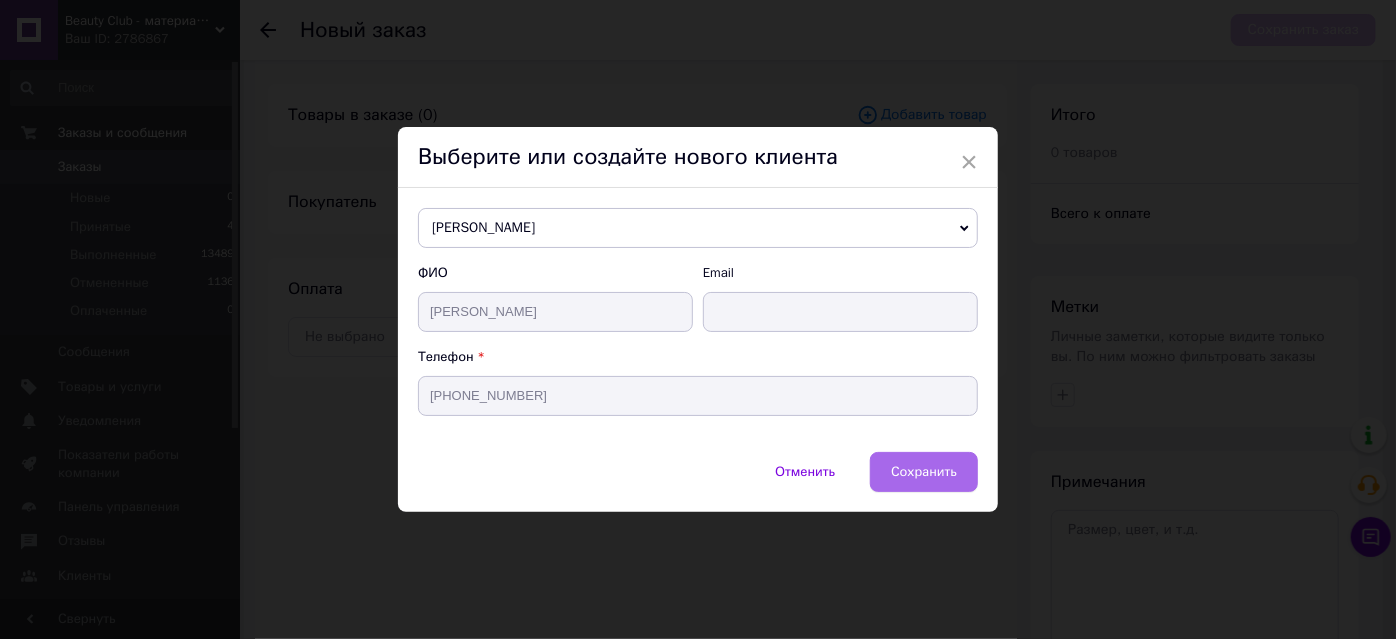 click on "Сохранить" at bounding box center [924, 471] 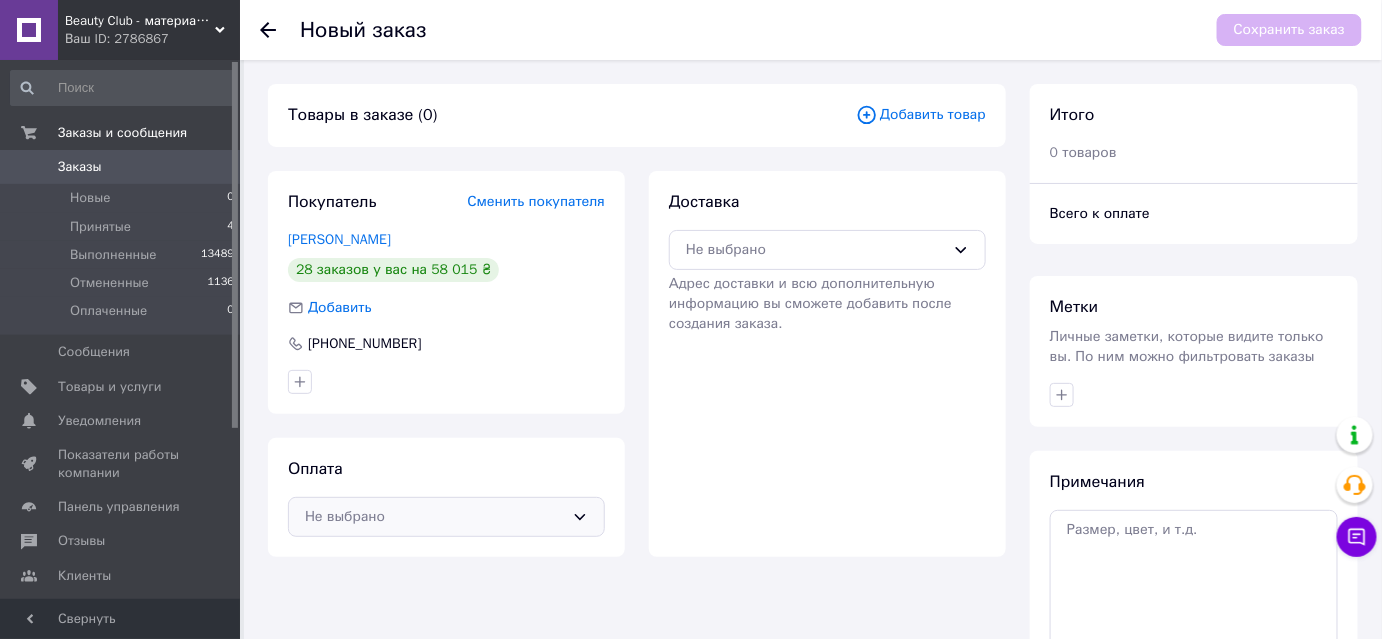 click on "Не выбрано" at bounding box center [446, 517] 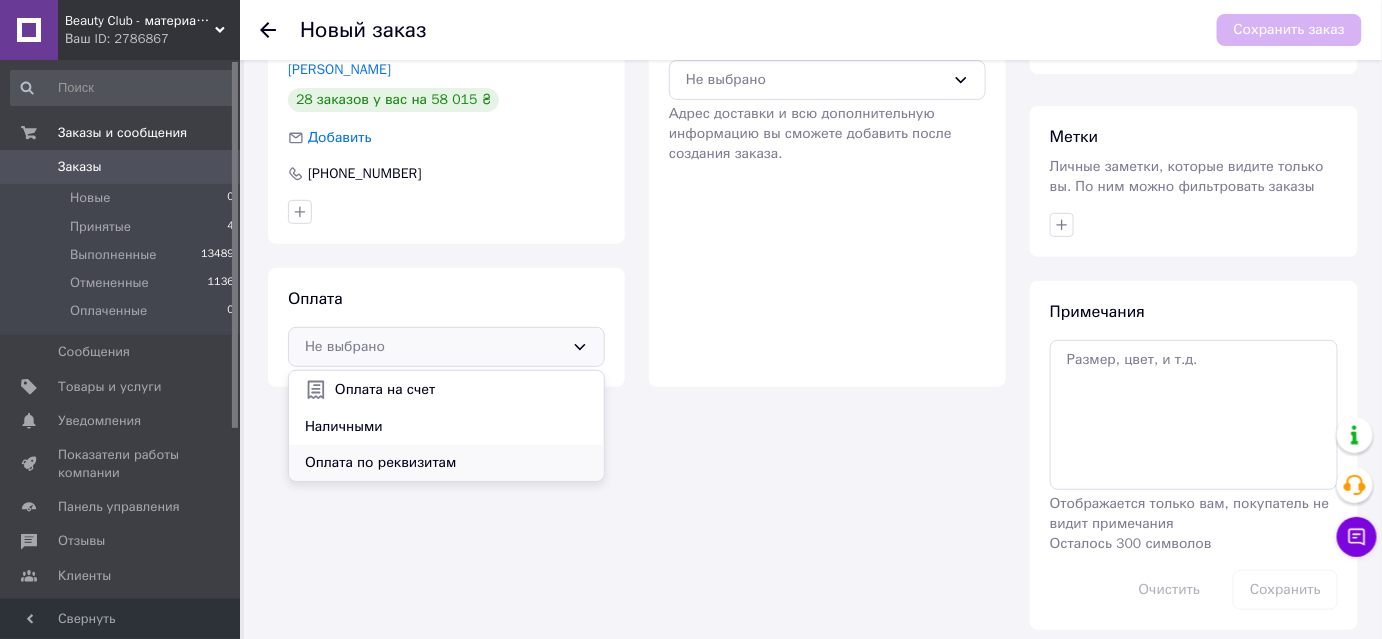 scroll, scrollTop: 181, scrollLeft: 0, axis: vertical 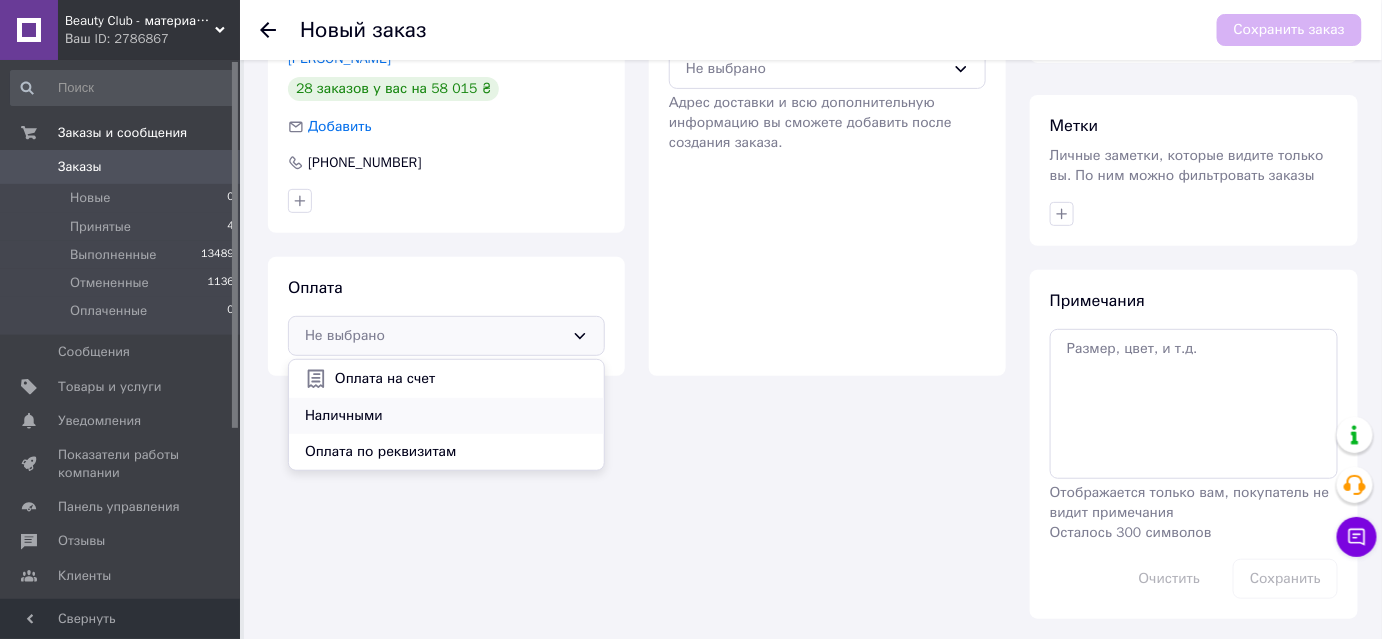 click on "Наличными" at bounding box center [446, 416] 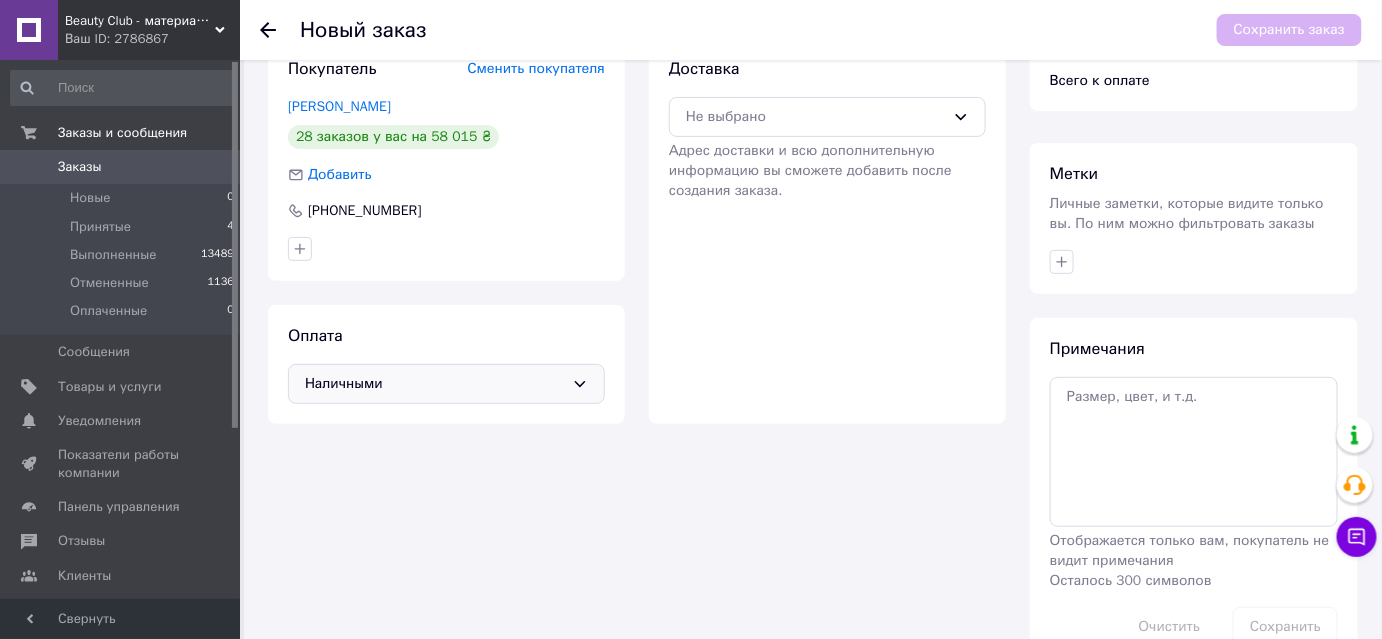 scroll, scrollTop: 90, scrollLeft: 0, axis: vertical 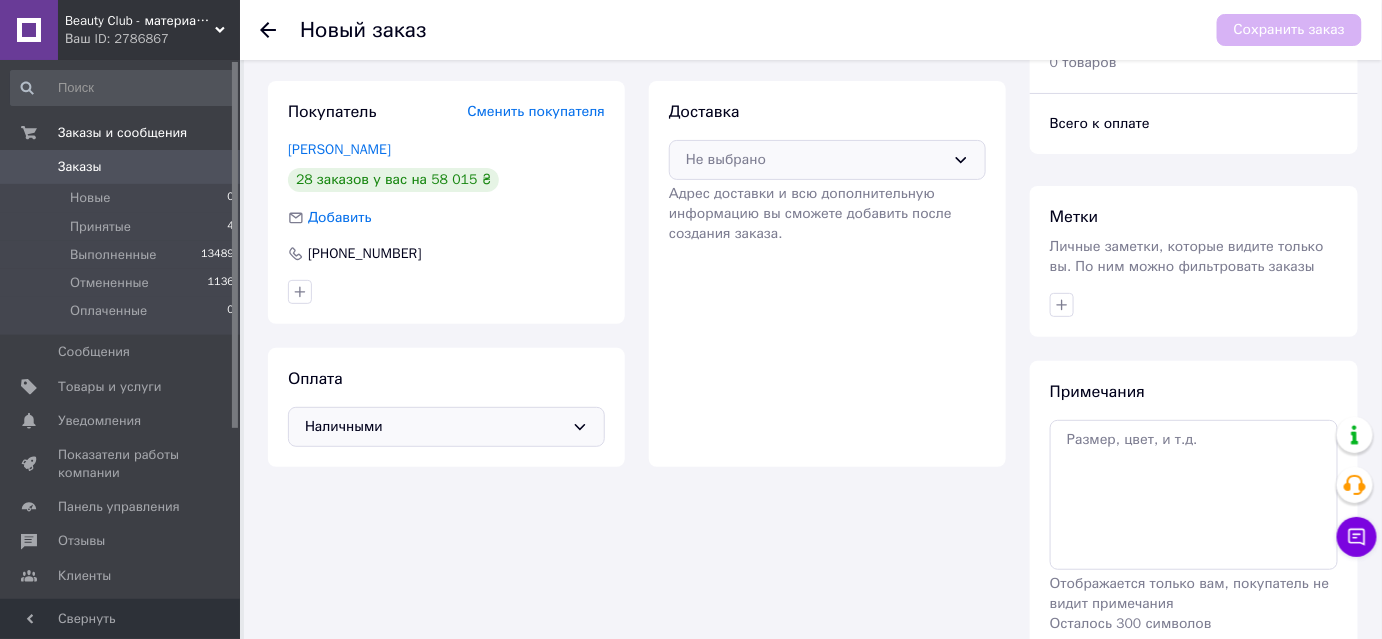 click on "Не выбрано" at bounding box center [827, 160] 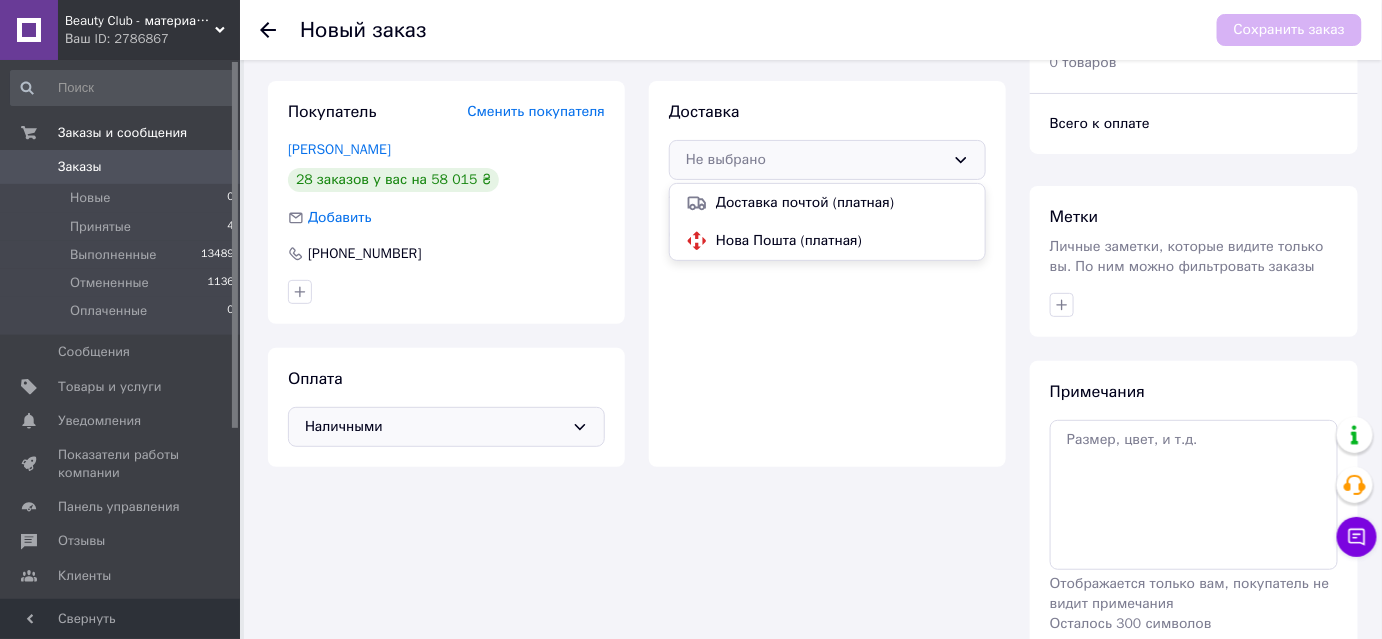 click on "Нова Пошта (платная)" at bounding box center [842, 241] 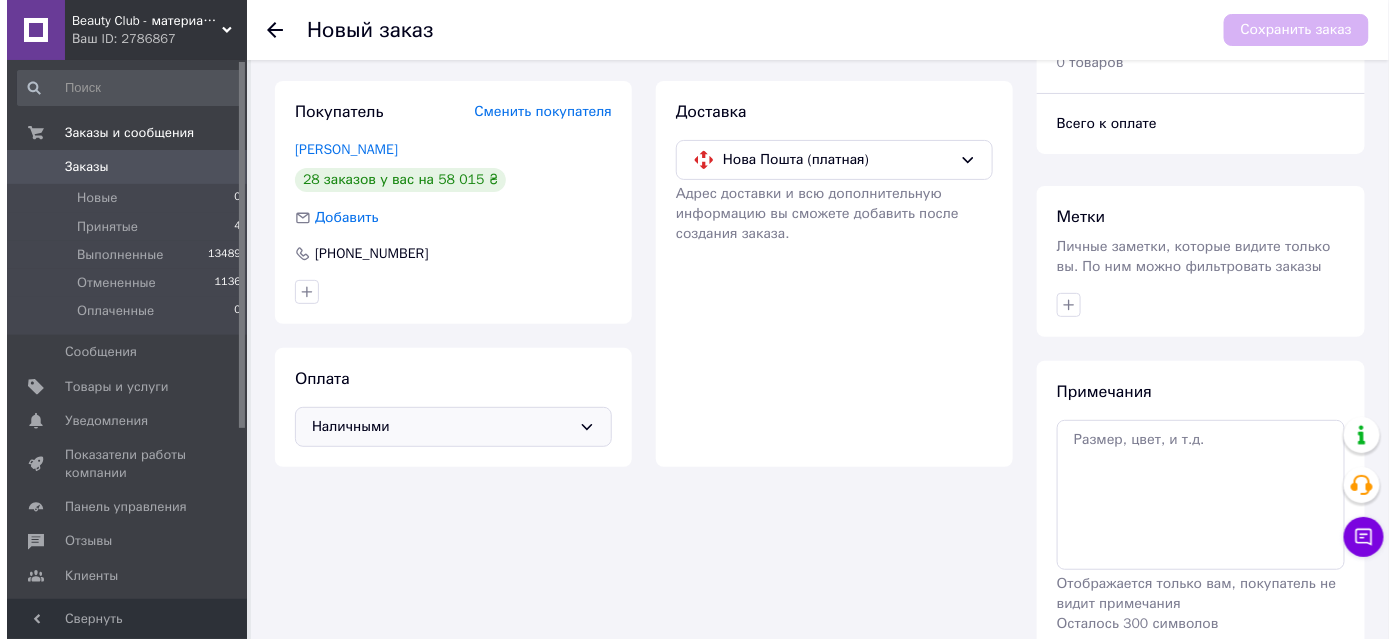 scroll, scrollTop: 0, scrollLeft: 0, axis: both 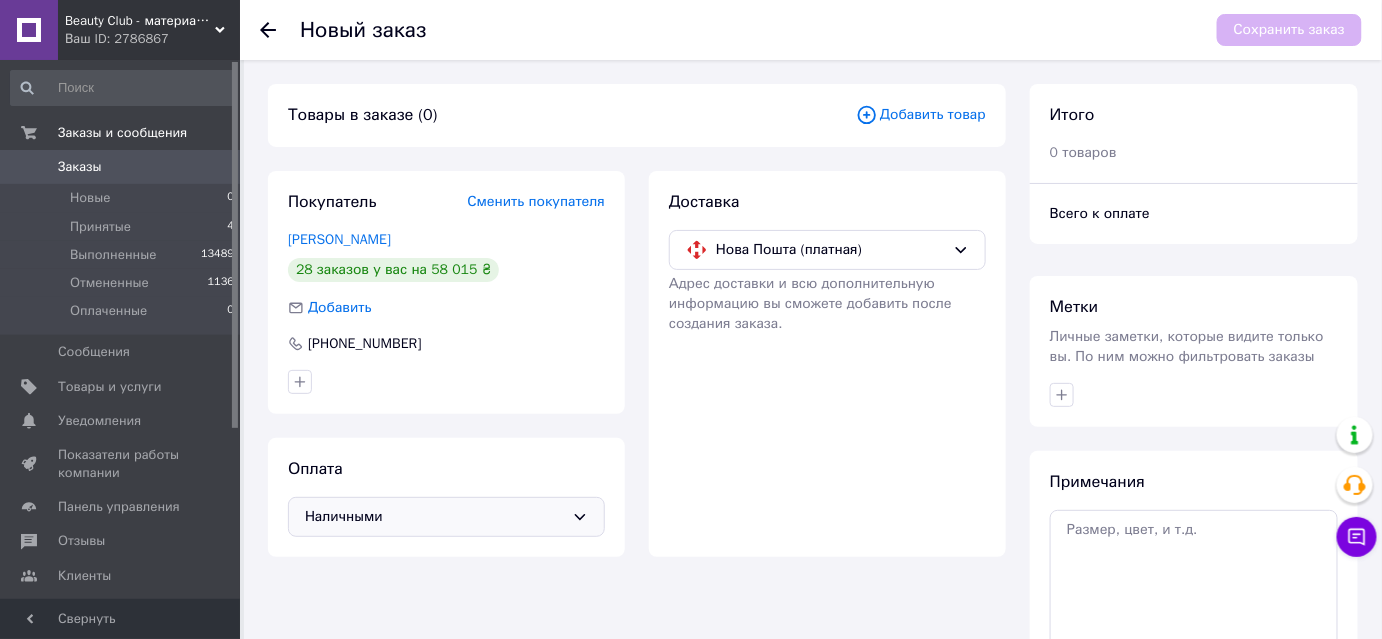 click on "Добавить товар" at bounding box center [921, 115] 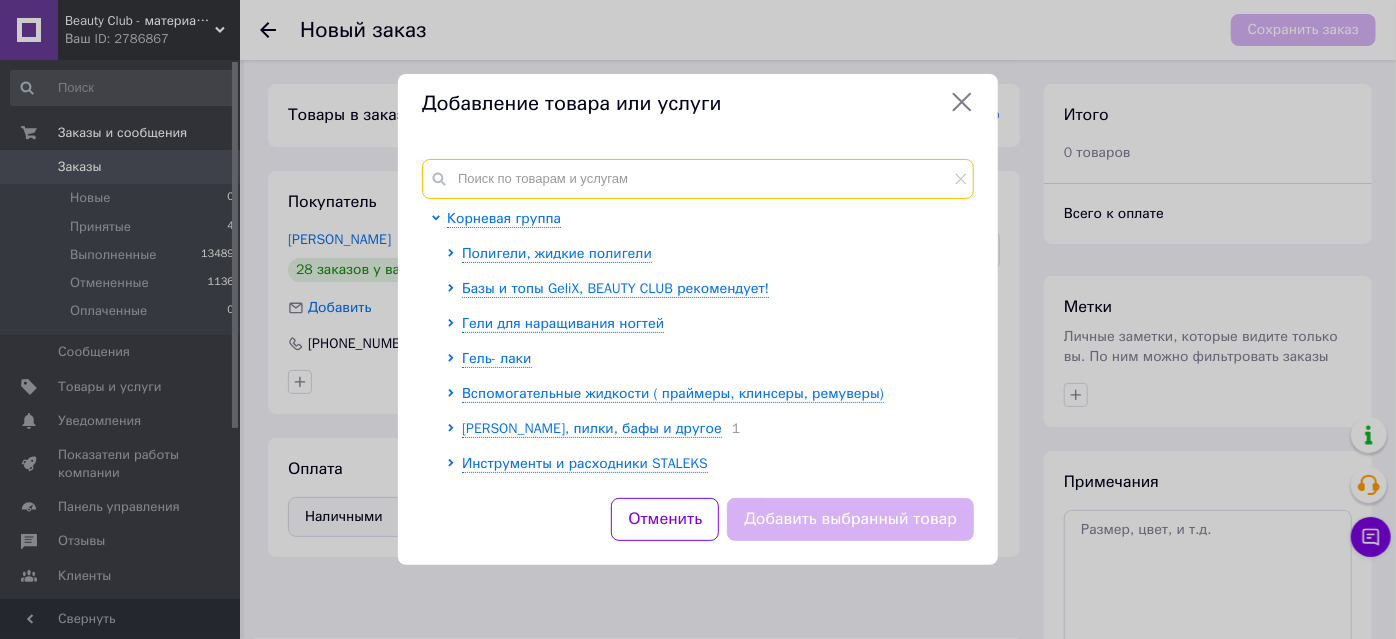 click at bounding box center [698, 179] 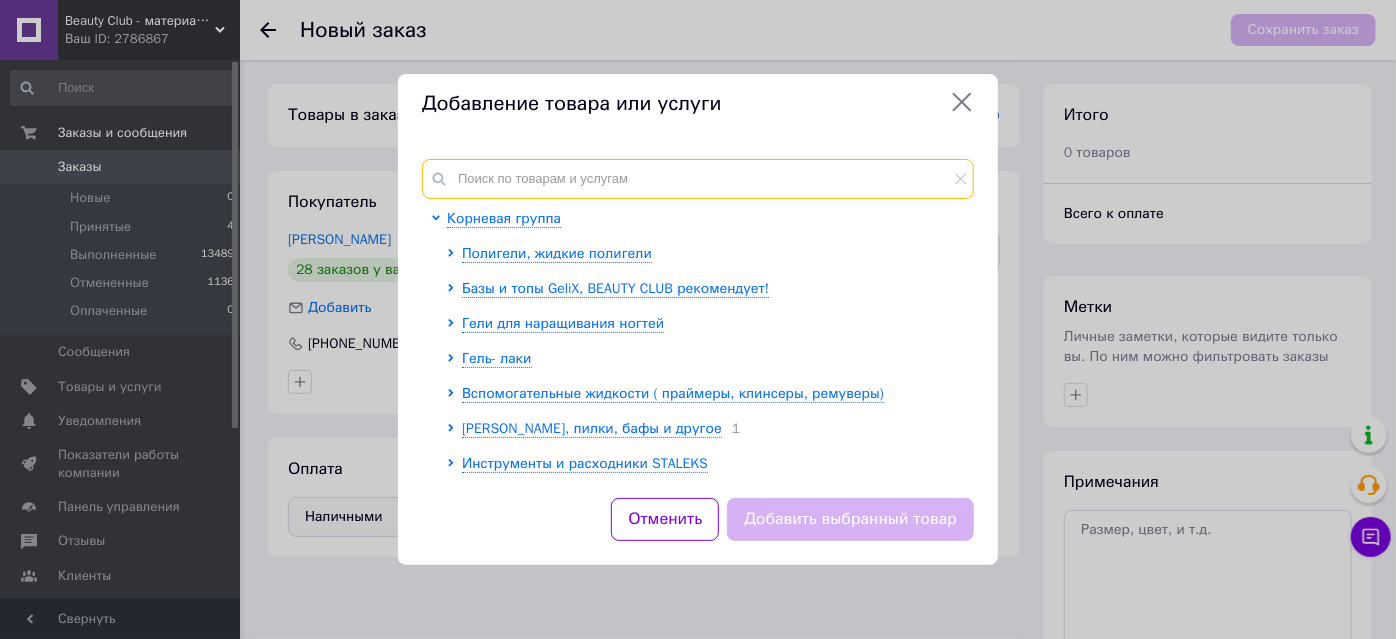 drag, startPoint x: 510, startPoint y: 170, endPoint x: 496, endPoint y: 191, distance: 25.23886 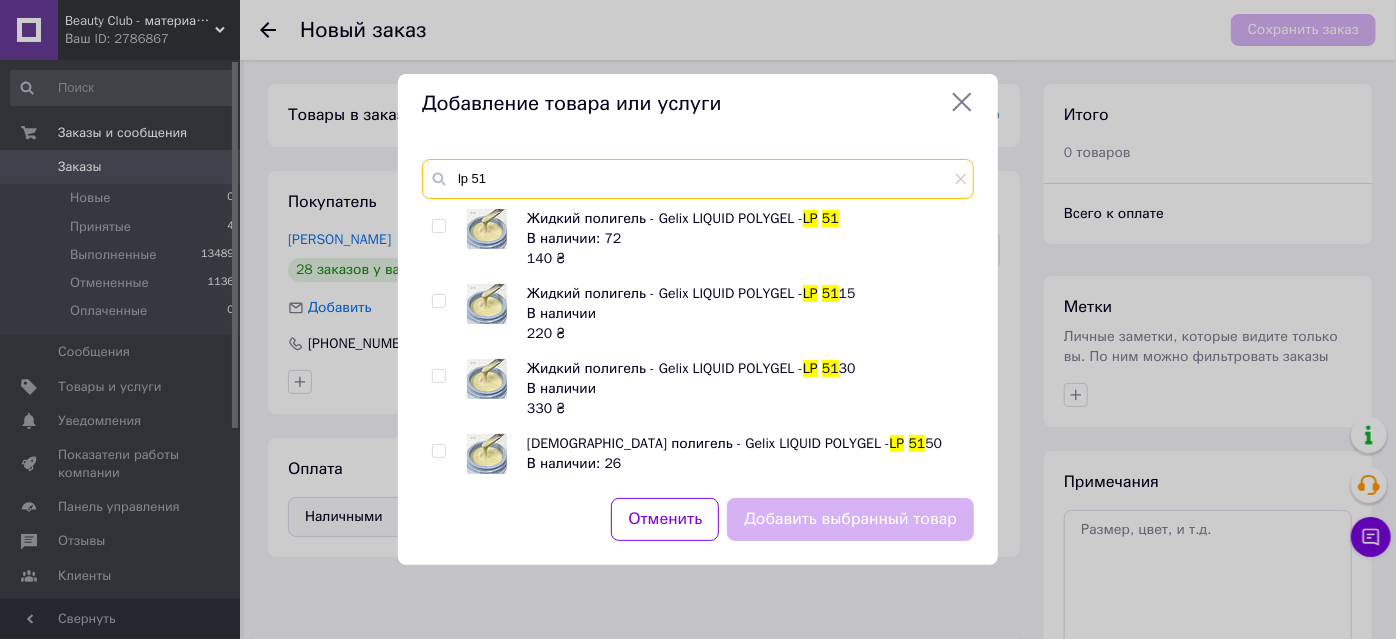 type on "lp 51" 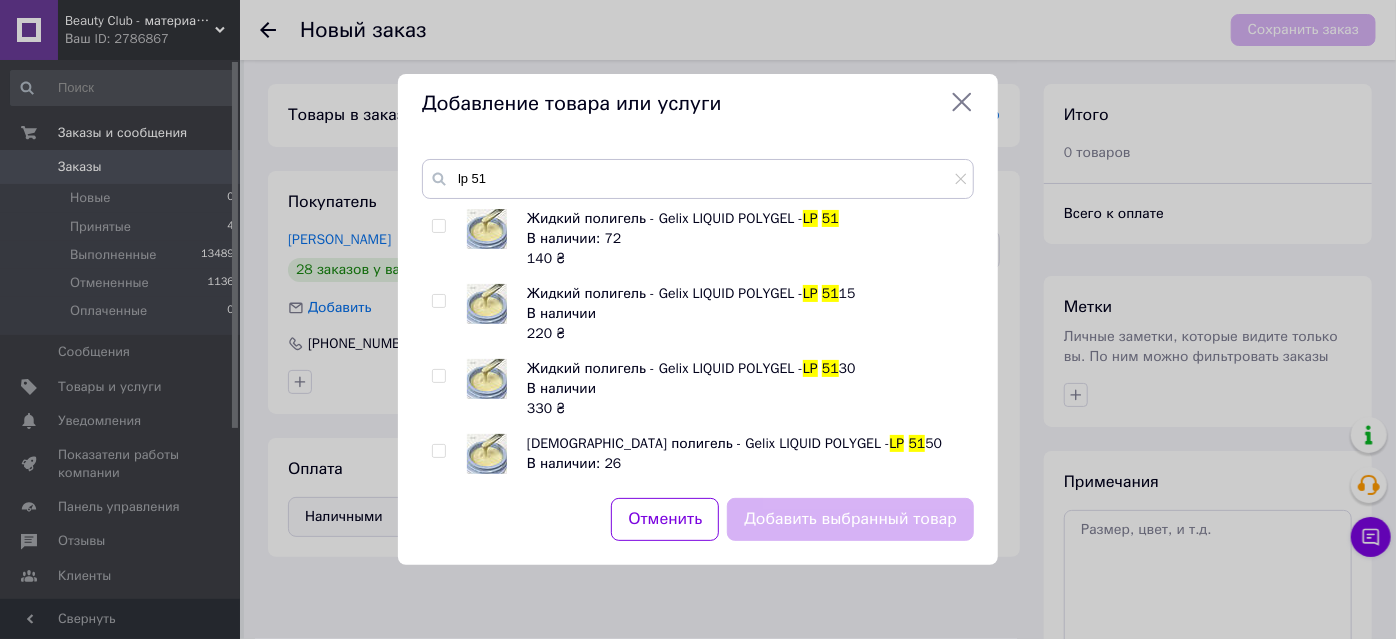click at bounding box center (438, 376) 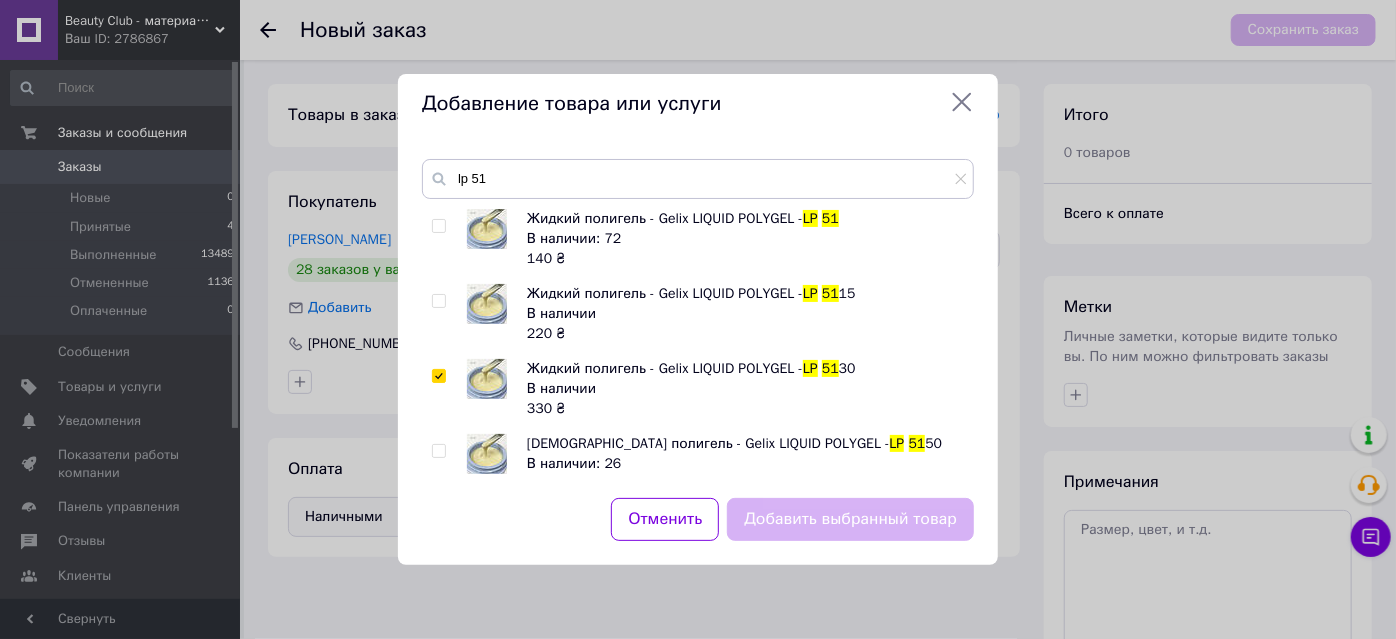 checkbox on "true" 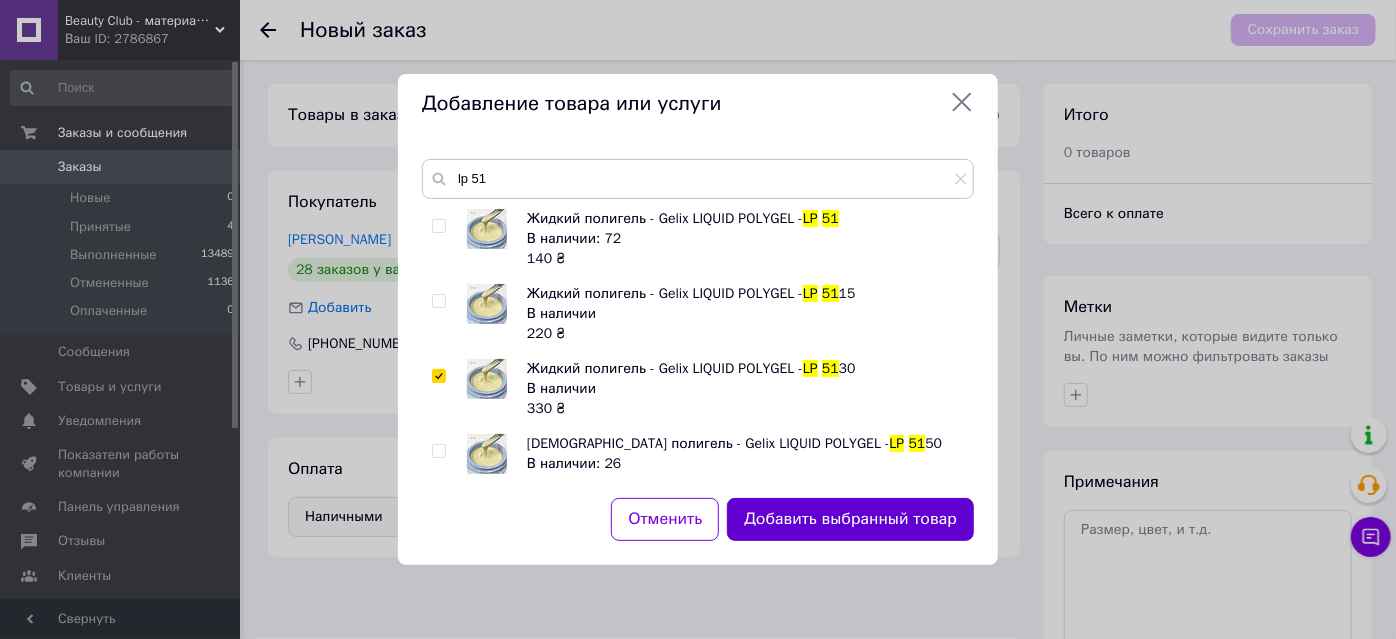 click on "Добавить выбранный товар" at bounding box center [850, 519] 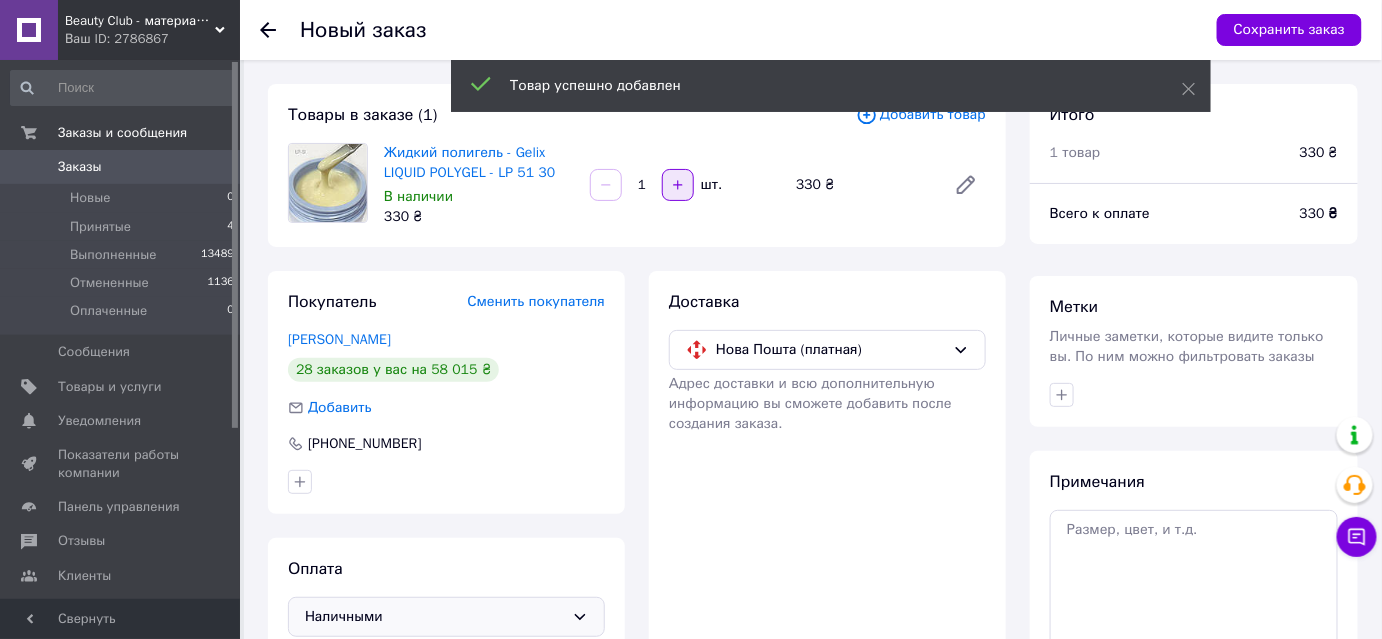 click 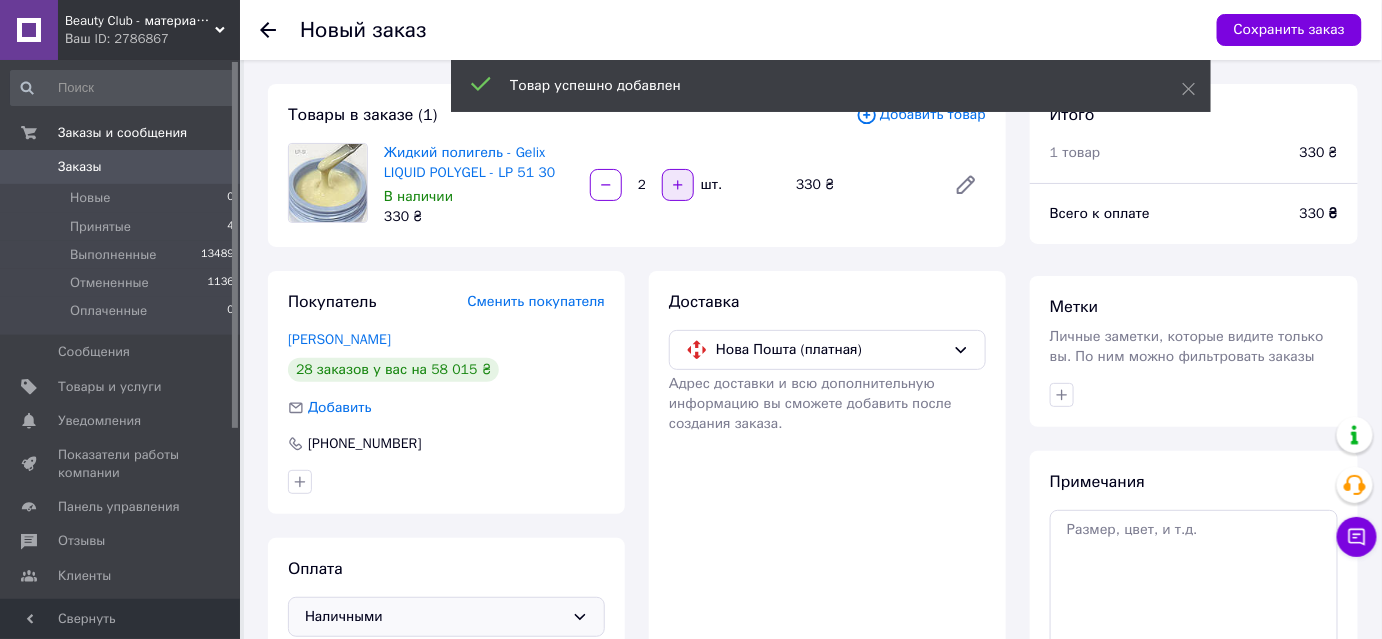 click 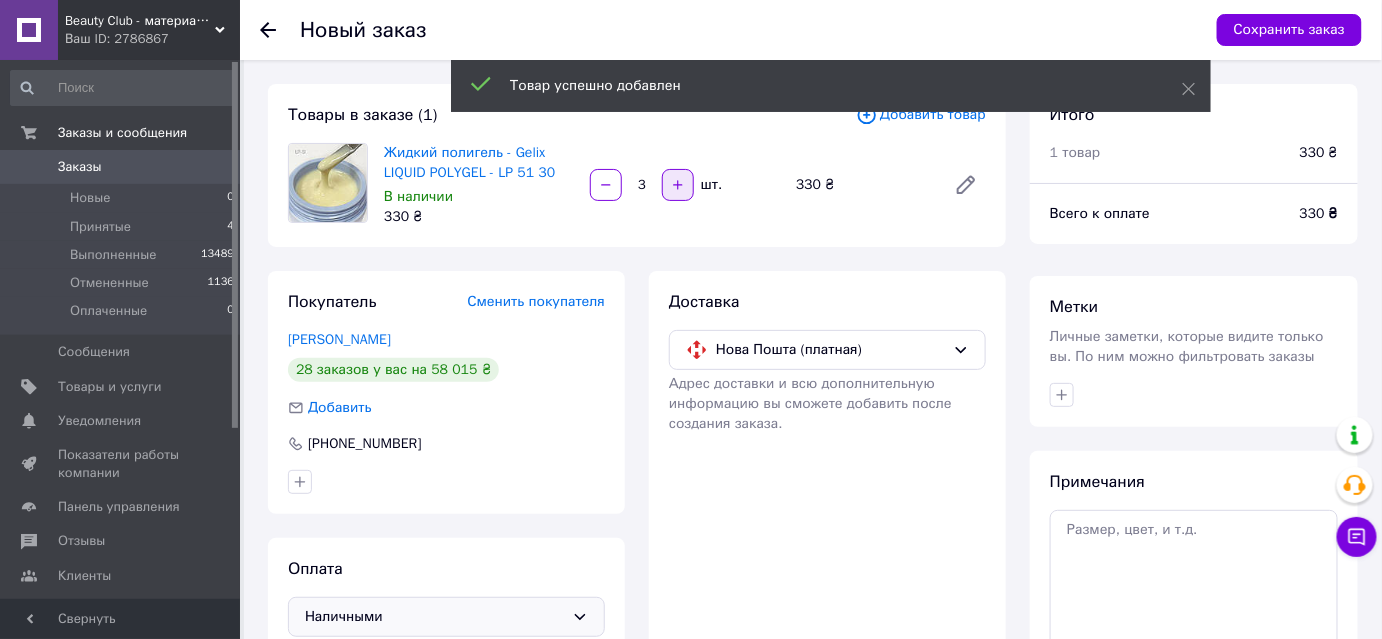 click 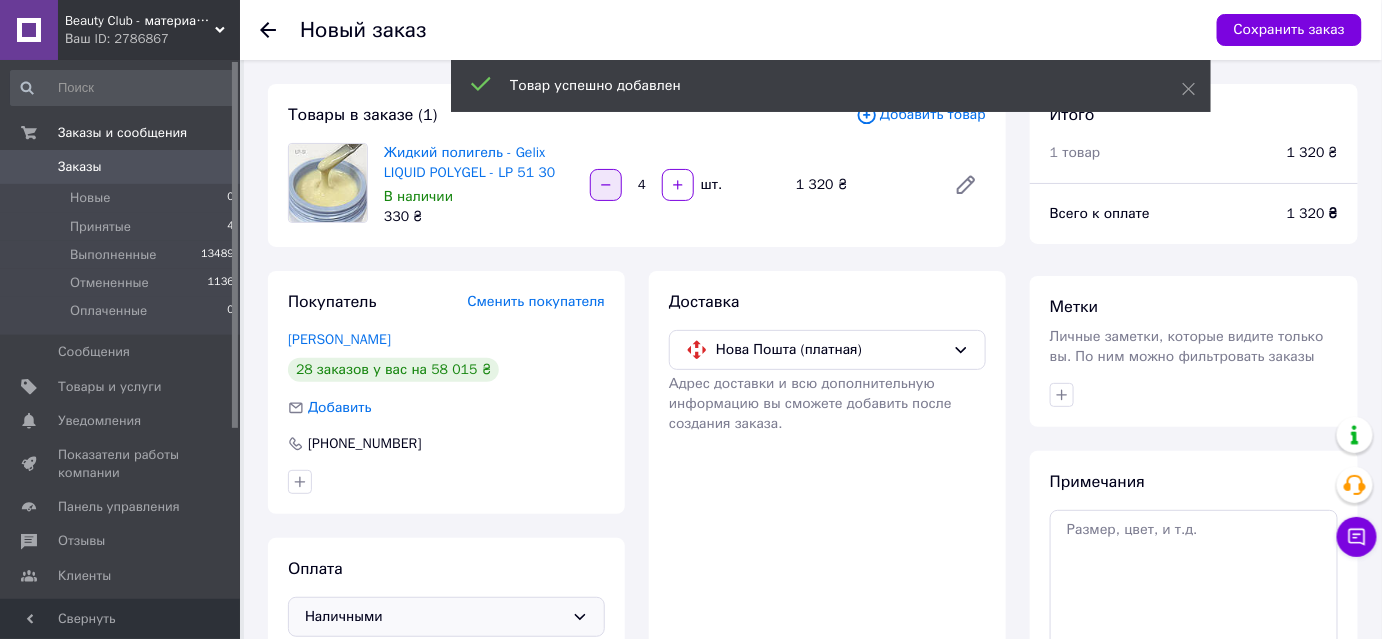 click 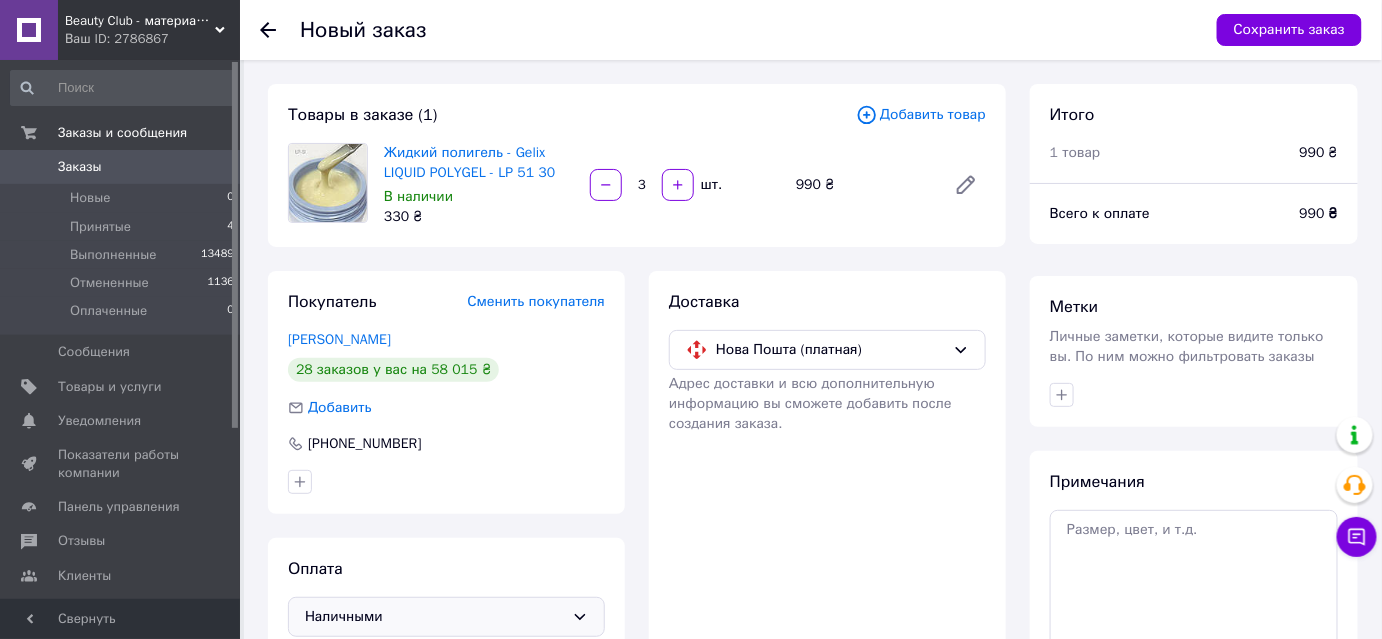 click on "Добавить товар" at bounding box center (921, 115) 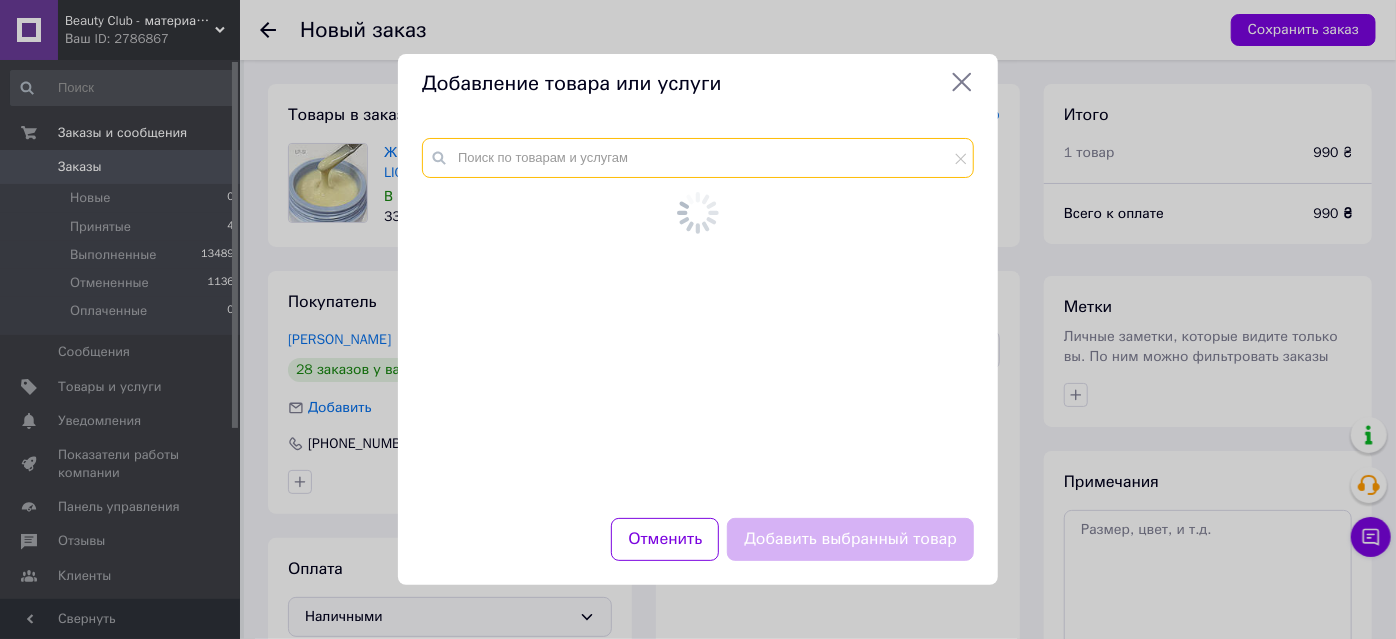 click at bounding box center (698, 158) 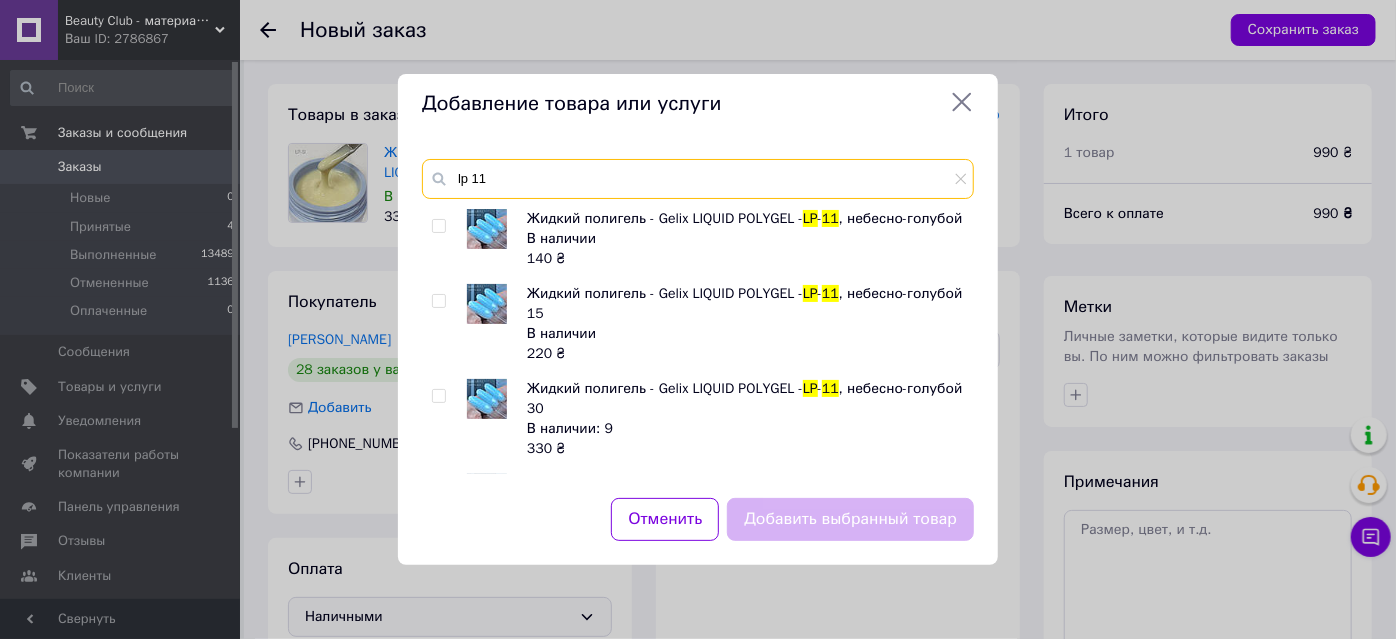 scroll, scrollTop: 90, scrollLeft: 0, axis: vertical 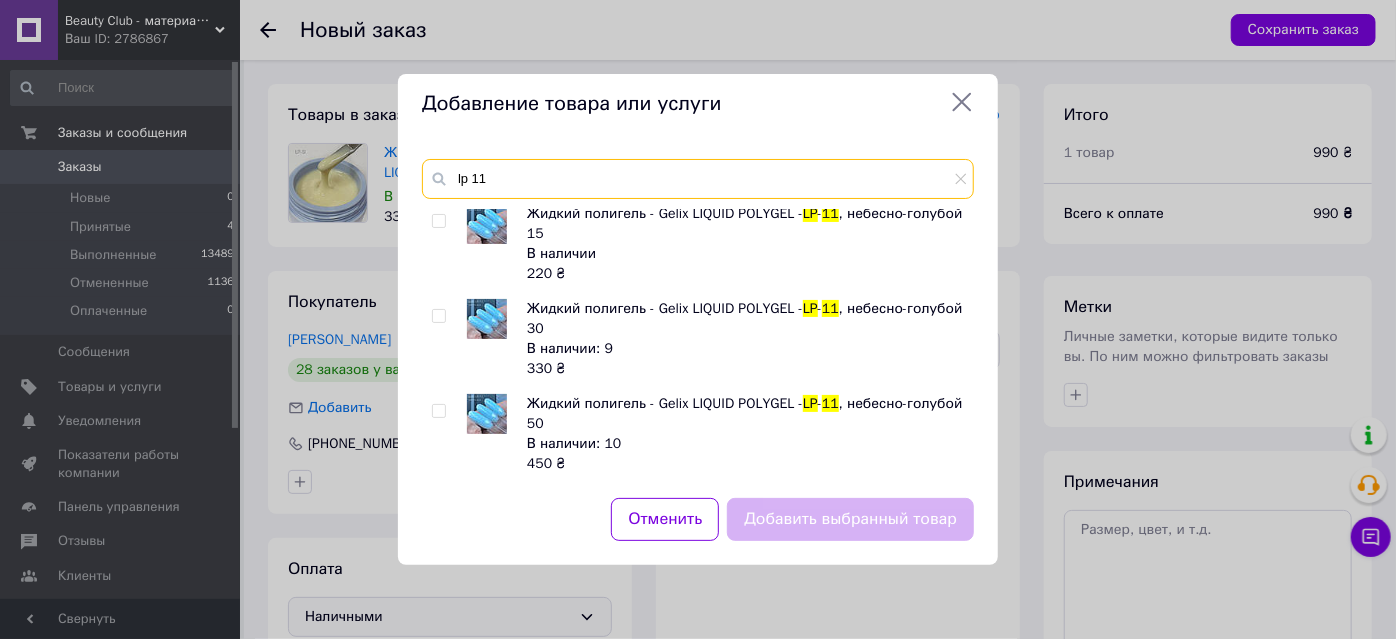 type on "lp 11" 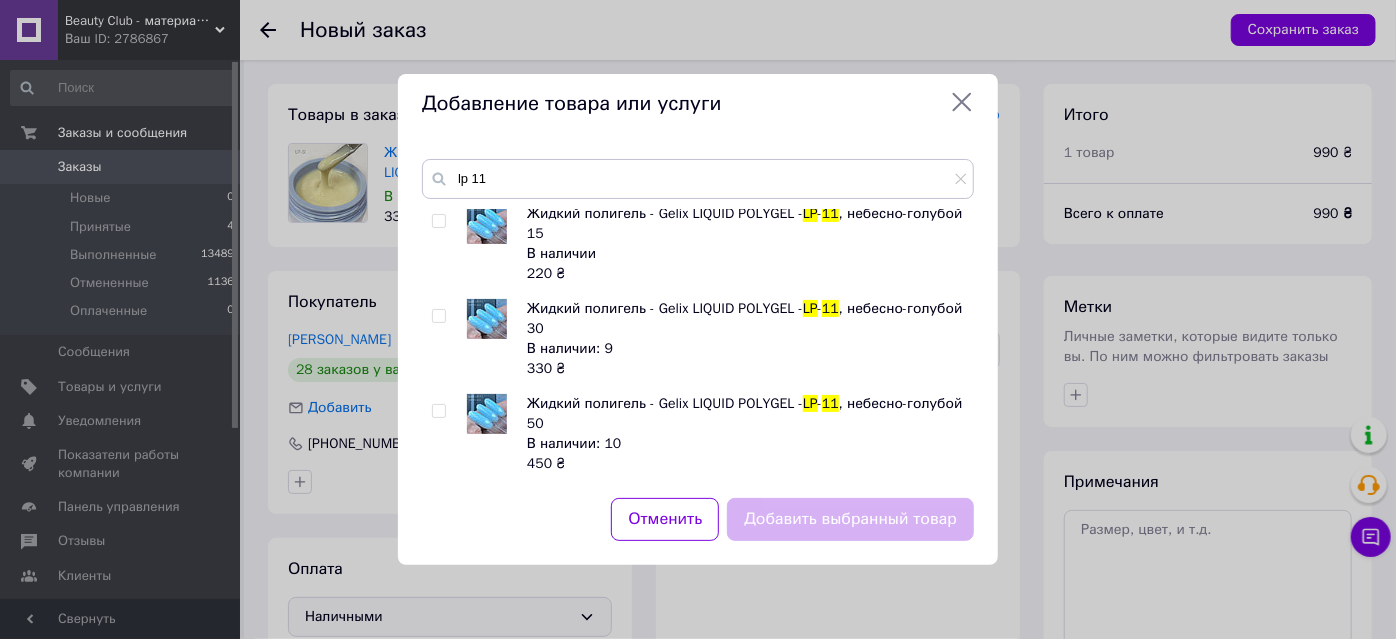 click at bounding box center [438, 316] 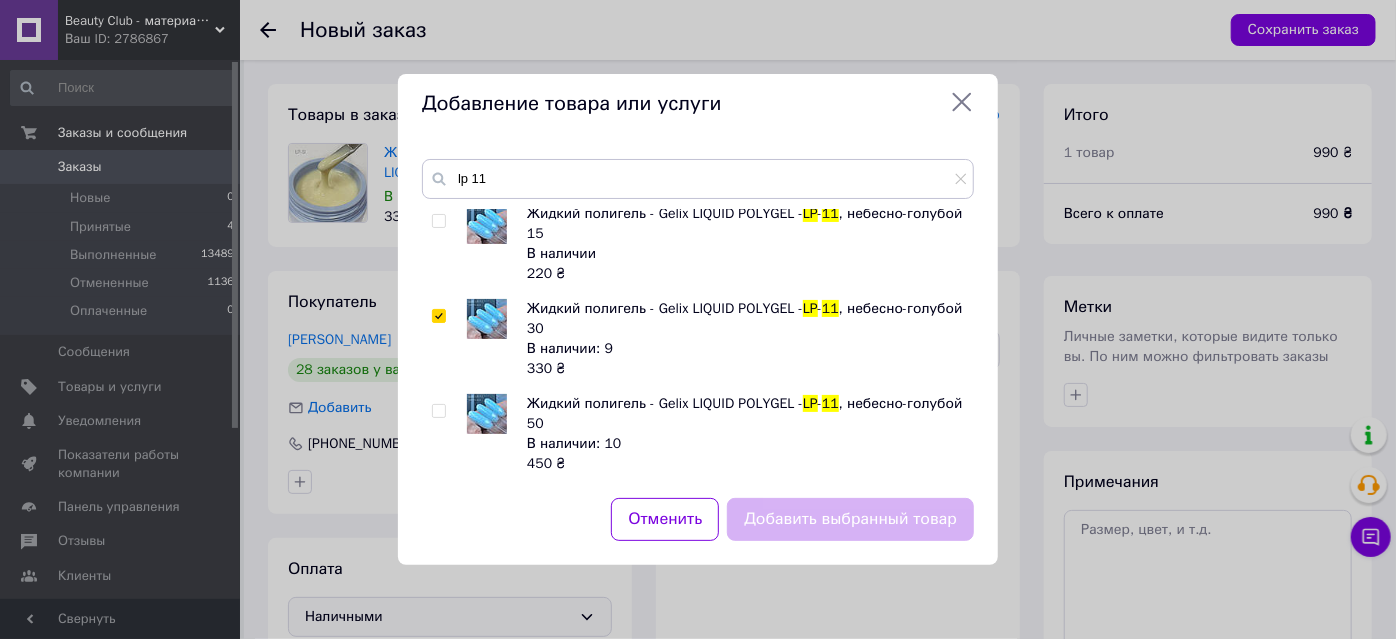 checkbox on "true" 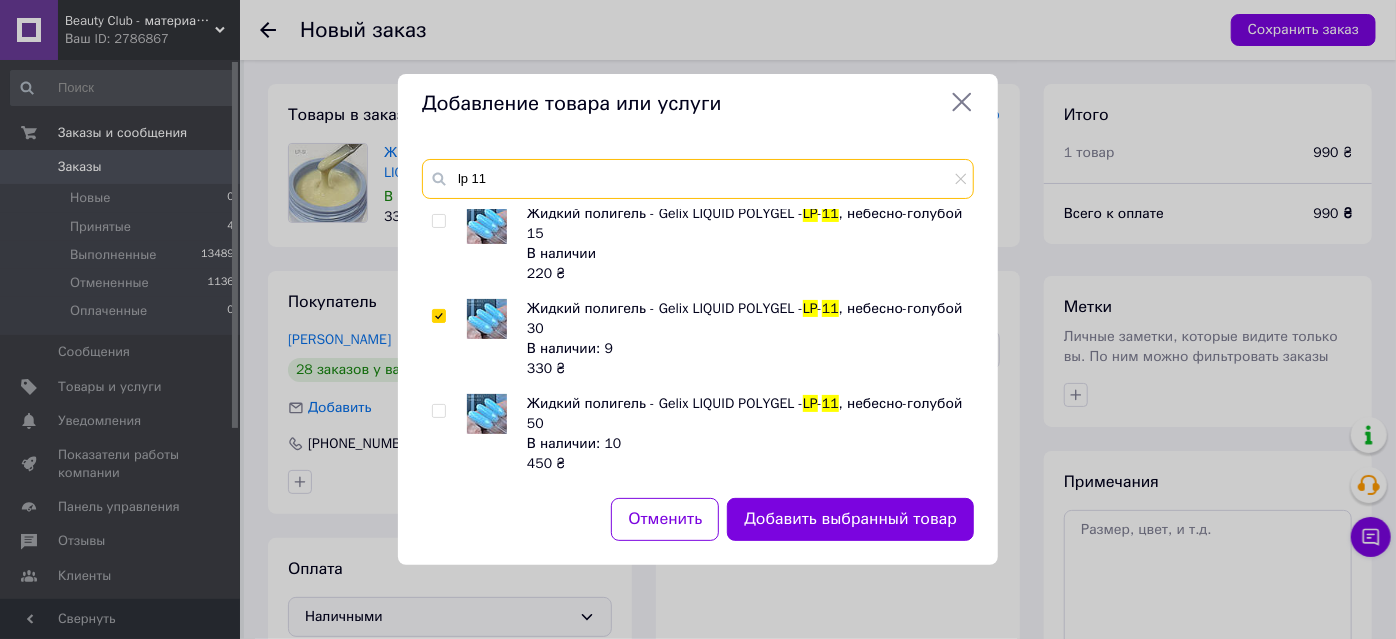 click on "lp 11" at bounding box center [698, 179] 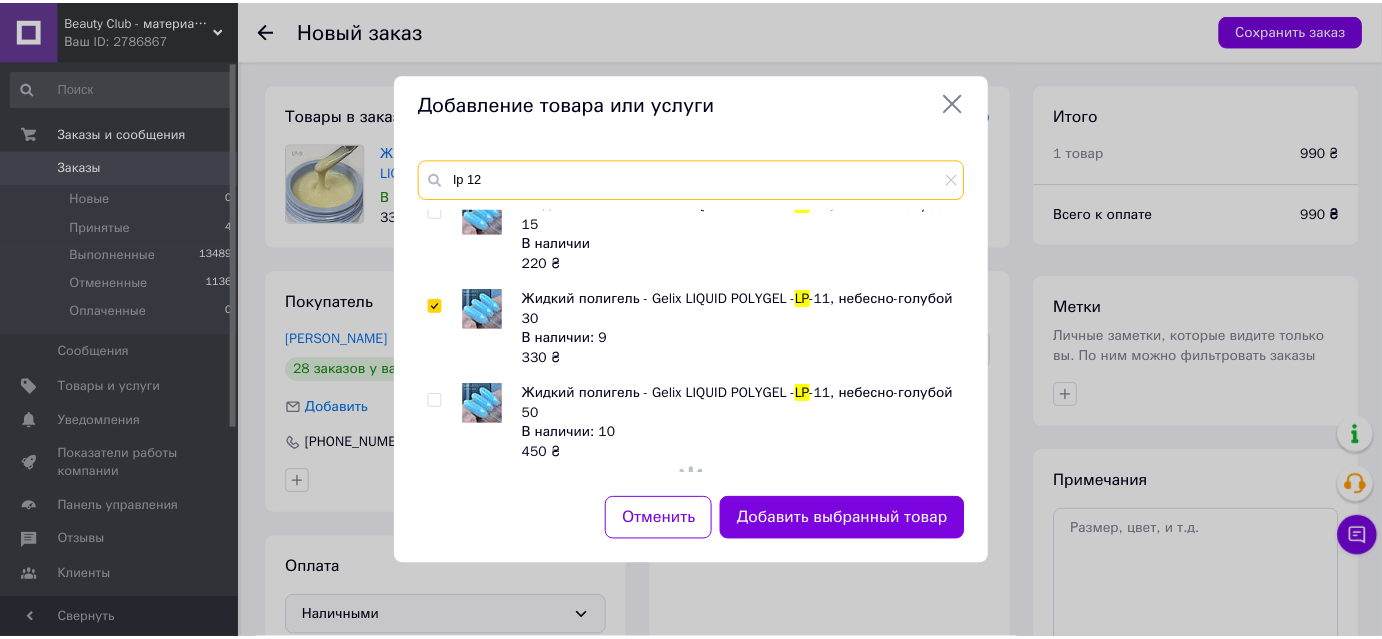 scroll, scrollTop: 65, scrollLeft: 0, axis: vertical 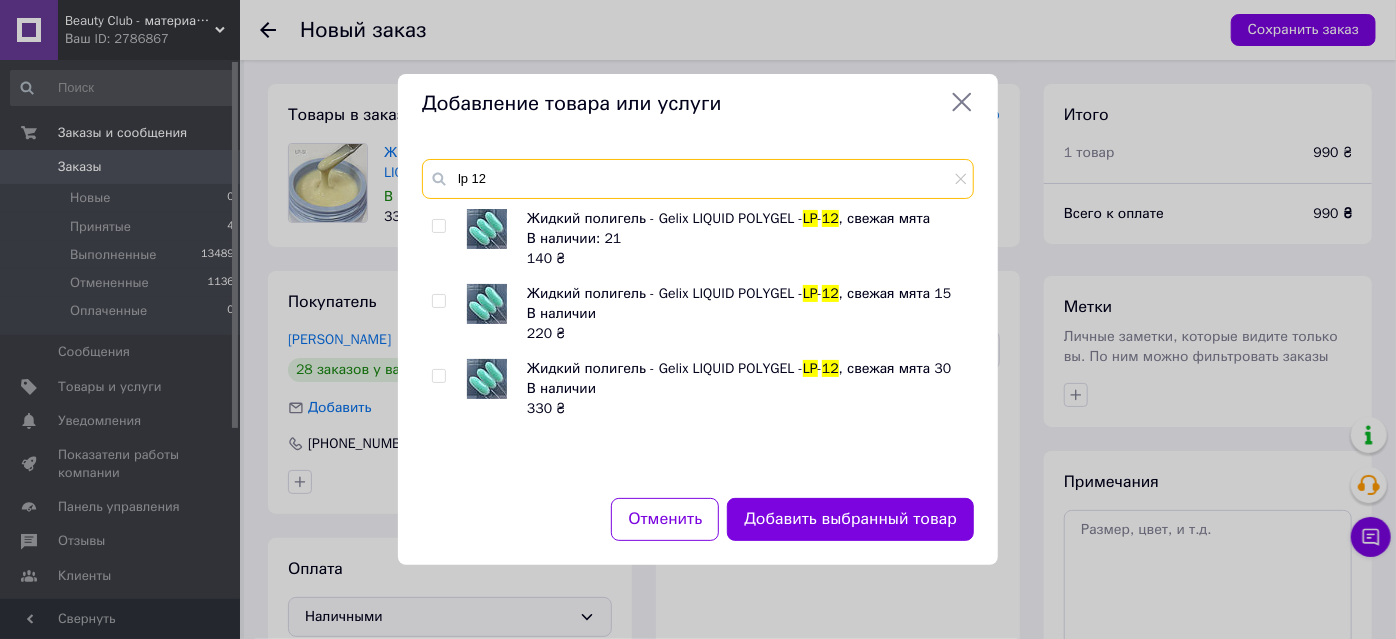 type on "lp 12" 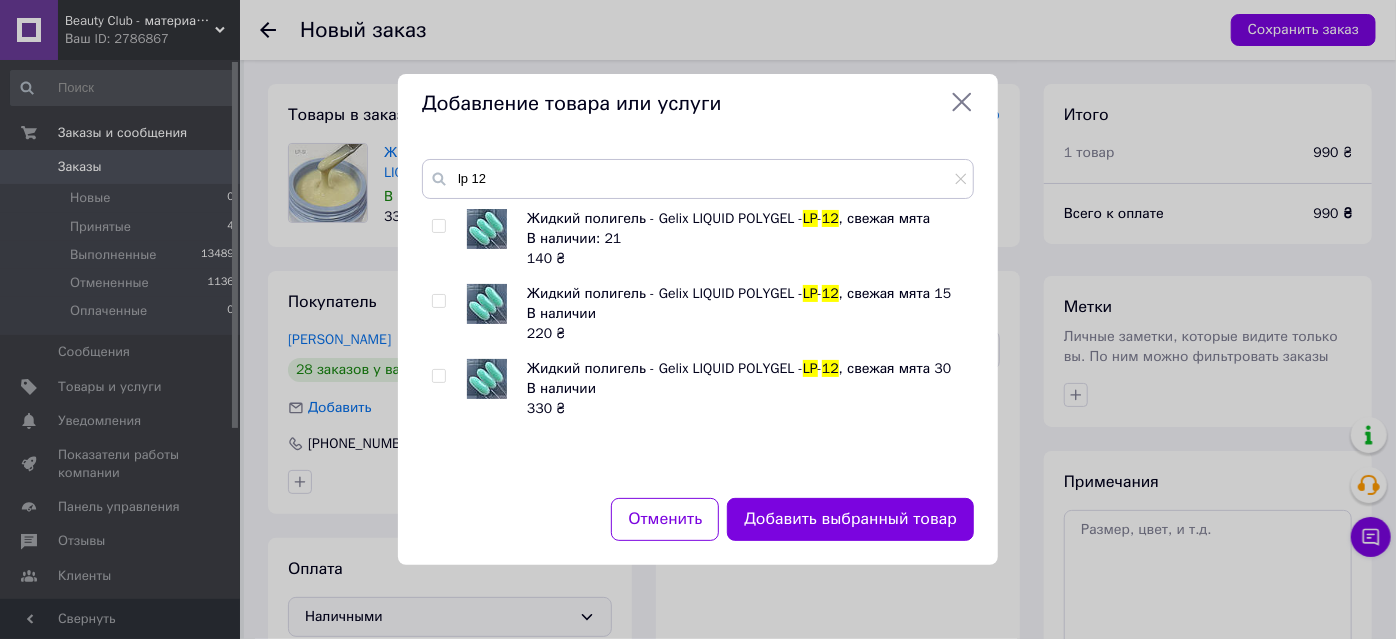 drag, startPoint x: 437, startPoint y: 387, endPoint x: 450, endPoint y: 391, distance: 13.601471 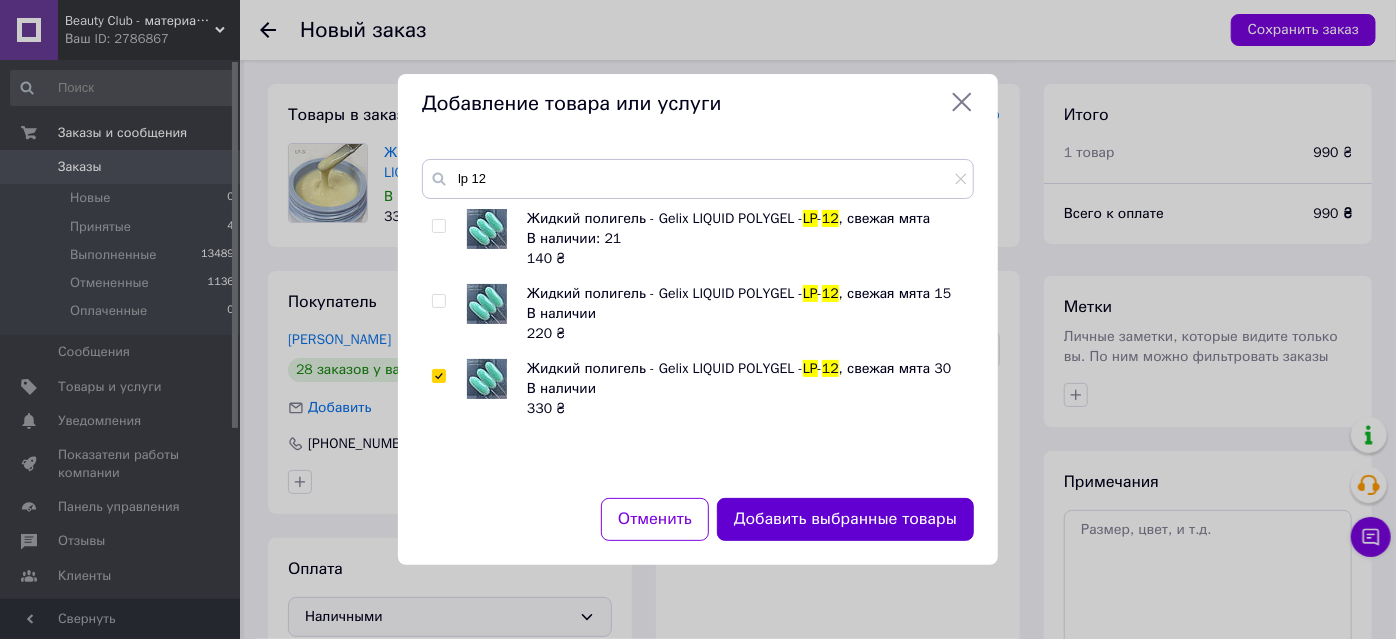 click on "Добавить выбранные товары" at bounding box center (845, 519) 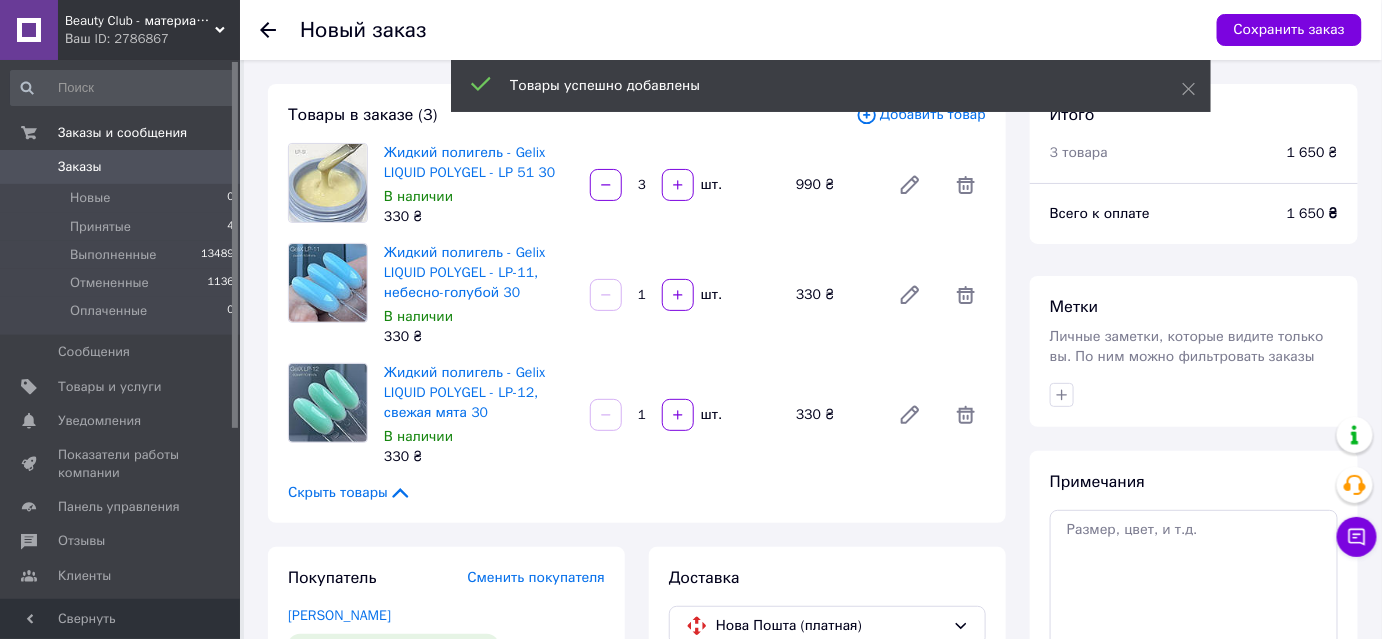 click on "Товары успешно добавлены" at bounding box center [831, 86] 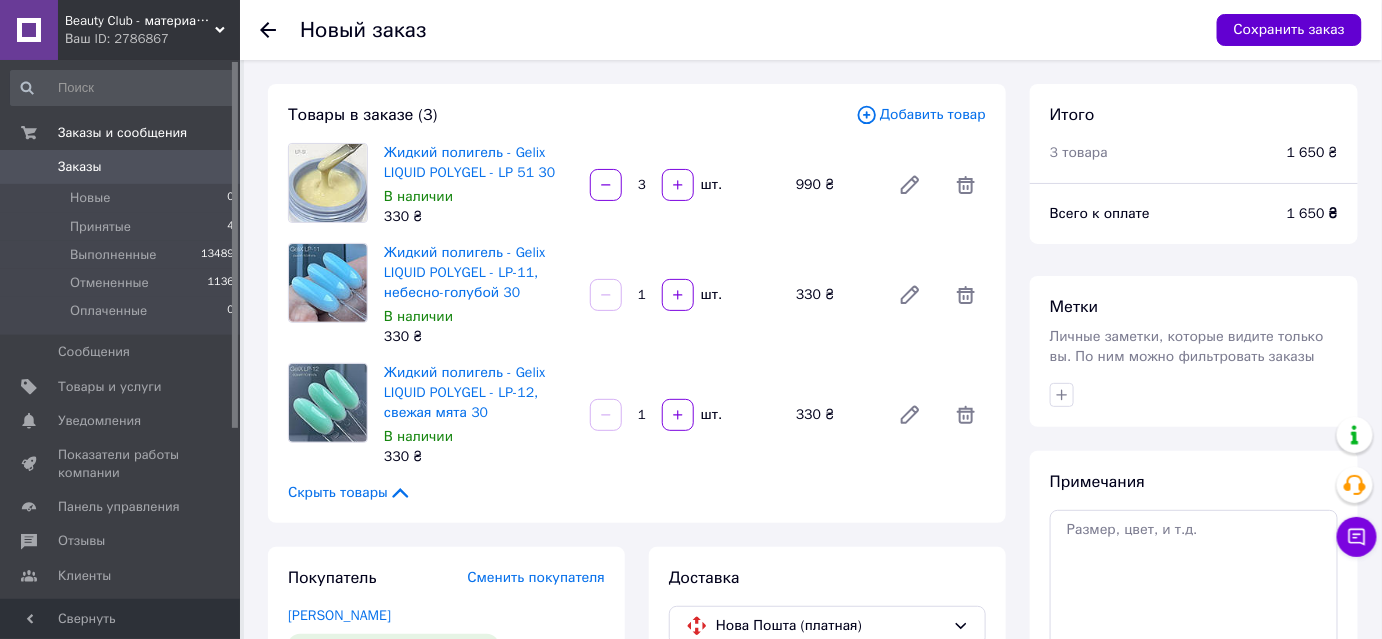 click on "Сохранить заказ" at bounding box center (1289, 30) 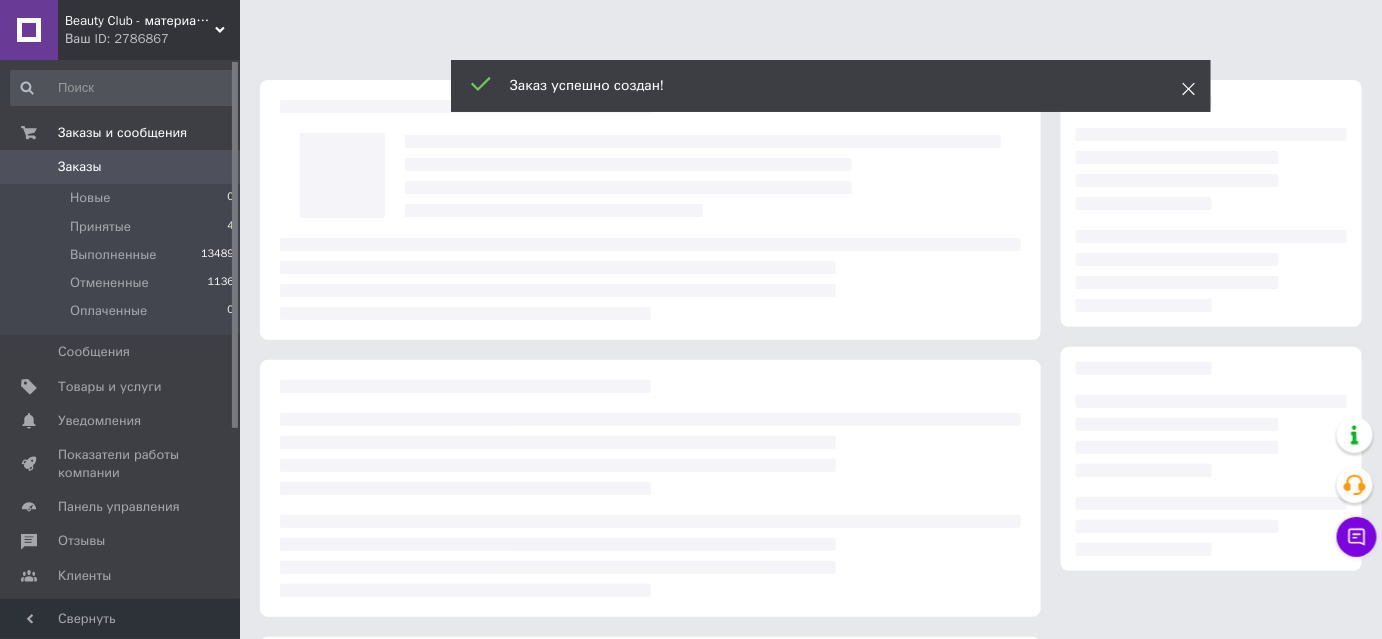click 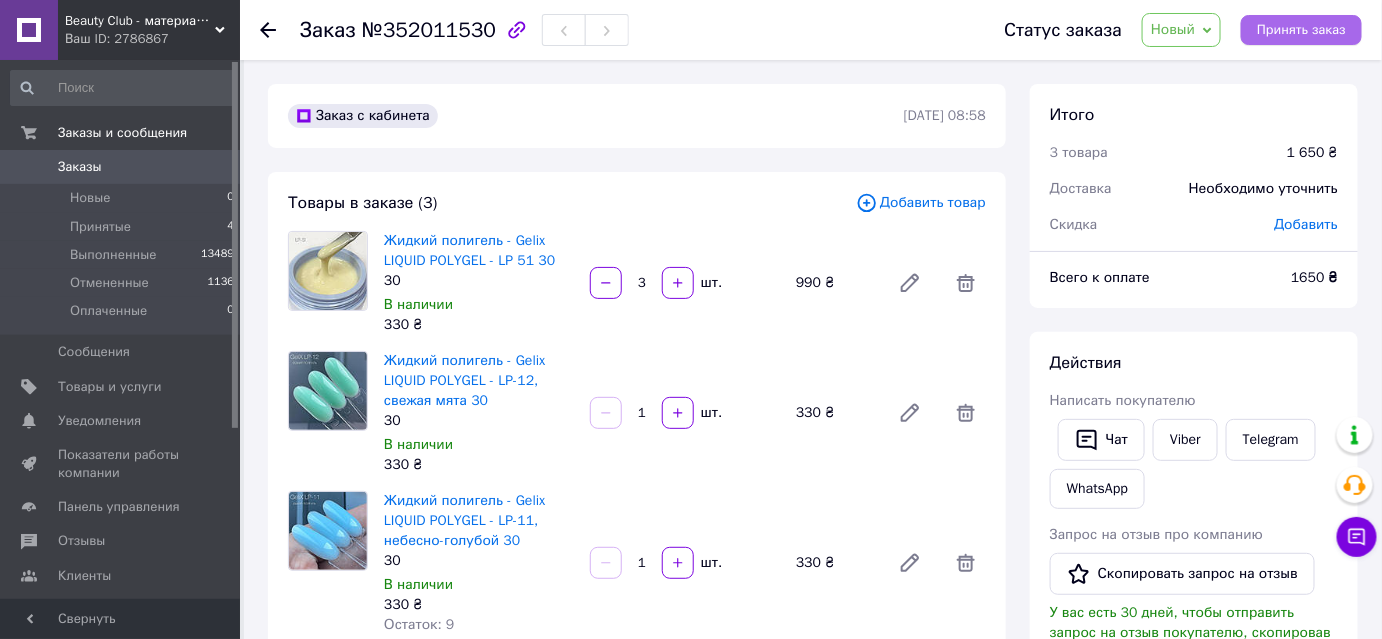 click on "Принять заказ" at bounding box center [1301, 30] 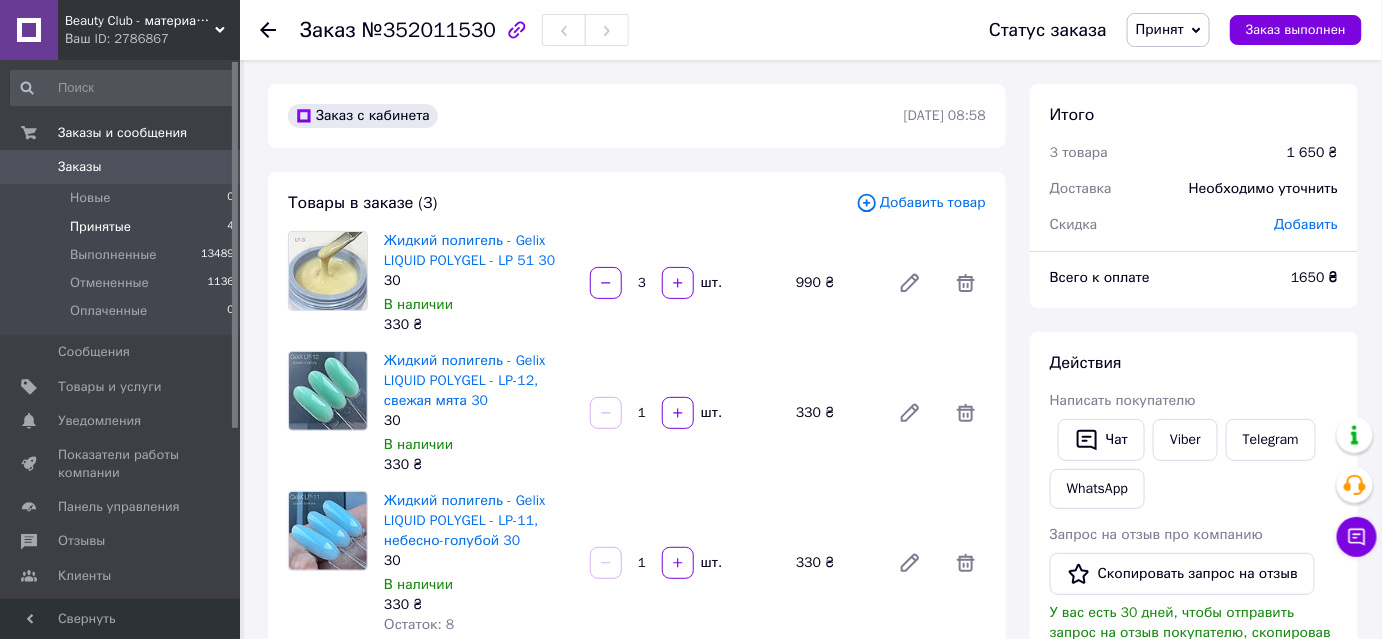 click on "Принятые" at bounding box center (100, 227) 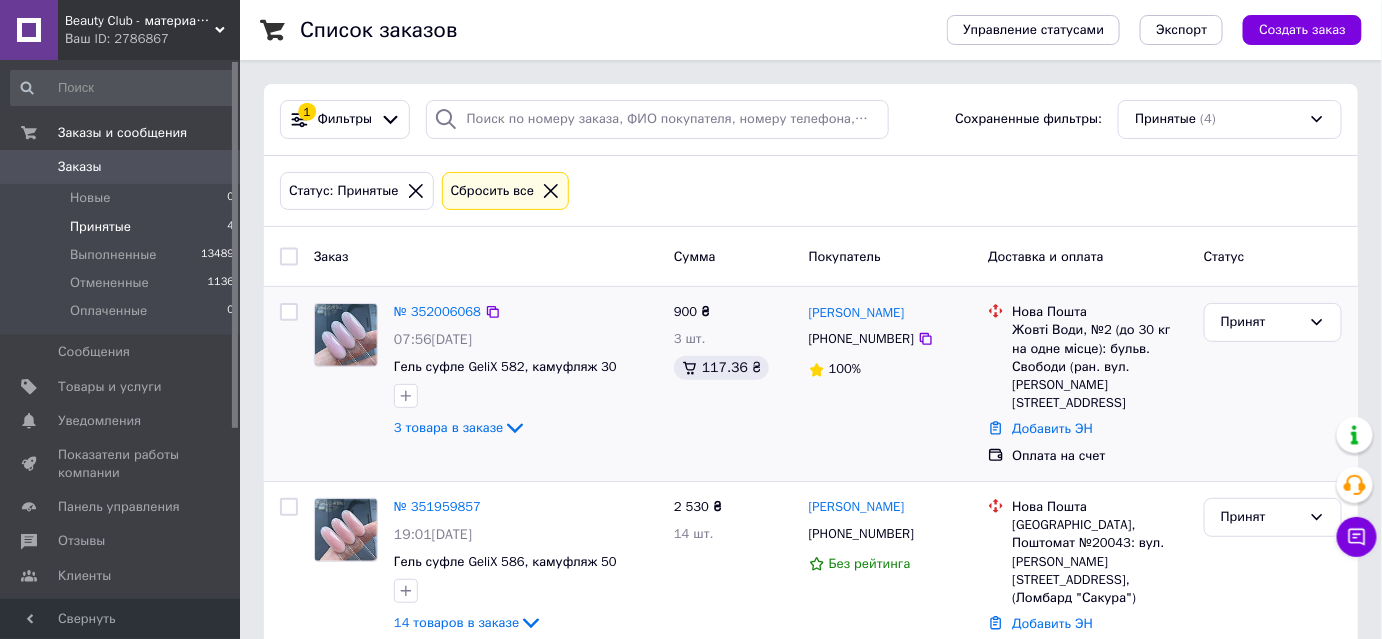 scroll, scrollTop: 181, scrollLeft: 0, axis: vertical 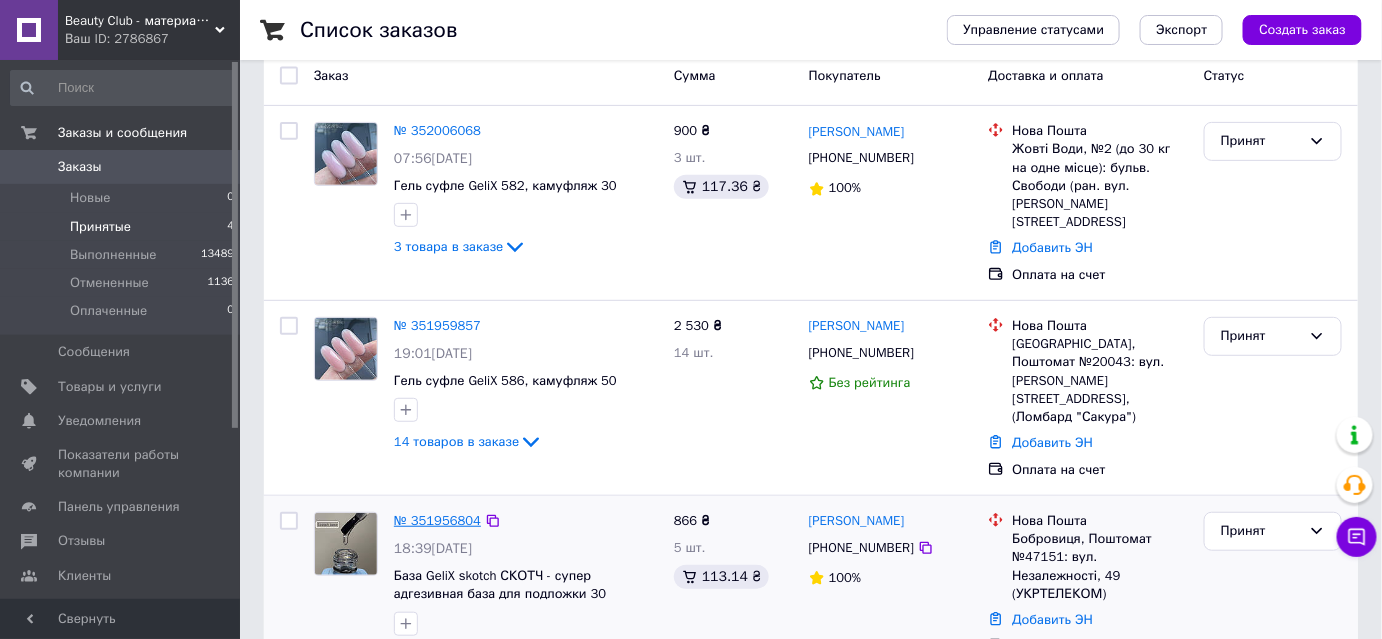 click on "№ 351956804" at bounding box center (437, 520) 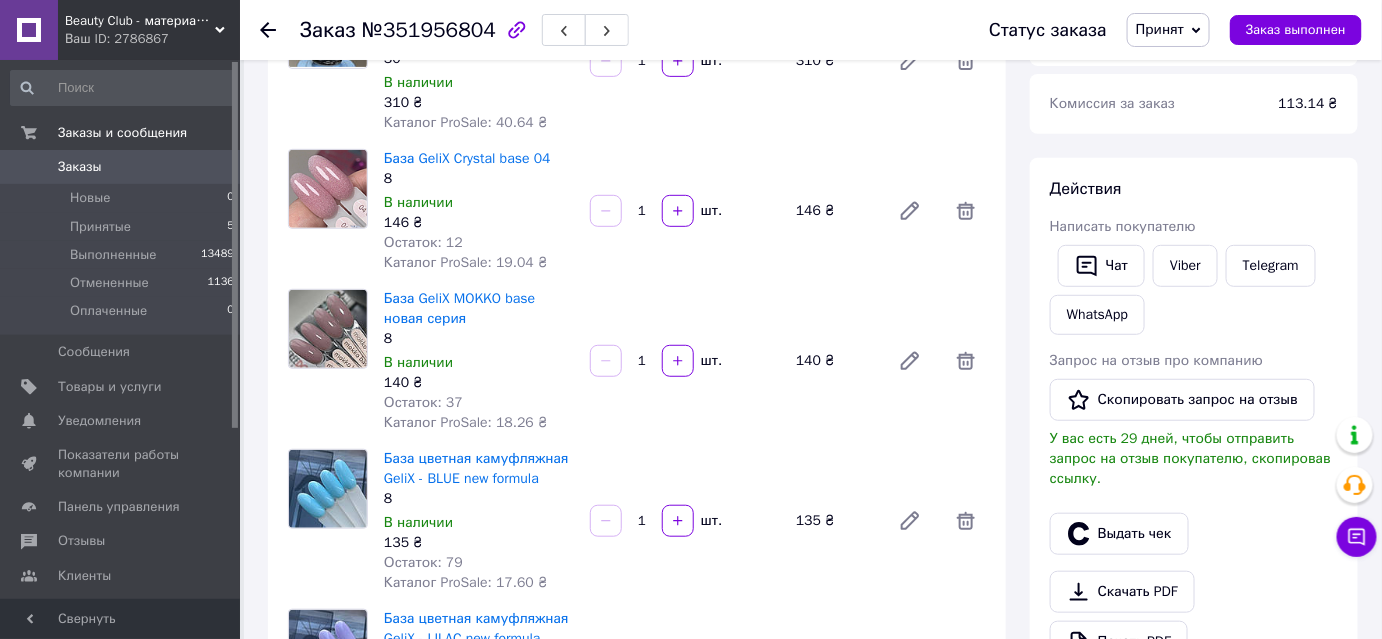 scroll, scrollTop: 90, scrollLeft: 0, axis: vertical 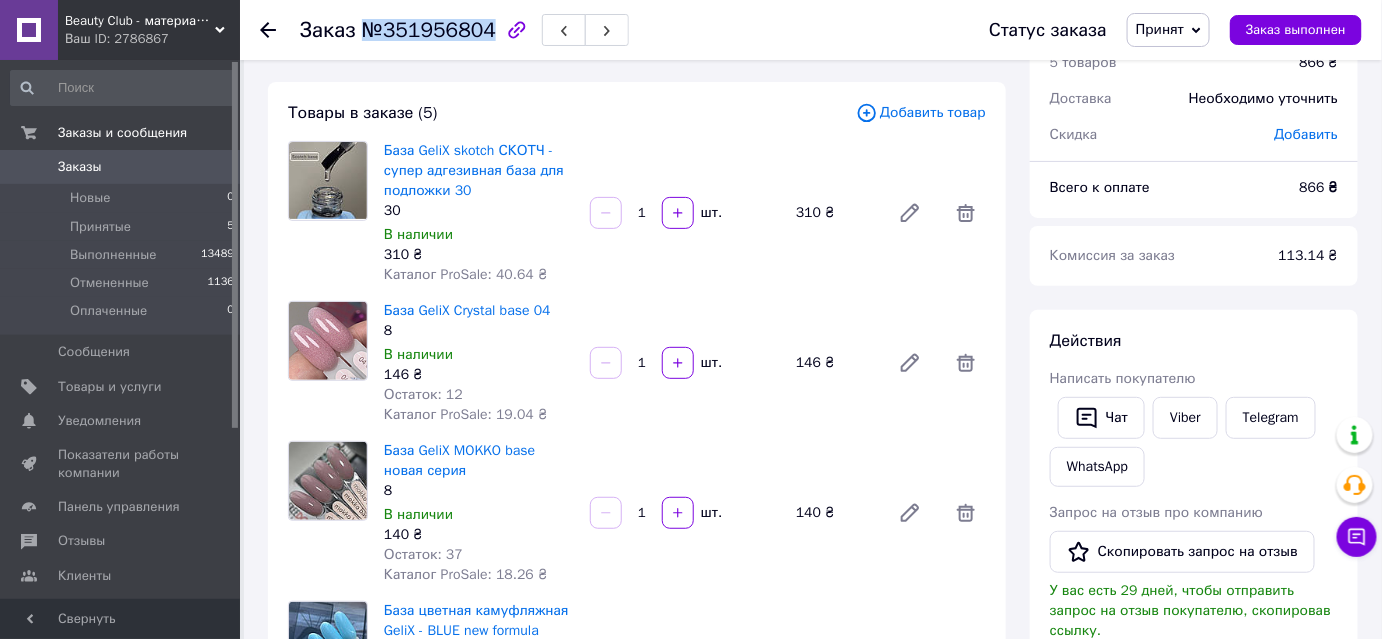 drag, startPoint x: 362, startPoint y: 30, endPoint x: 480, endPoint y: 39, distance: 118.34272 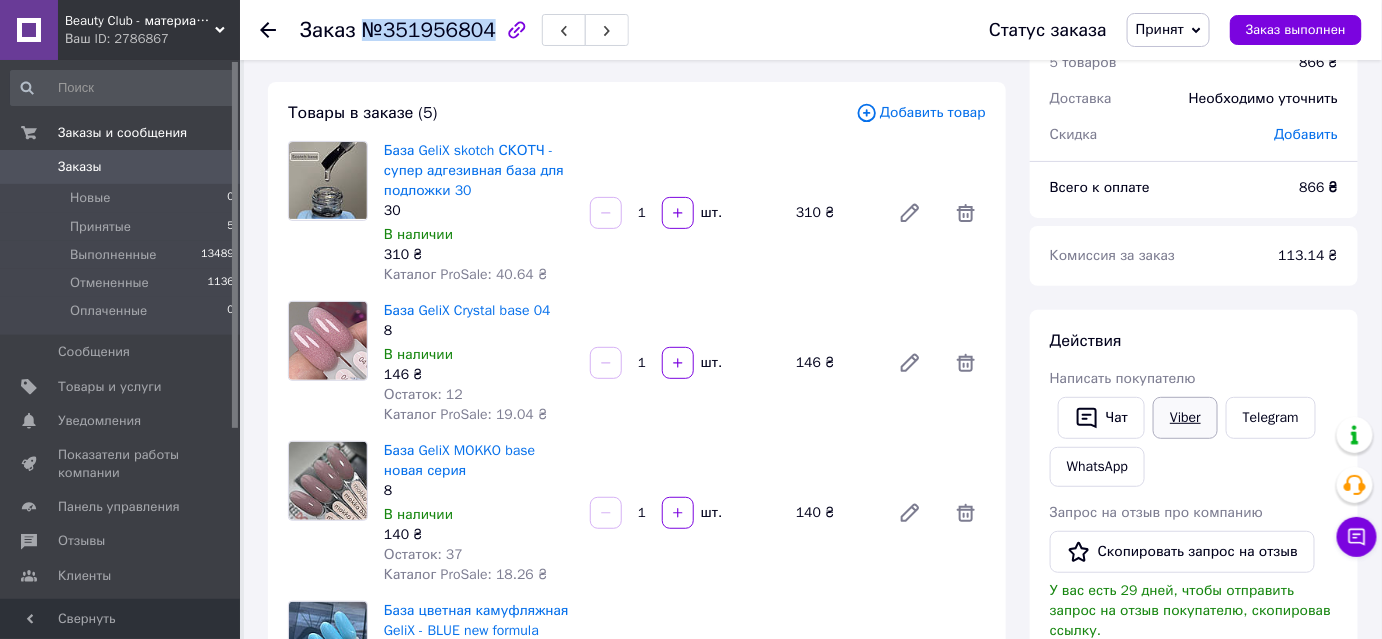 click on "Viber" at bounding box center [1185, 418] 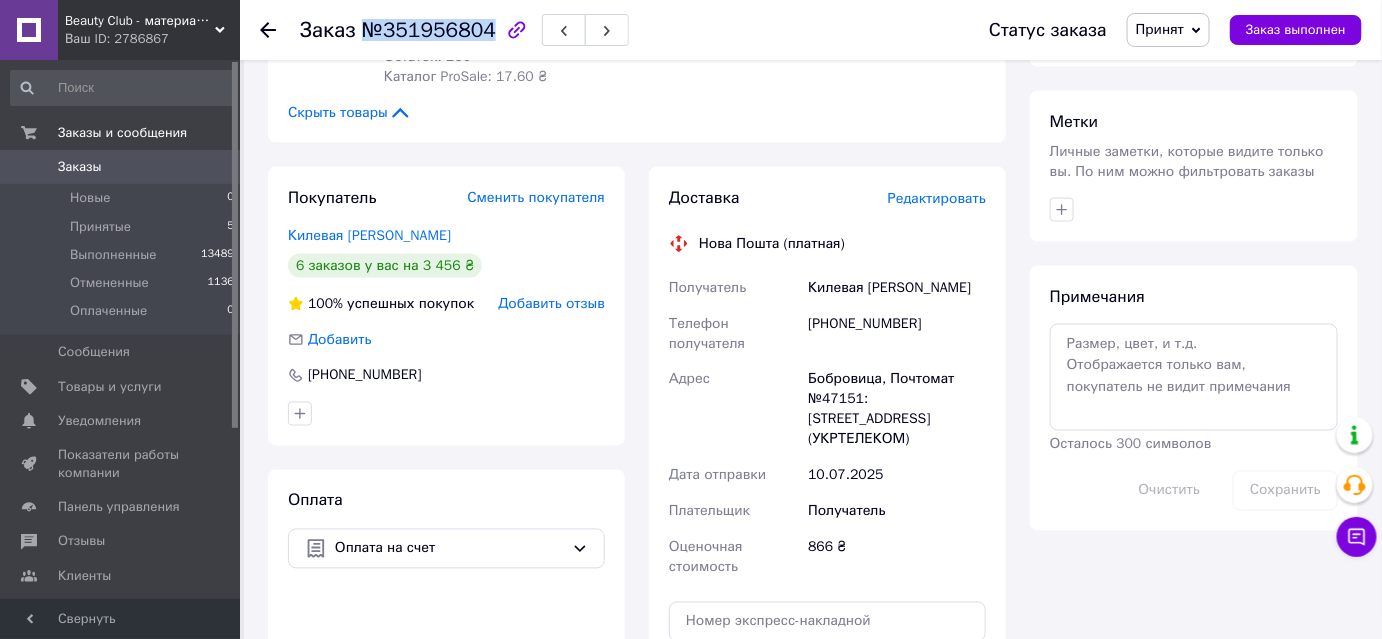scroll, scrollTop: 909, scrollLeft: 0, axis: vertical 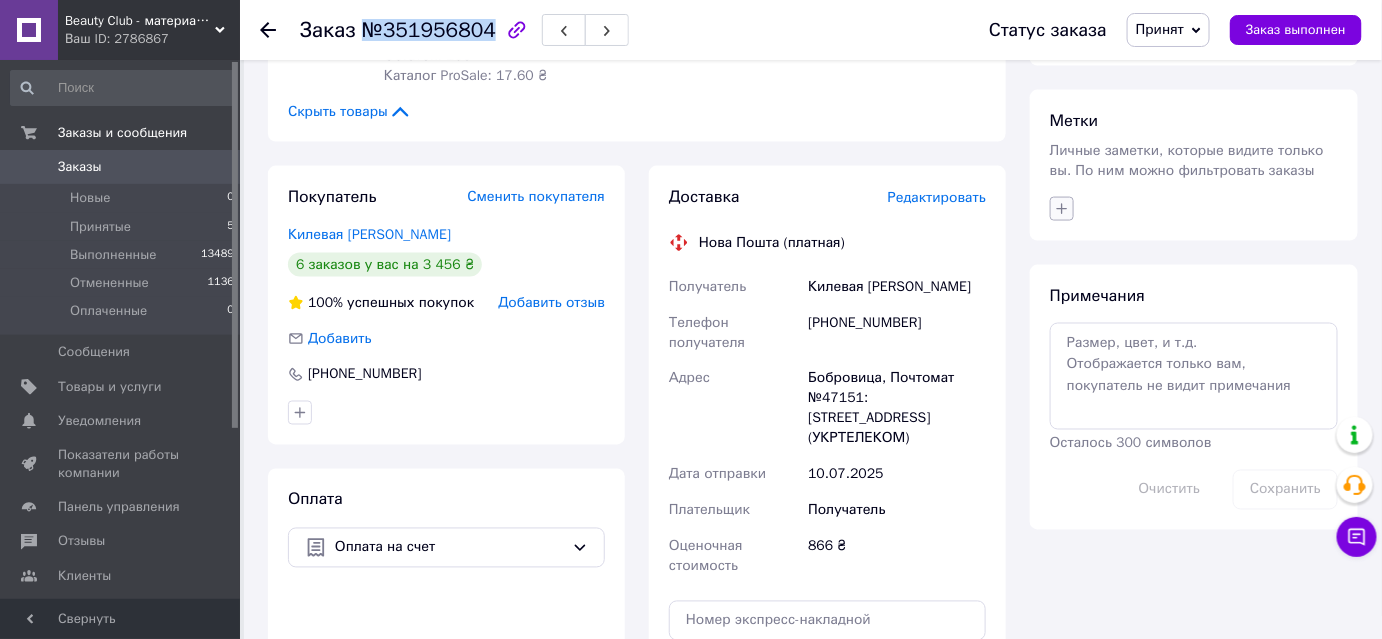click 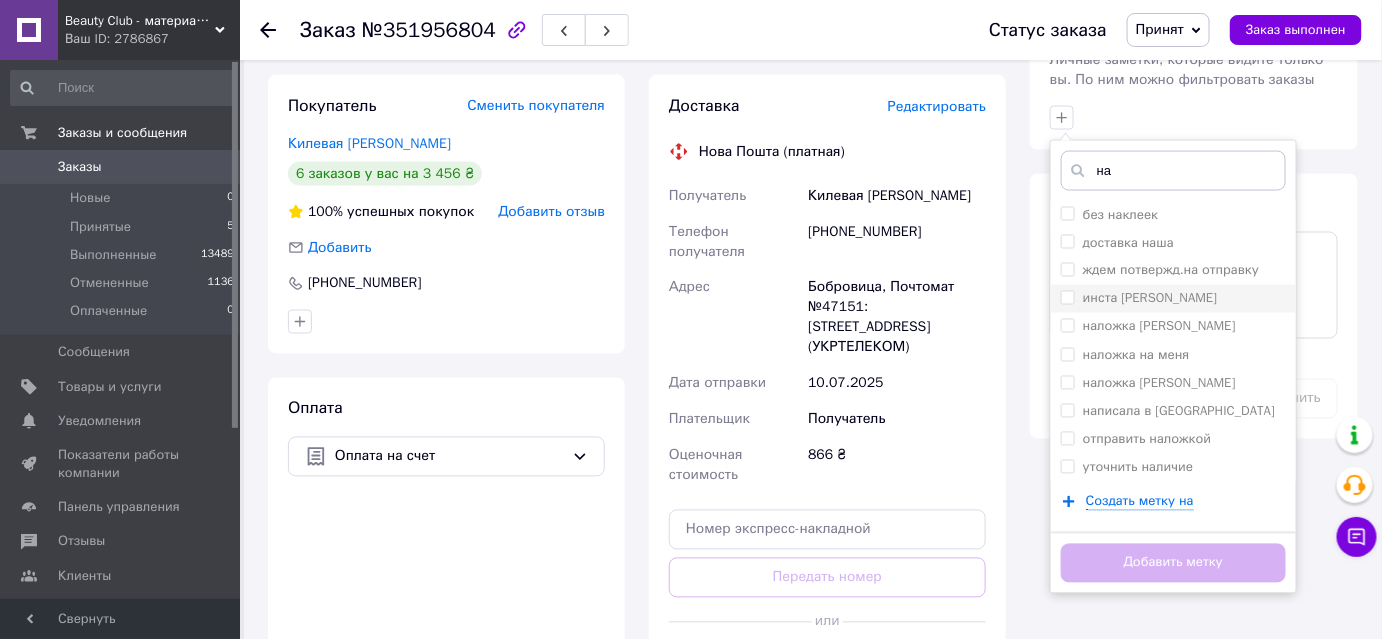 scroll, scrollTop: 1181, scrollLeft: 0, axis: vertical 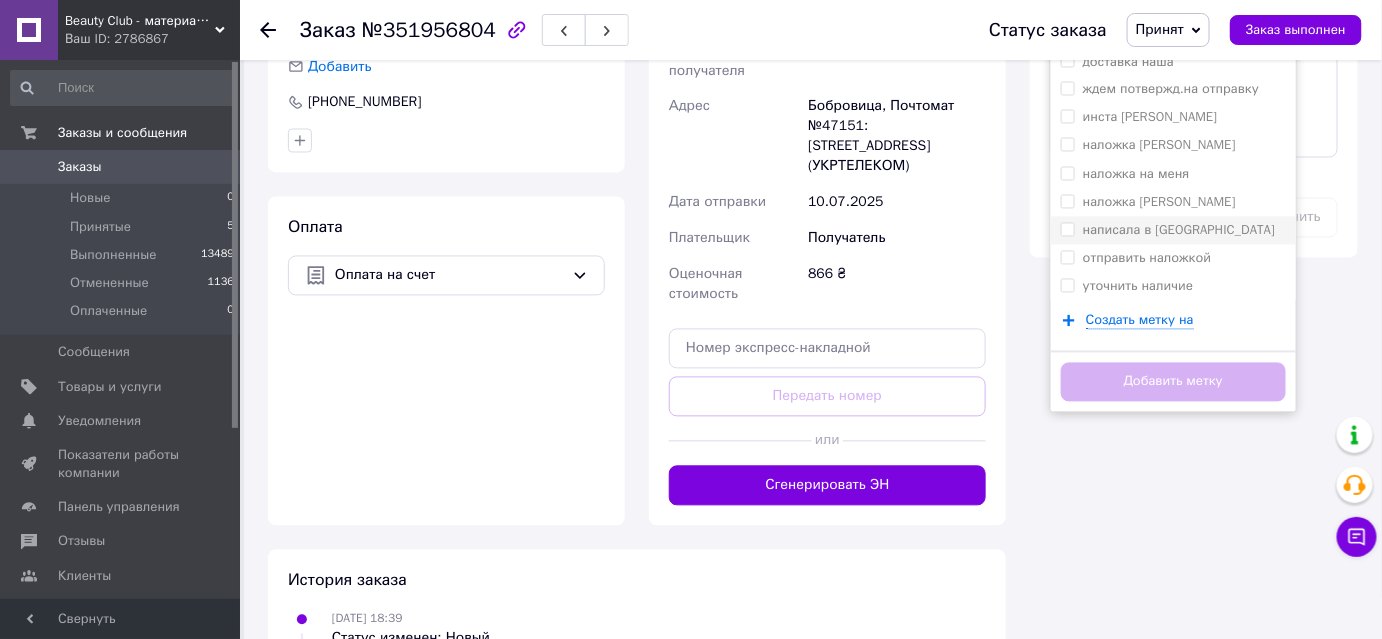 type on "на" 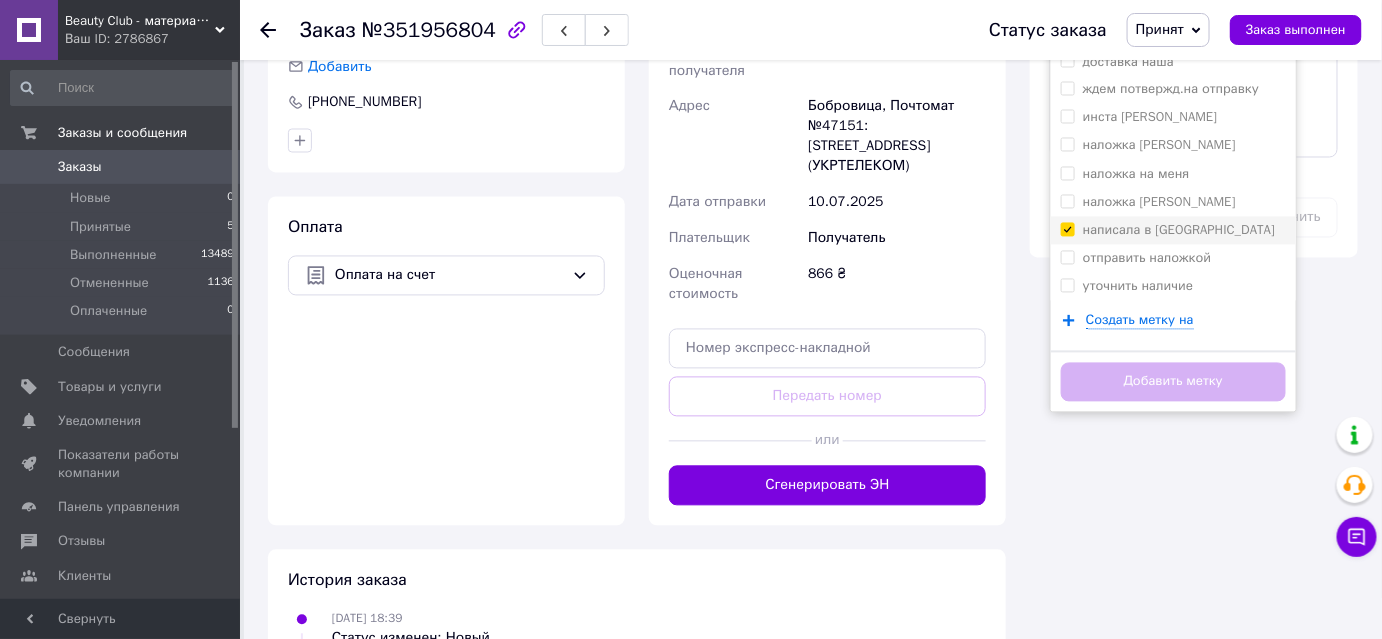 checkbox on "true" 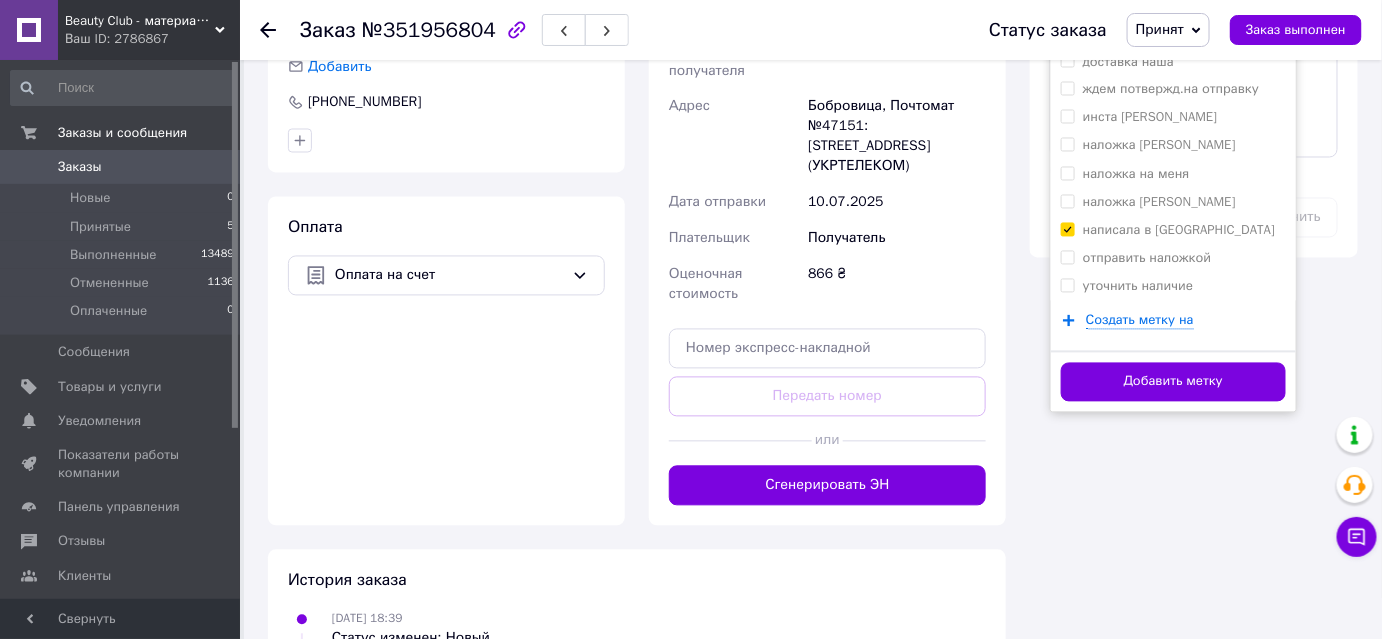 click on "Добавить метку" at bounding box center [1173, 382] 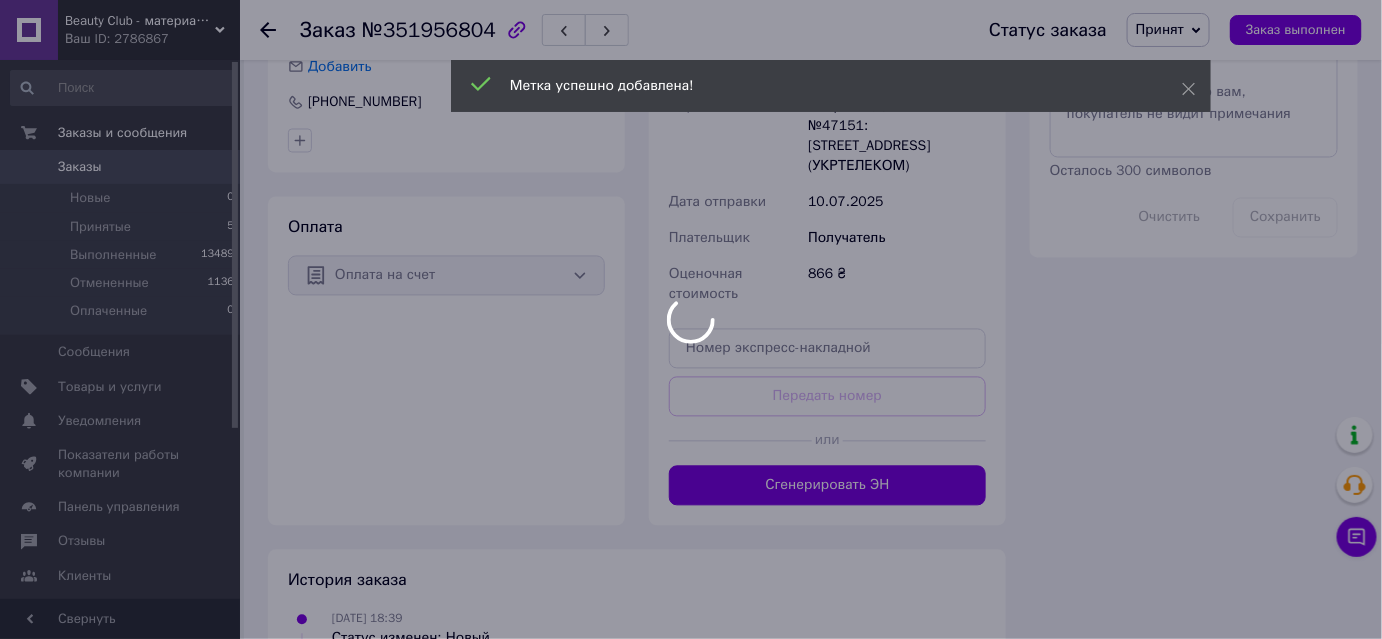 click at bounding box center [691, 319] 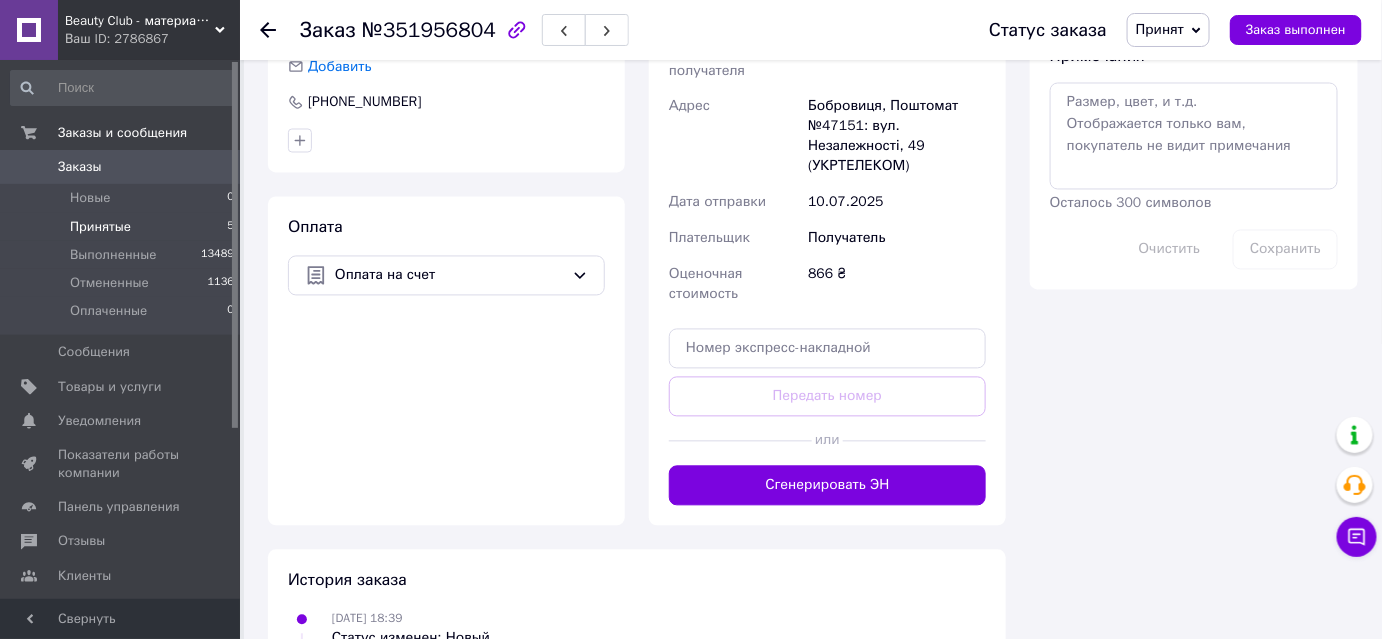 click on "Принятые" at bounding box center (100, 227) 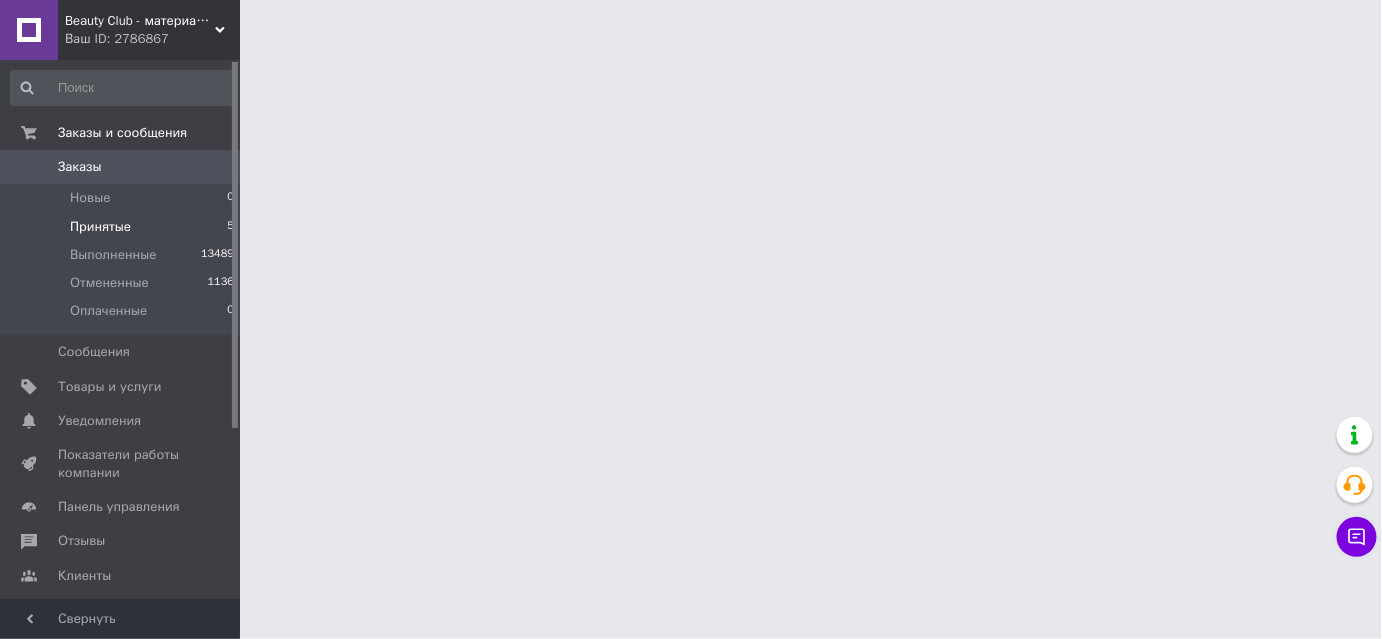 scroll, scrollTop: 0, scrollLeft: 0, axis: both 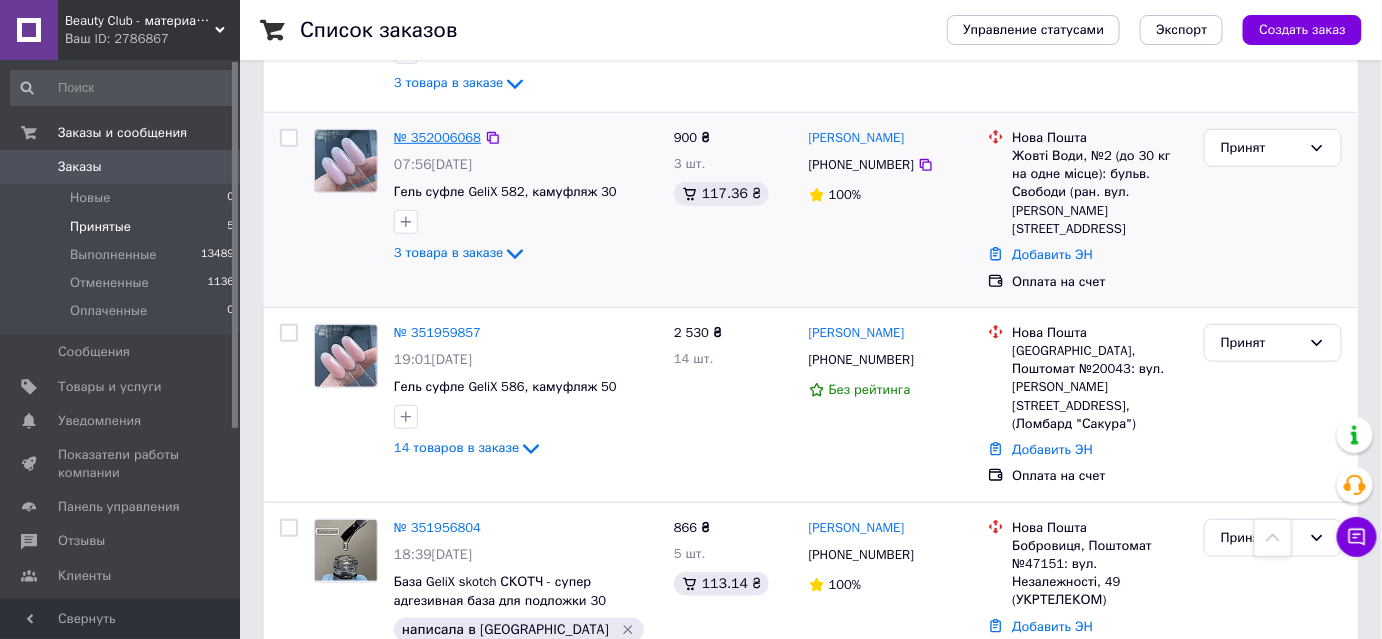 click on "№ 352006068" at bounding box center [437, 137] 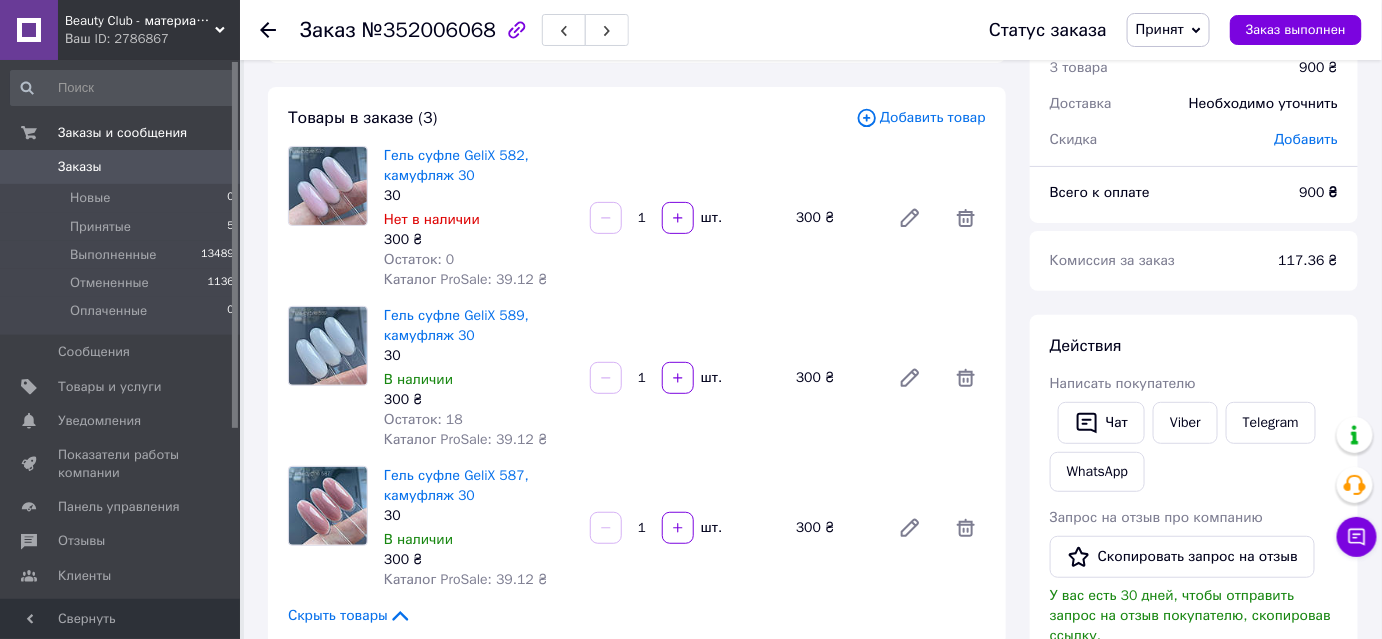 scroll, scrollTop: 53, scrollLeft: 0, axis: vertical 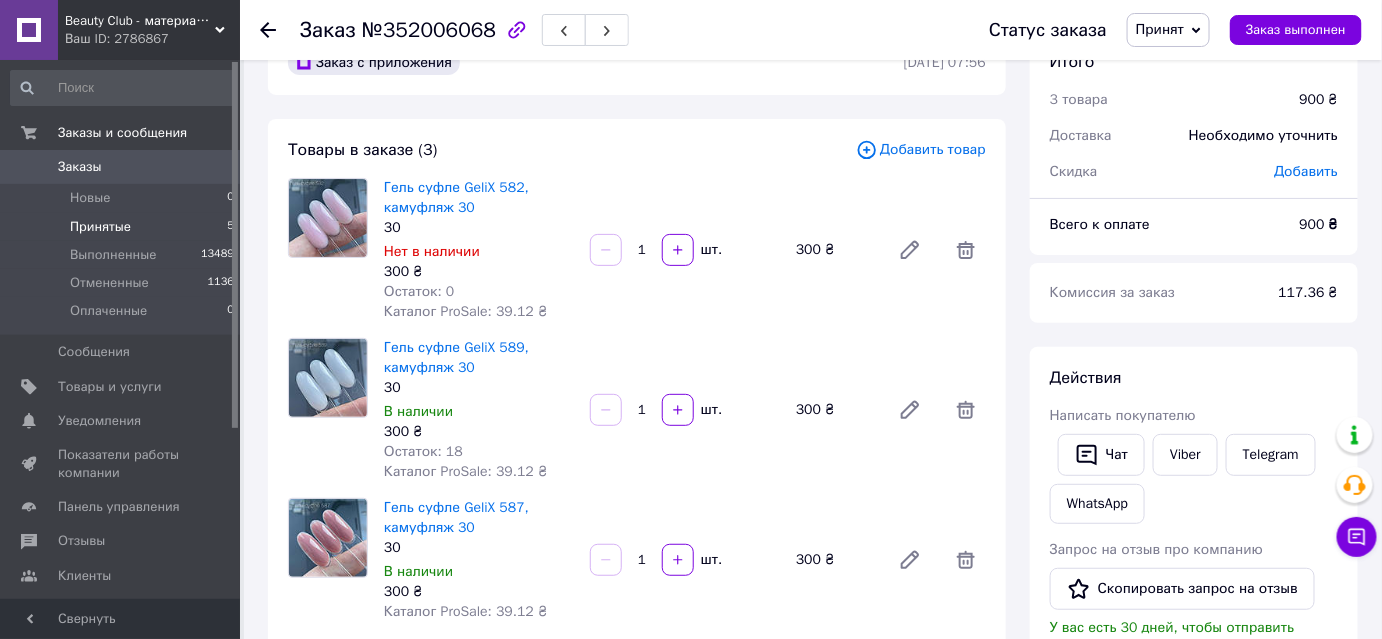click on "Принятые" at bounding box center (100, 227) 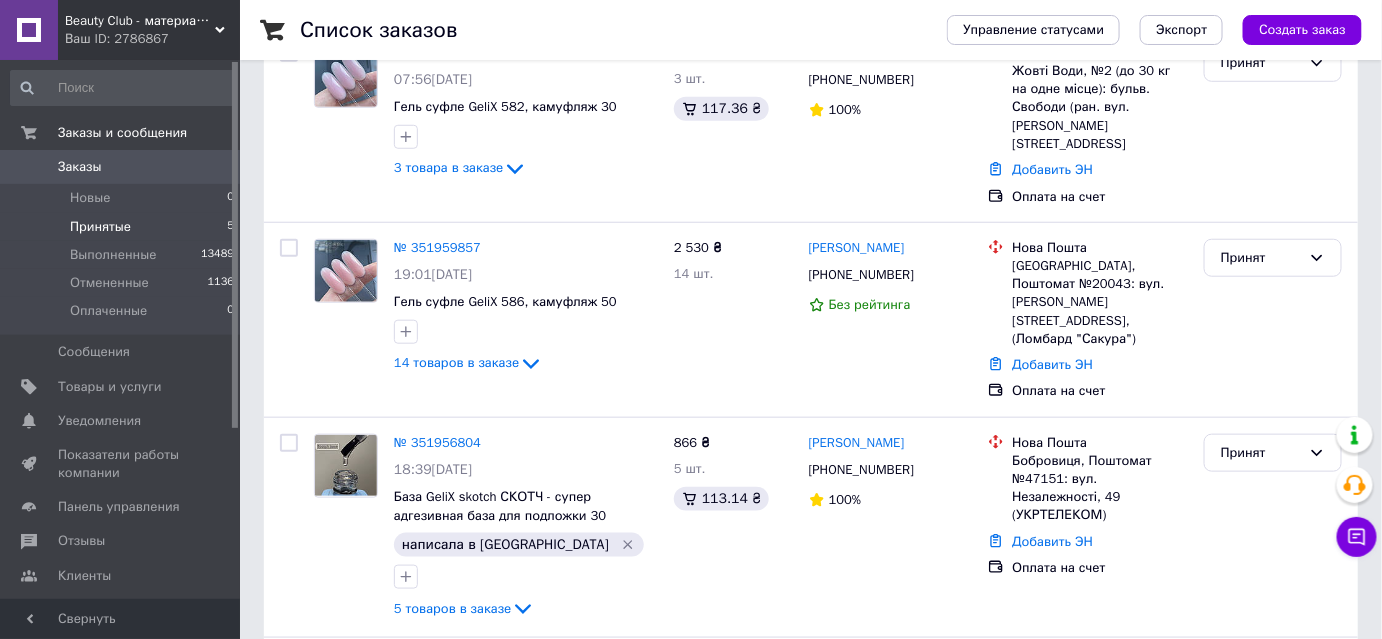 scroll, scrollTop: 454, scrollLeft: 0, axis: vertical 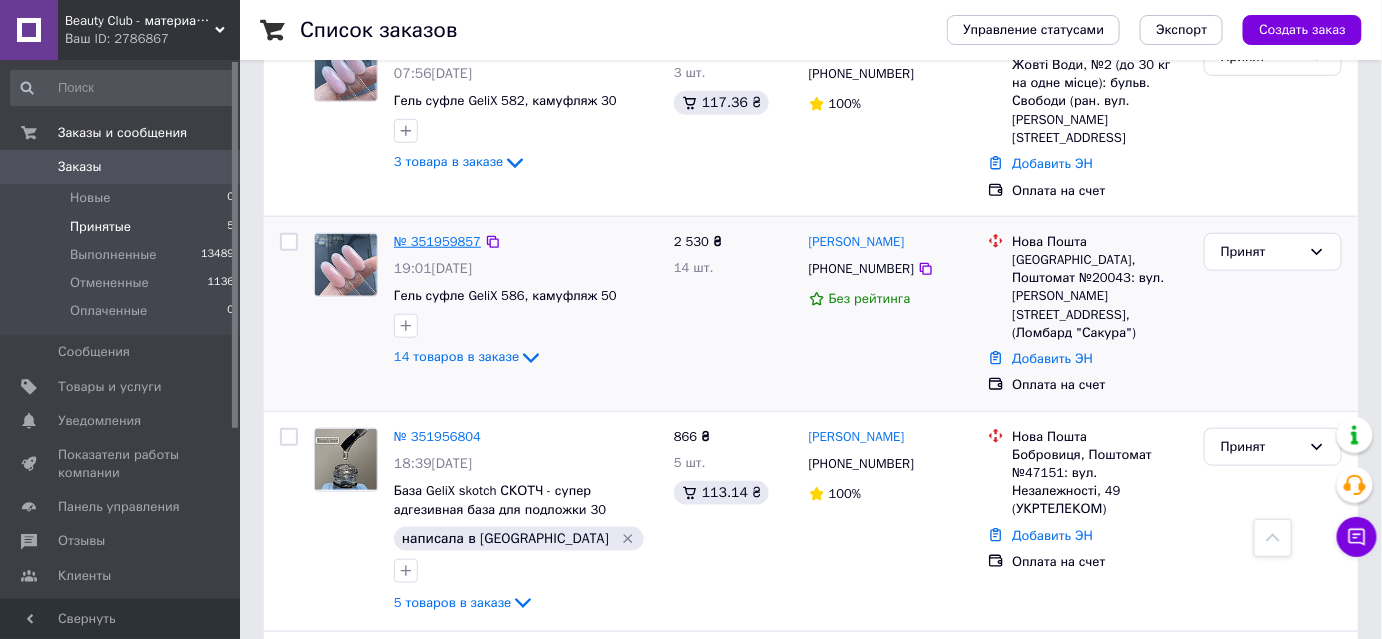 click on "№ 351959857" at bounding box center [437, 241] 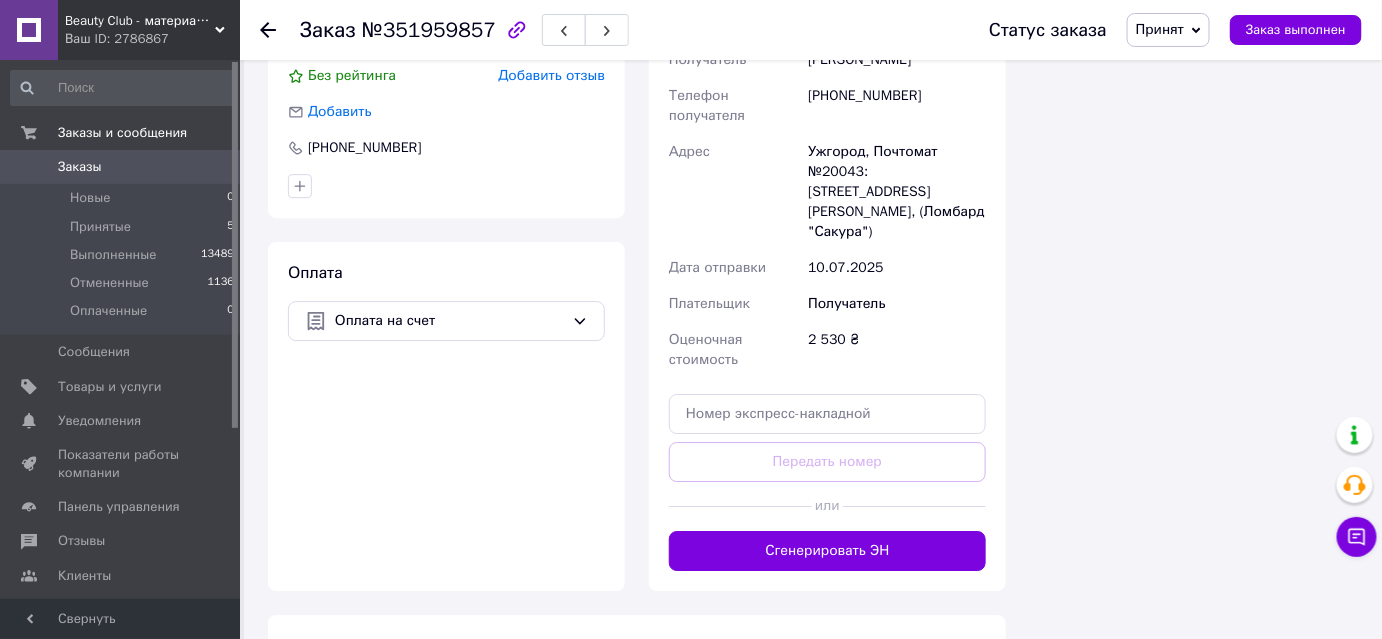 scroll, scrollTop: 2181, scrollLeft: 0, axis: vertical 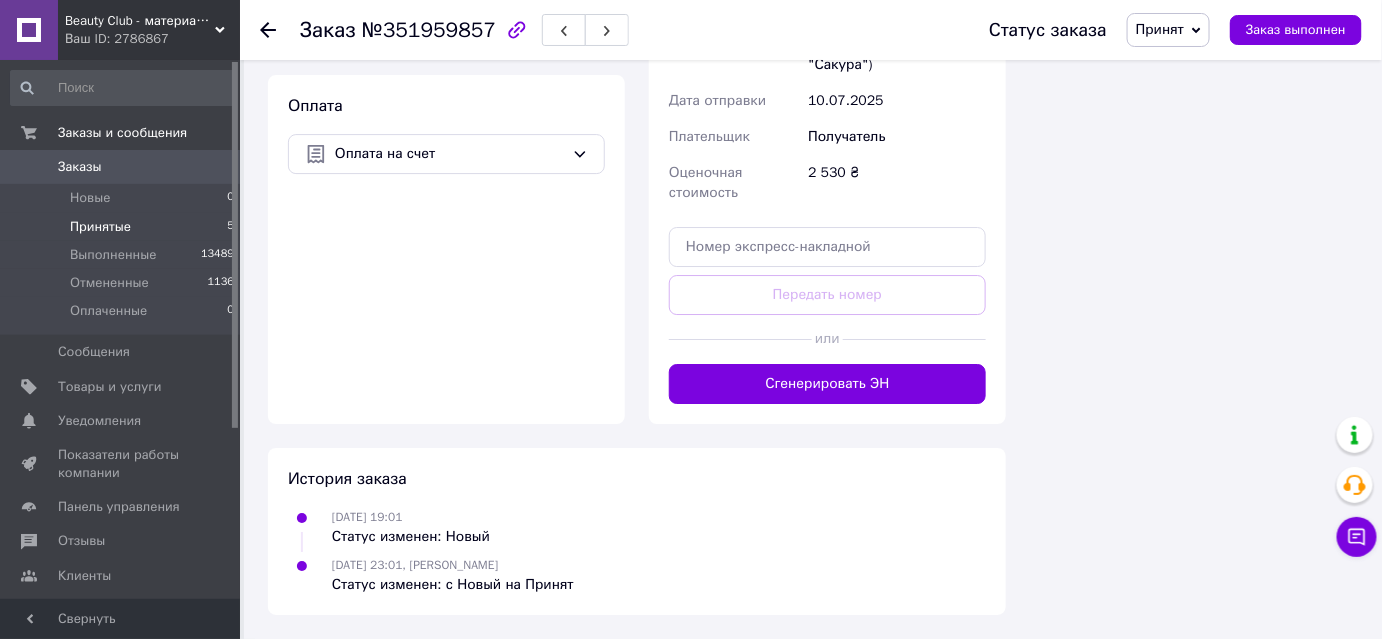 click on "Принятые" at bounding box center [100, 227] 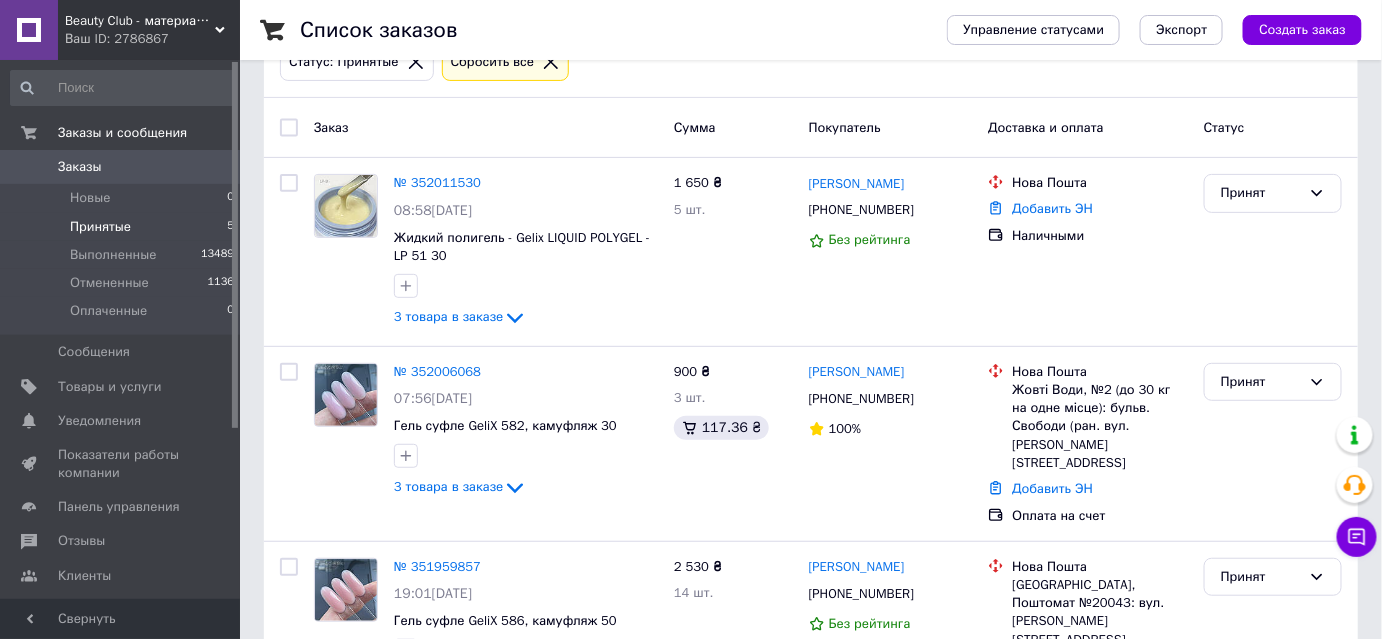 scroll, scrollTop: 272, scrollLeft: 0, axis: vertical 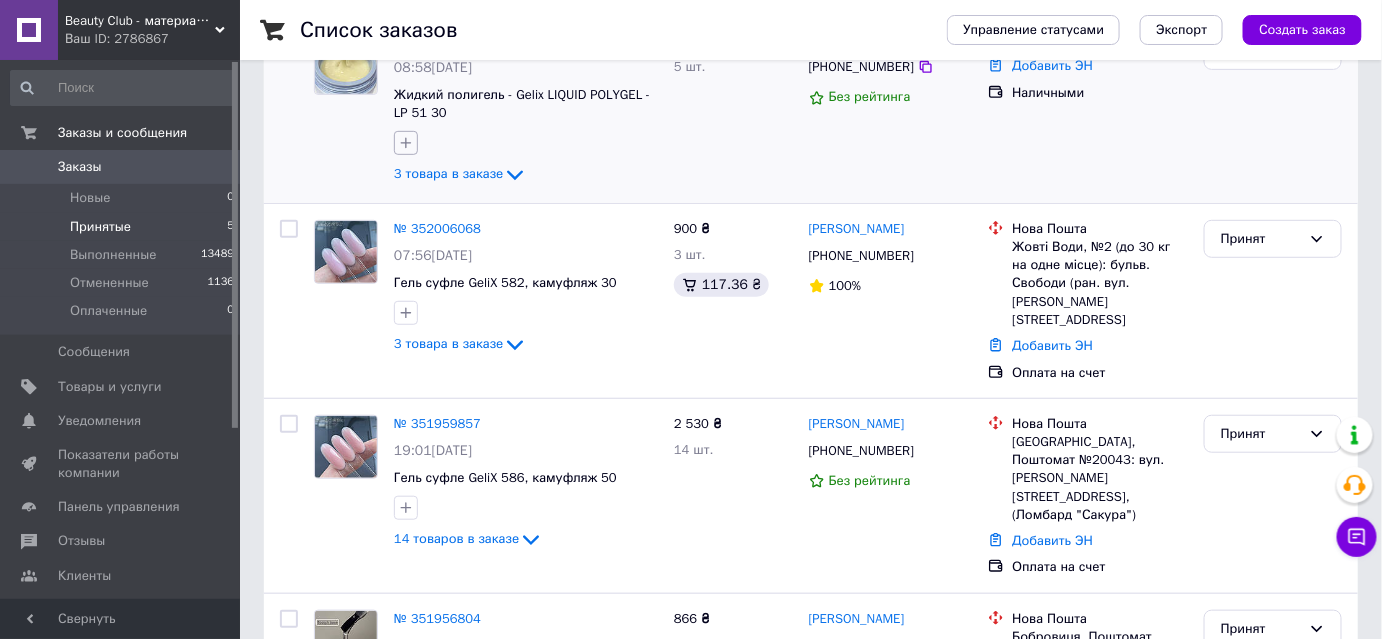 click 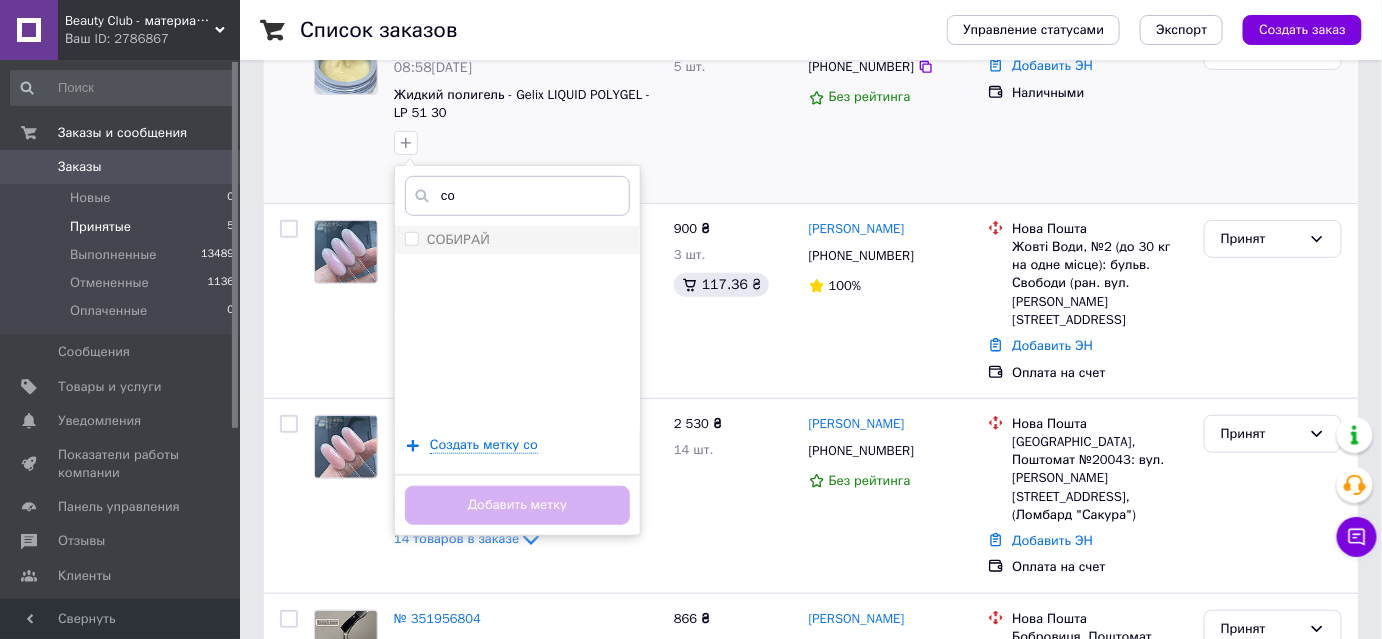 type on "со" 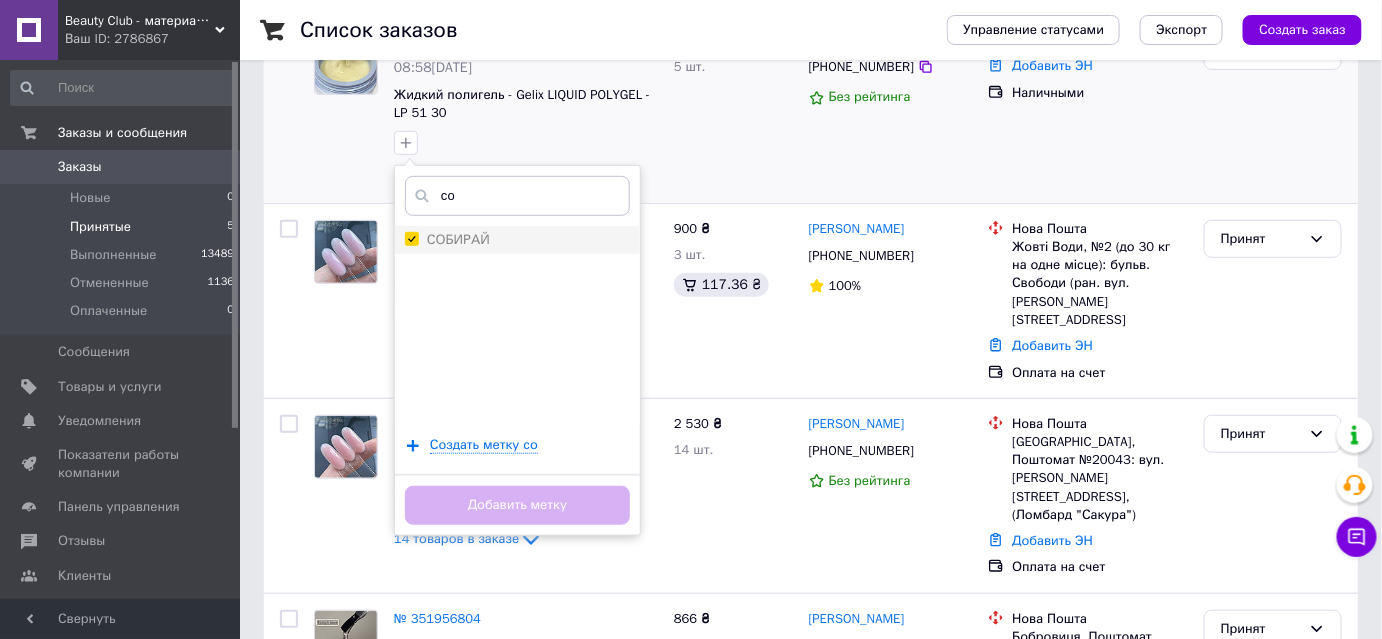 checkbox on "true" 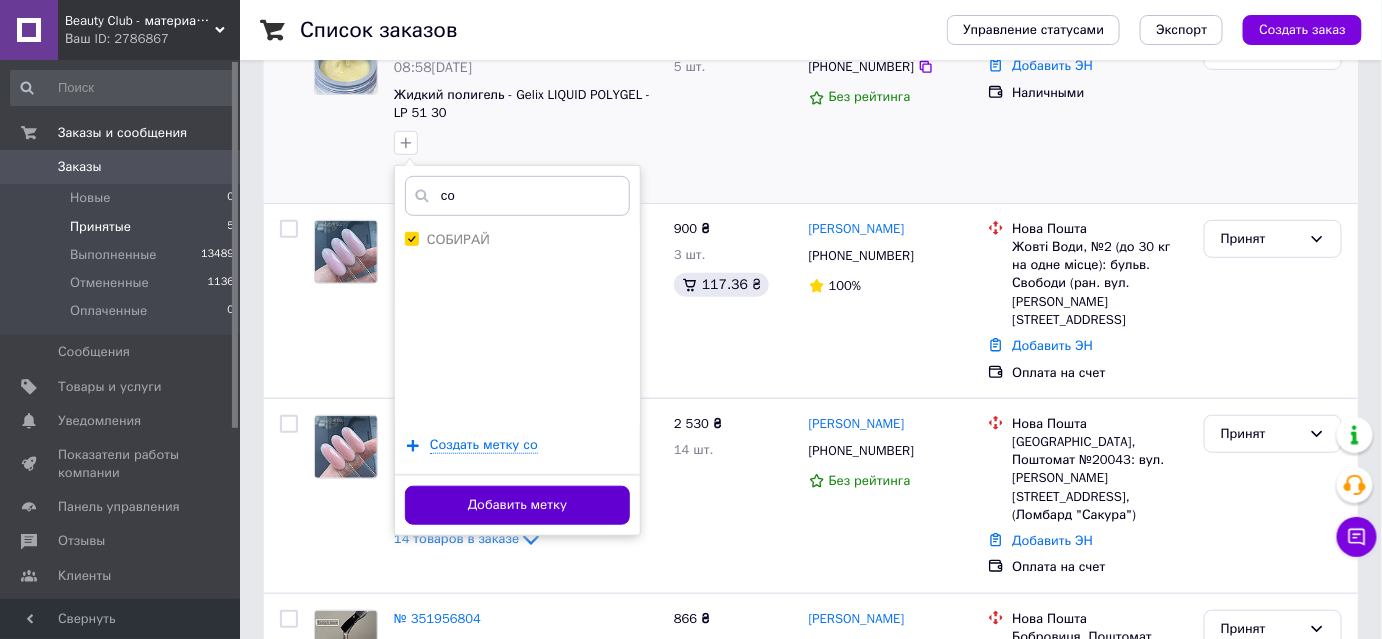 click on "Добавить метку" at bounding box center [517, 505] 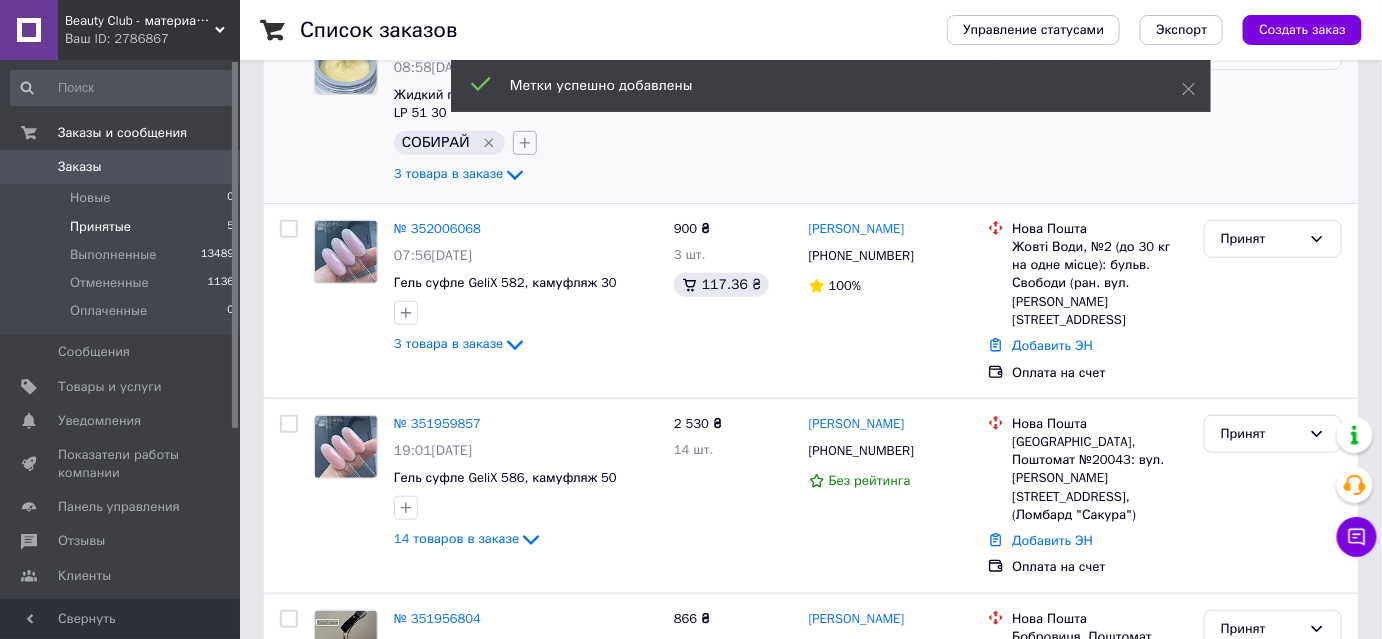 click 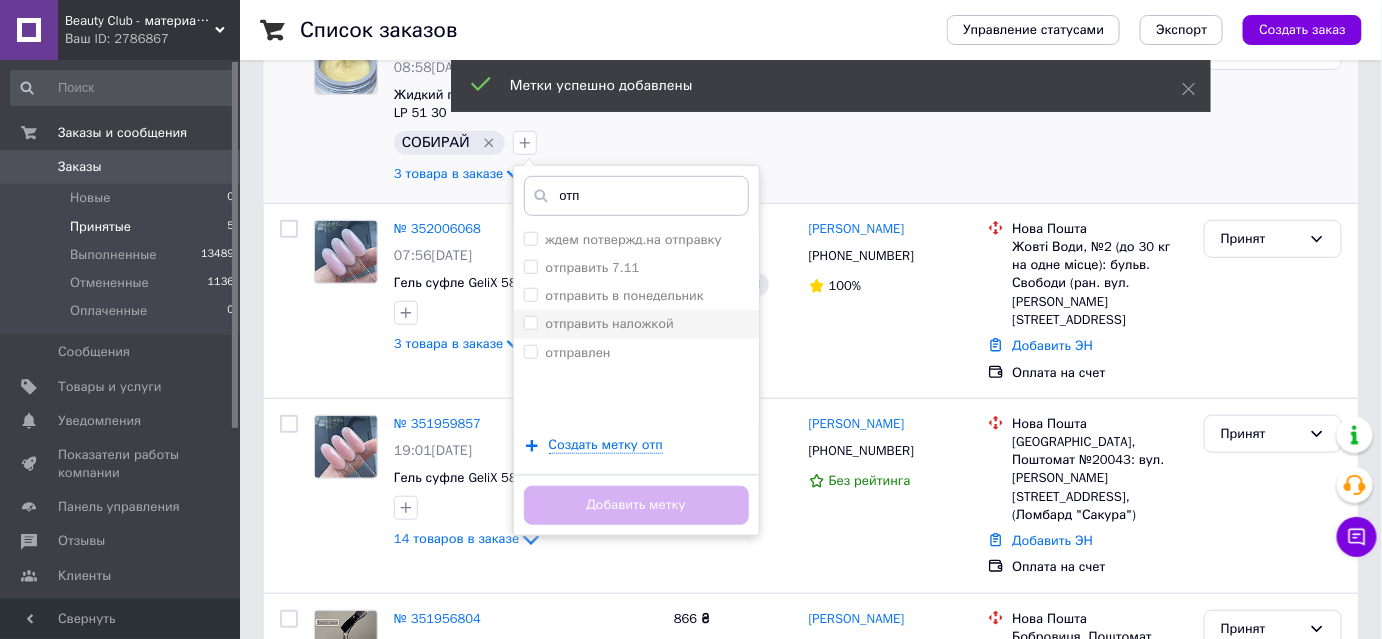 type on "отп" 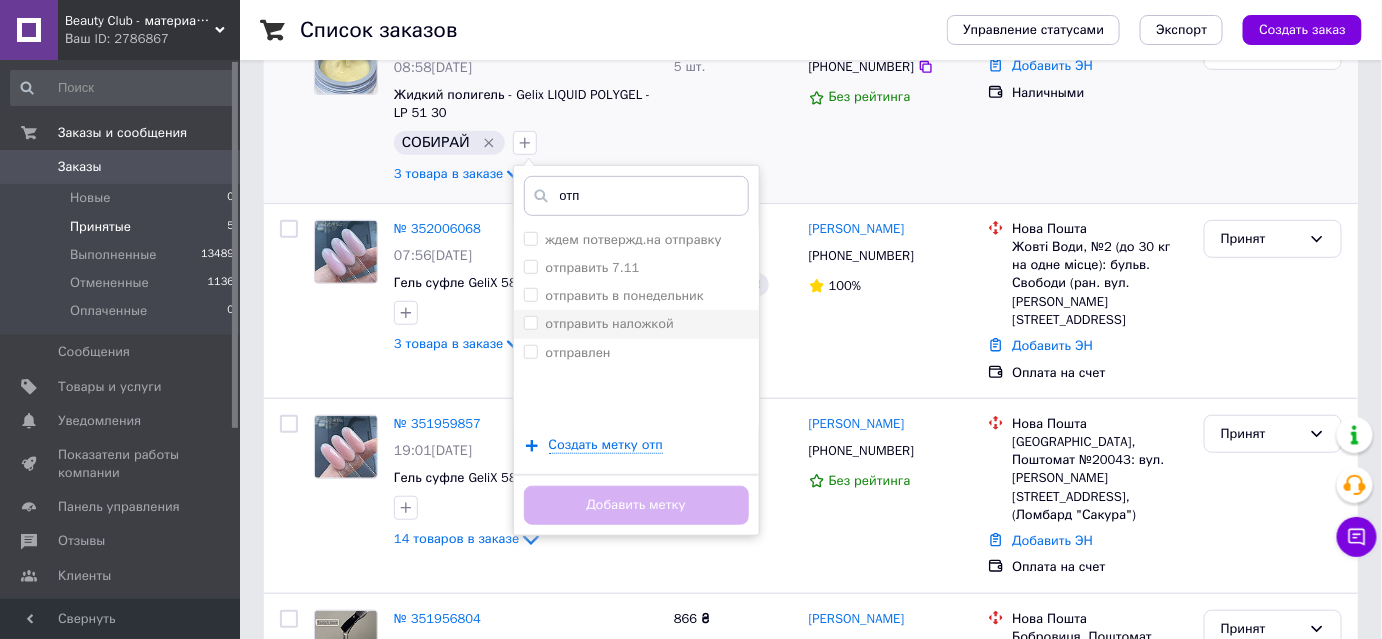 click on "отправить наложкой" at bounding box center (530, 322) 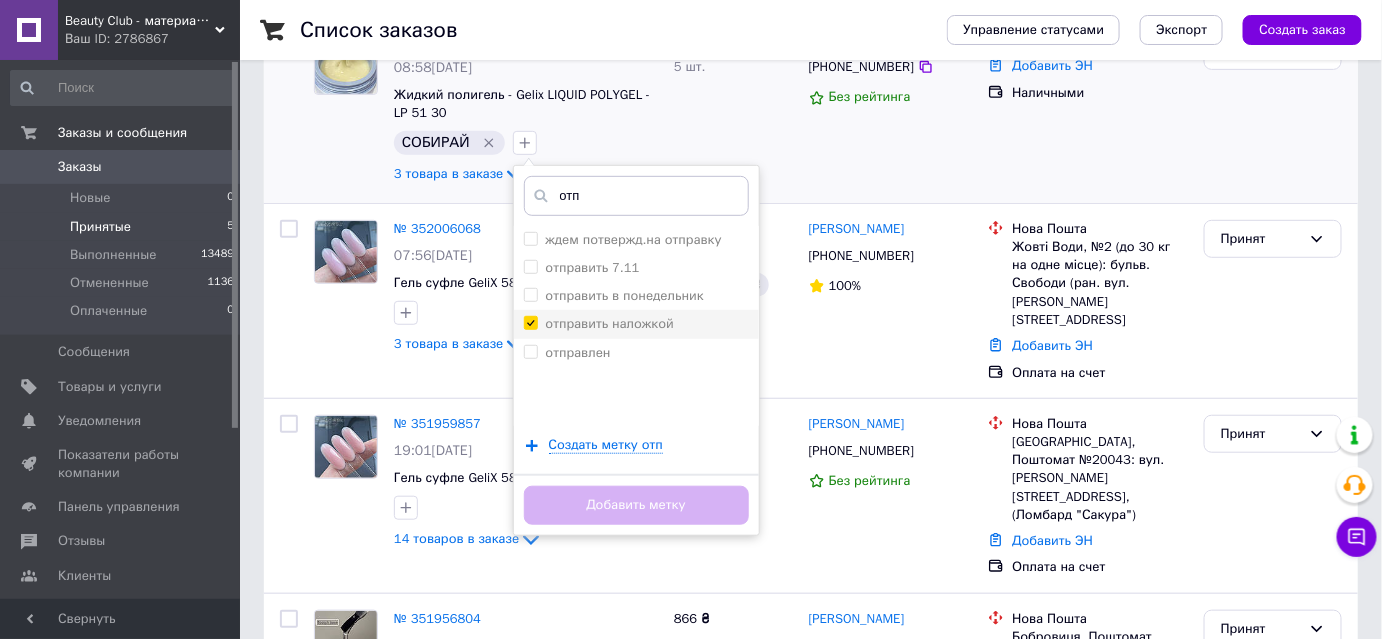 checkbox on "true" 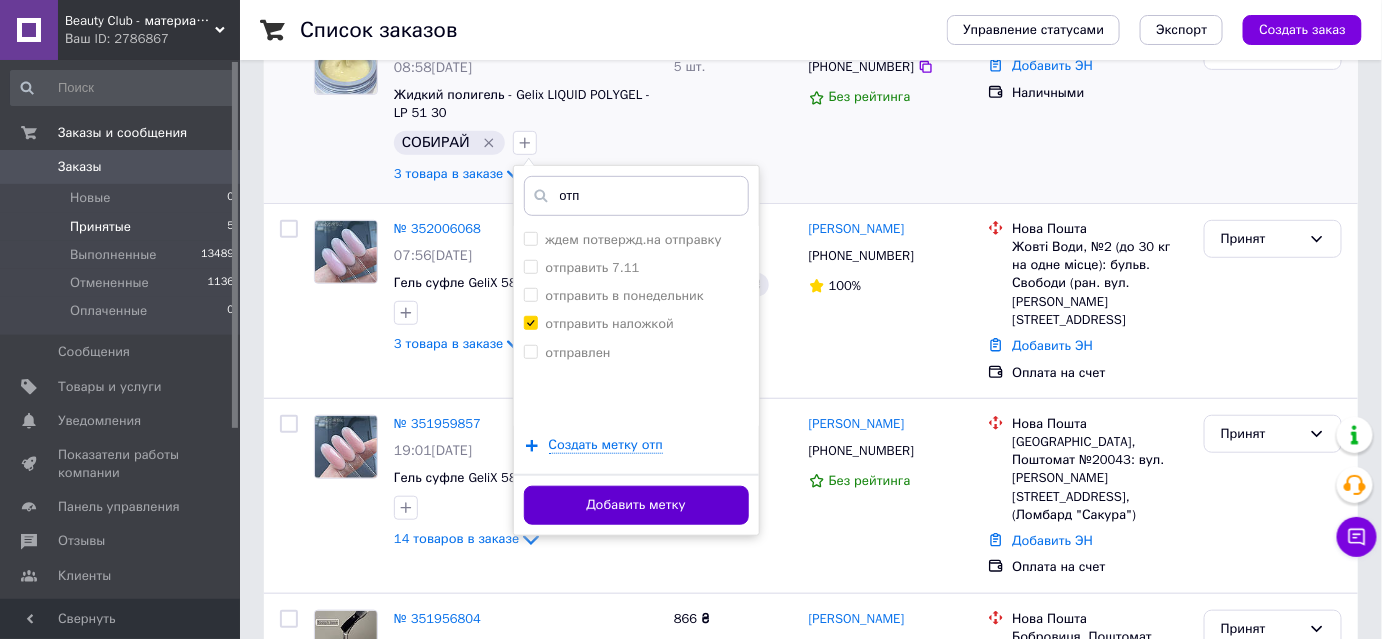 click on "Добавить метку" at bounding box center [636, 505] 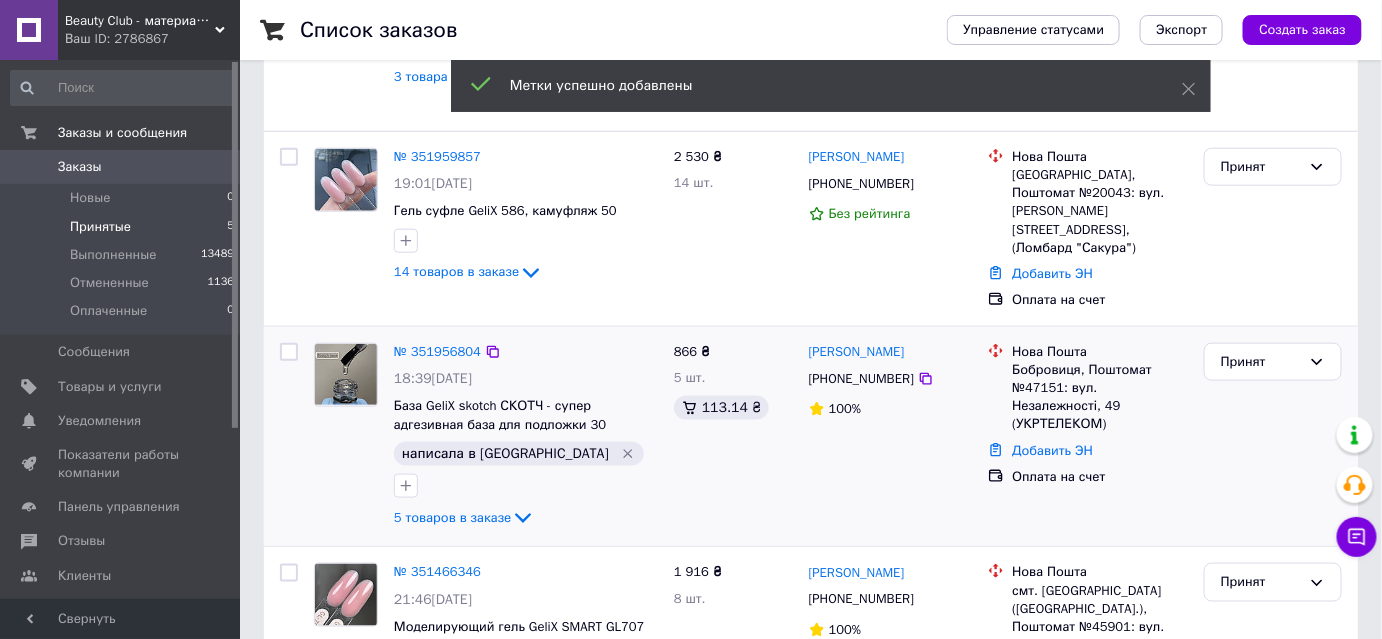 scroll, scrollTop: 626, scrollLeft: 0, axis: vertical 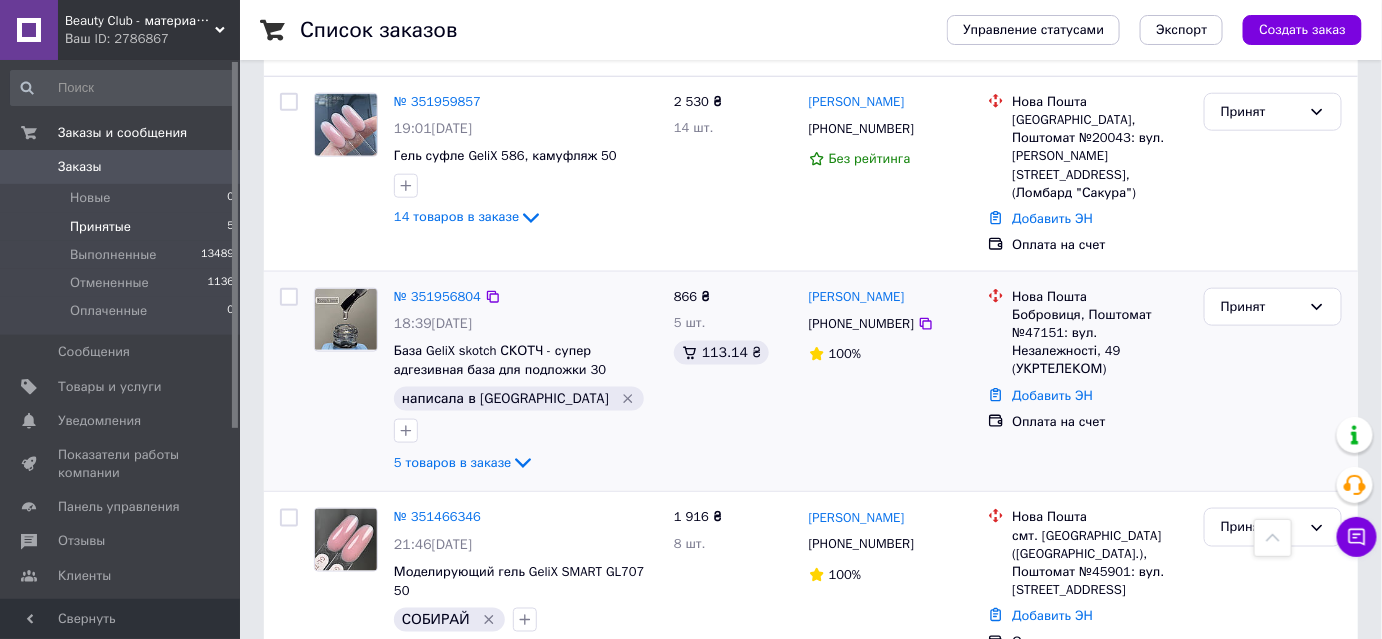 click 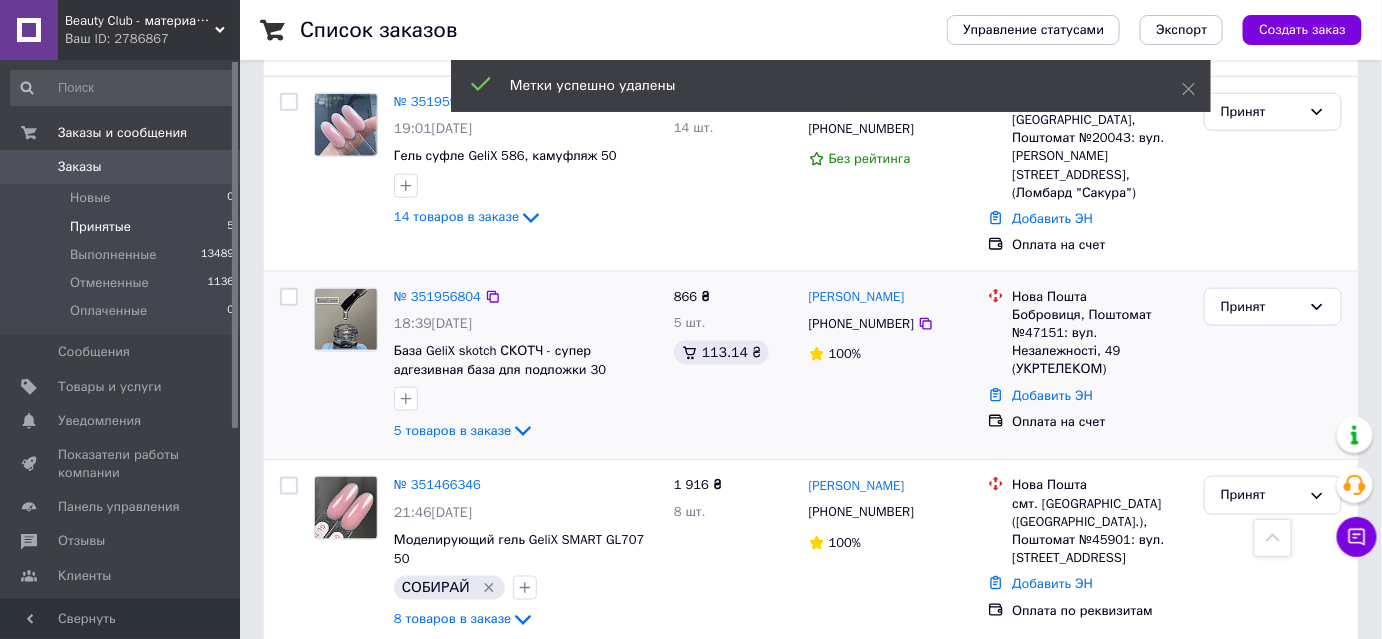 scroll, scrollTop: 624, scrollLeft: 0, axis: vertical 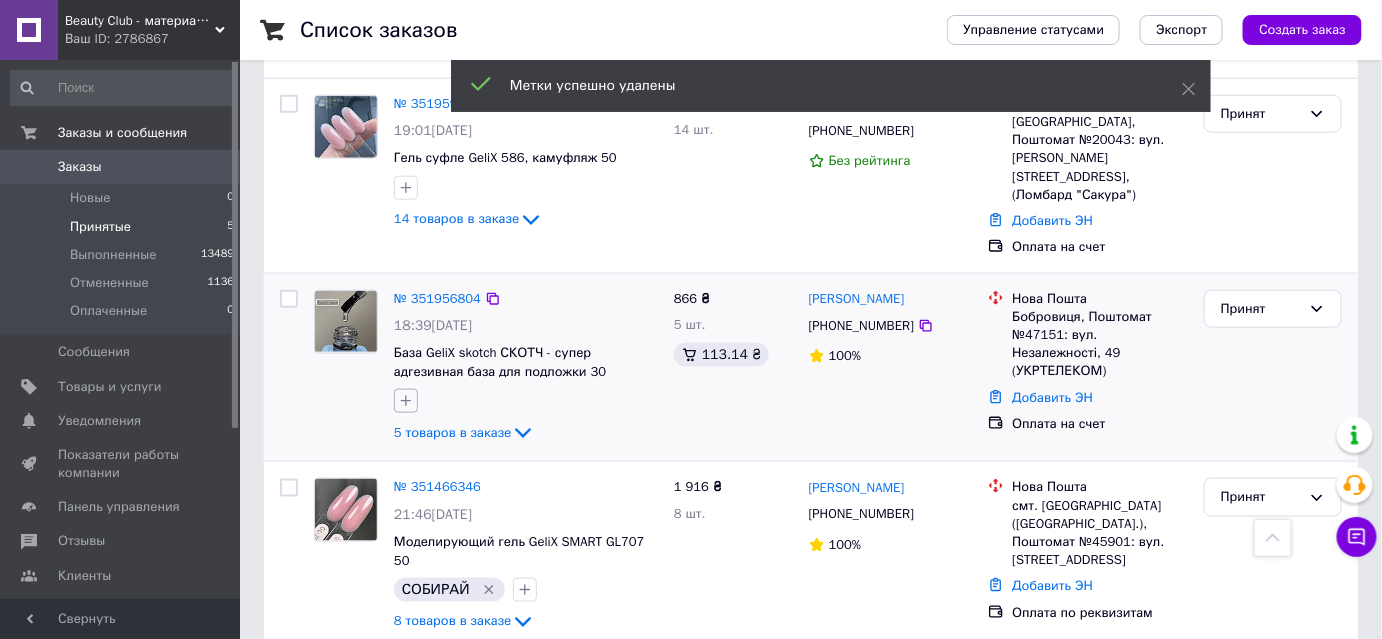 click 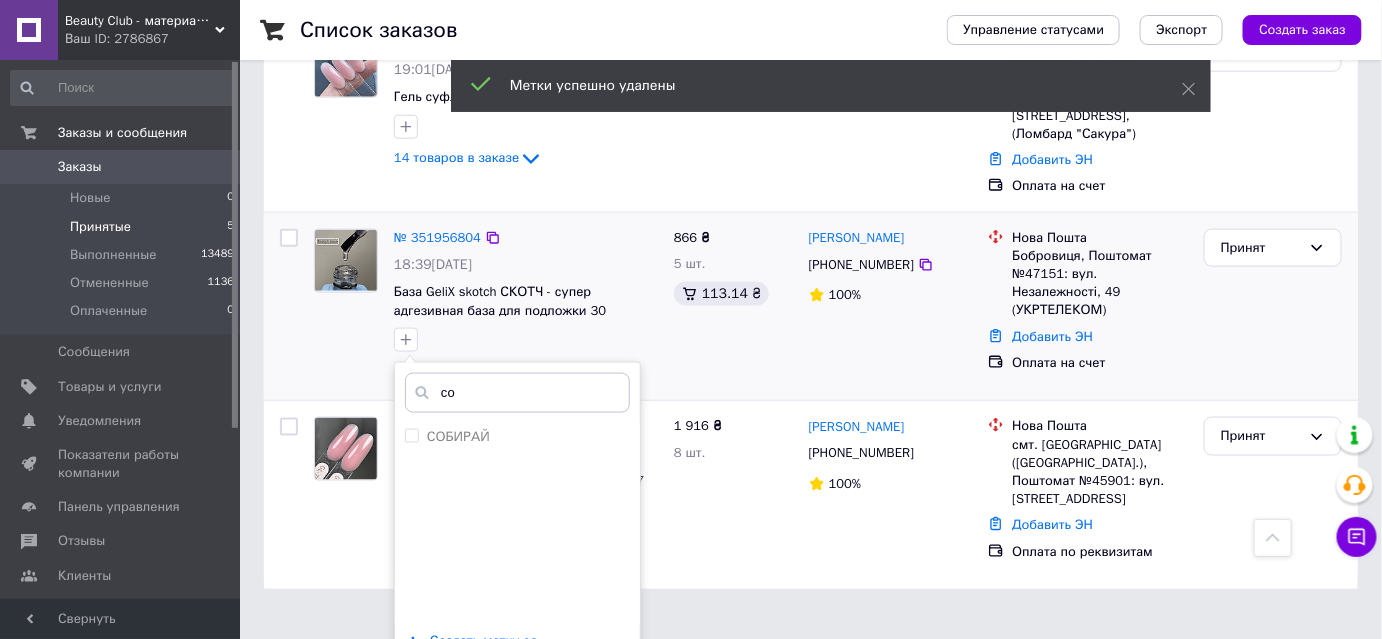 scroll, scrollTop: 752, scrollLeft: 0, axis: vertical 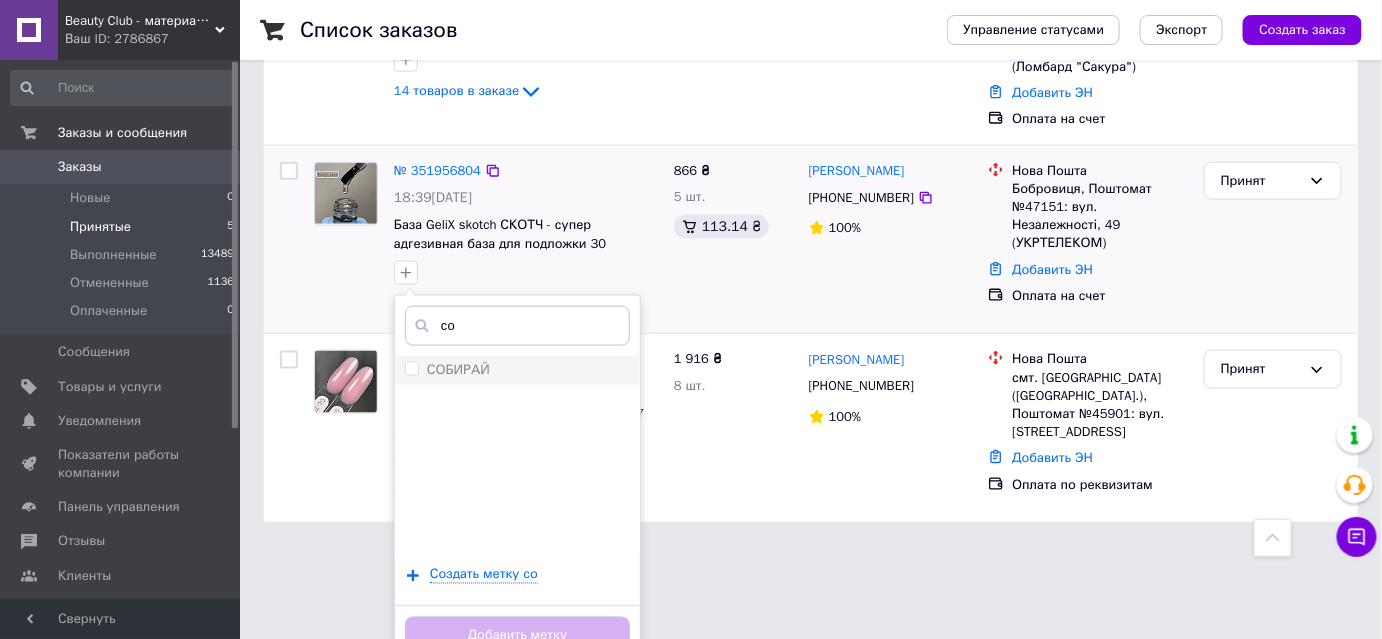 type on "со" 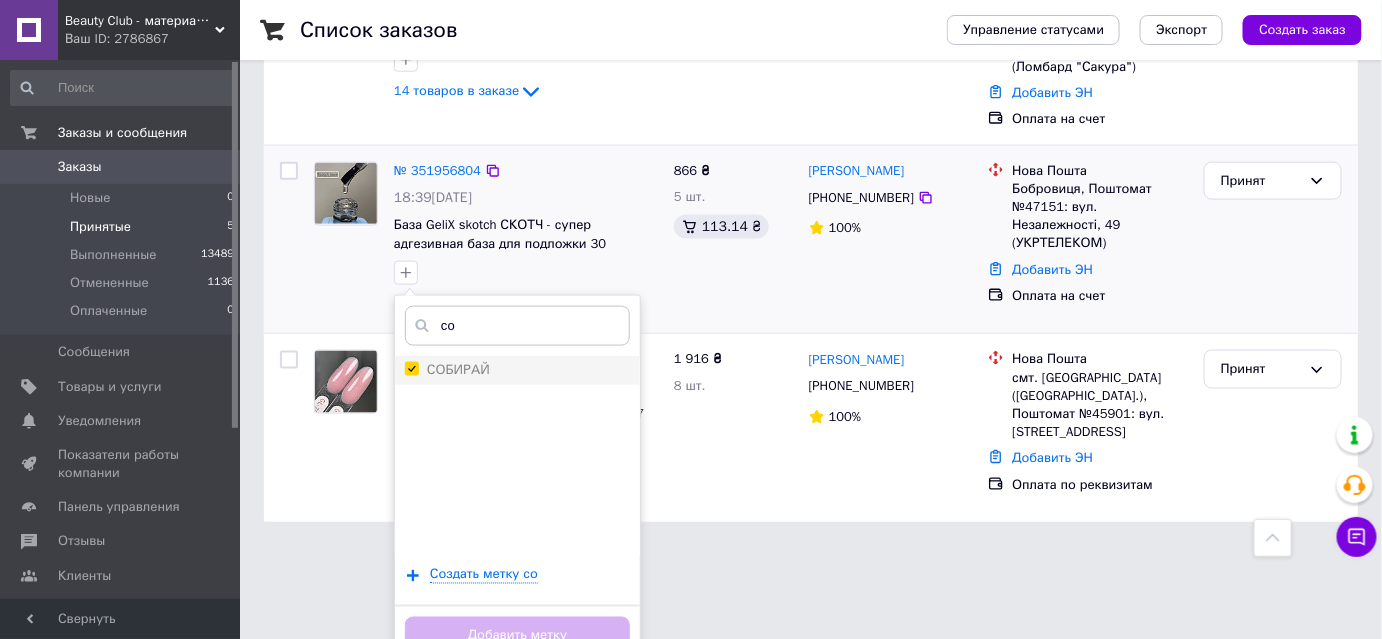 checkbox on "true" 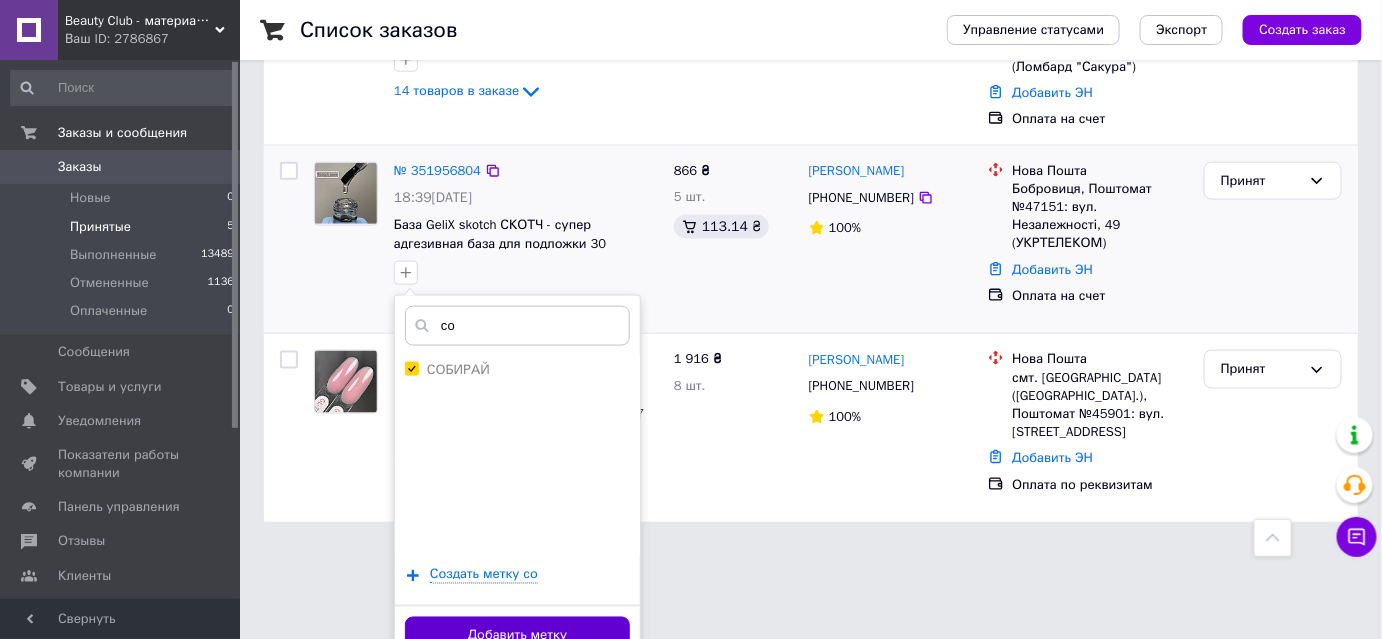 click on "Добавить метку" at bounding box center [517, 636] 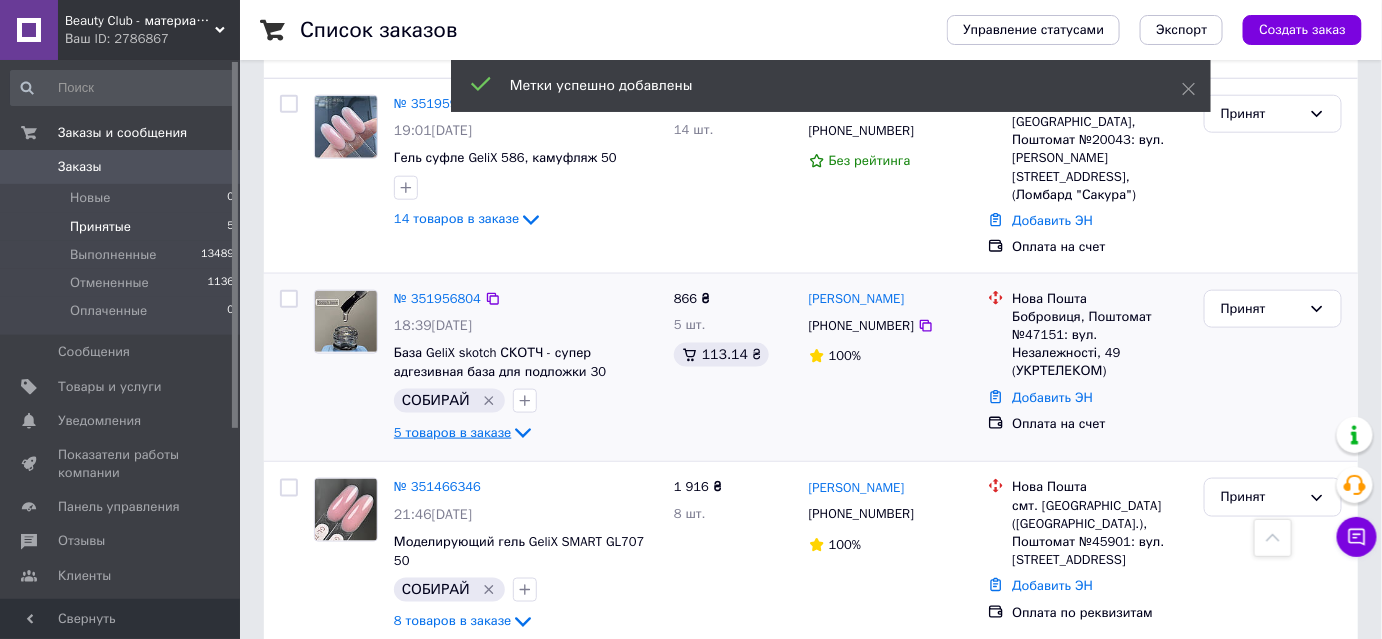 scroll, scrollTop: 626, scrollLeft: 0, axis: vertical 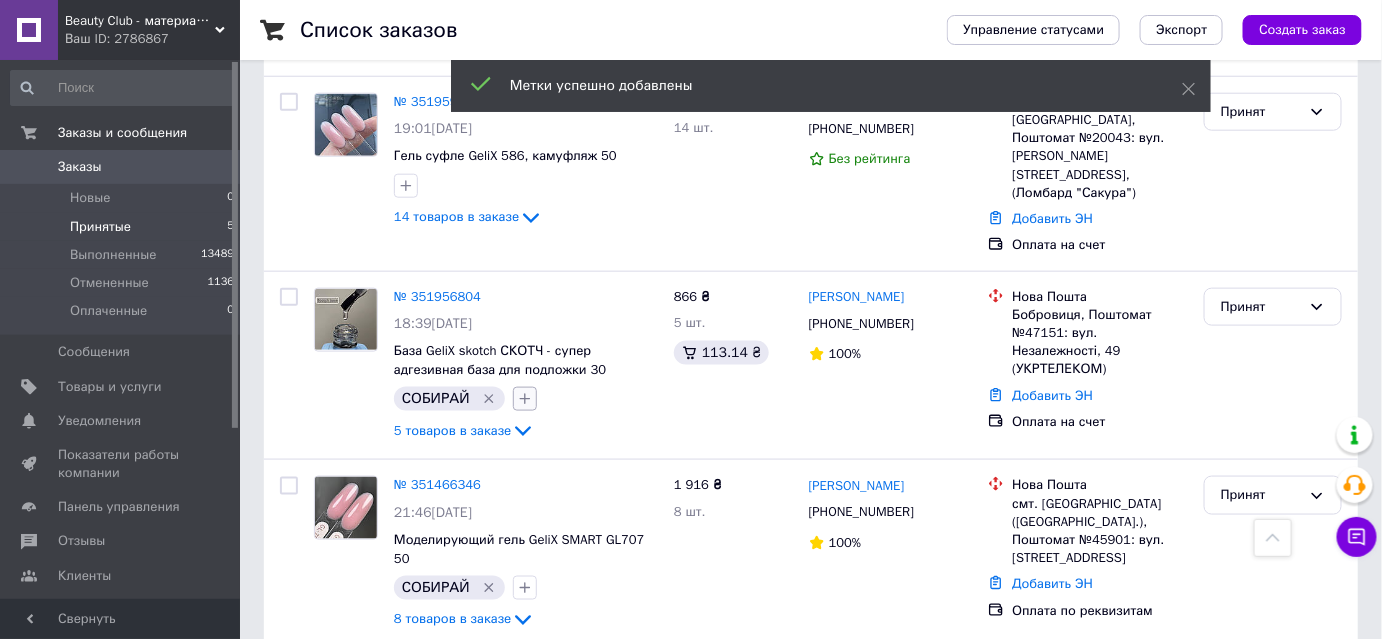 click 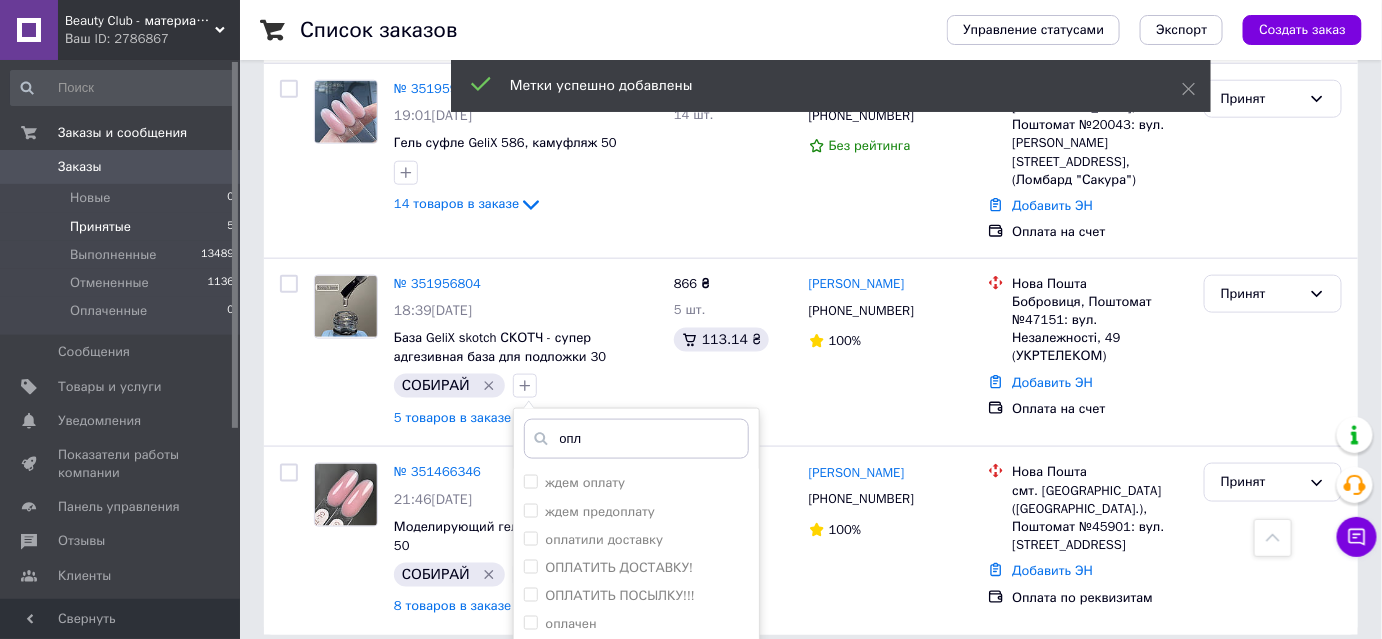 scroll, scrollTop: 778, scrollLeft: 0, axis: vertical 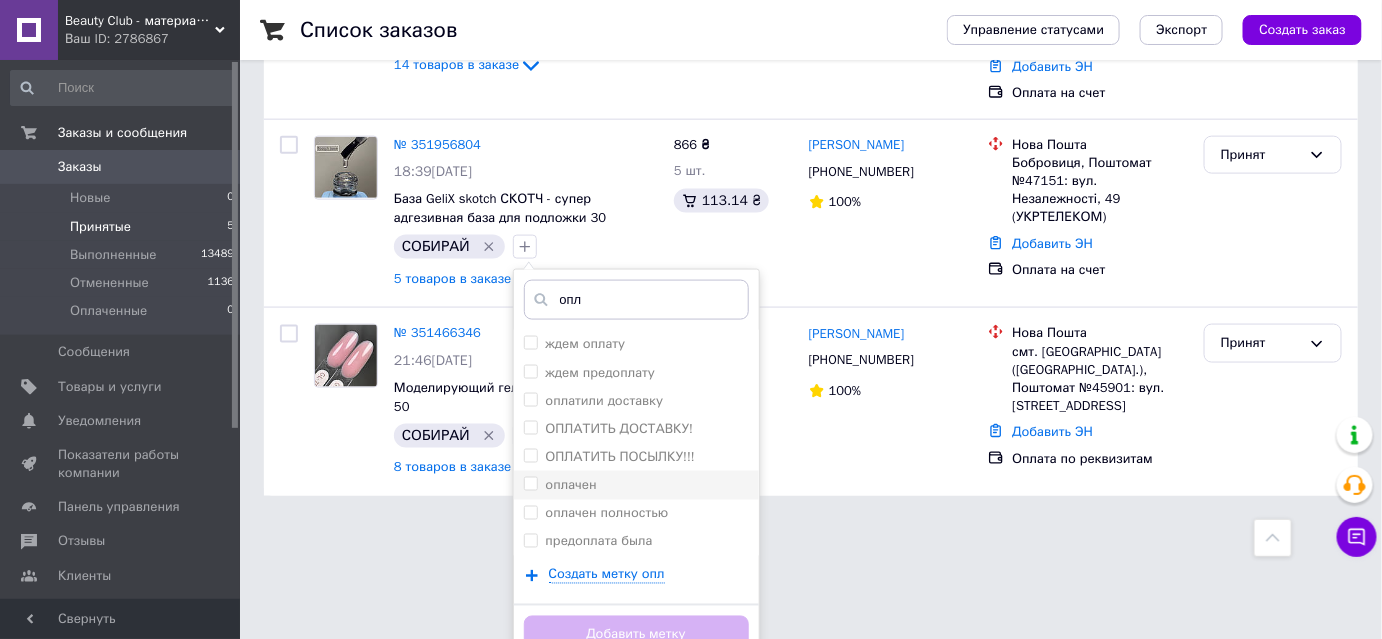 type on "опл" 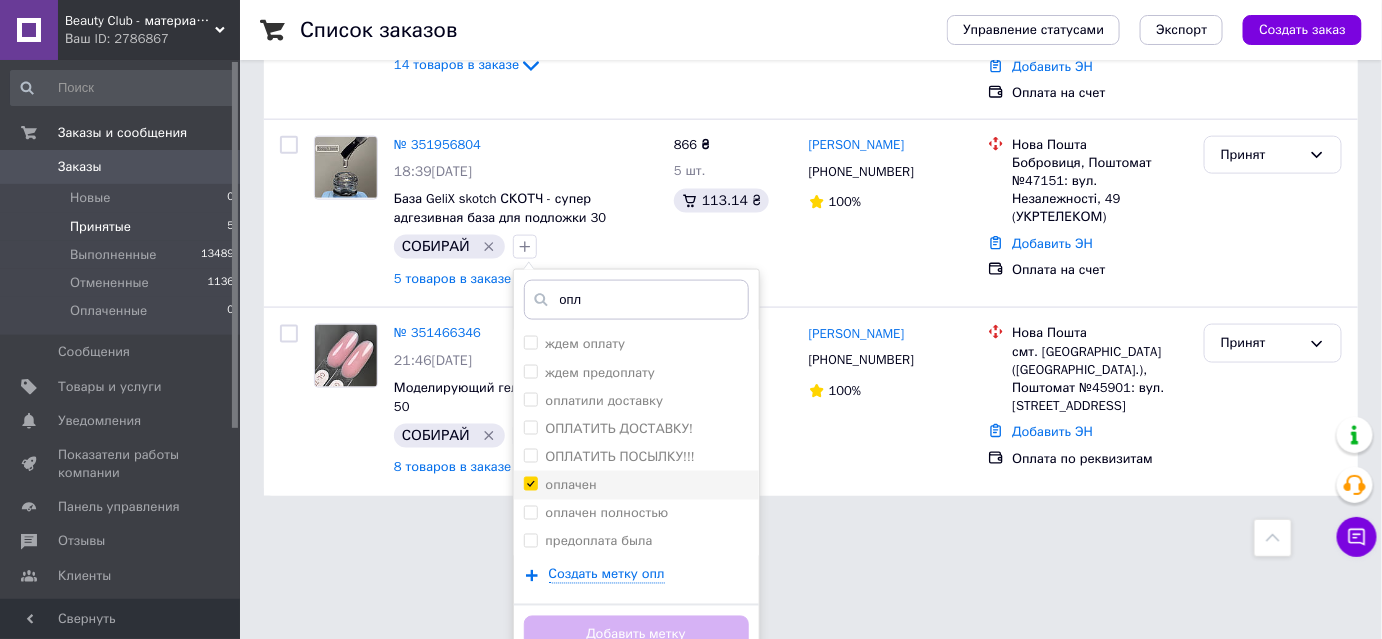 checkbox on "true" 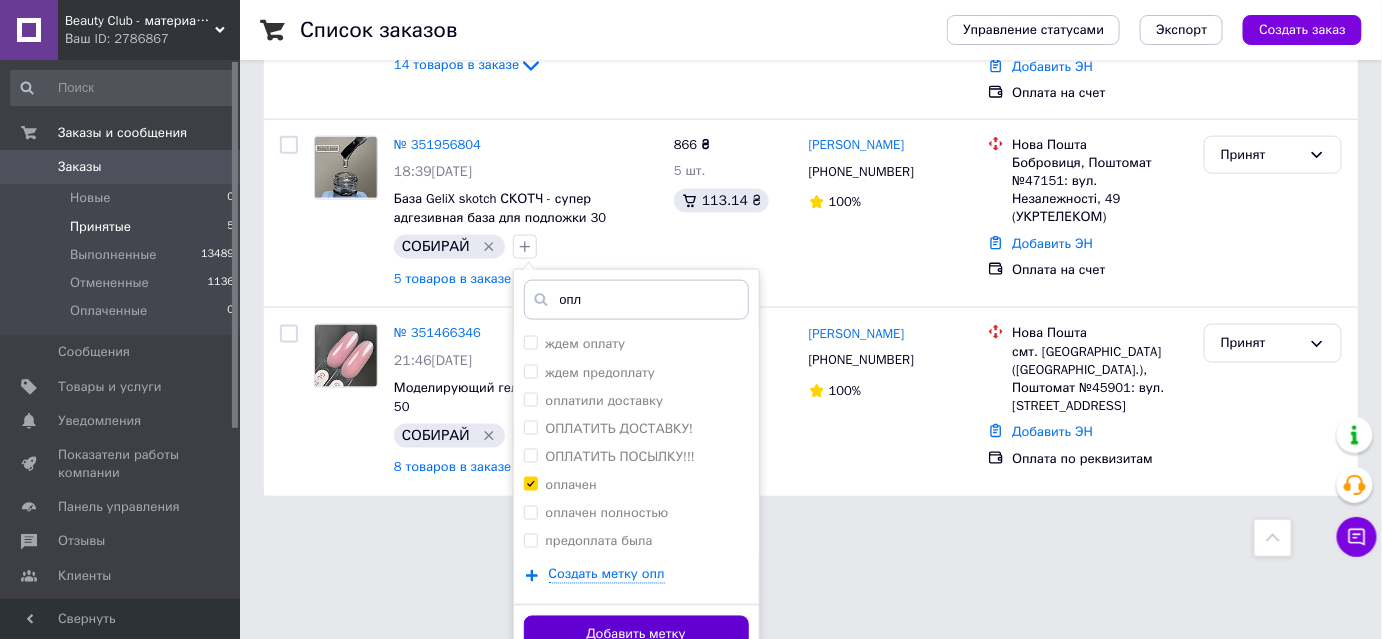 click on "Добавить метку" at bounding box center (636, 635) 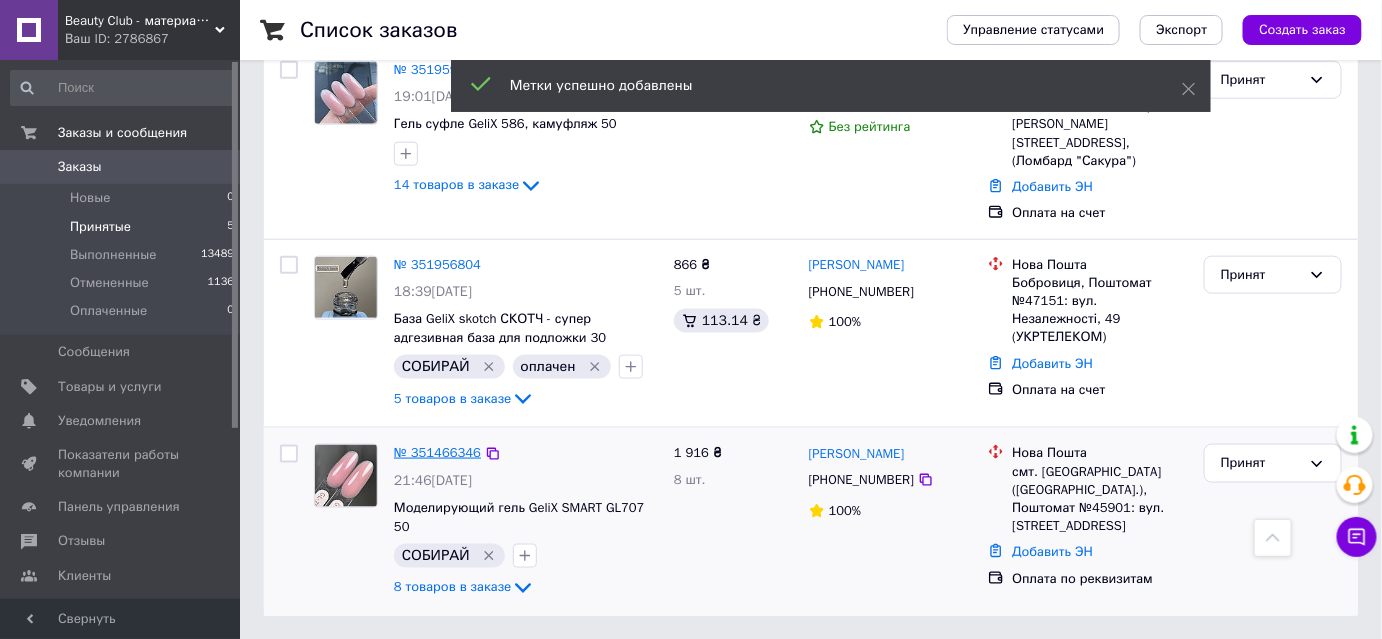 click on "№ 351466346" at bounding box center (437, 452) 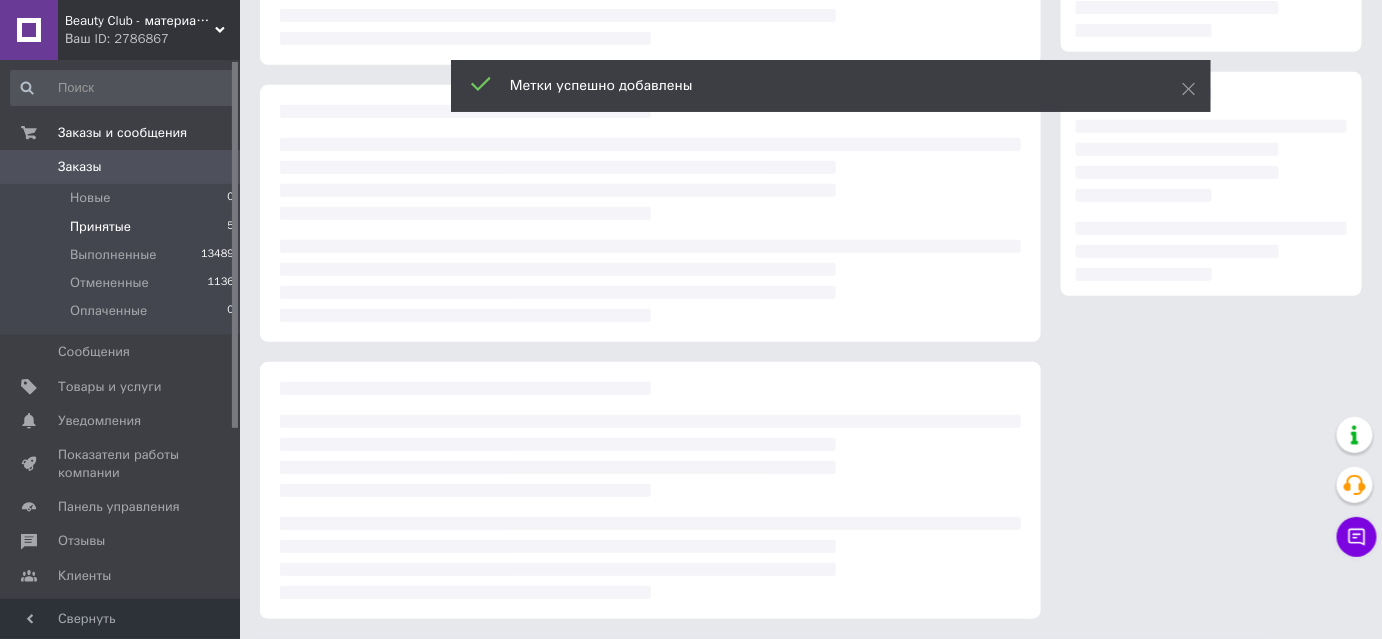 scroll, scrollTop: 274, scrollLeft: 0, axis: vertical 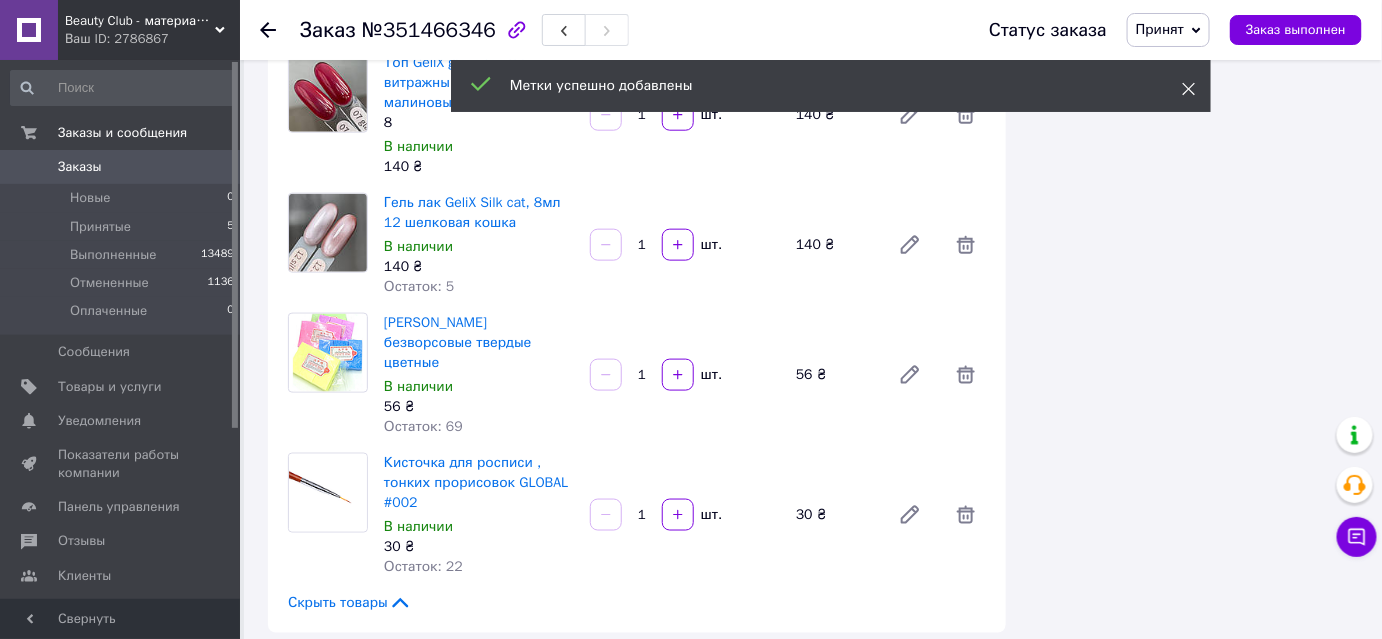 click 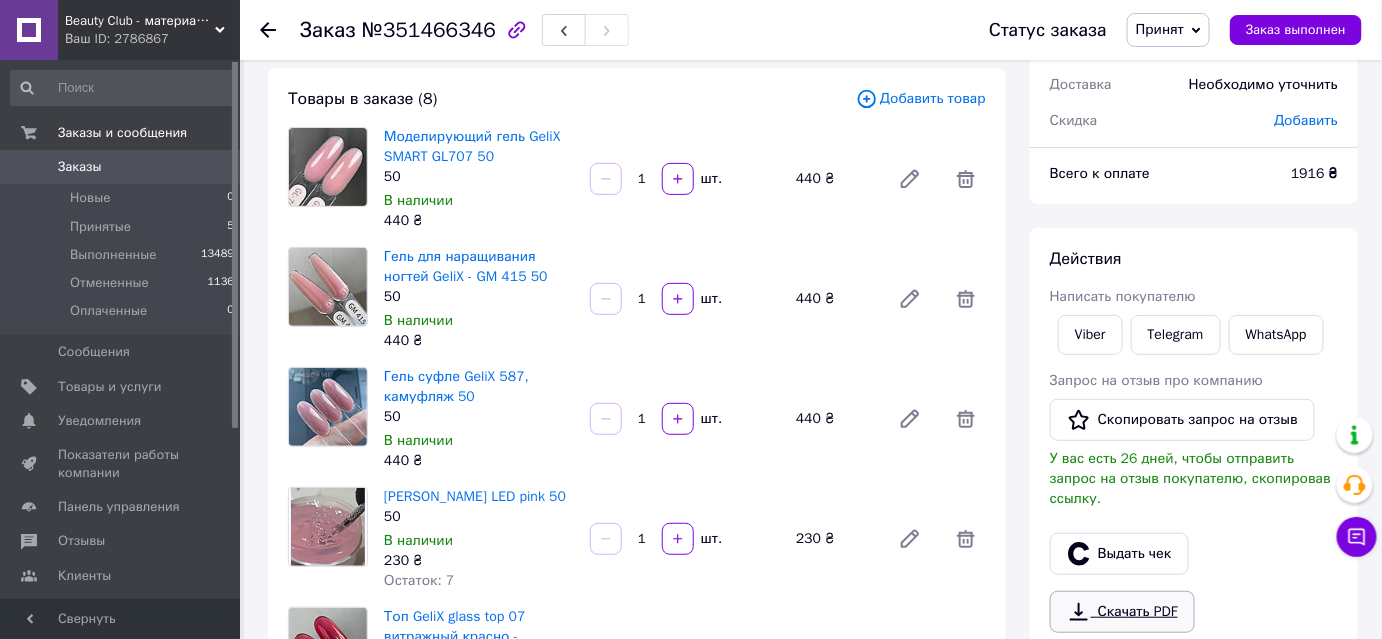 scroll, scrollTop: 22, scrollLeft: 0, axis: vertical 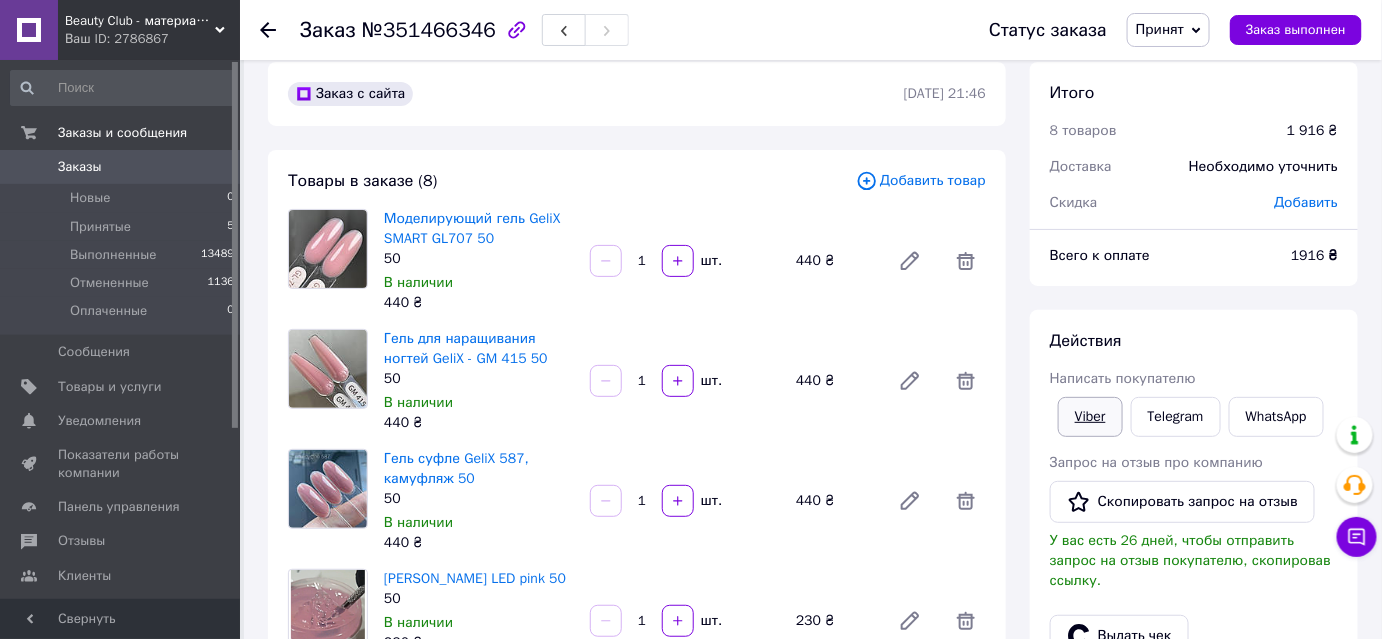 click on "Viber" at bounding box center (1090, 417) 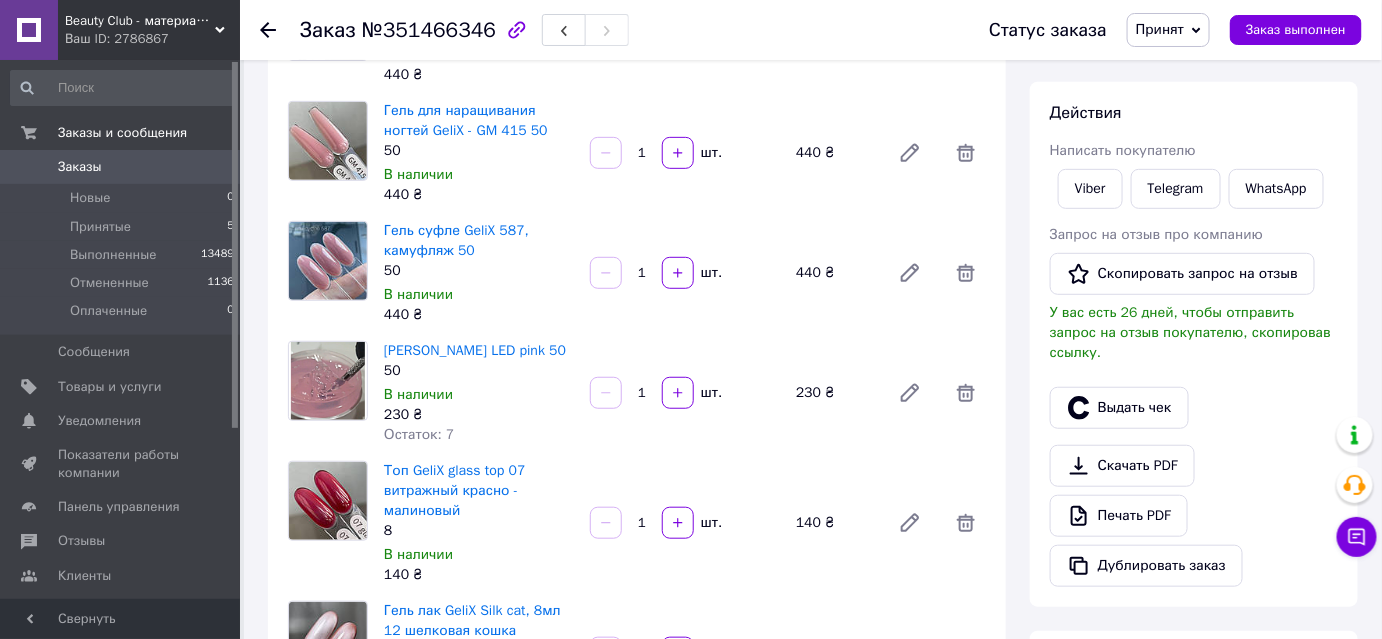 scroll, scrollTop: 295, scrollLeft: 0, axis: vertical 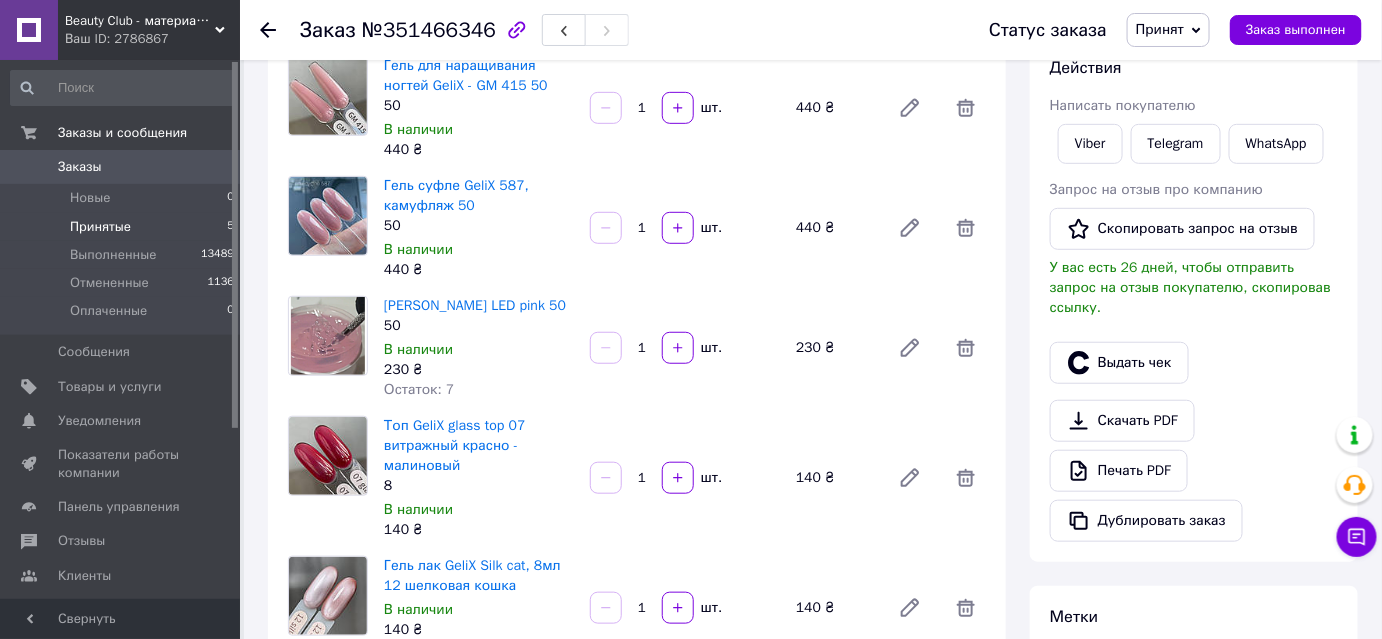 click on "Принятые" at bounding box center [100, 227] 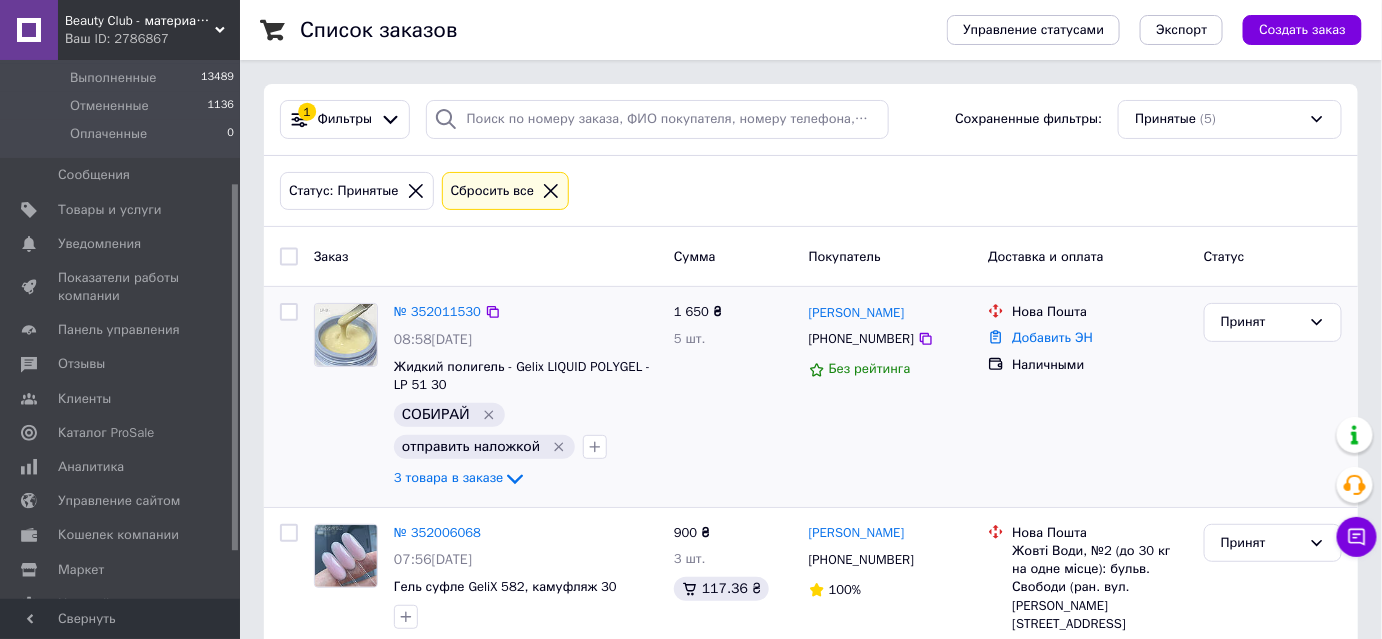 scroll, scrollTop: 181, scrollLeft: 0, axis: vertical 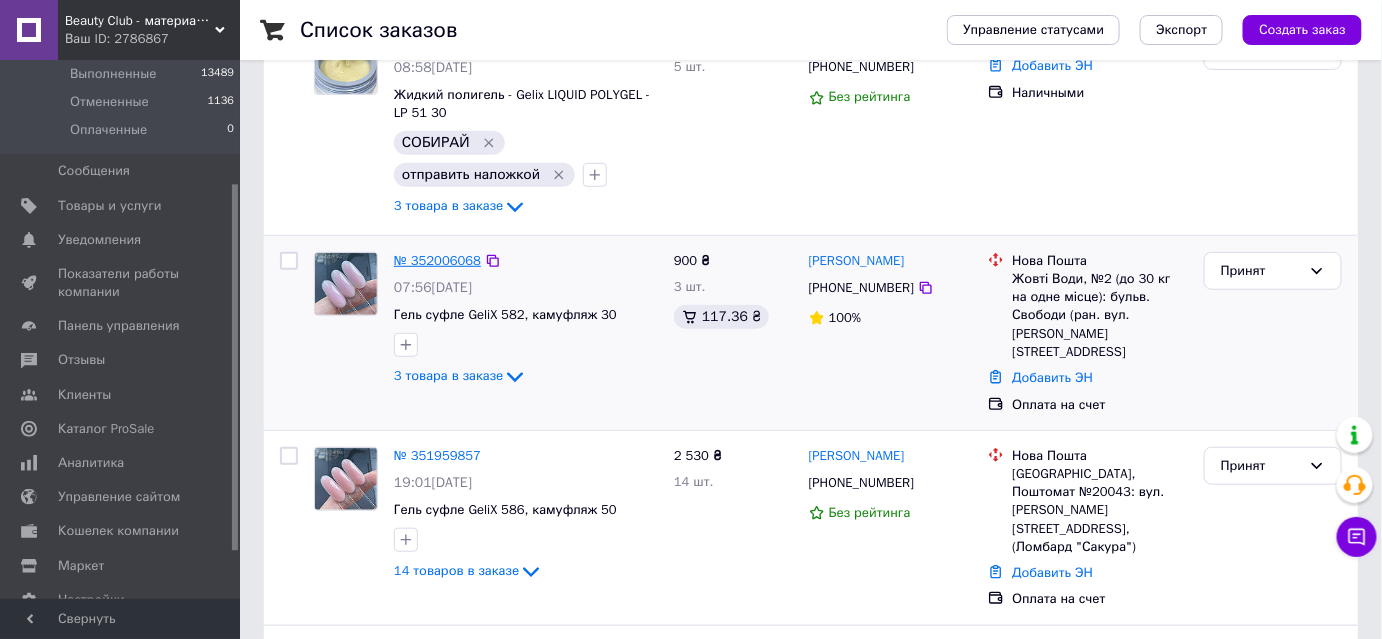 click on "№ 352006068" at bounding box center (437, 260) 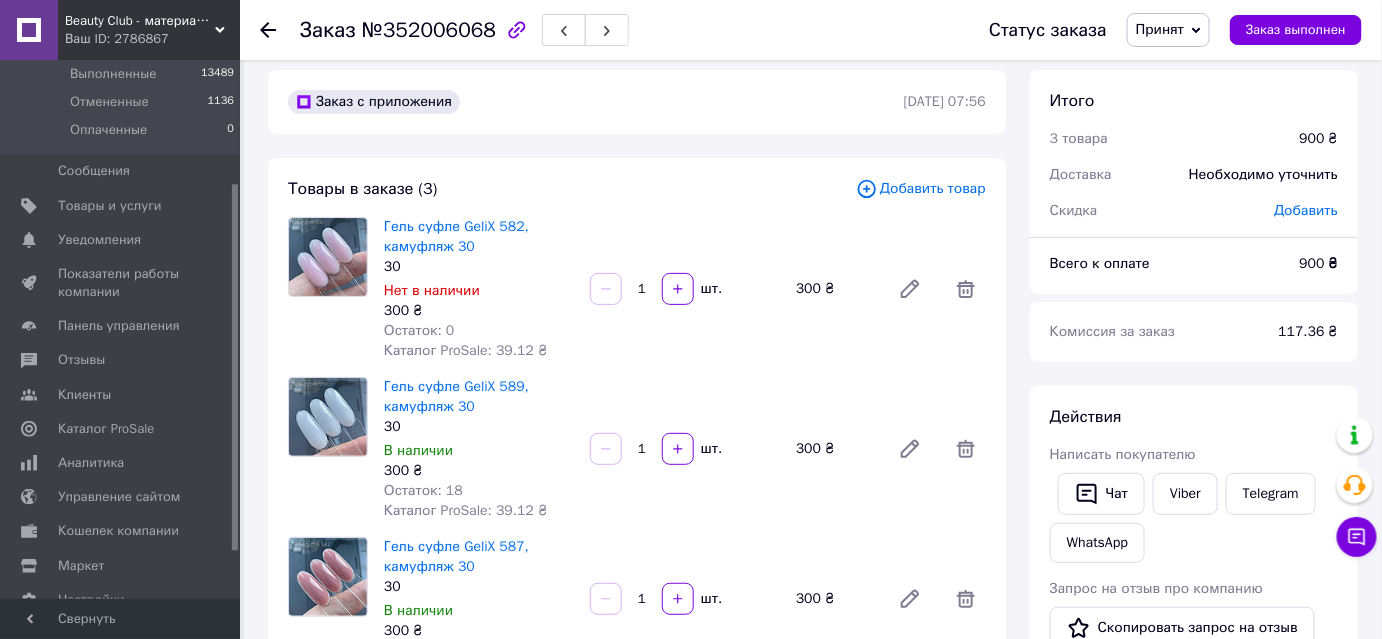 scroll, scrollTop: 0, scrollLeft: 0, axis: both 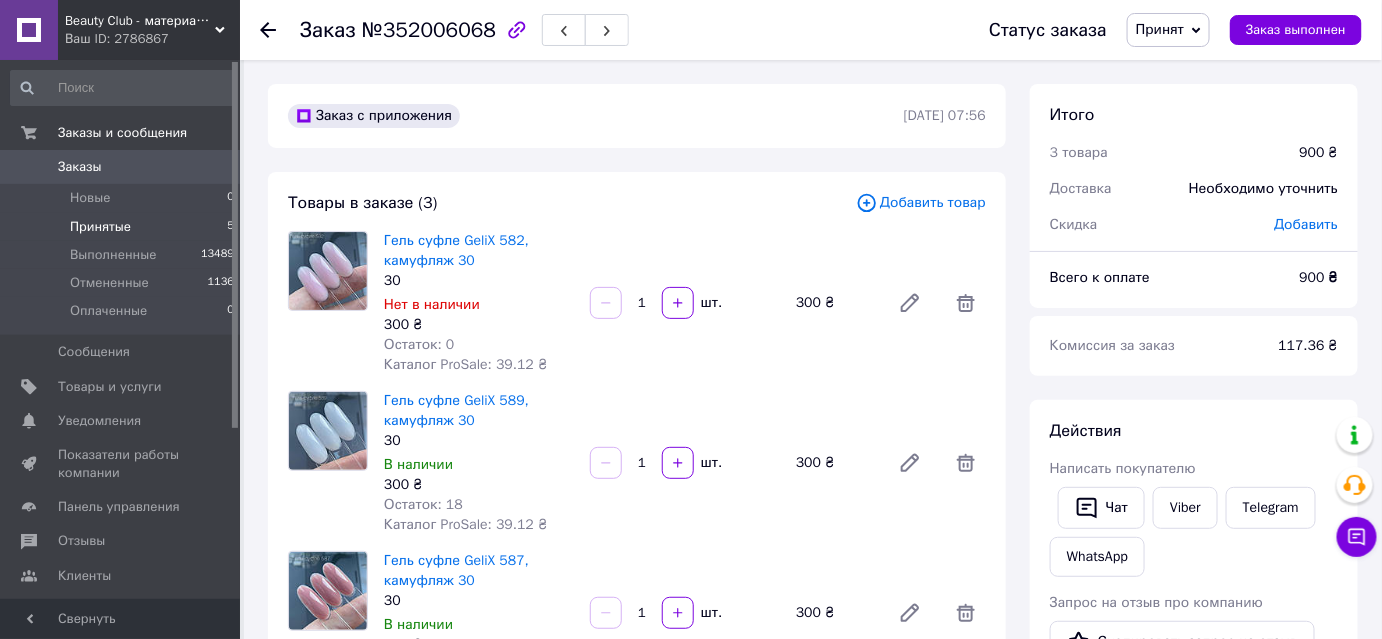 click on "Принятые" at bounding box center [100, 227] 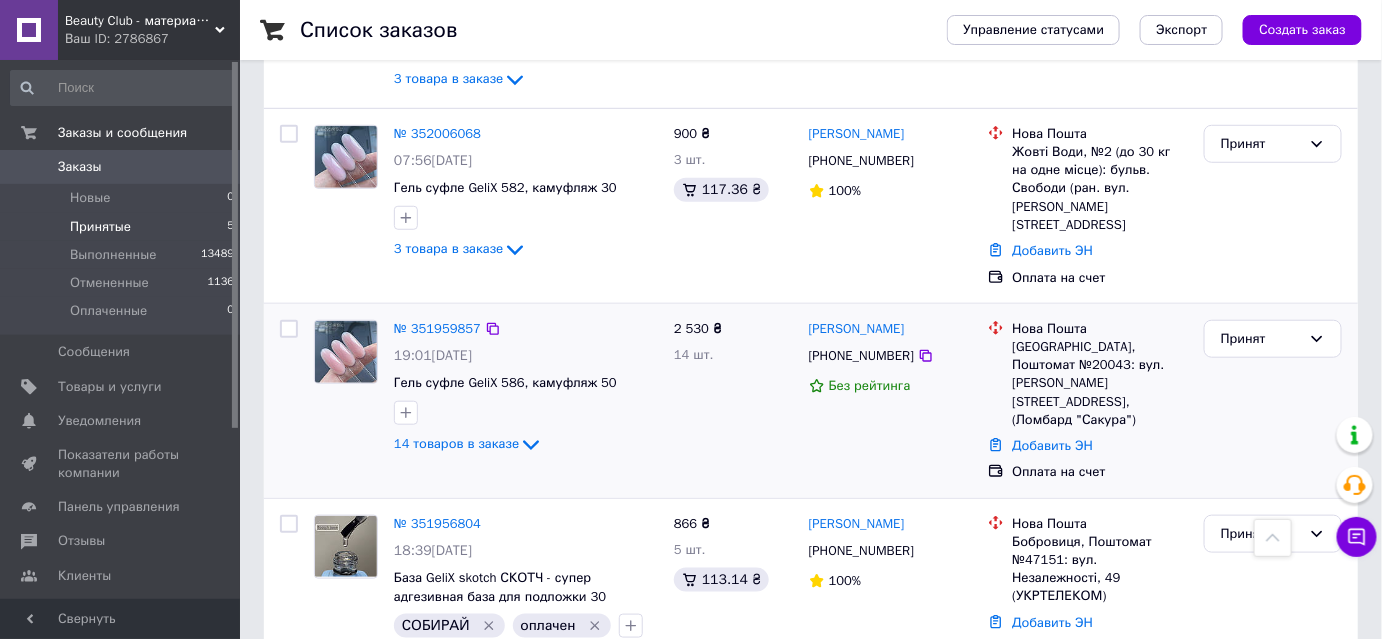 scroll, scrollTop: 386, scrollLeft: 0, axis: vertical 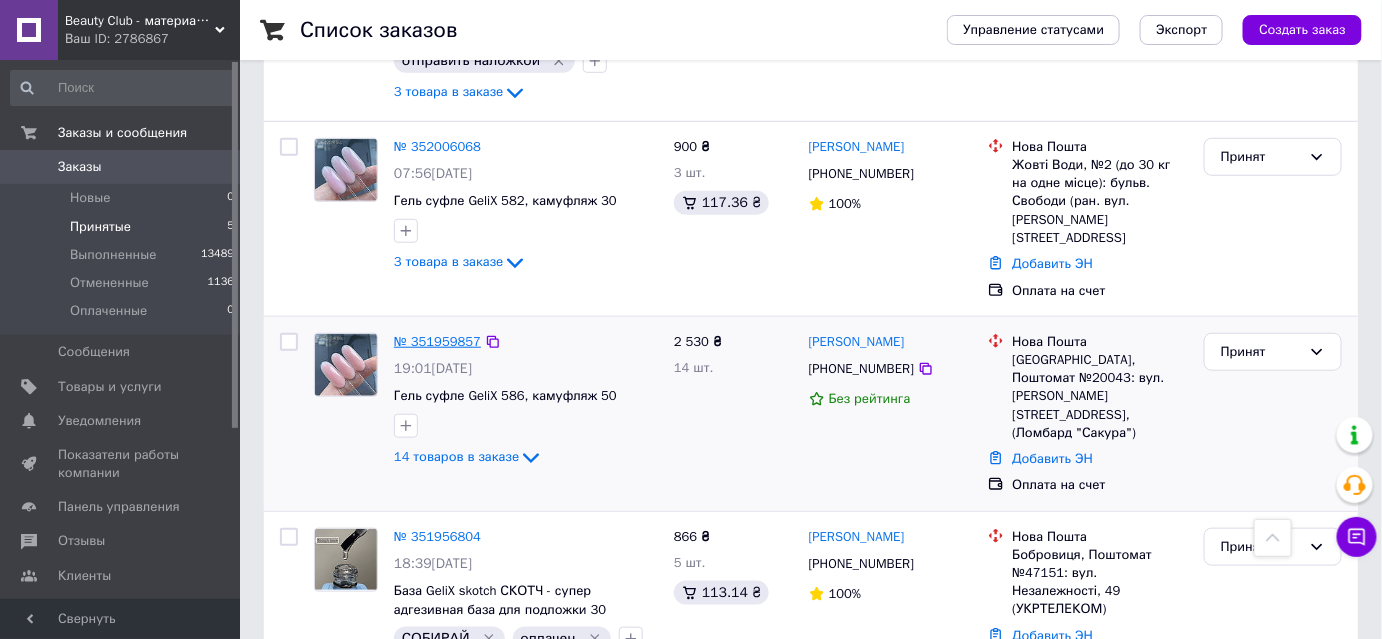 click on "№ 351959857" at bounding box center (437, 341) 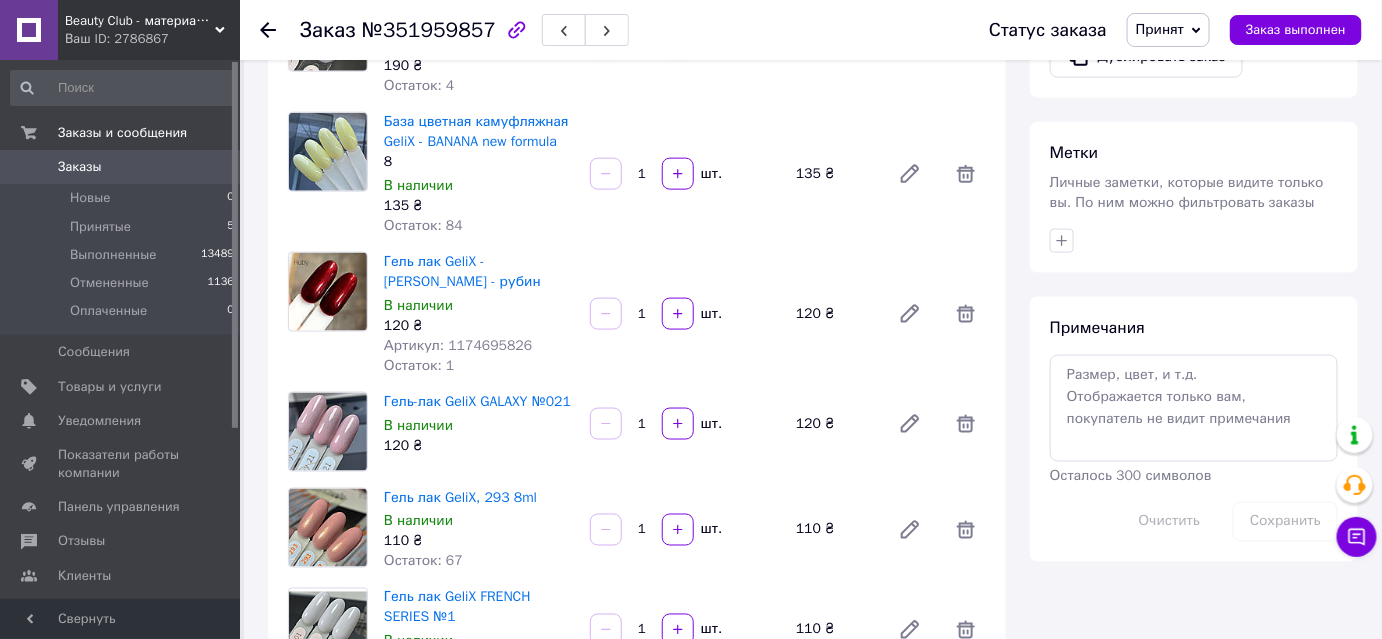 scroll, scrollTop: 727, scrollLeft: 0, axis: vertical 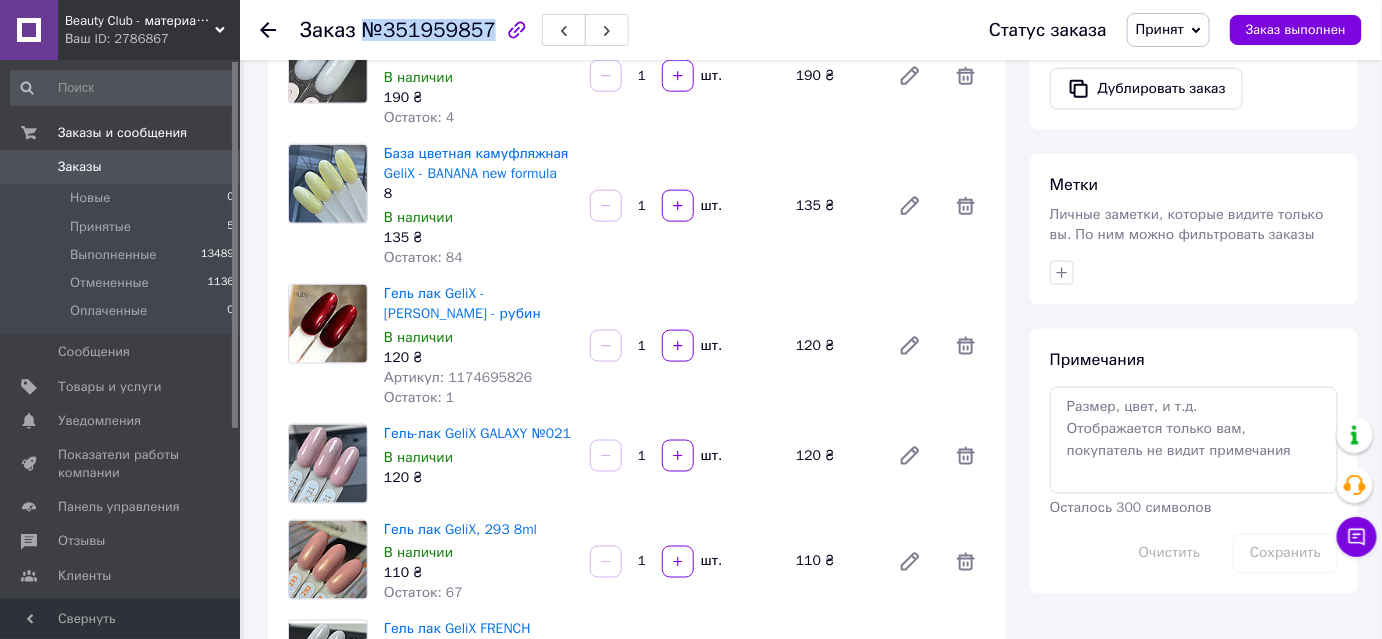 drag, startPoint x: 355, startPoint y: 34, endPoint x: 479, endPoint y: 34, distance: 124 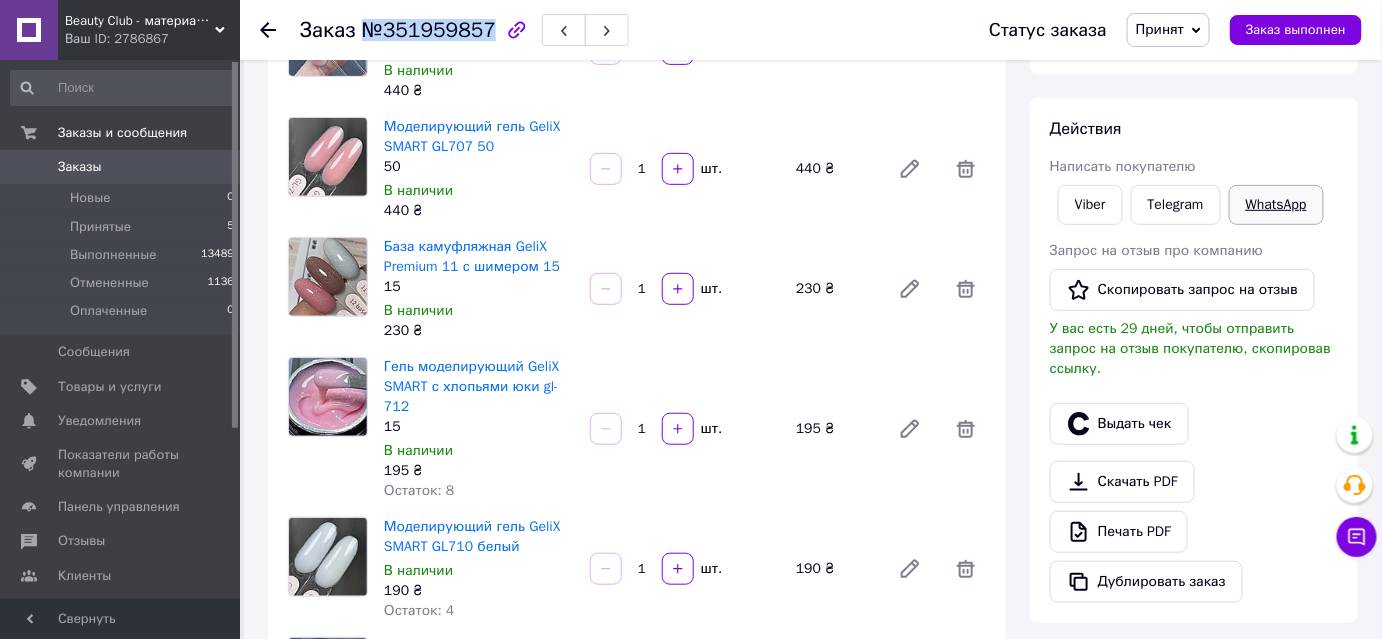 scroll, scrollTop: 90, scrollLeft: 0, axis: vertical 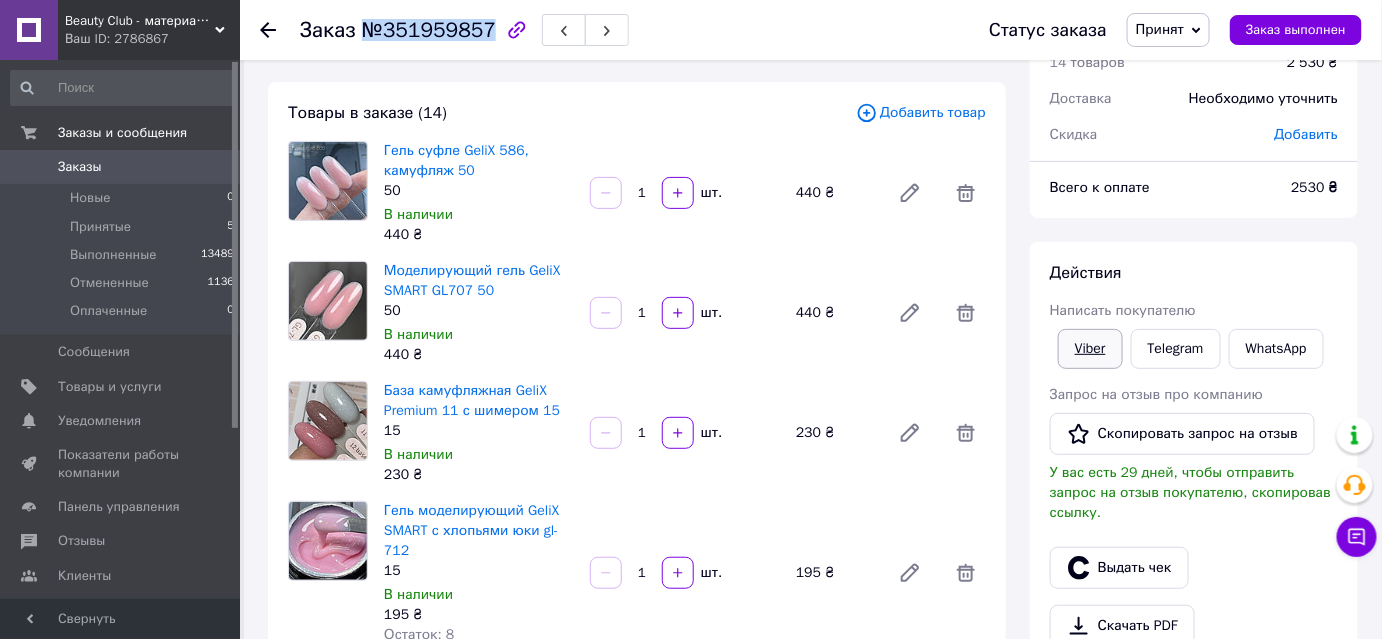 click on "Viber" at bounding box center (1090, 349) 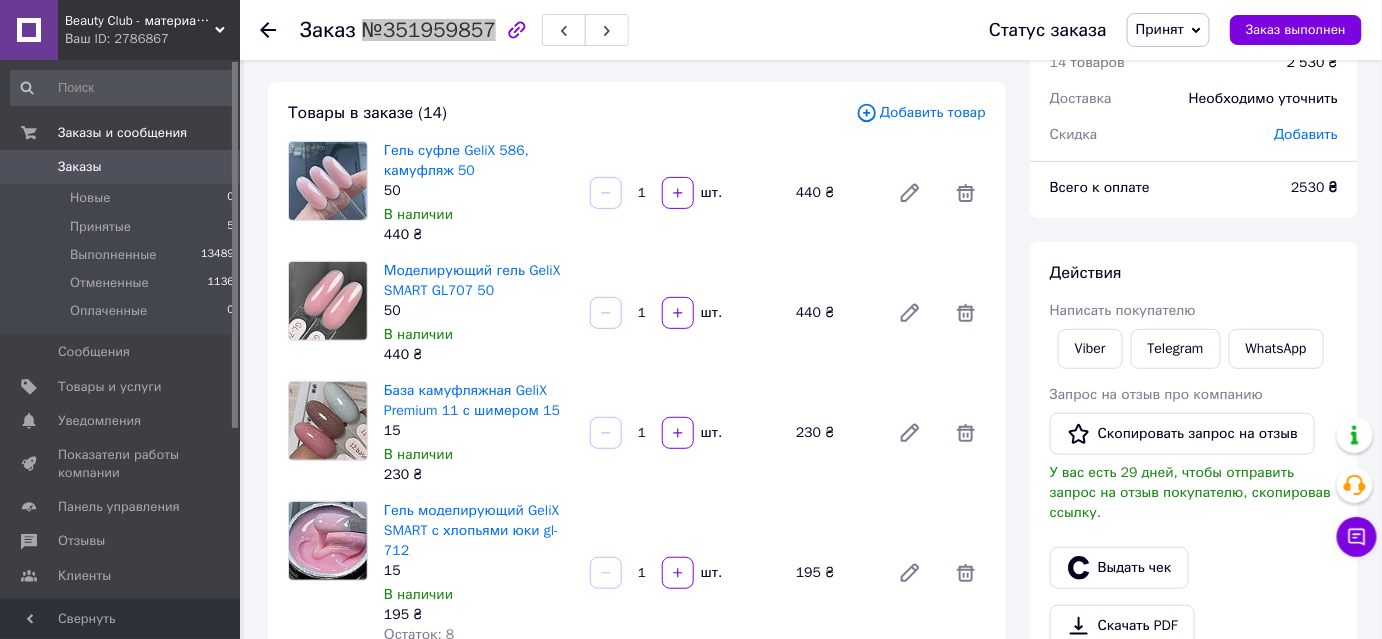 scroll, scrollTop: 0, scrollLeft: 0, axis: both 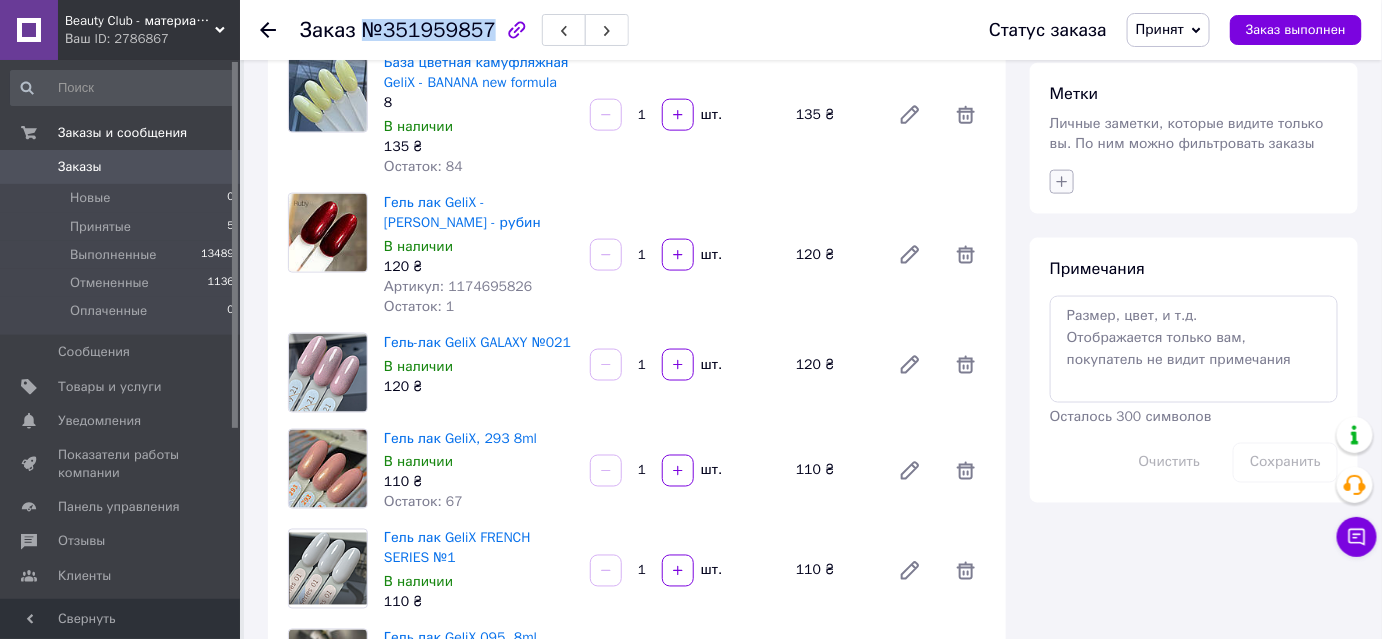 drag, startPoint x: 1057, startPoint y: 378, endPoint x: 1056, endPoint y: 368, distance: 10.049875 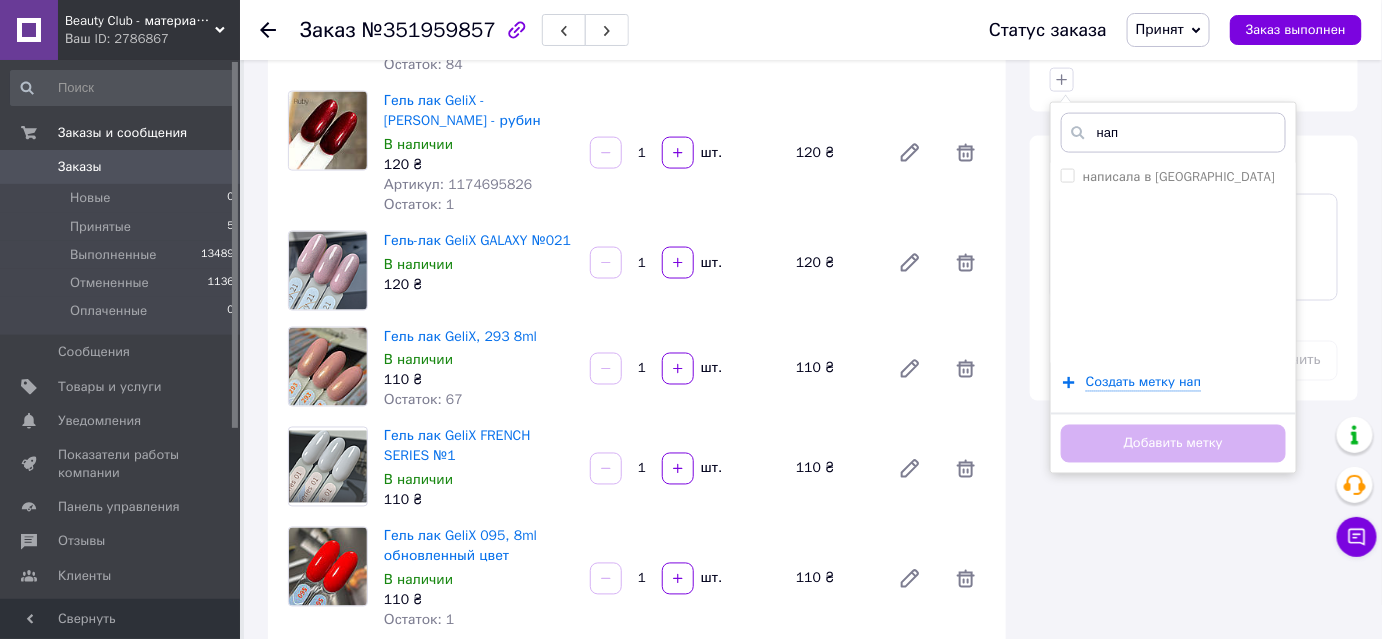 scroll, scrollTop: 1000, scrollLeft: 0, axis: vertical 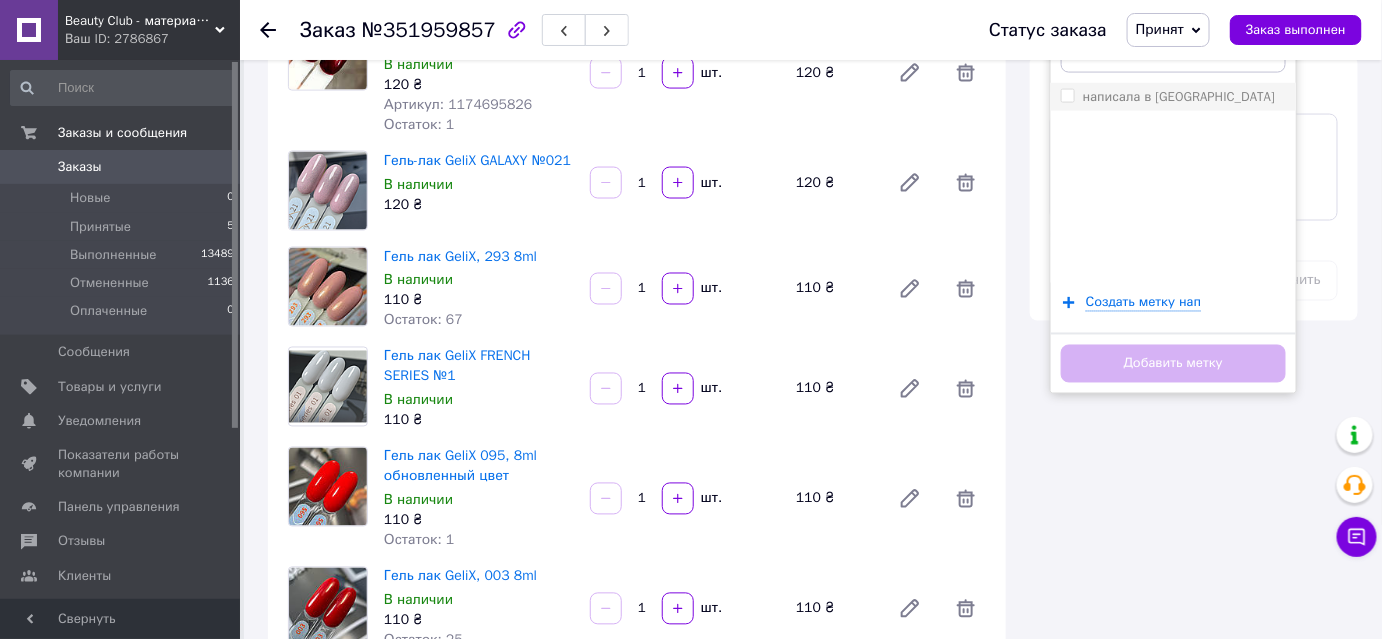 type on "нап" 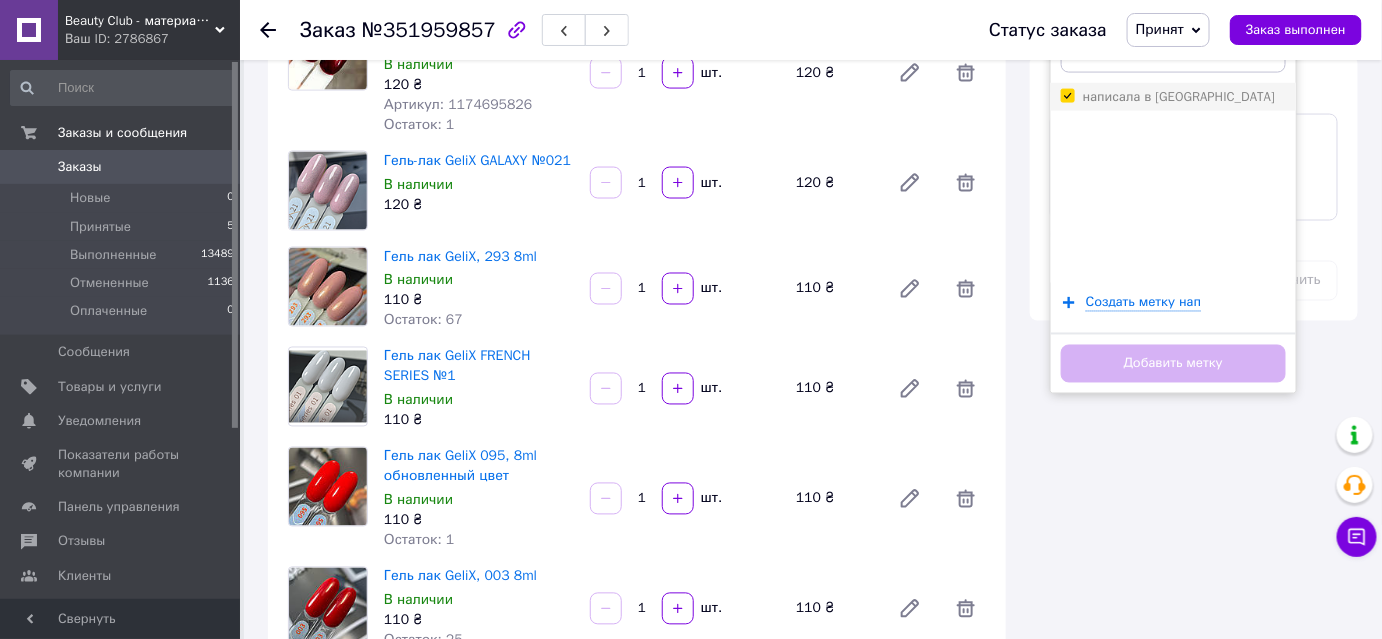 checkbox on "true" 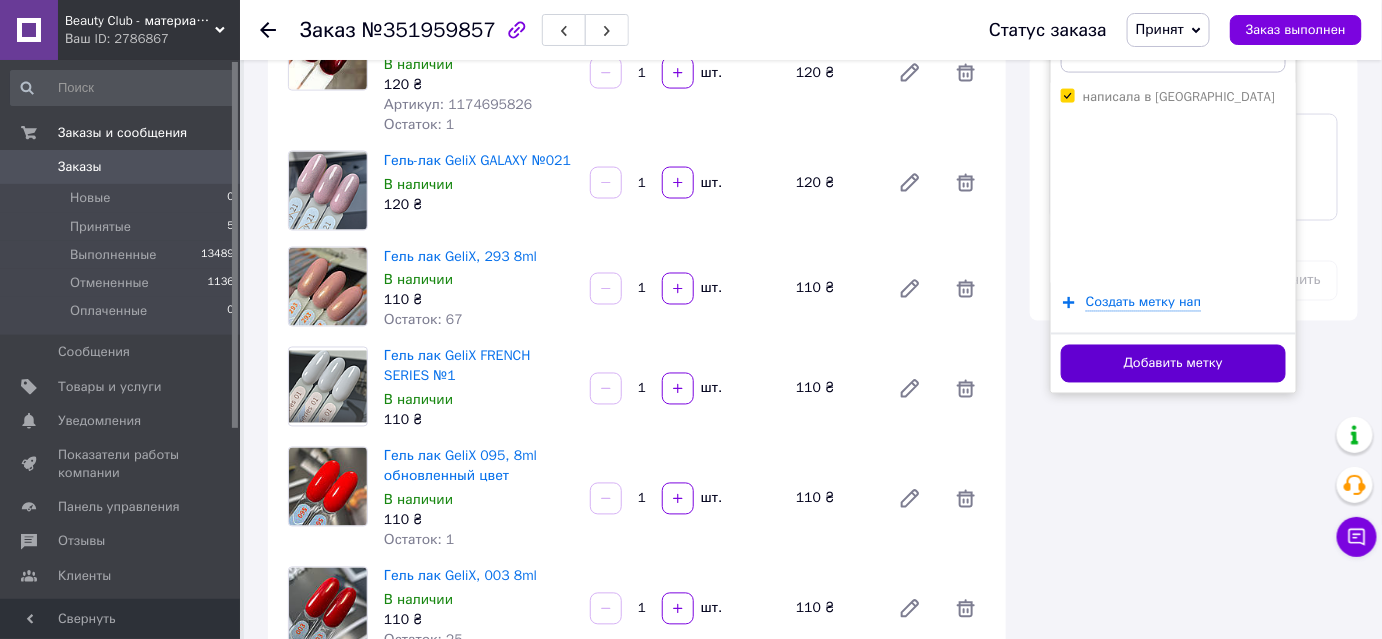 click on "Добавить метку" at bounding box center [1173, 364] 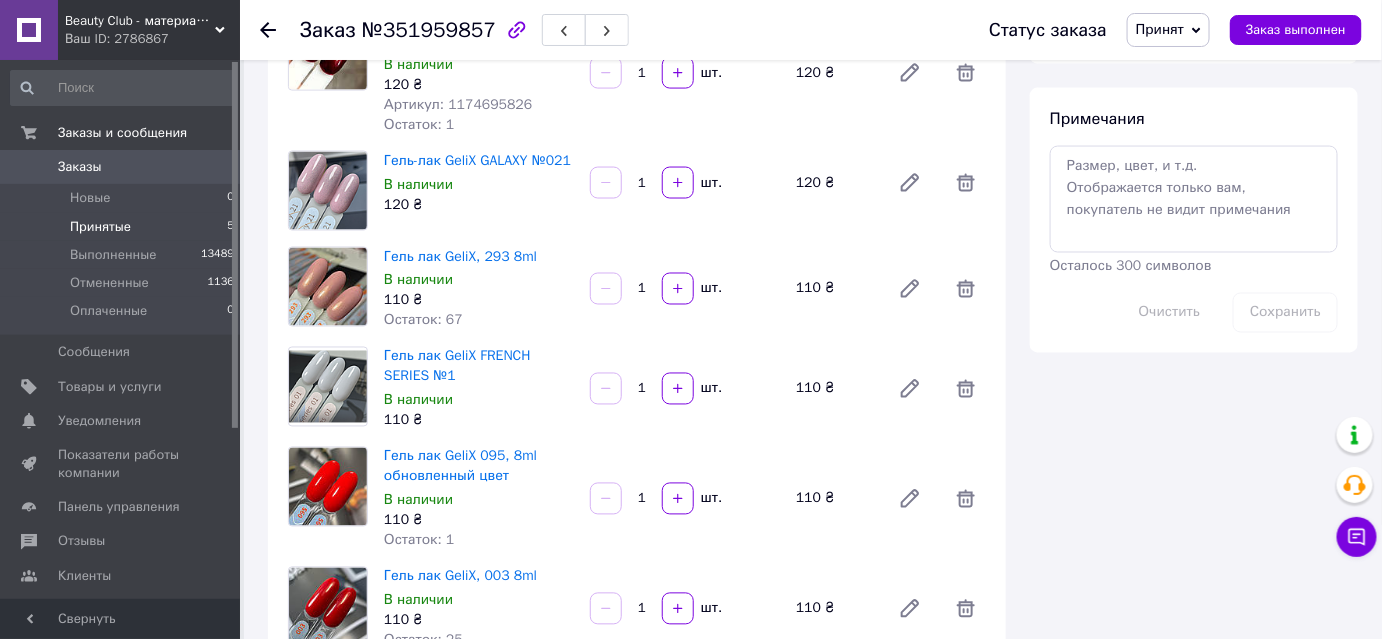click on "Принятые" at bounding box center [100, 227] 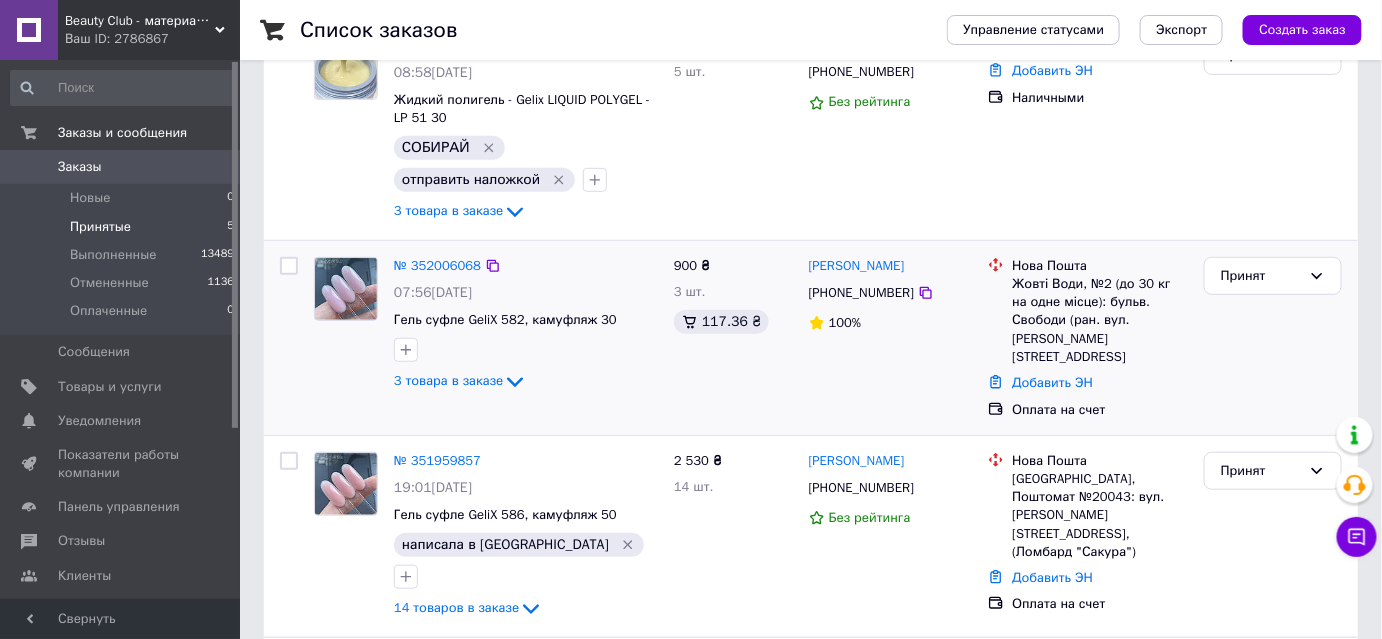 scroll, scrollTop: 352, scrollLeft: 0, axis: vertical 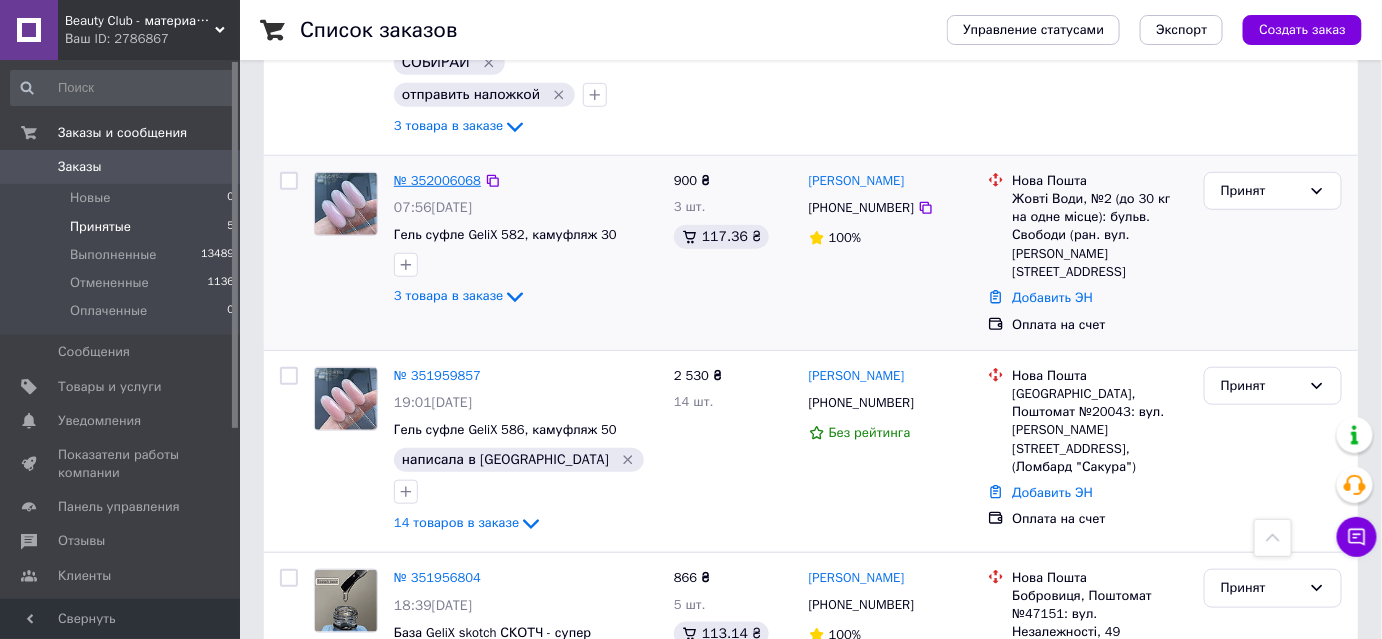 click on "№ 352006068" at bounding box center [437, 180] 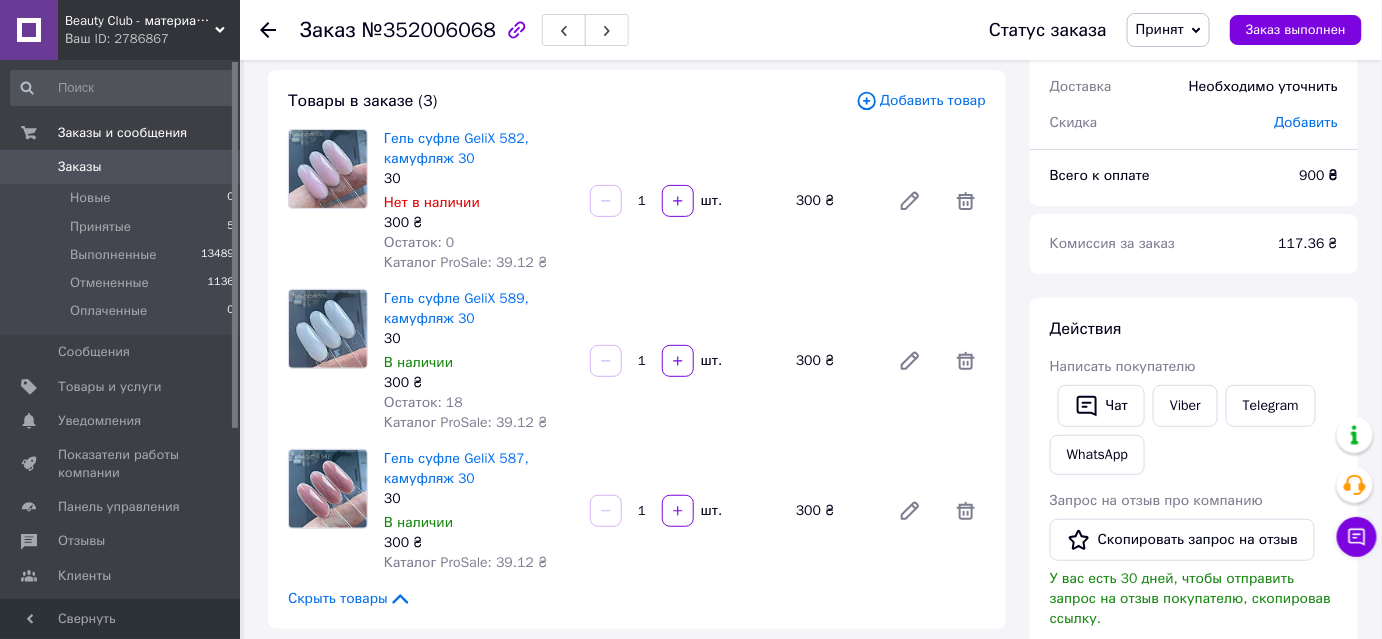 scroll, scrollTop: 0, scrollLeft: 0, axis: both 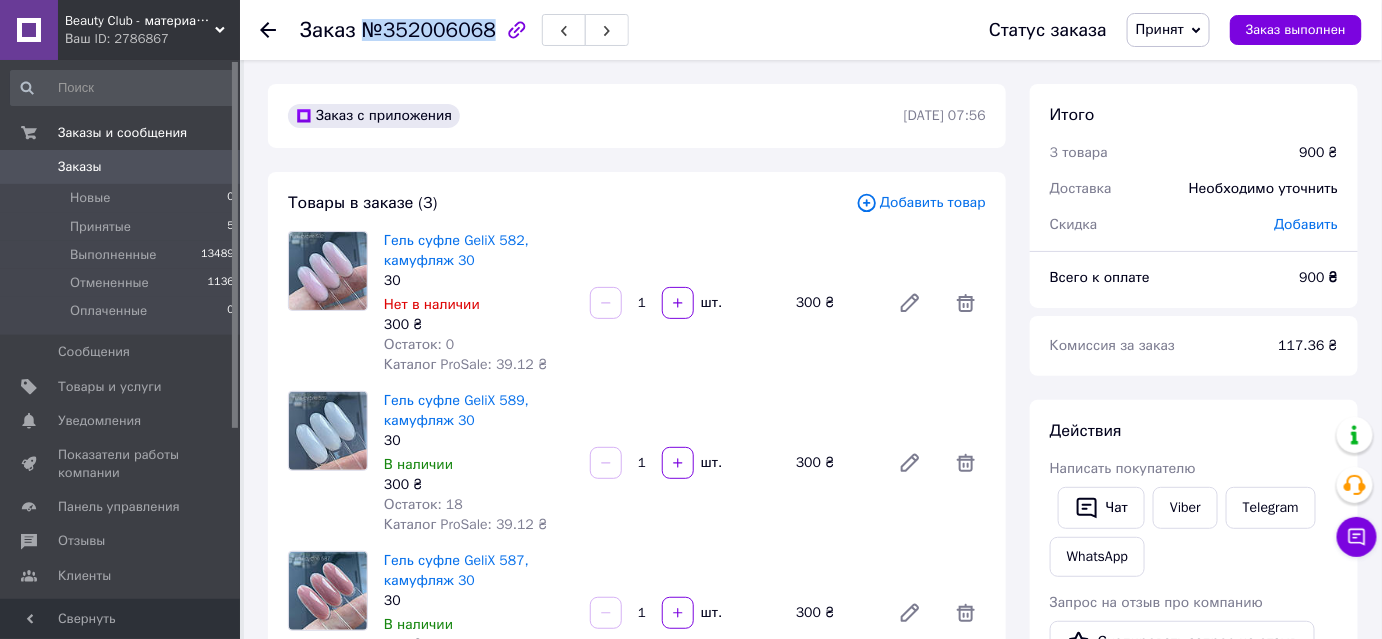 drag, startPoint x: 360, startPoint y: 34, endPoint x: 482, endPoint y: 32, distance: 122.016396 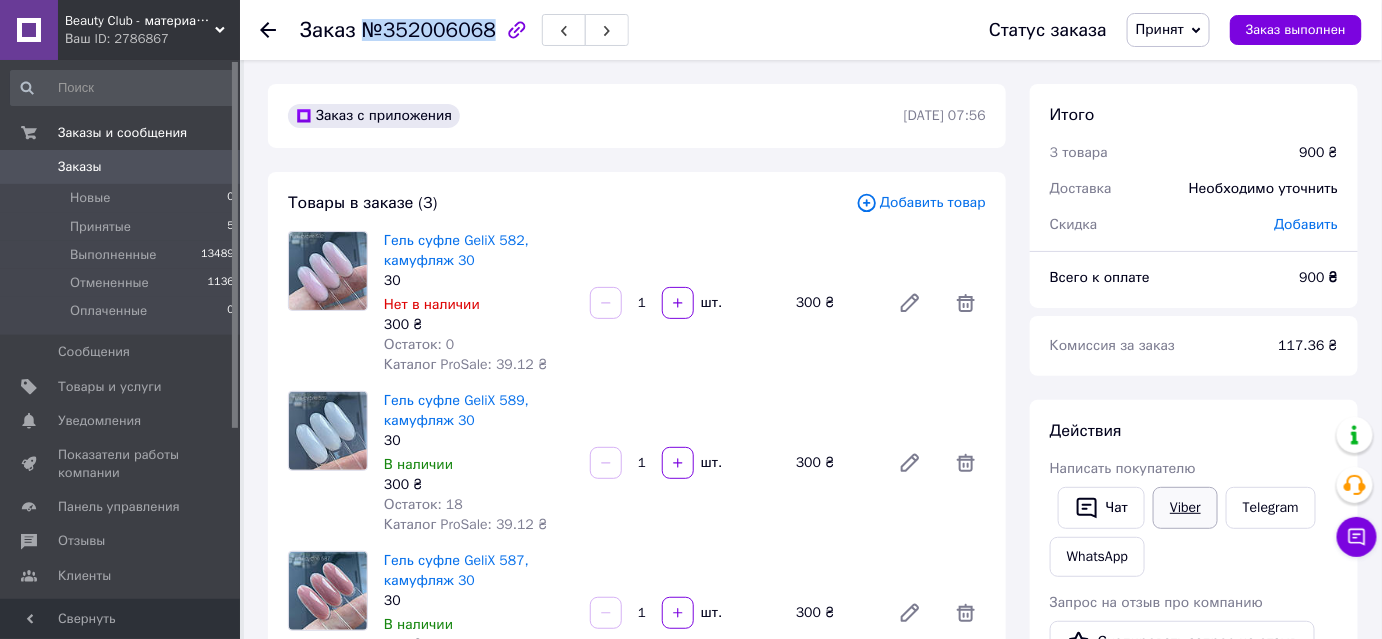 click on "Viber" at bounding box center (1185, 508) 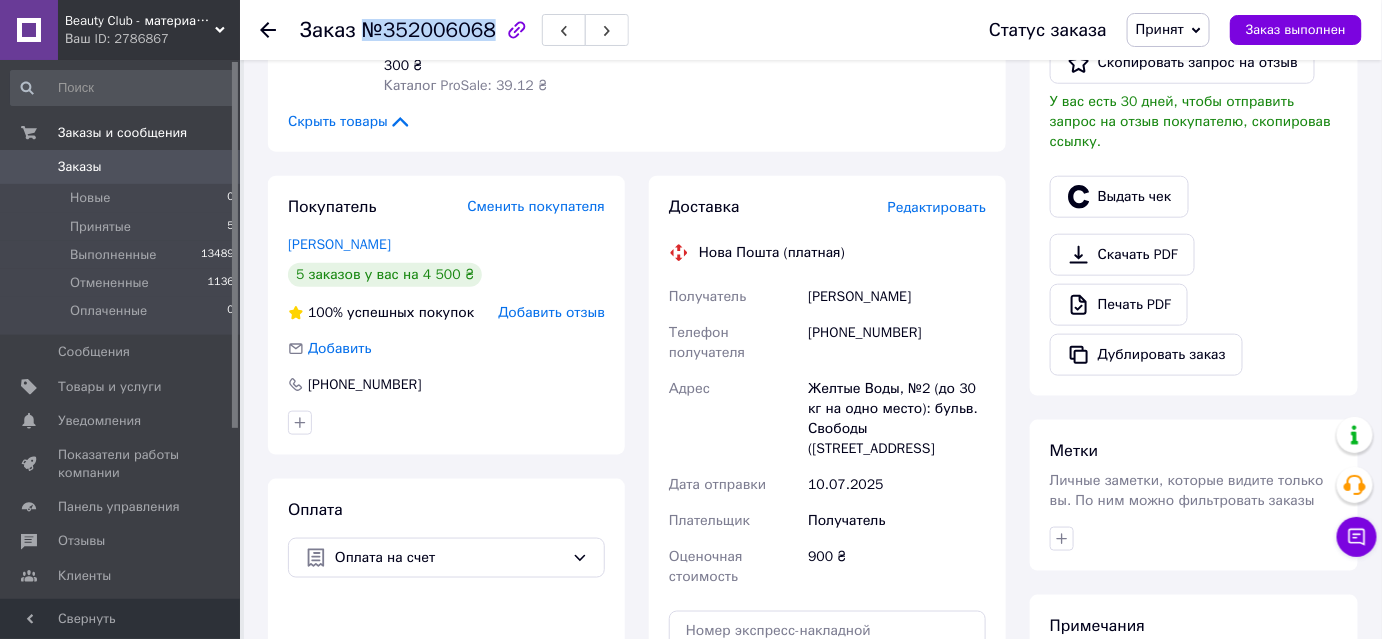 scroll, scrollTop: 818, scrollLeft: 0, axis: vertical 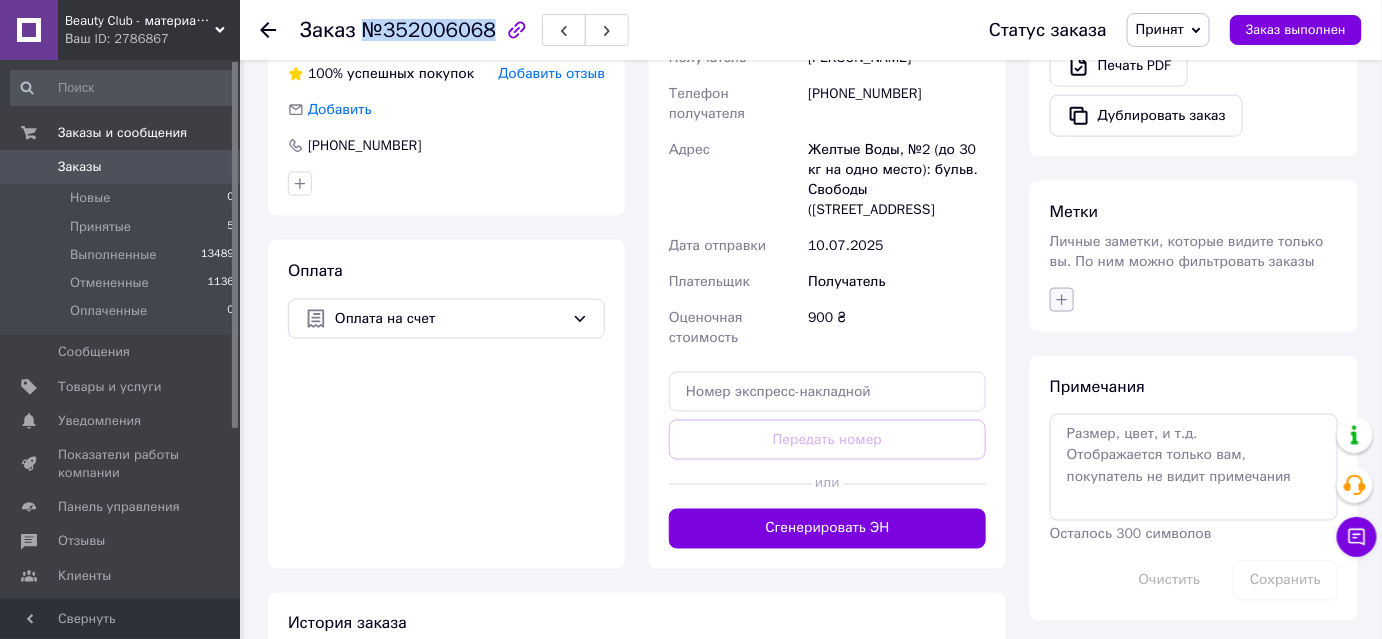 click 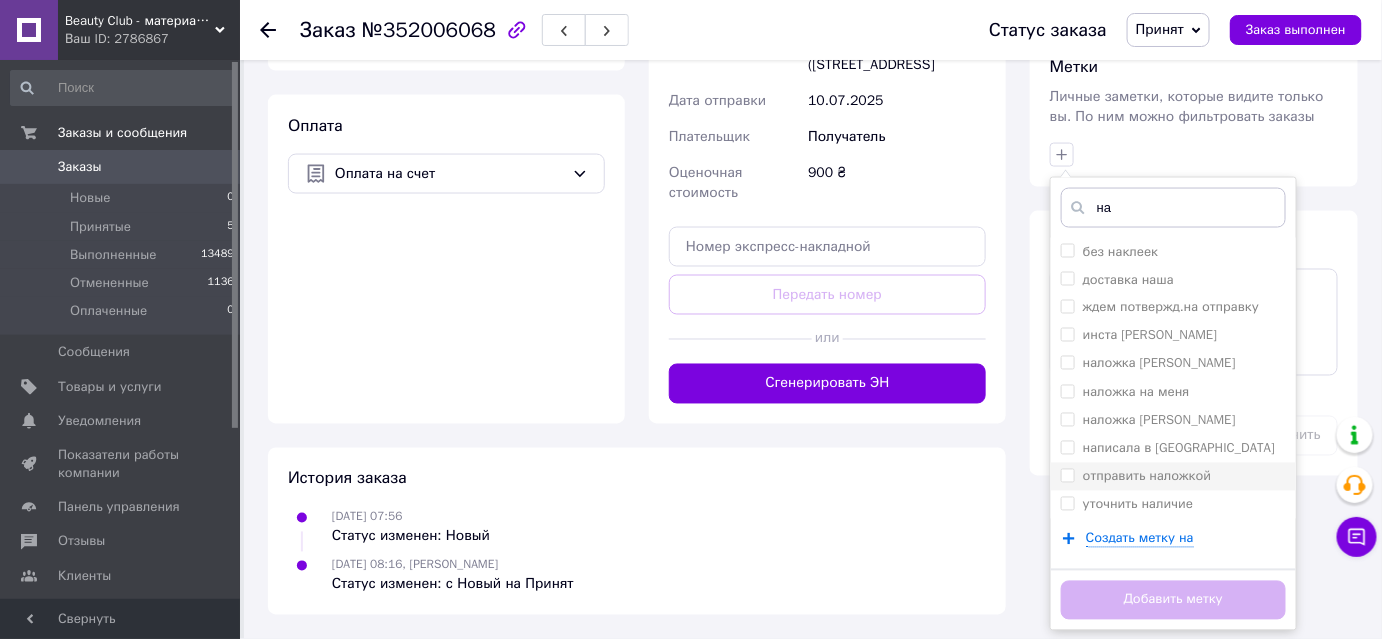 scroll, scrollTop: 1181, scrollLeft: 0, axis: vertical 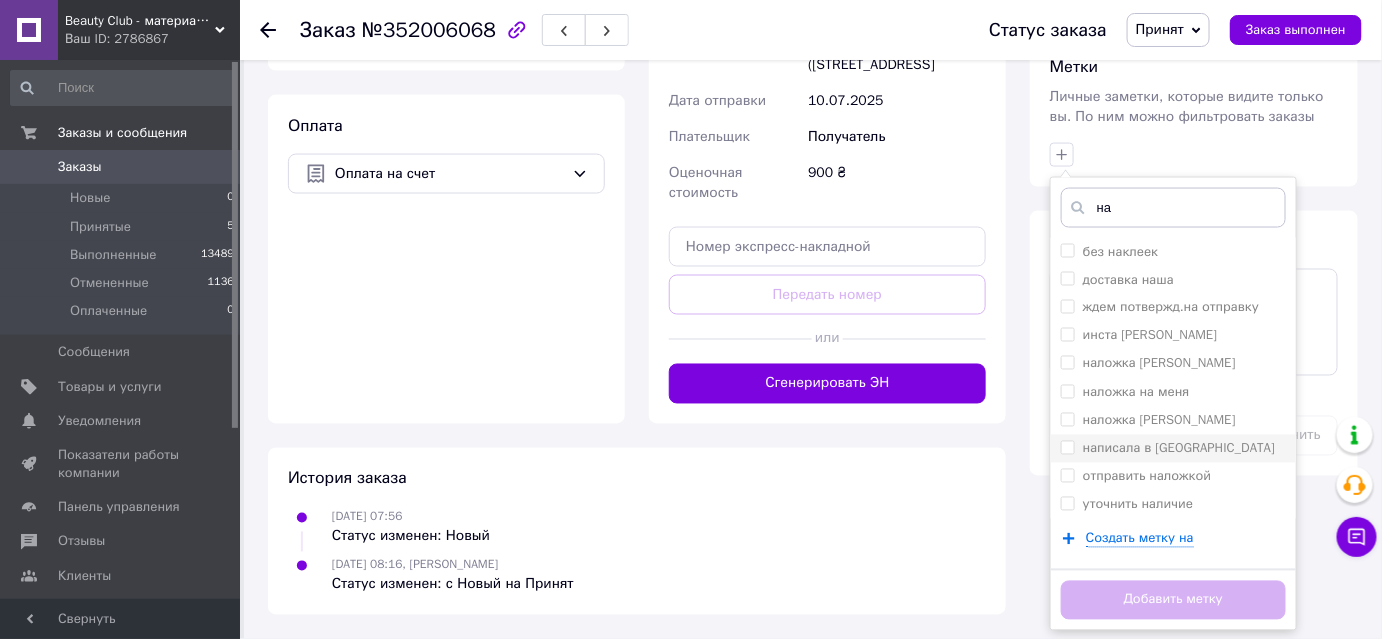 type on "на" 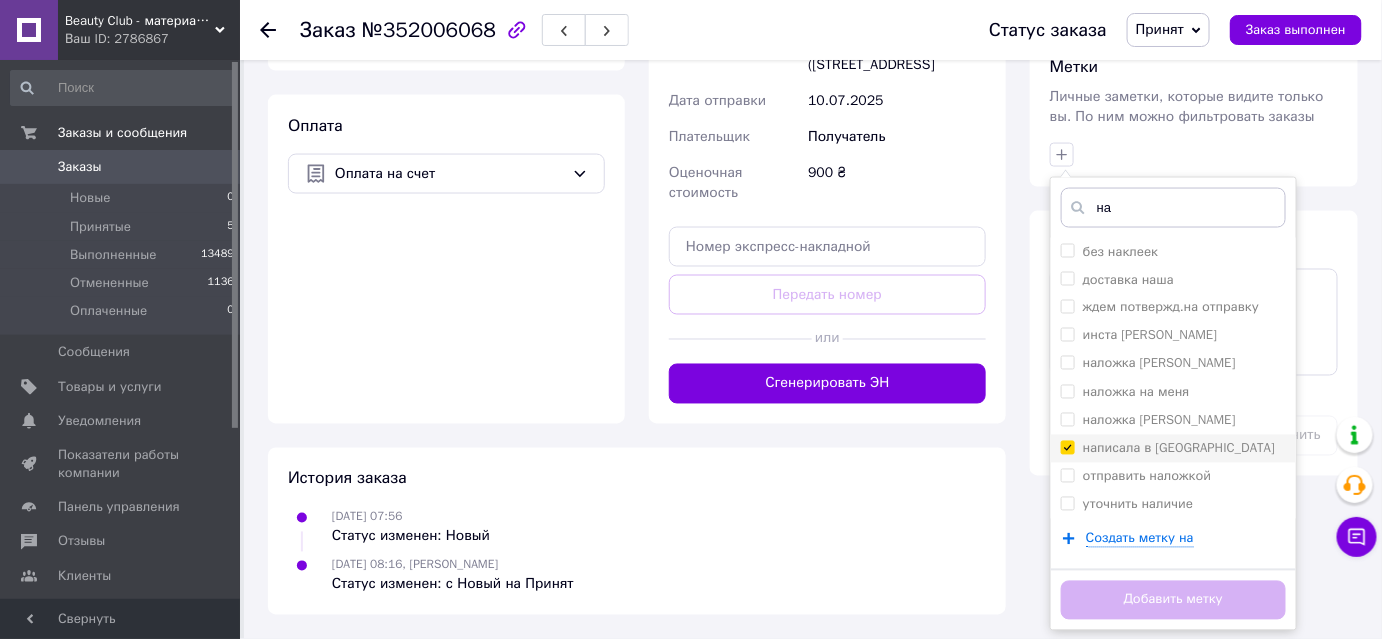 checkbox on "true" 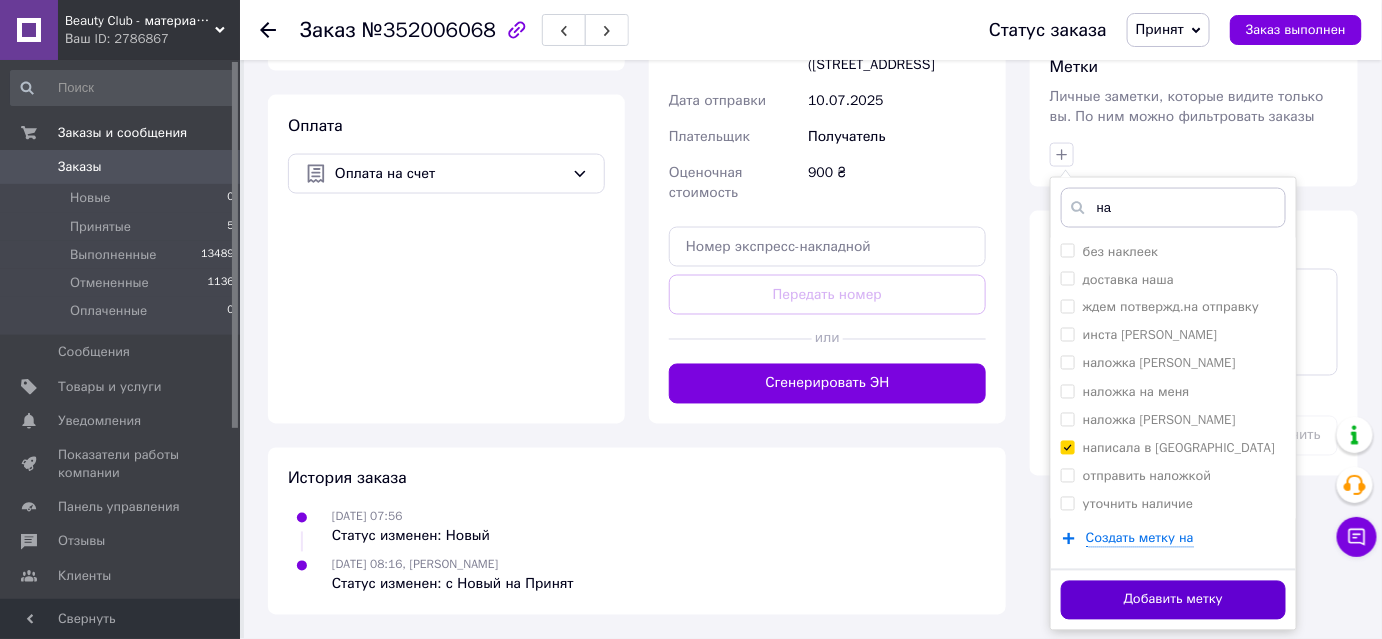 click on "Добавить метку" at bounding box center (1173, 600) 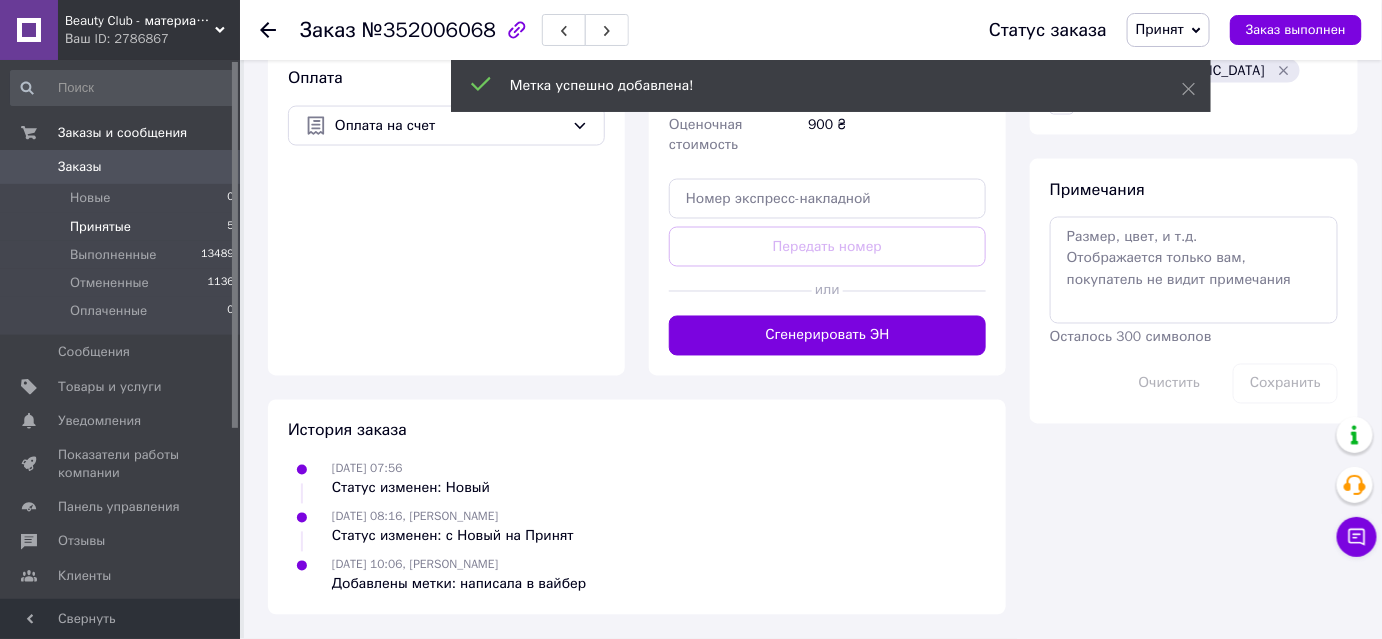 click on "Принятые" at bounding box center (100, 227) 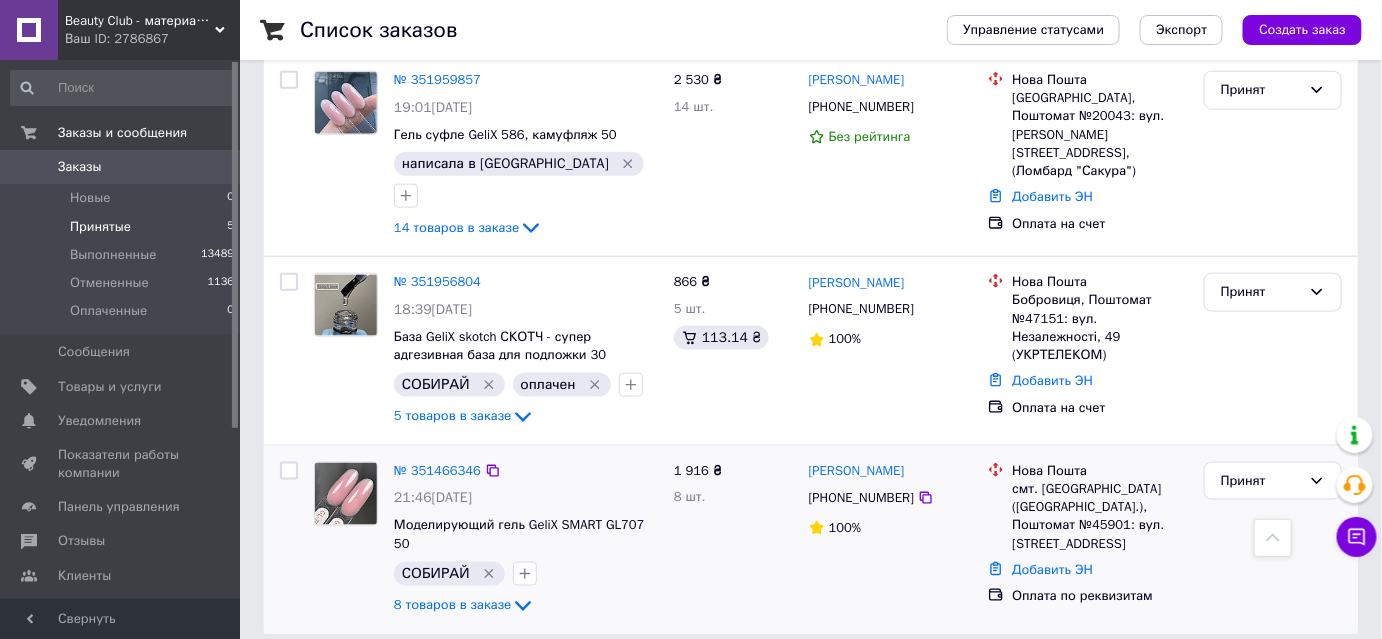 scroll, scrollTop: 666, scrollLeft: 0, axis: vertical 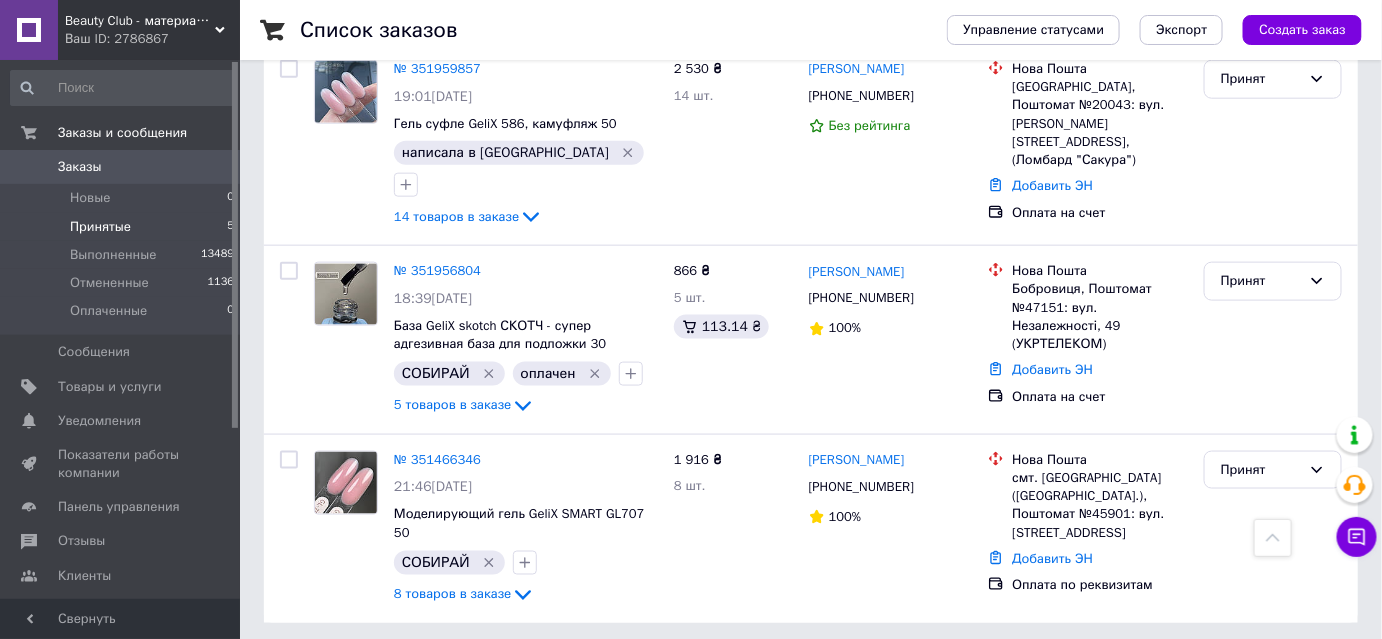 click on "Принятые" at bounding box center (100, 227) 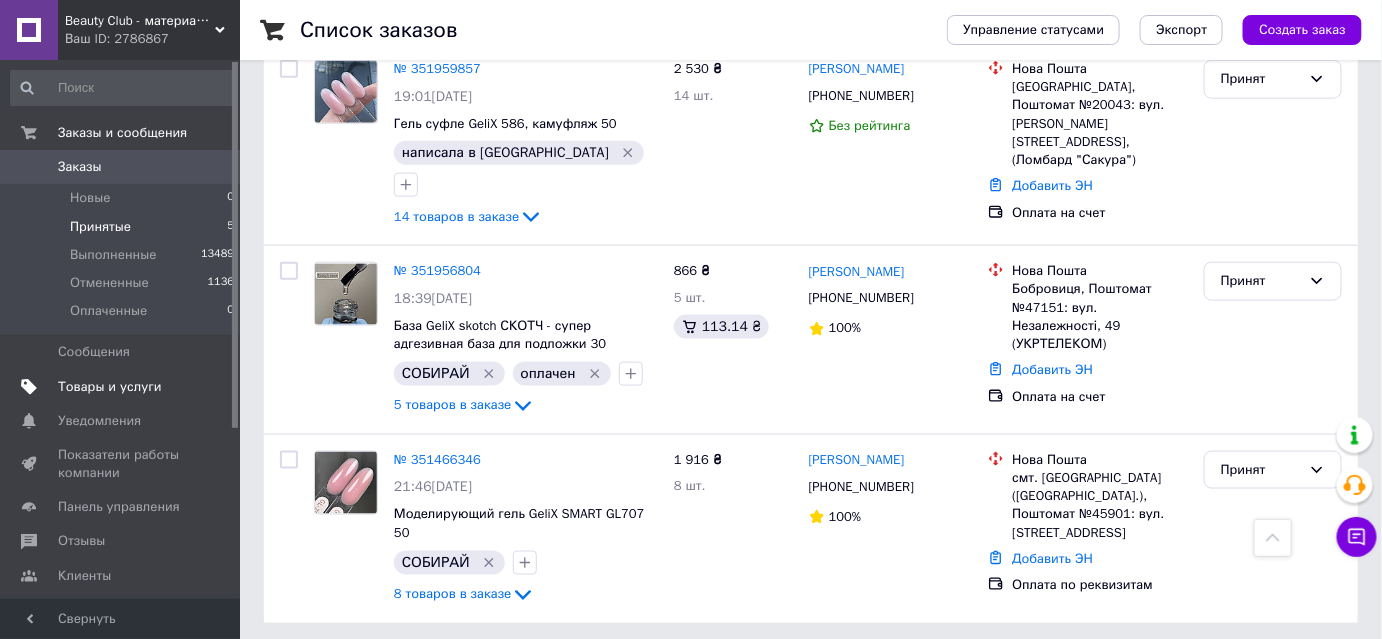click on "Товары и услуги" at bounding box center [110, 387] 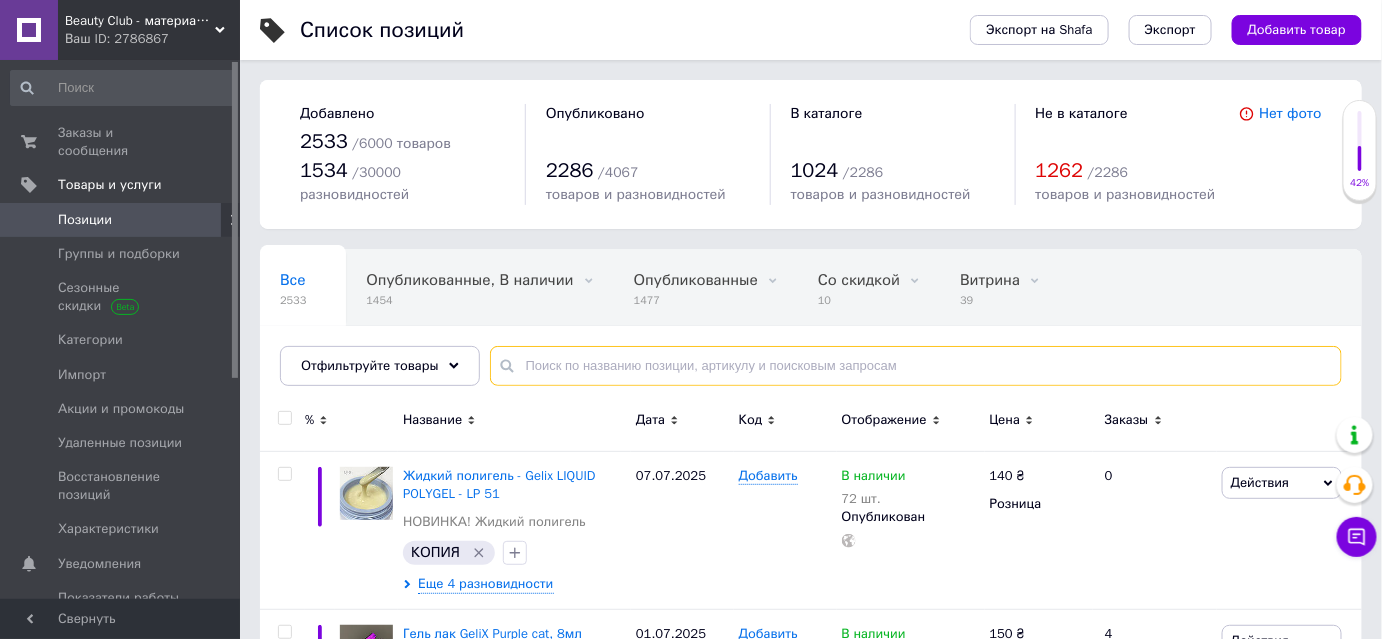 click at bounding box center [916, 366] 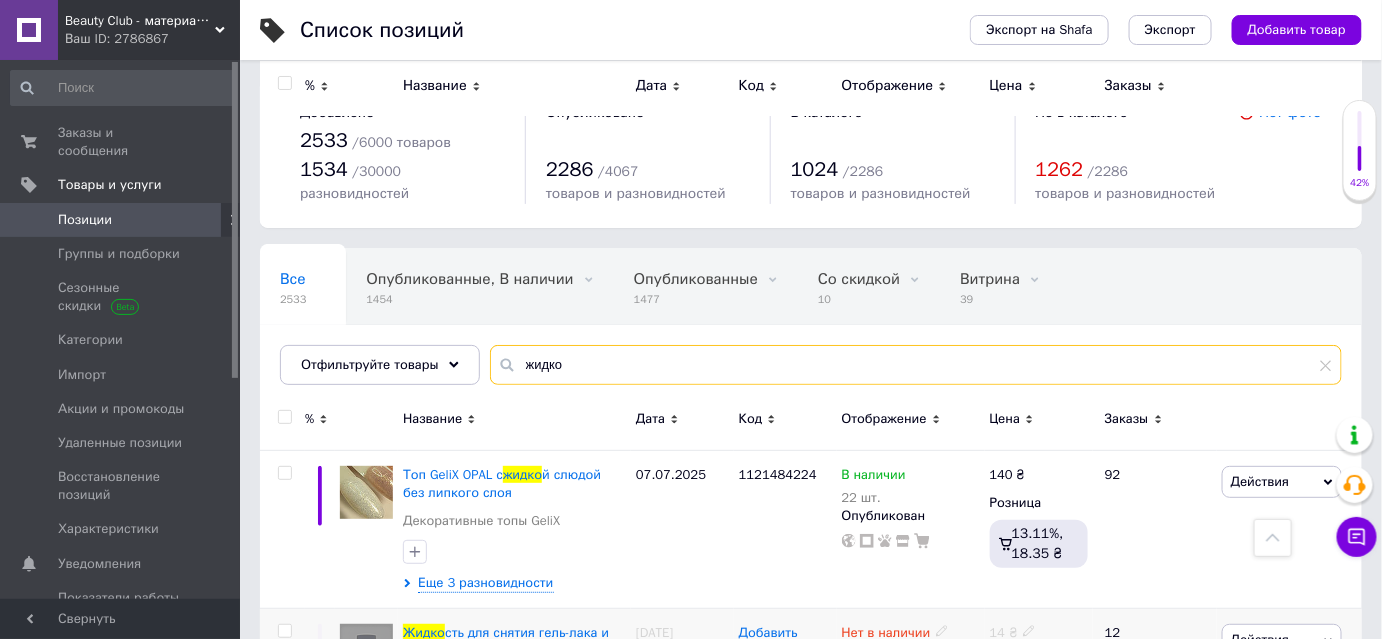 scroll, scrollTop: 0, scrollLeft: 0, axis: both 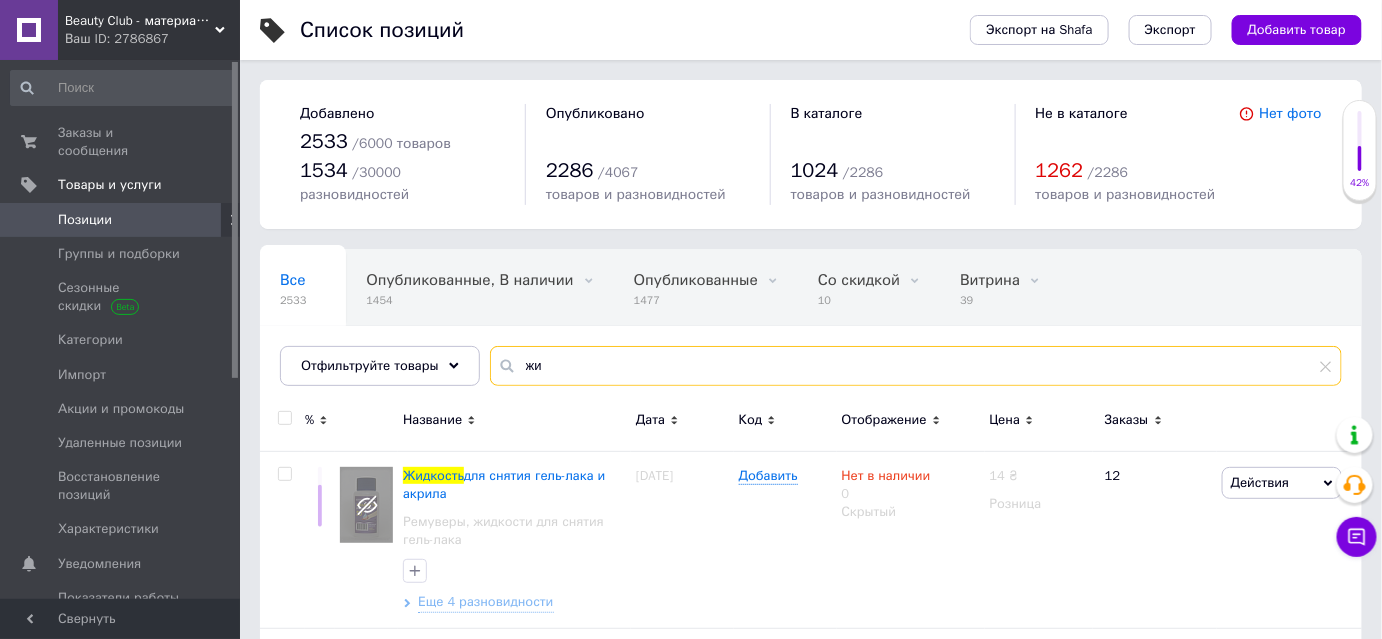 type on "ж" 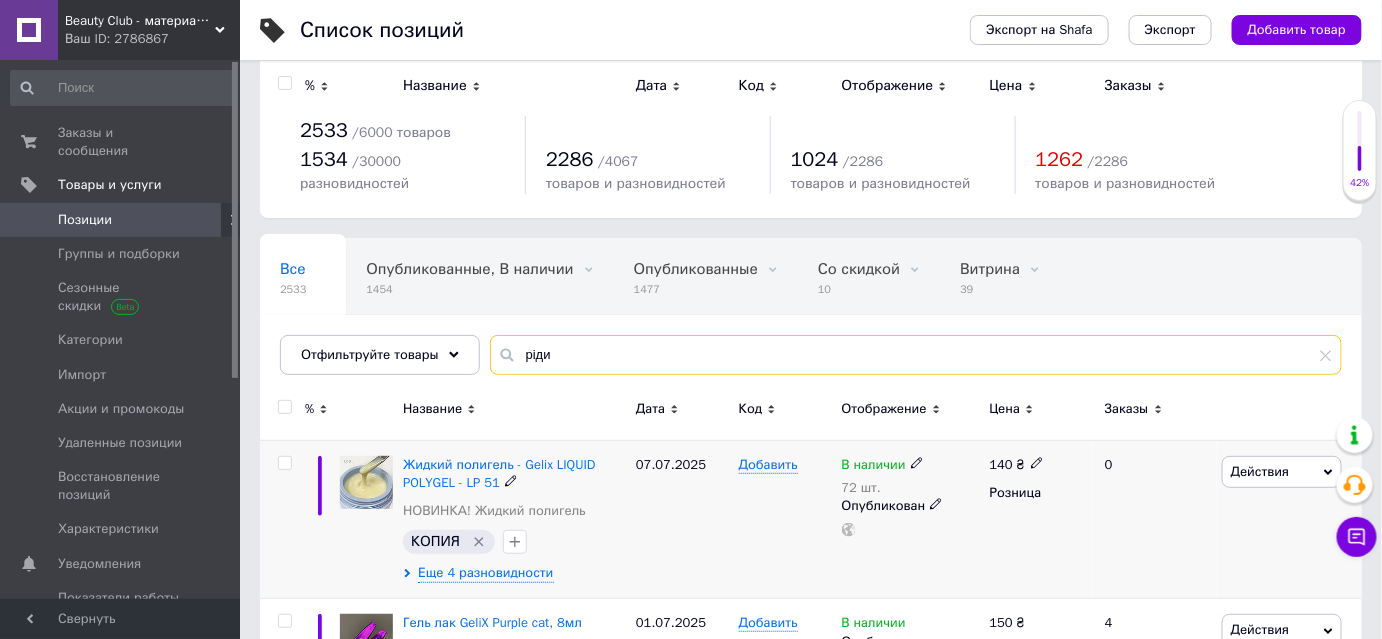 scroll, scrollTop: 0, scrollLeft: 0, axis: both 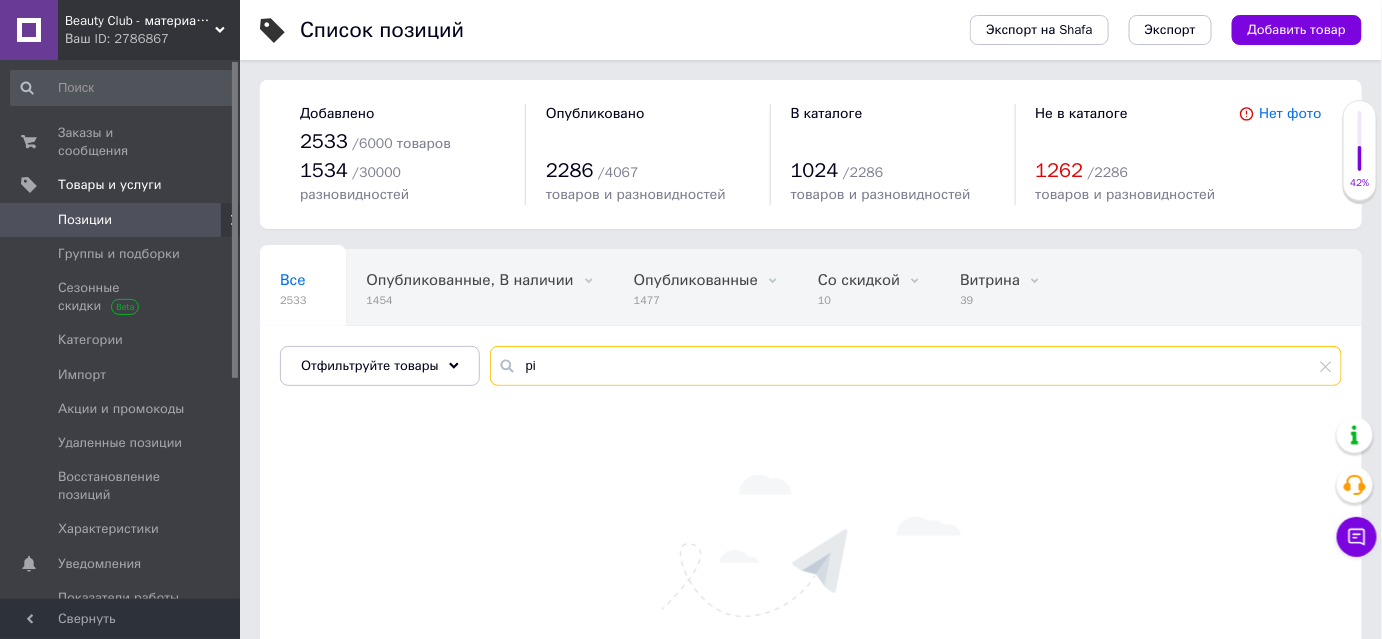 type on "р" 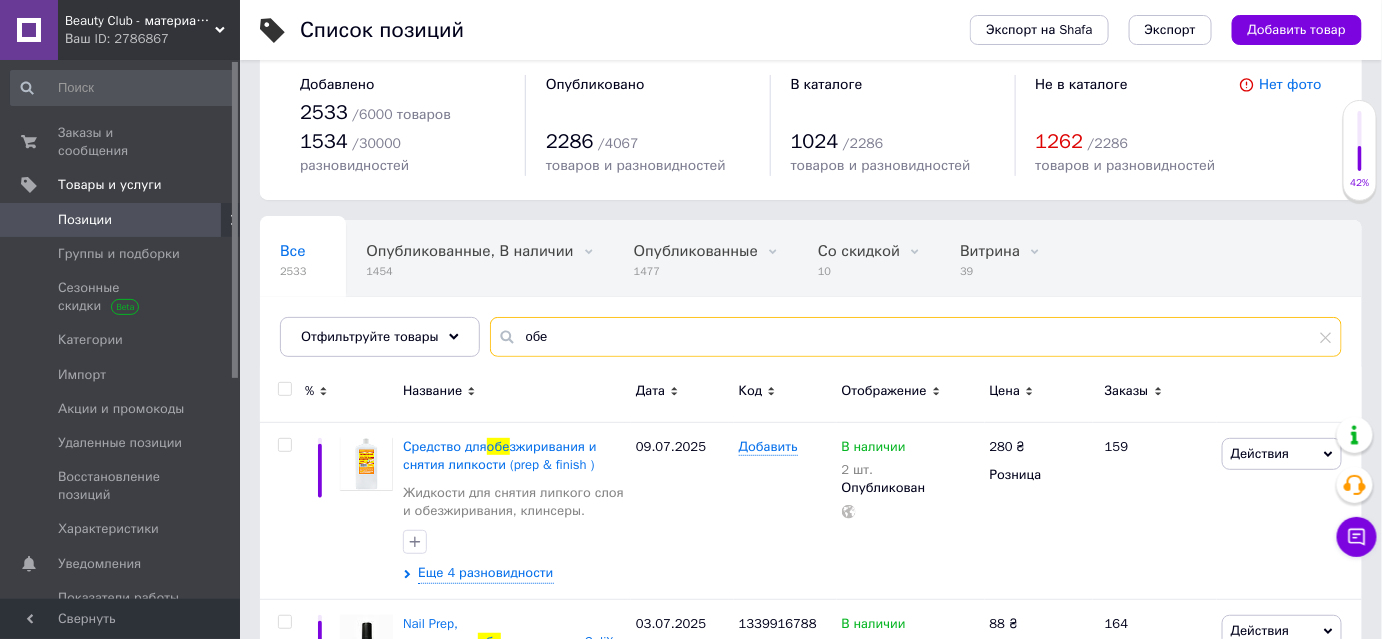 scroll, scrollTop: 272, scrollLeft: 0, axis: vertical 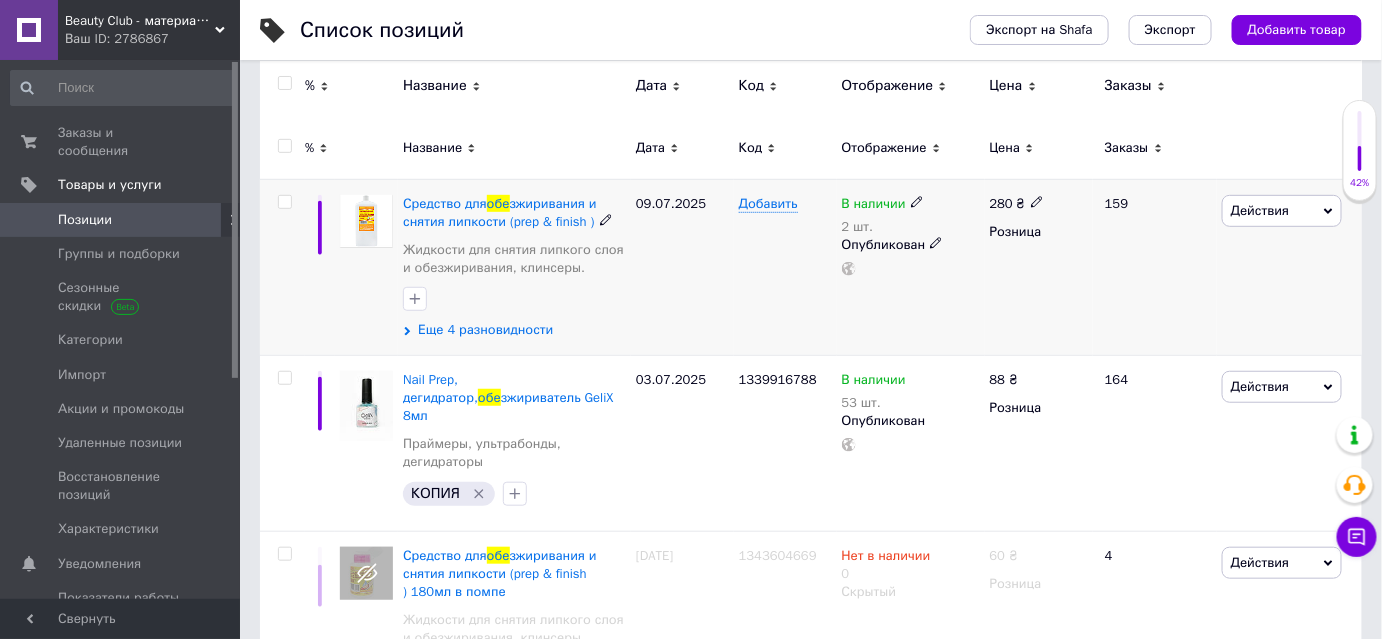 type on "обе" 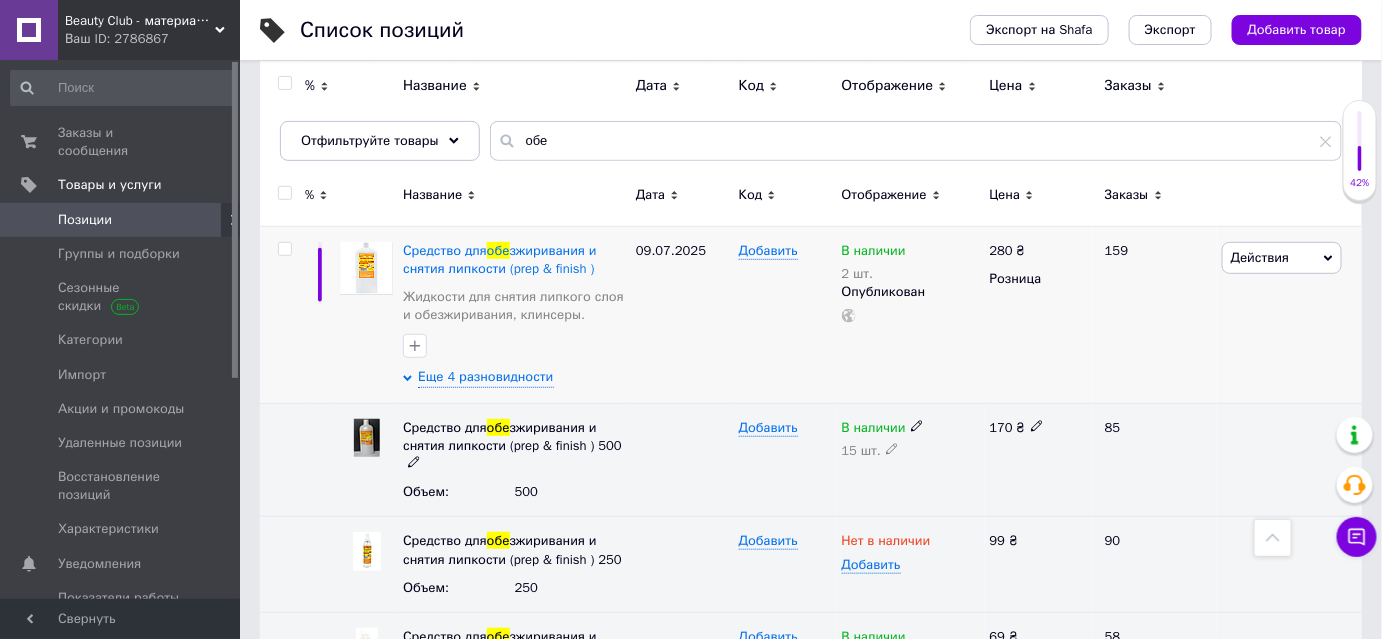 scroll, scrollTop: 181, scrollLeft: 0, axis: vertical 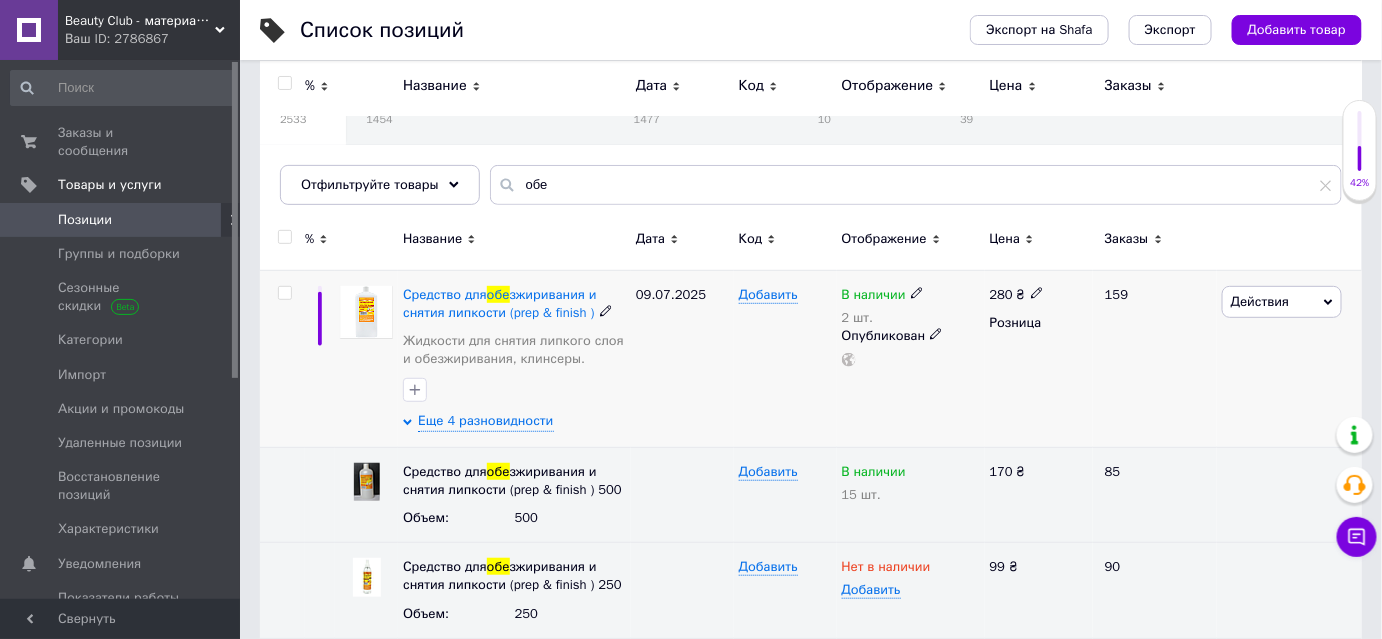 click 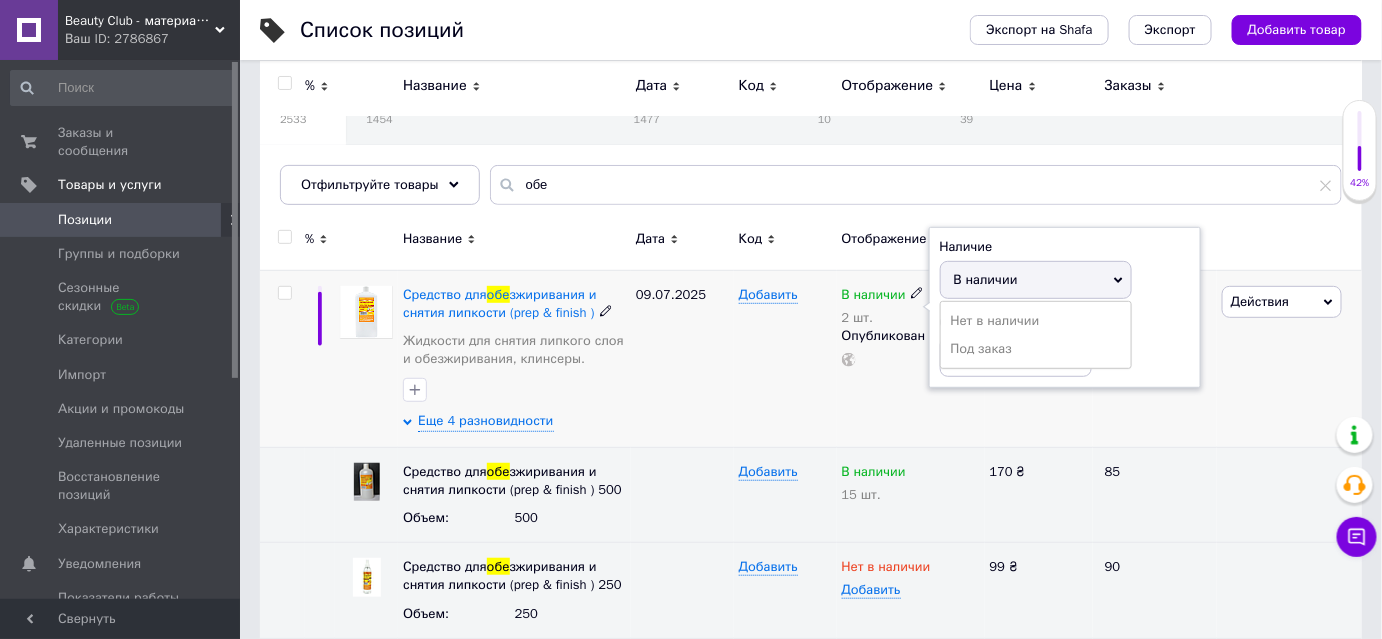 click on "В наличии" at bounding box center (1036, 280) 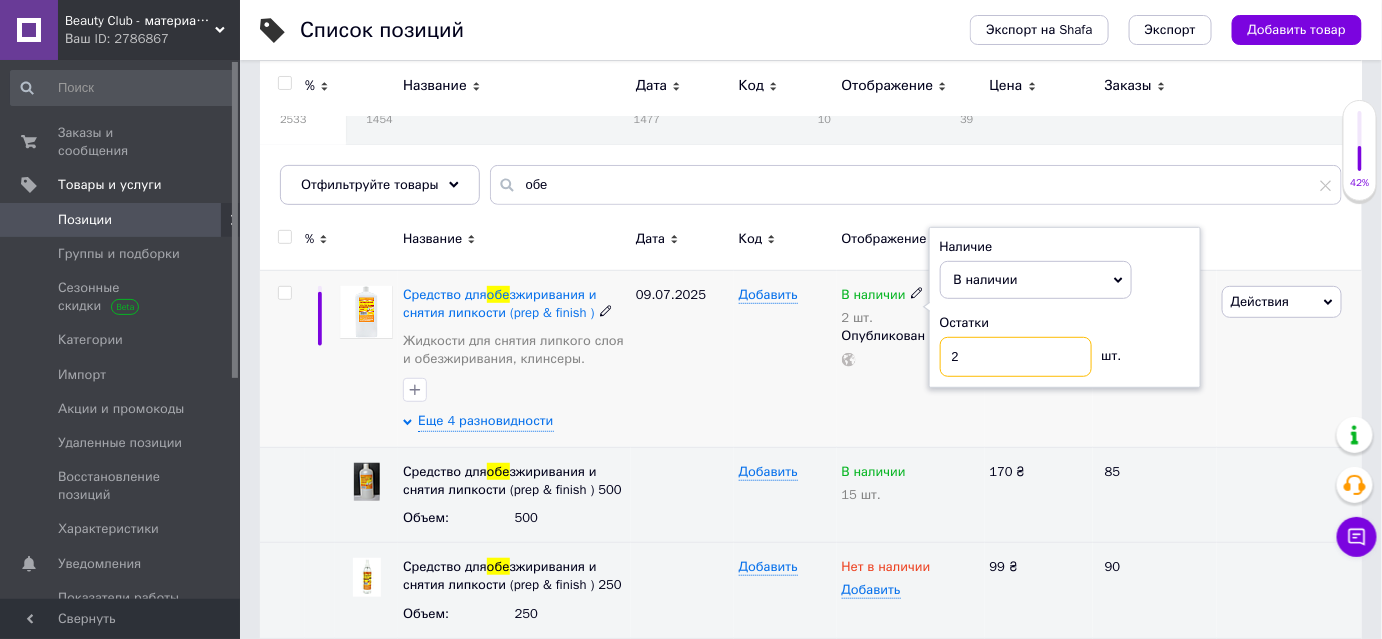 click on "2" at bounding box center (1016, 357) 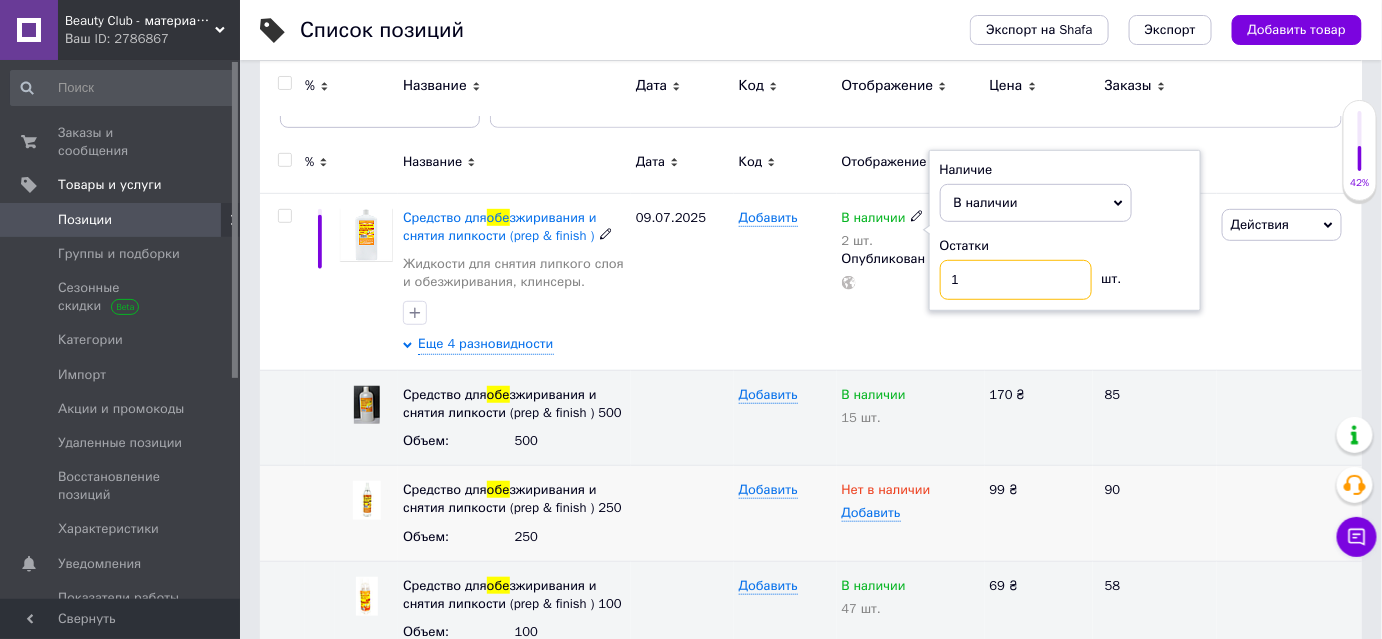 scroll, scrollTop: 363, scrollLeft: 0, axis: vertical 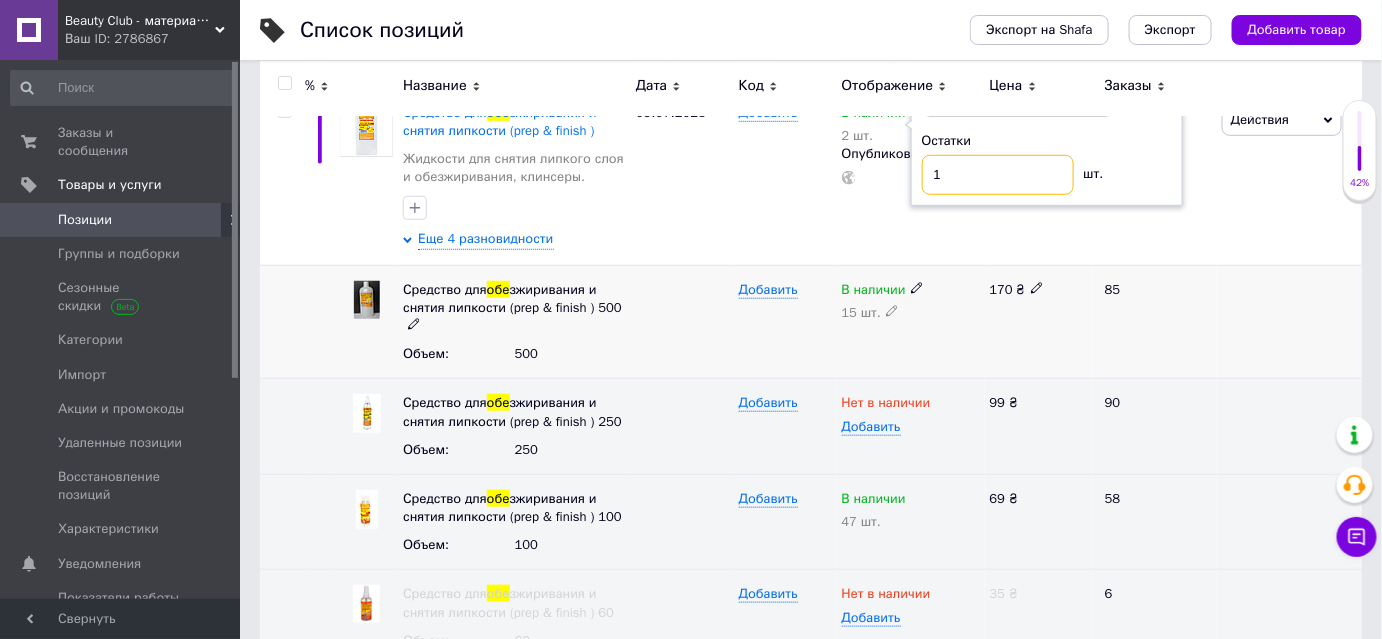 type on "1" 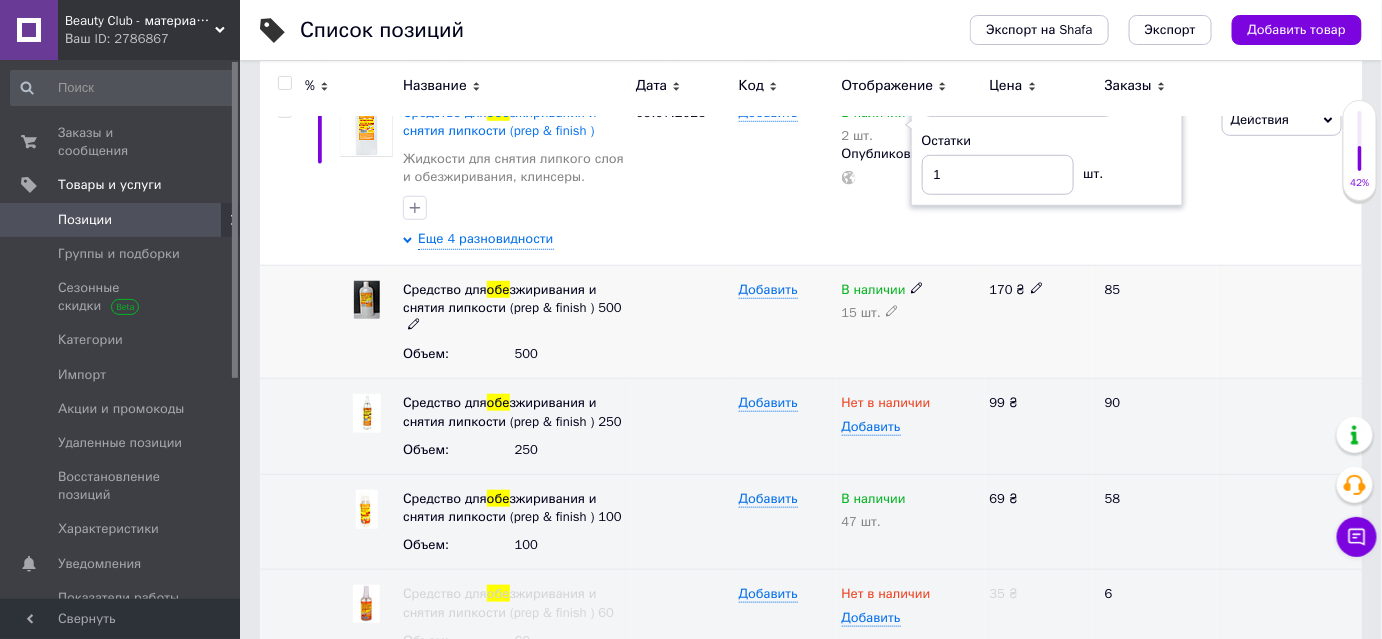 click on "В наличии 15 шт." at bounding box center (911, 322) 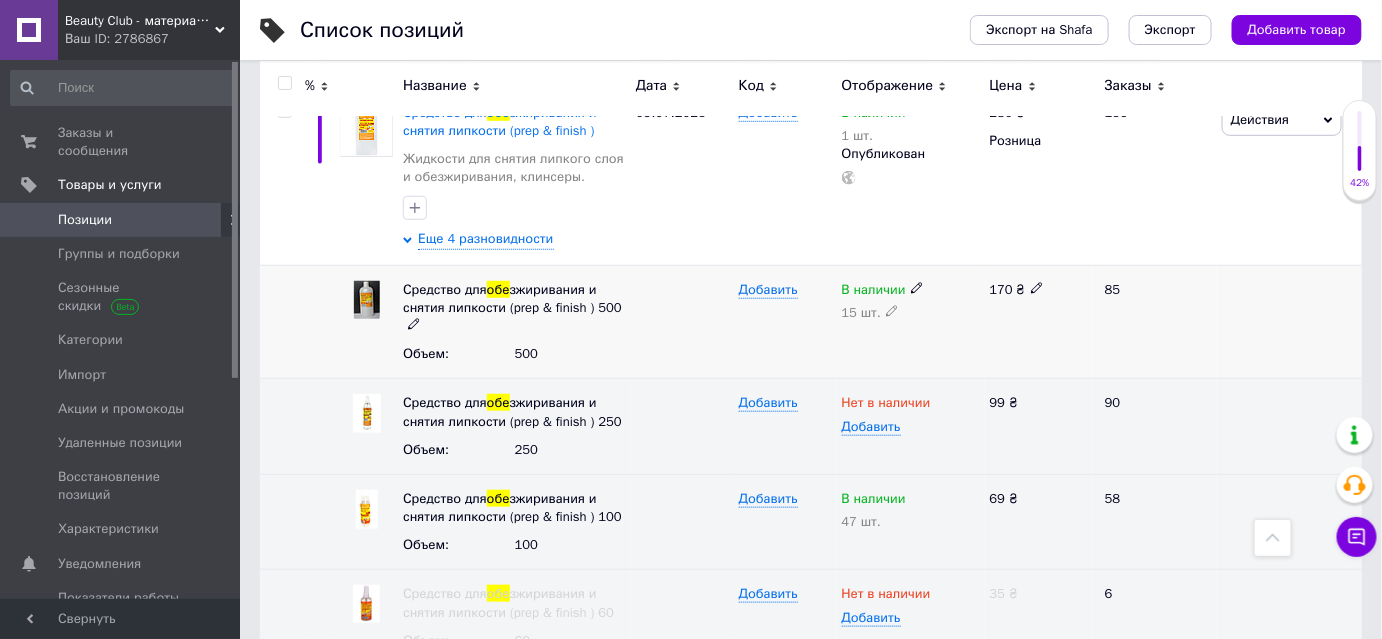 click on "15 шт." at bounding box center (911, 313) 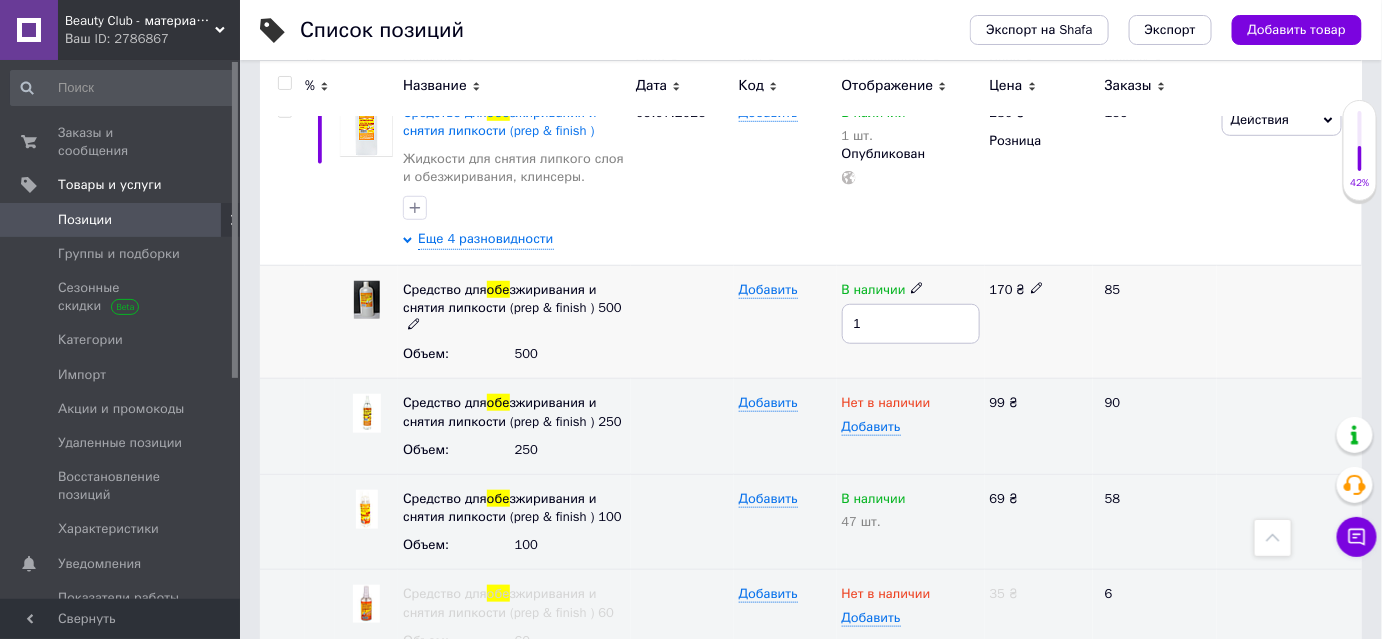 type on "14" 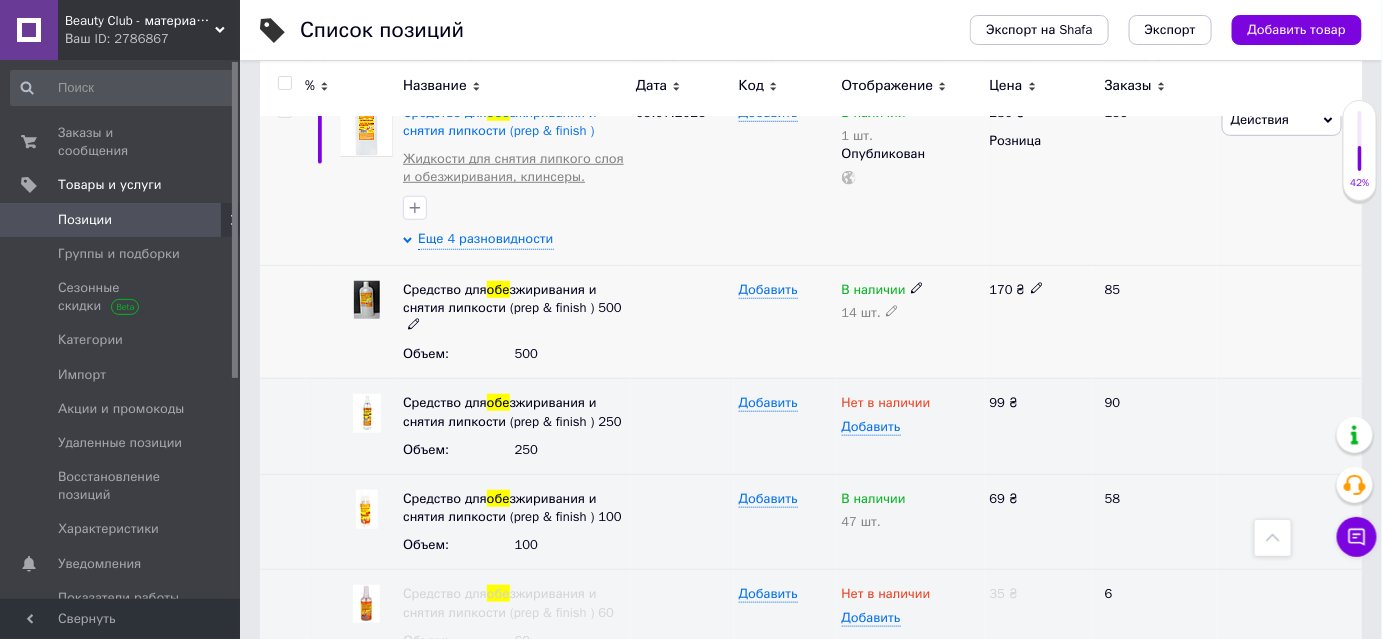 scroll, scrollTop: 272, scrollLeft: 0, axis: vertical 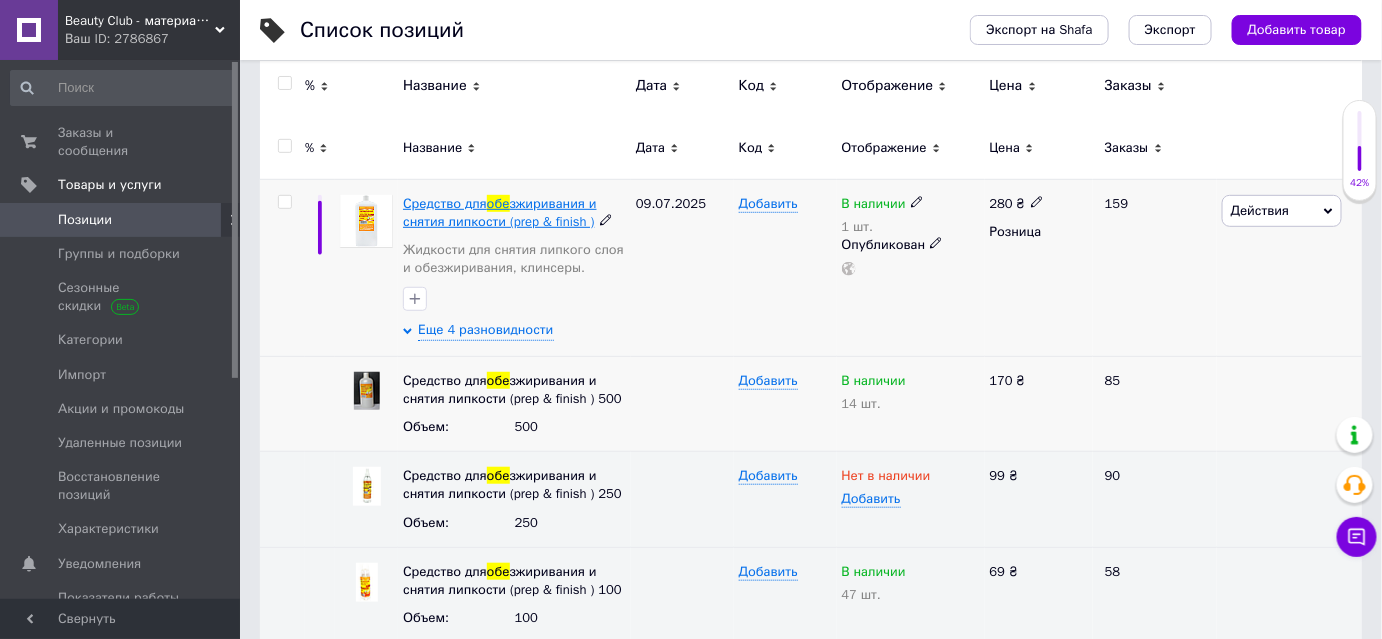 click on "зжиривания и снятия липкости (prep & finish )" at bounding box center (500, 212) 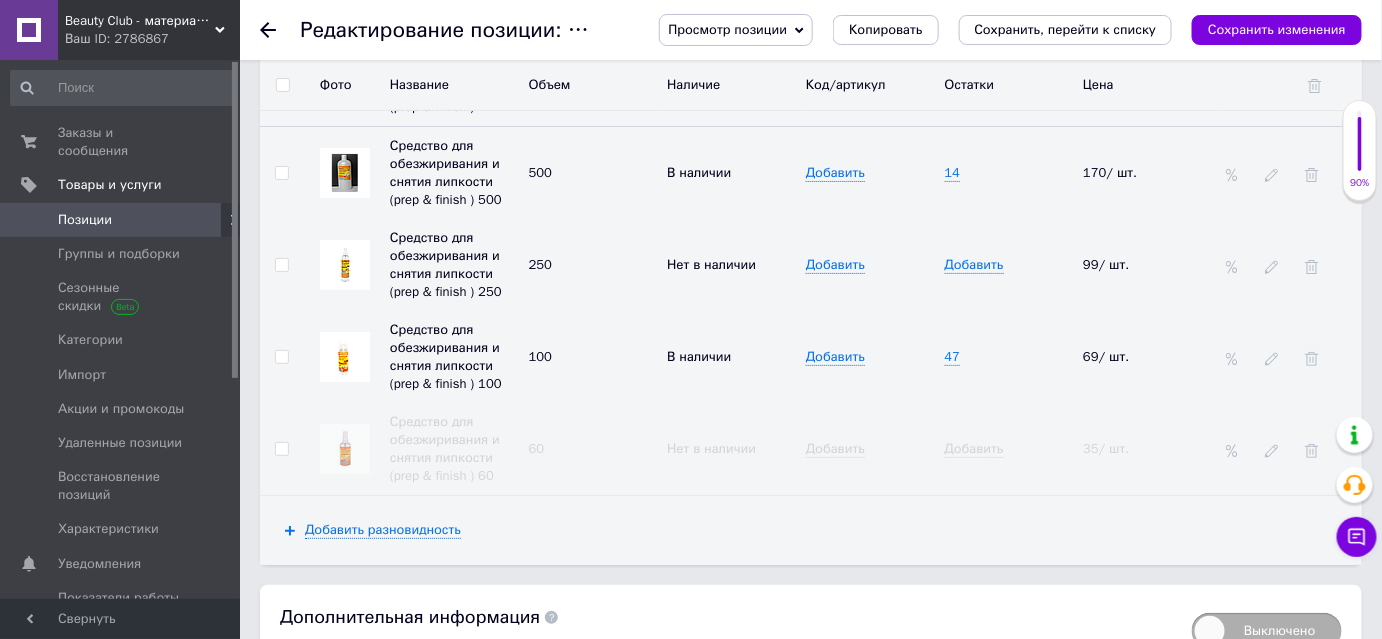scroll, scrollTop: 2386, scrollLeft: 0, axis: vertical 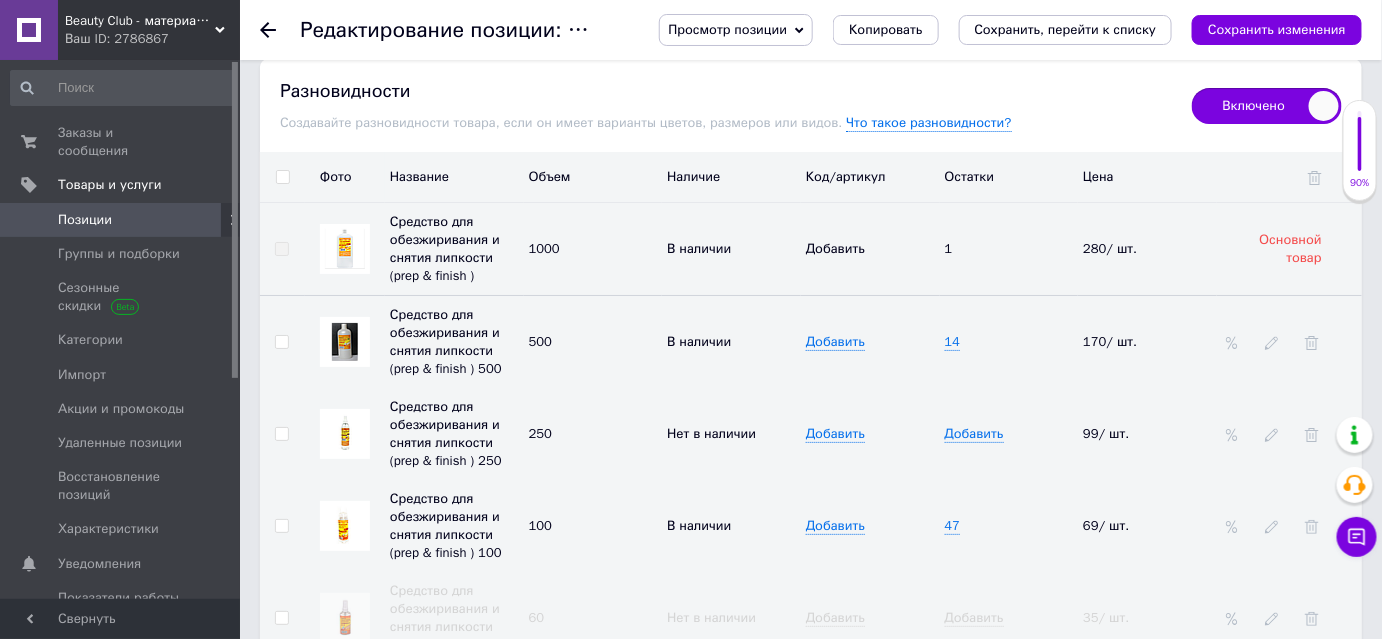 click at bounding box center [281, 434] 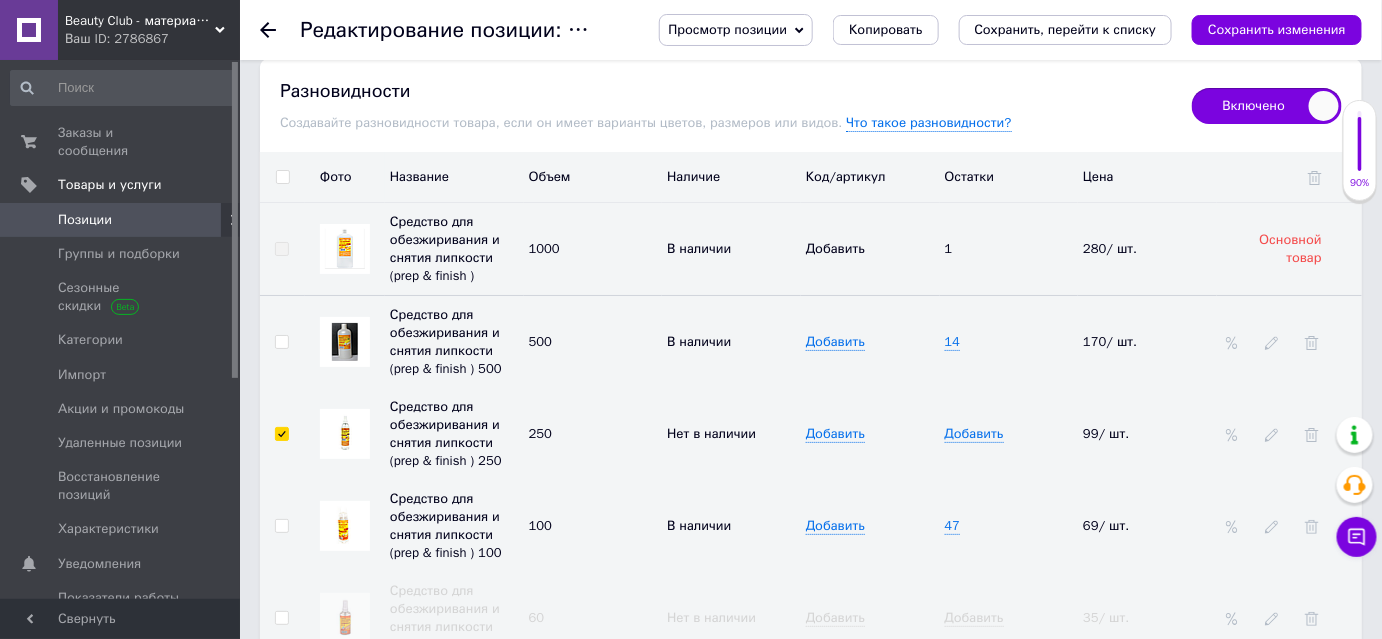 checkbox on "true" 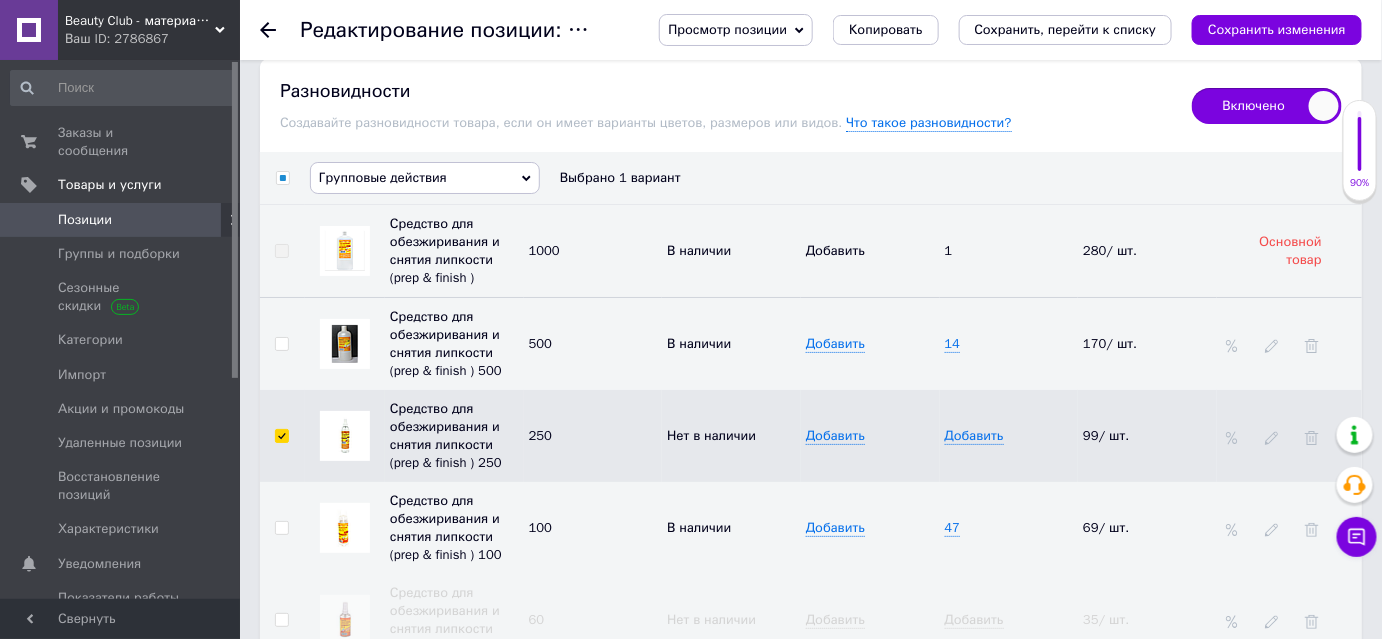 click 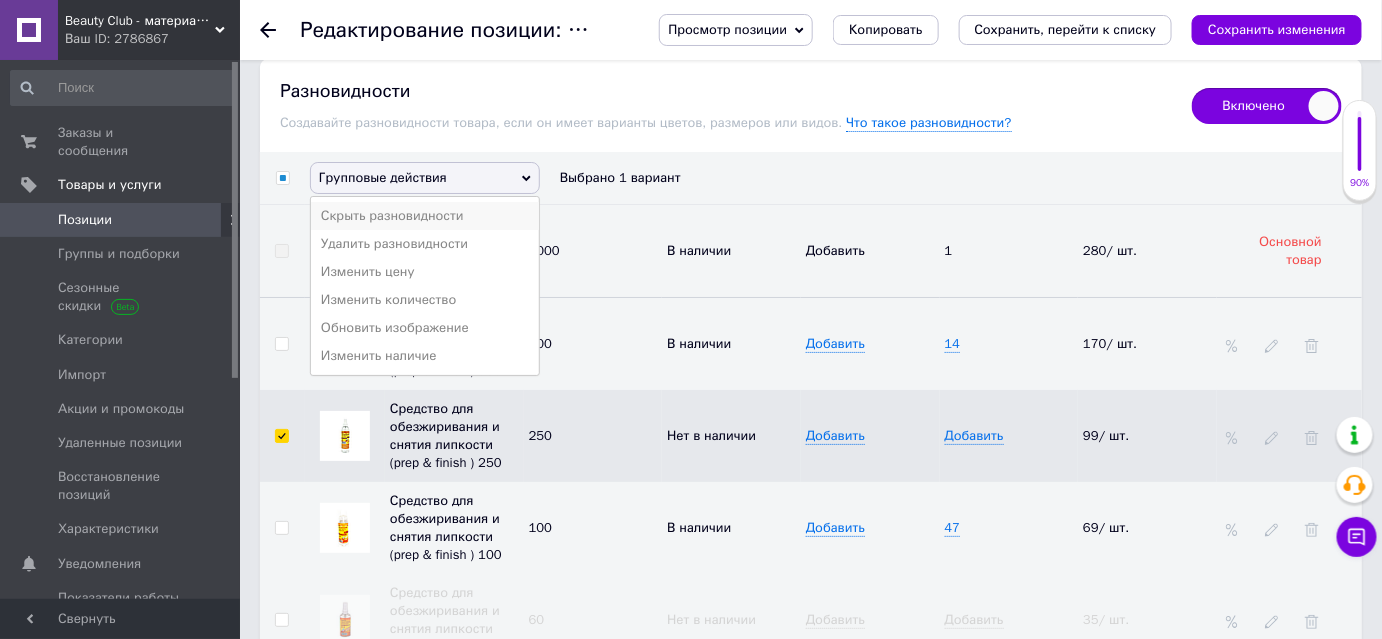 click on "Скрыть разновидности" at bounding box center [425, 216] 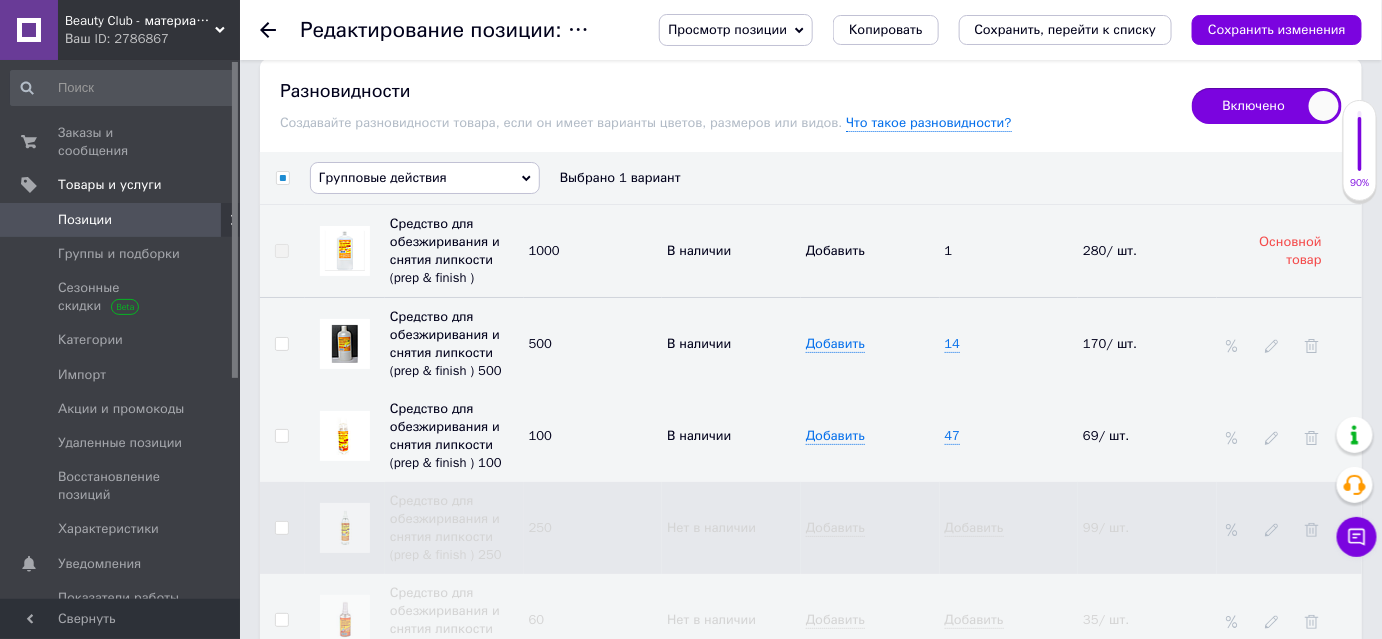 checkbox on "false" 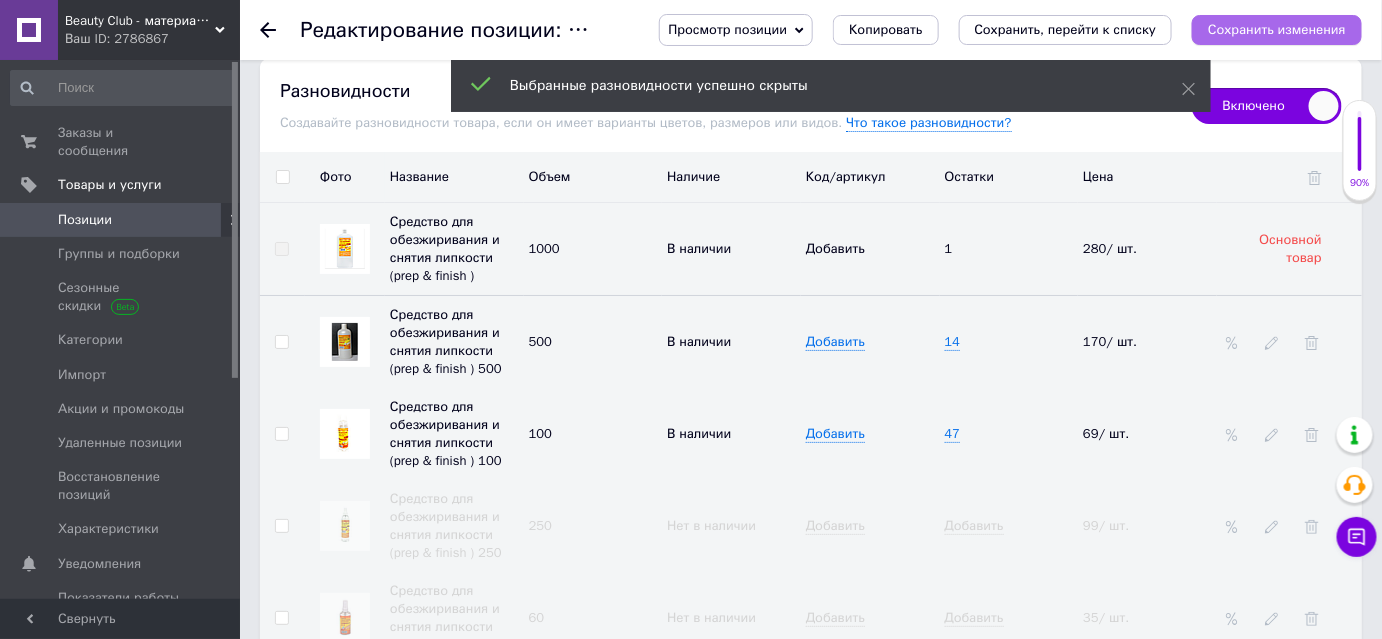 click on "Сохранить изменения" at bounding box center [1277, 29] 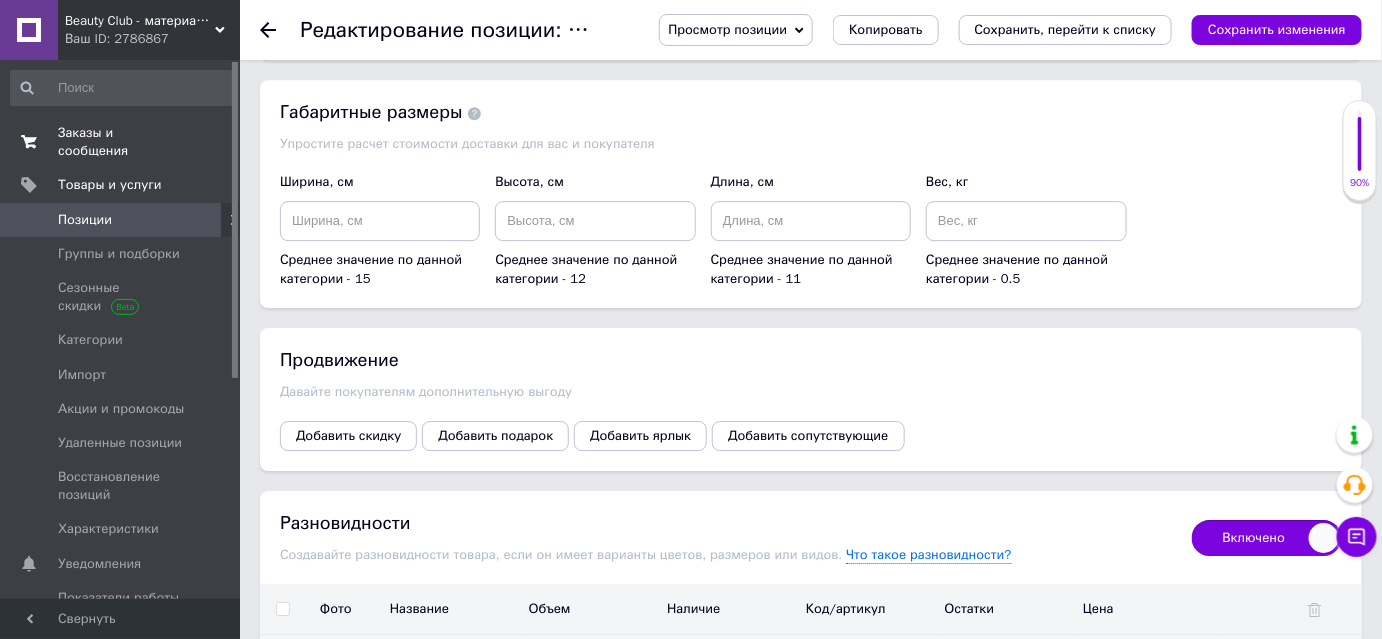 scroll, scrollTop: 1931, scrollLeft: 0, axis: vertical 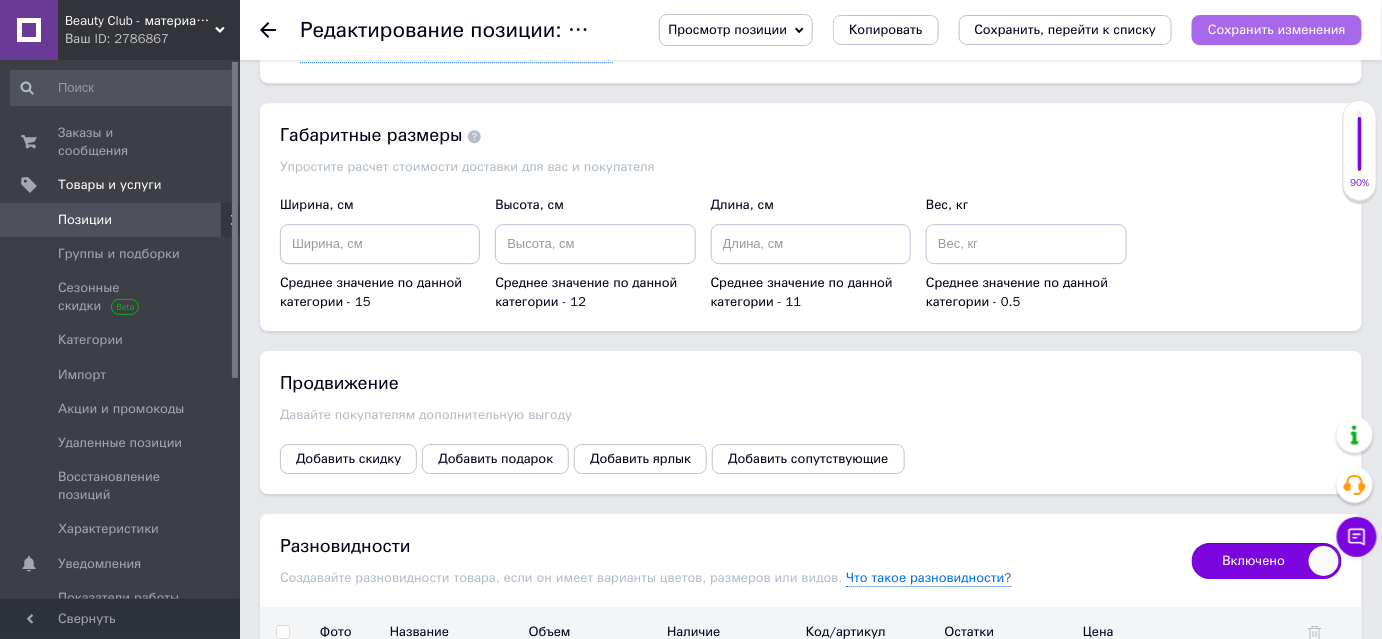 click on "Сохранить изменения" at bounding box center [1277, 30] 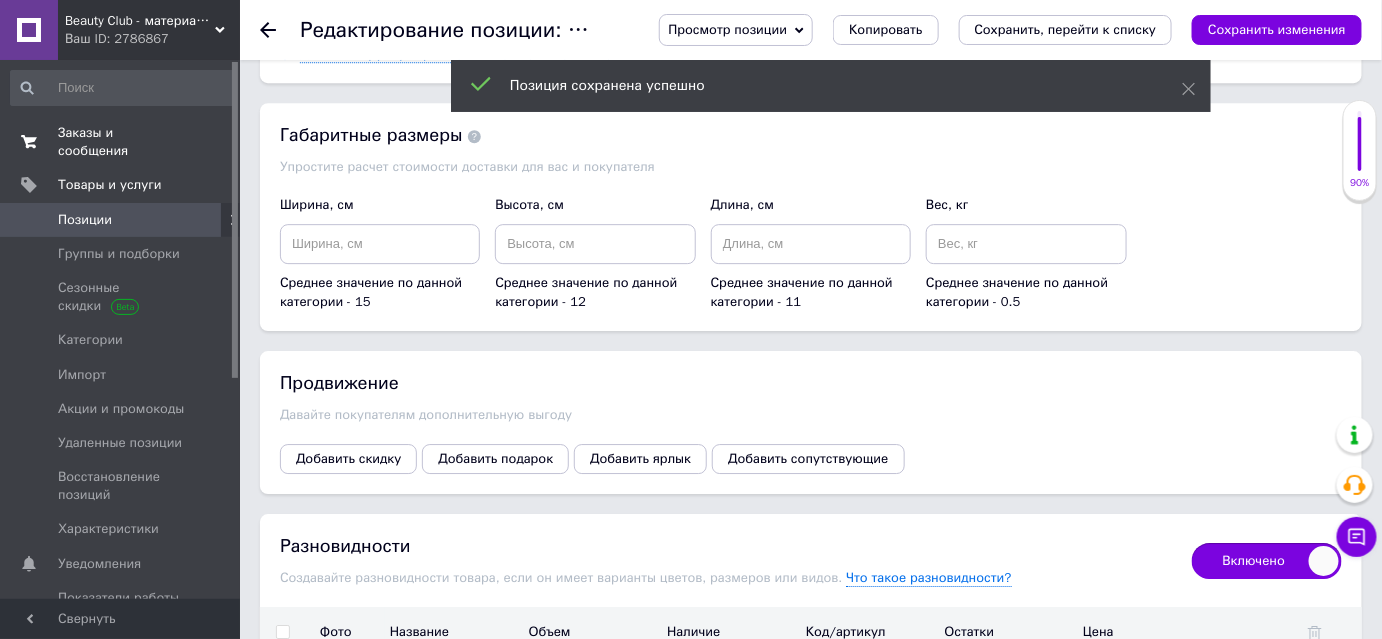 click on "Заказы и сообщения" at bounding box center [121, 142] 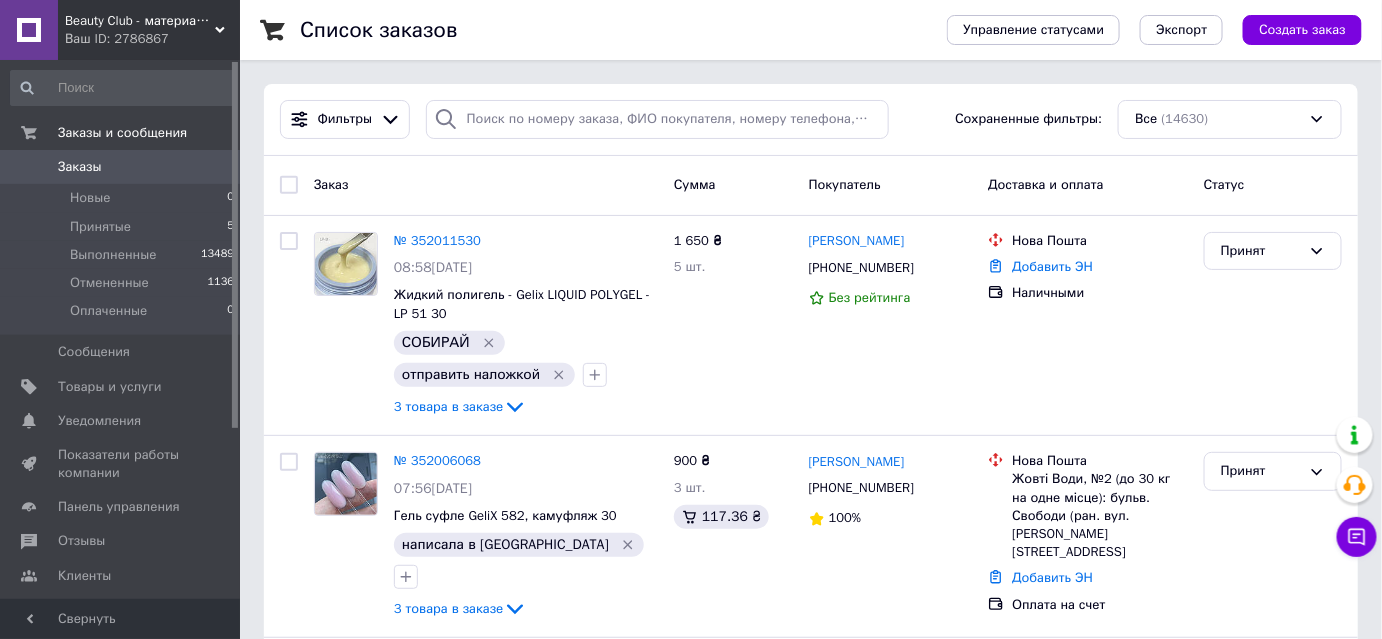 click on "Ваш ID: 2786867" at bounding box center (152, 39) 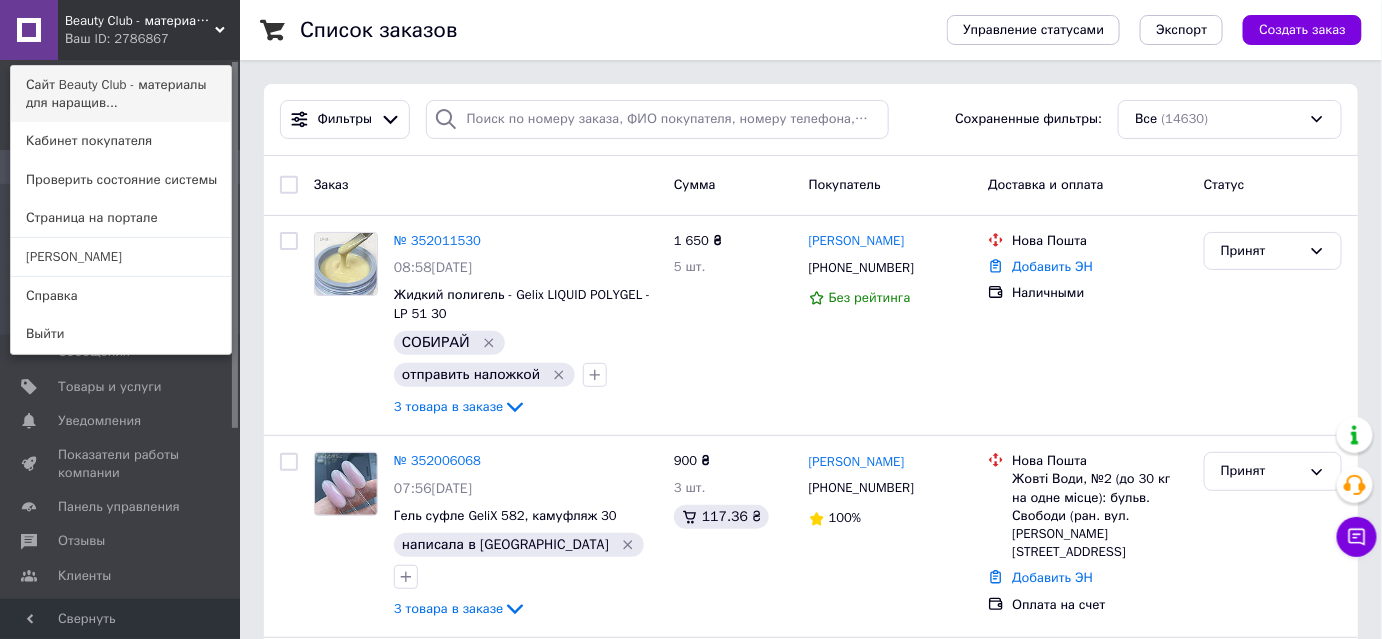 click on "Сайт Beauty Club - материалы для наращив..." at bounding box center [121, 94] 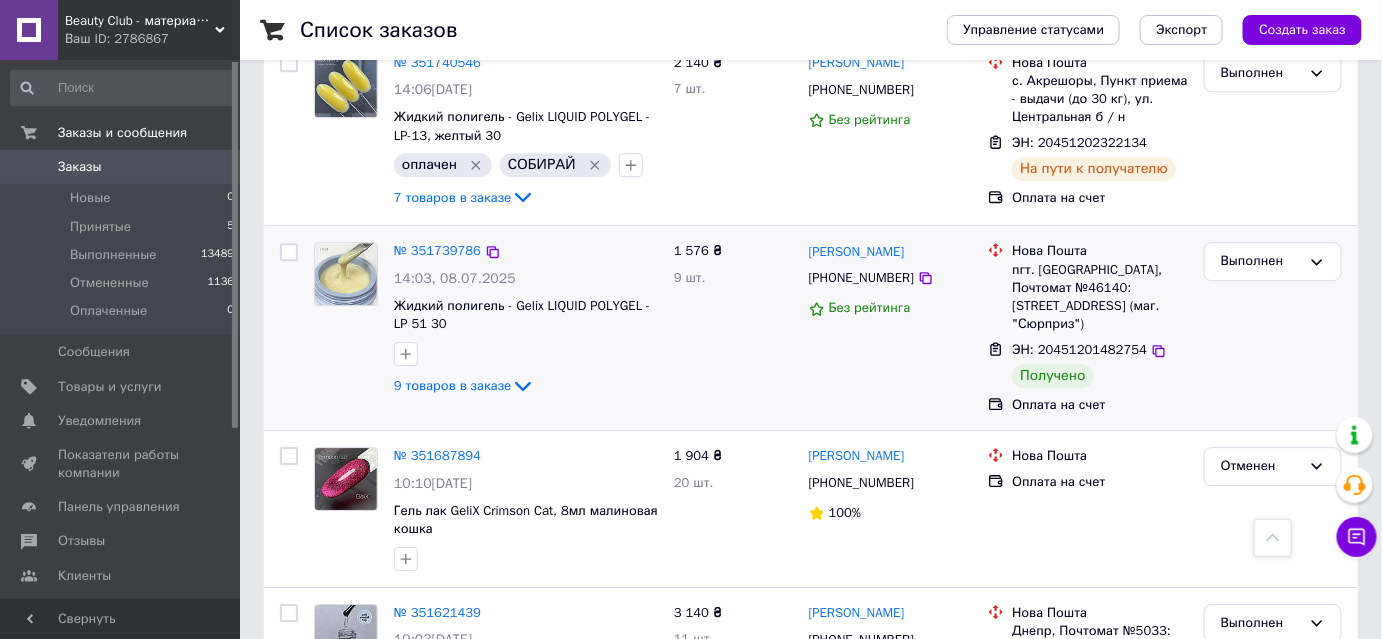scroll, scrollTop: 1818, scrollLeft: 0, axis: vertical 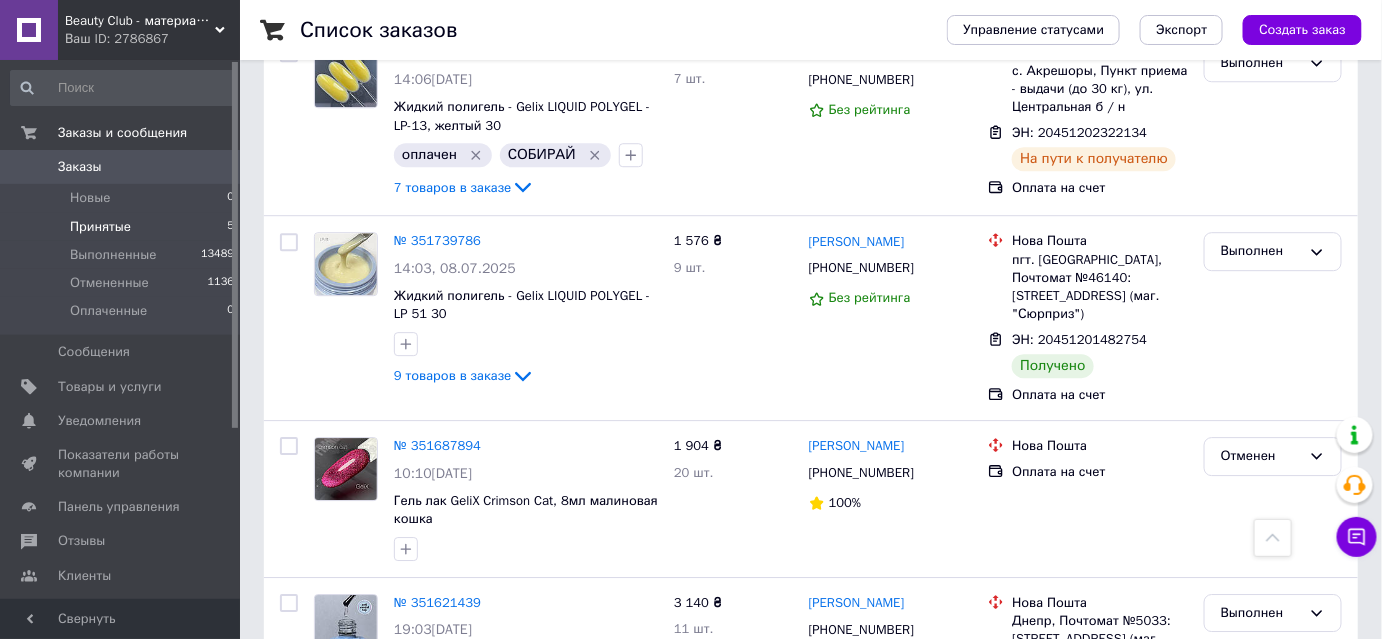 click on "Принятые" at bounding box center [100, 227] 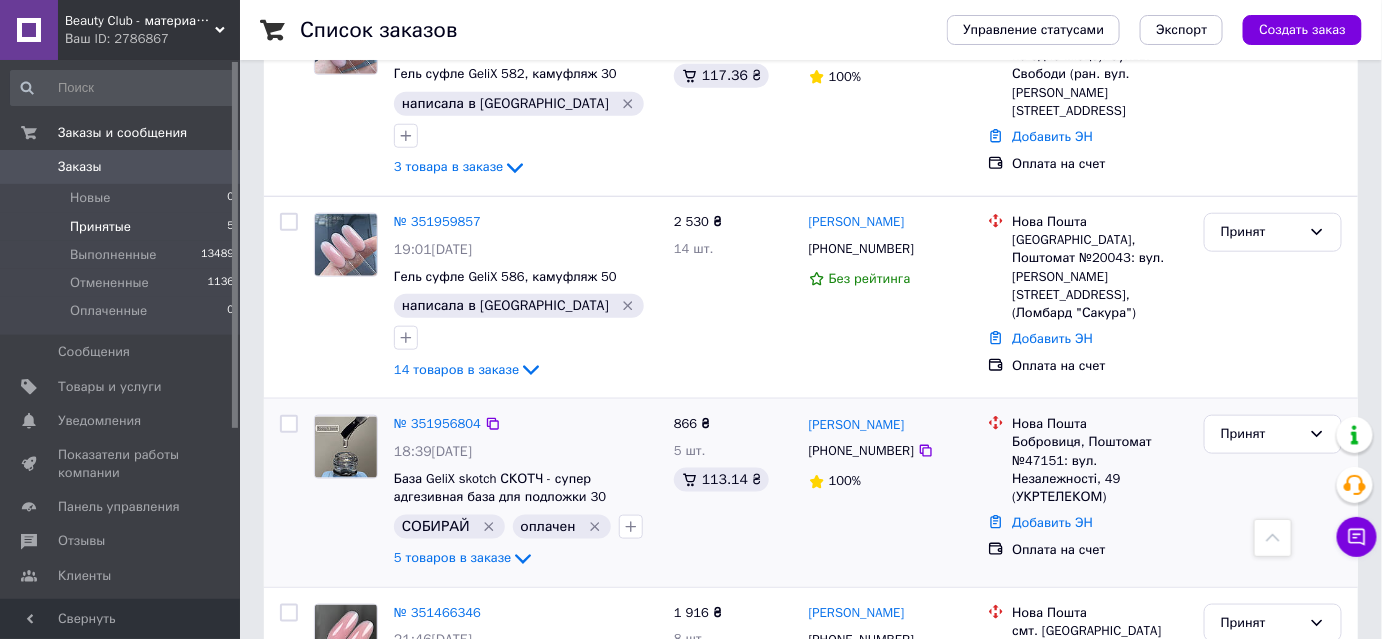 scroll, scrollTop: 666, scrollLeft: 0, axis: vertical 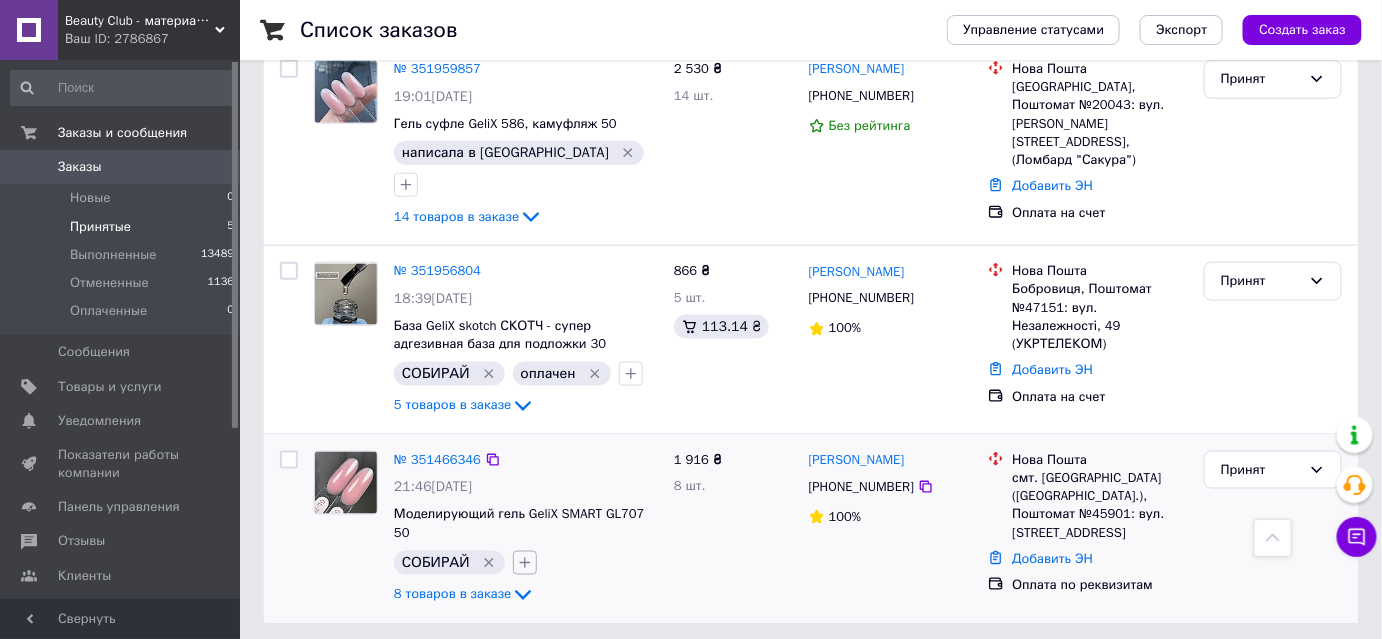 click 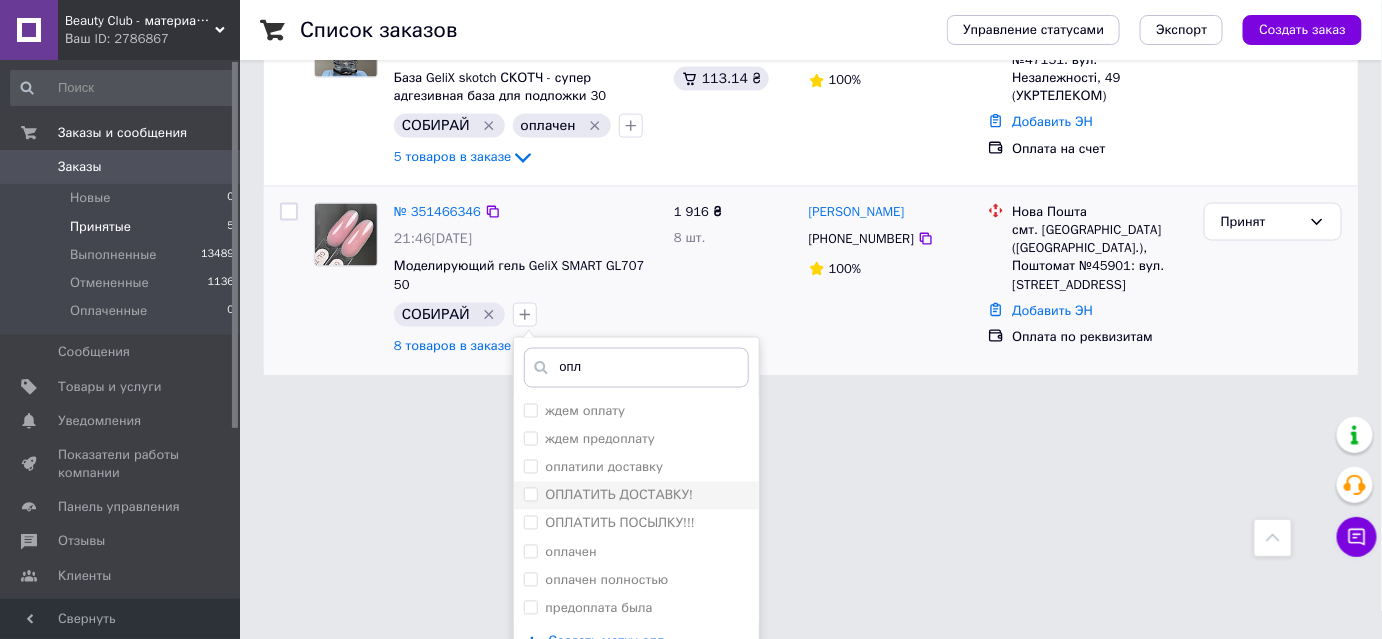 scroll, scrollTop: 938, scrollLeft: 0, axis: vertical 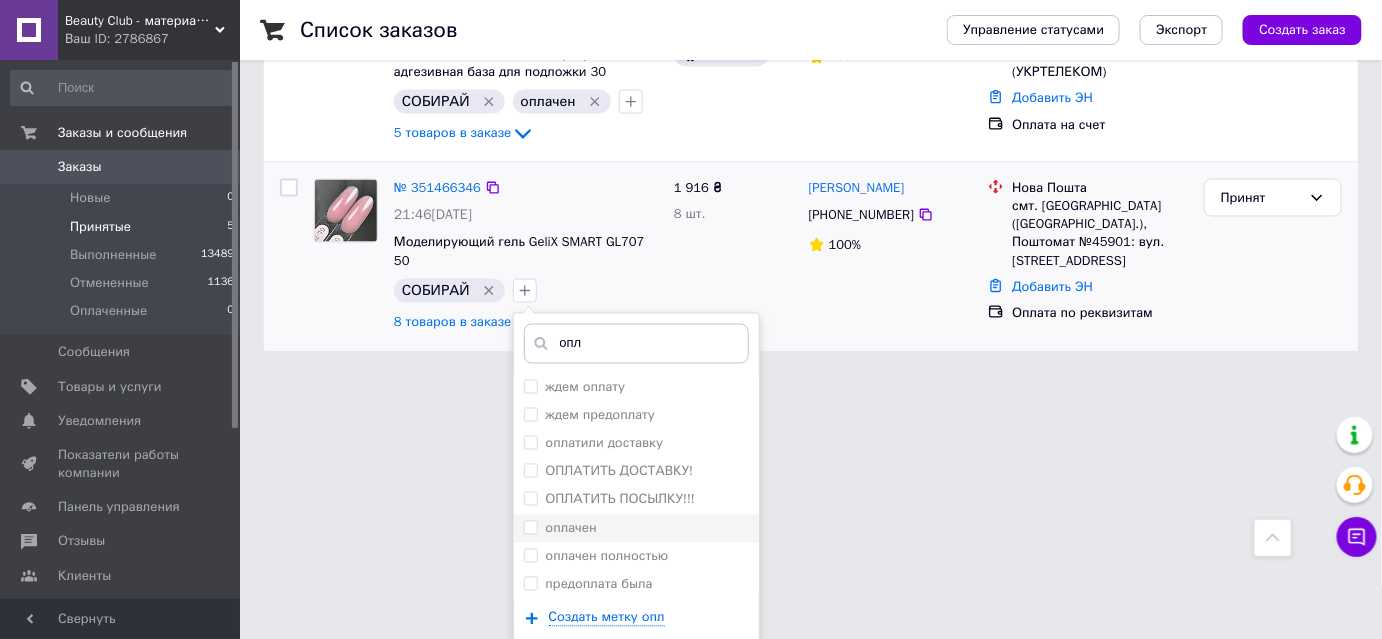 type on "опл" 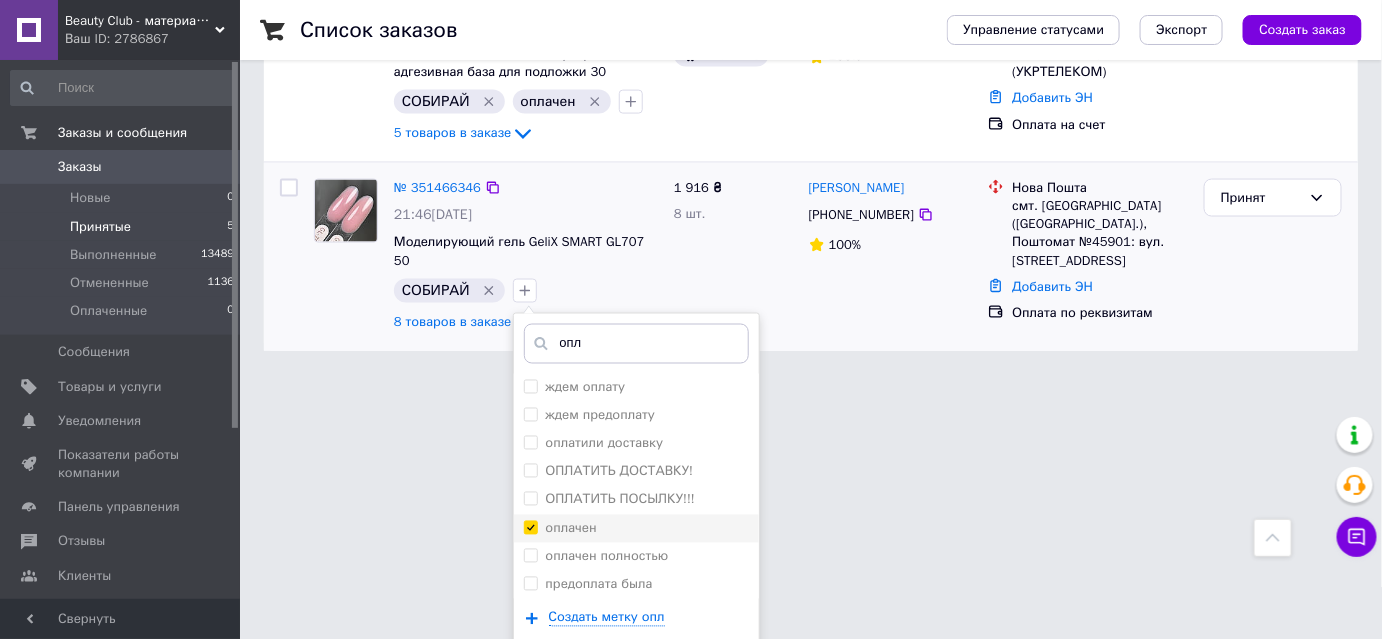 checkbox on "true" 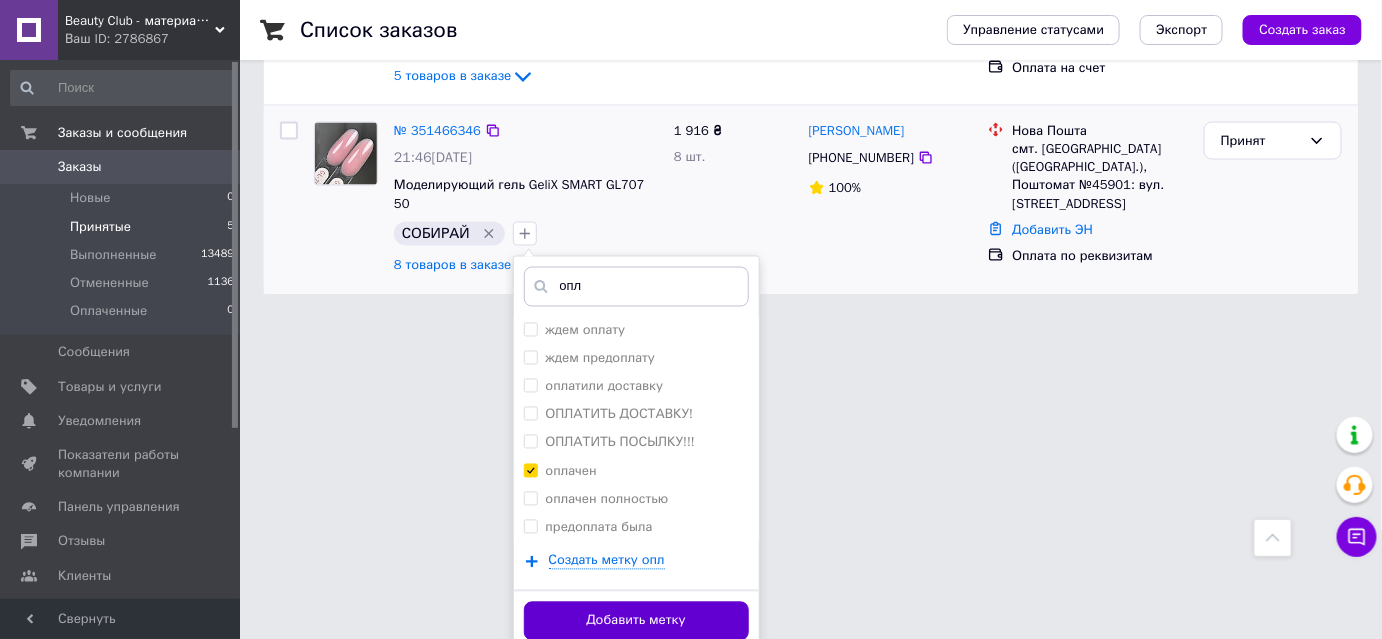 click on "Добавить метку" at bounding box center [636, 621] 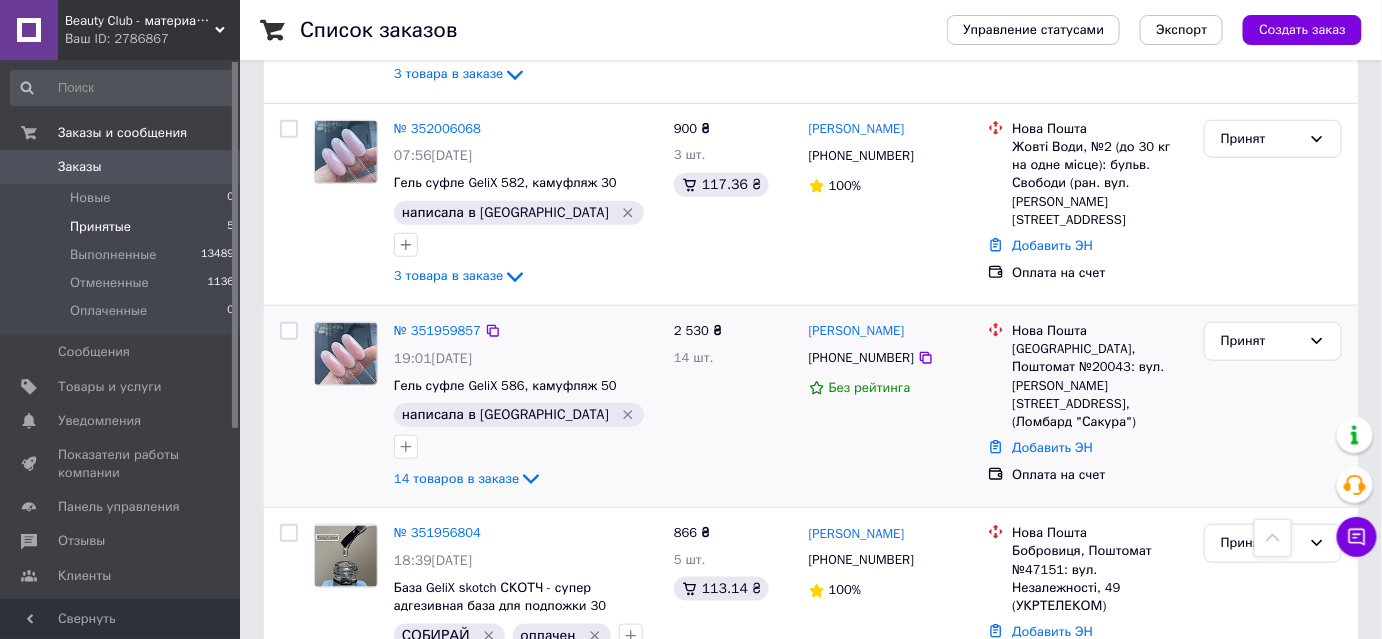 scroll, scrollTop: 393, scrollLeft: 0, axis: vertical 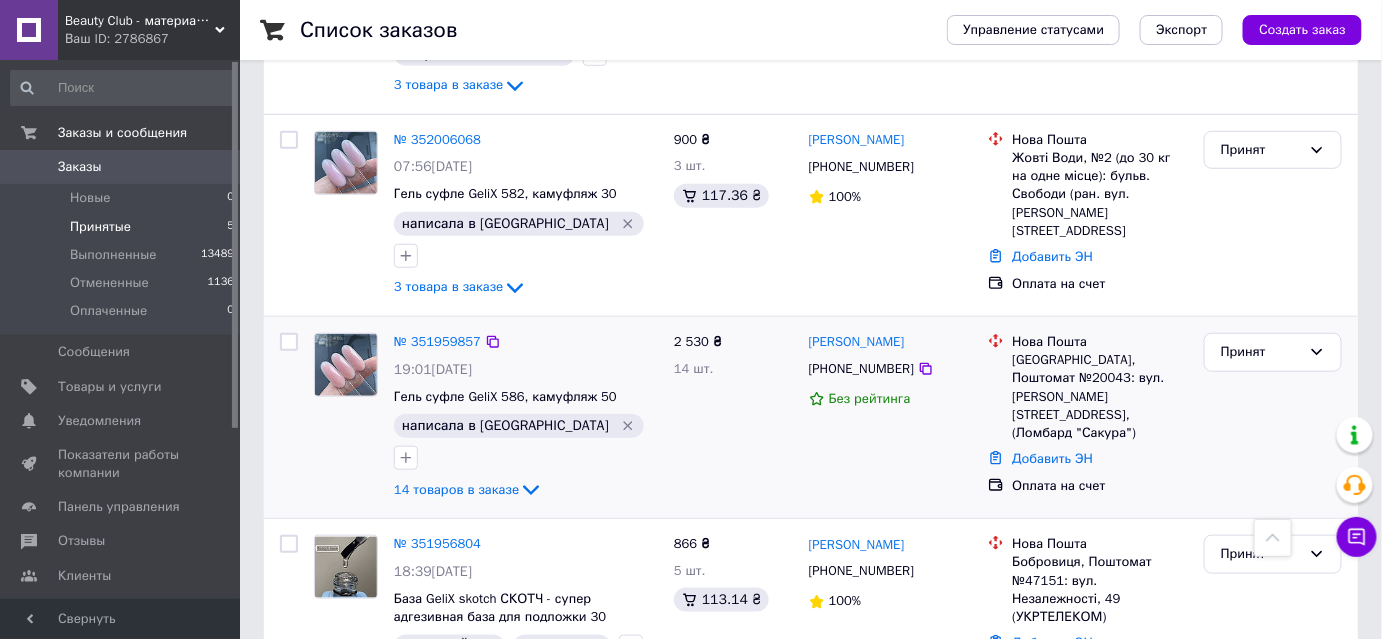 click 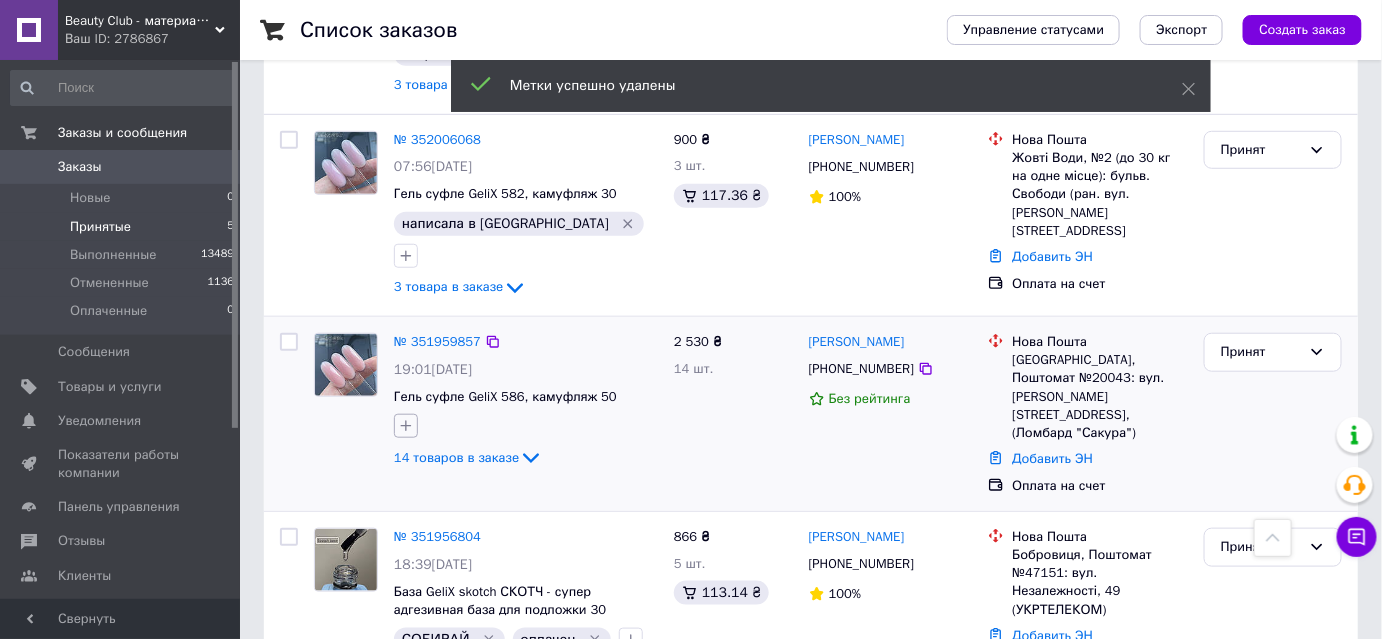 click 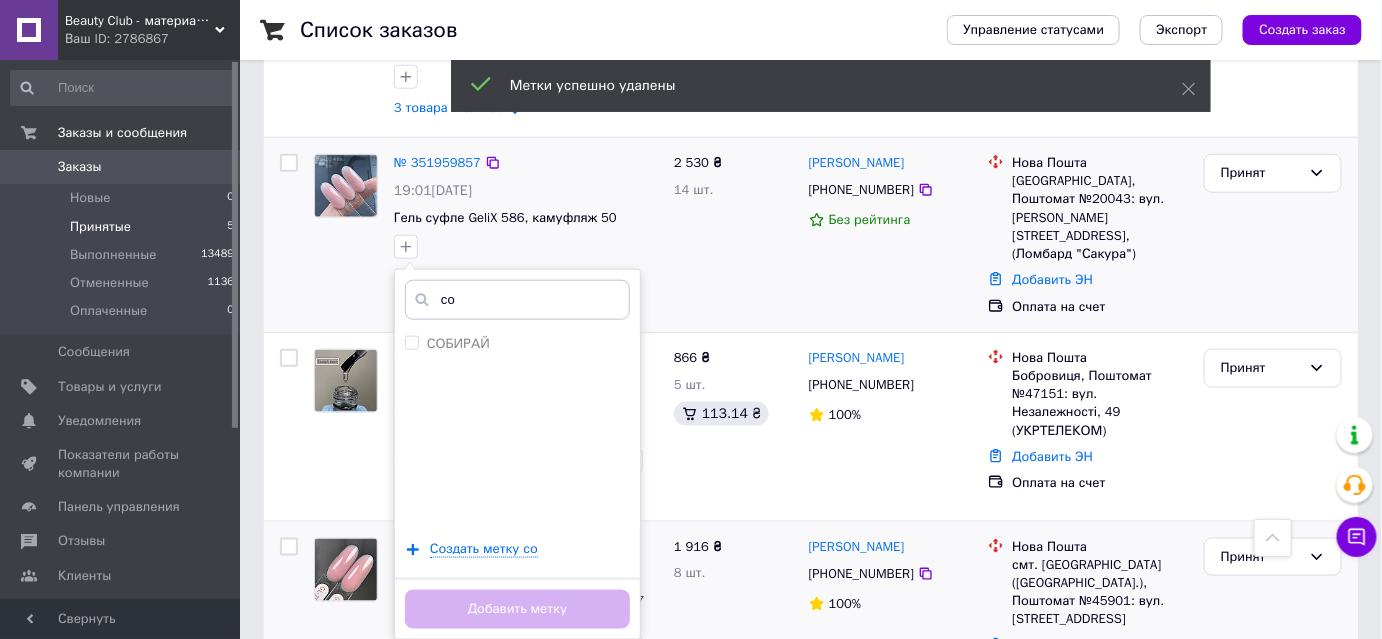 scroll, scrollTop: 575, scrollLeft: 0, axis: vertical 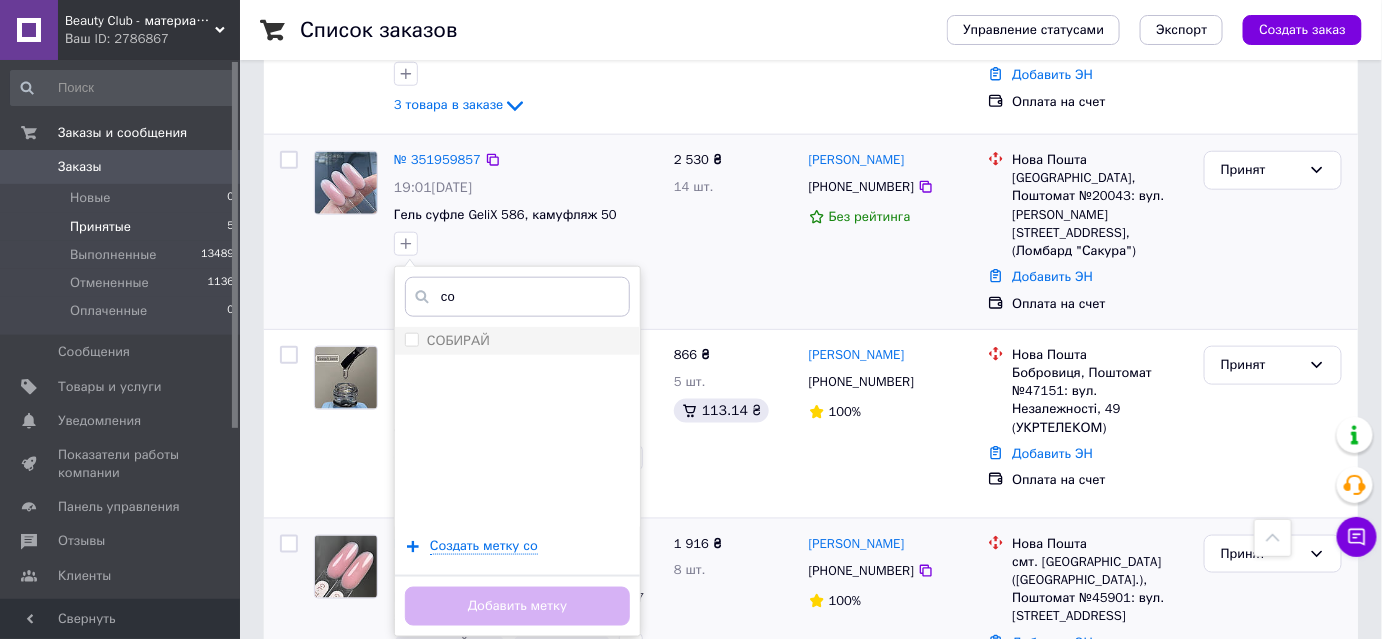 type on "со" 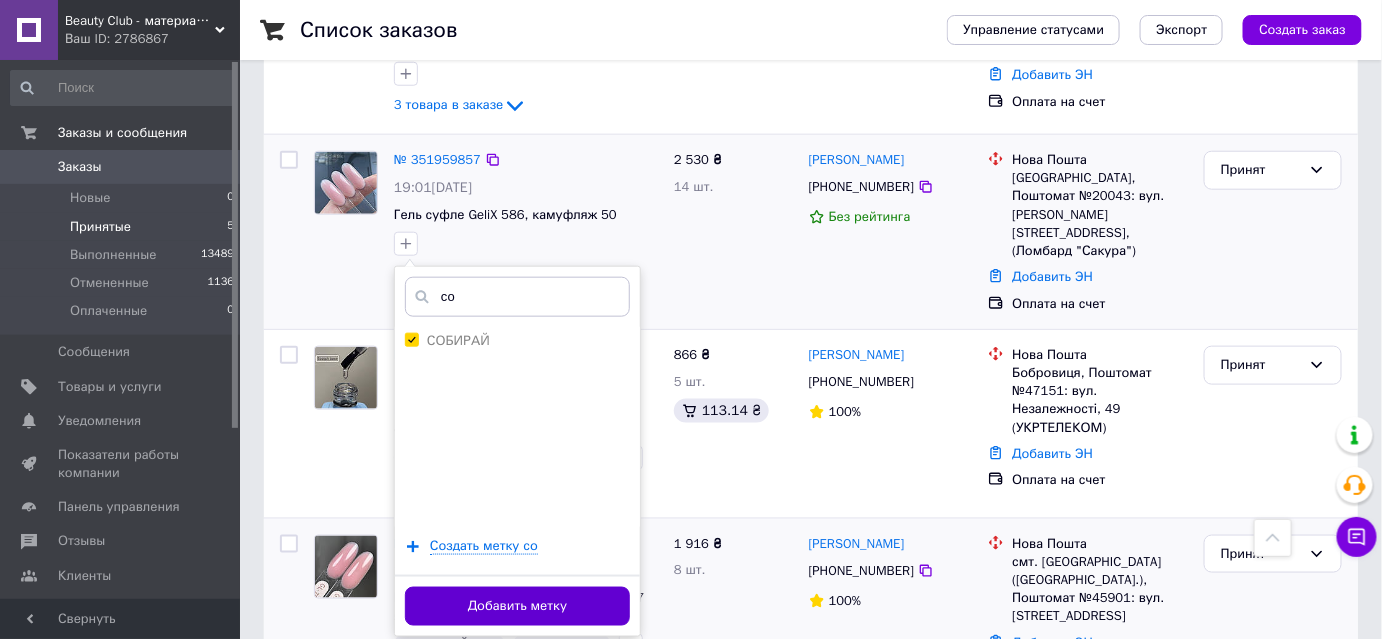 click on "Добавить метку" at bounding box center (517, 606) 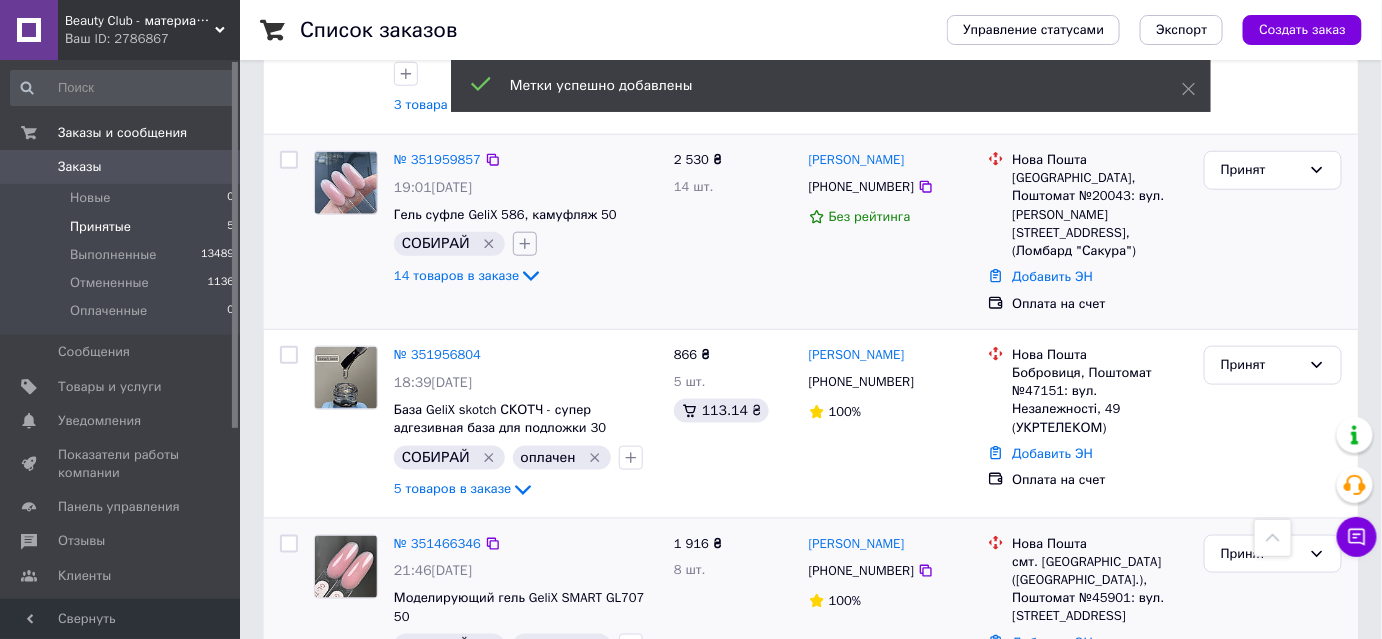 click 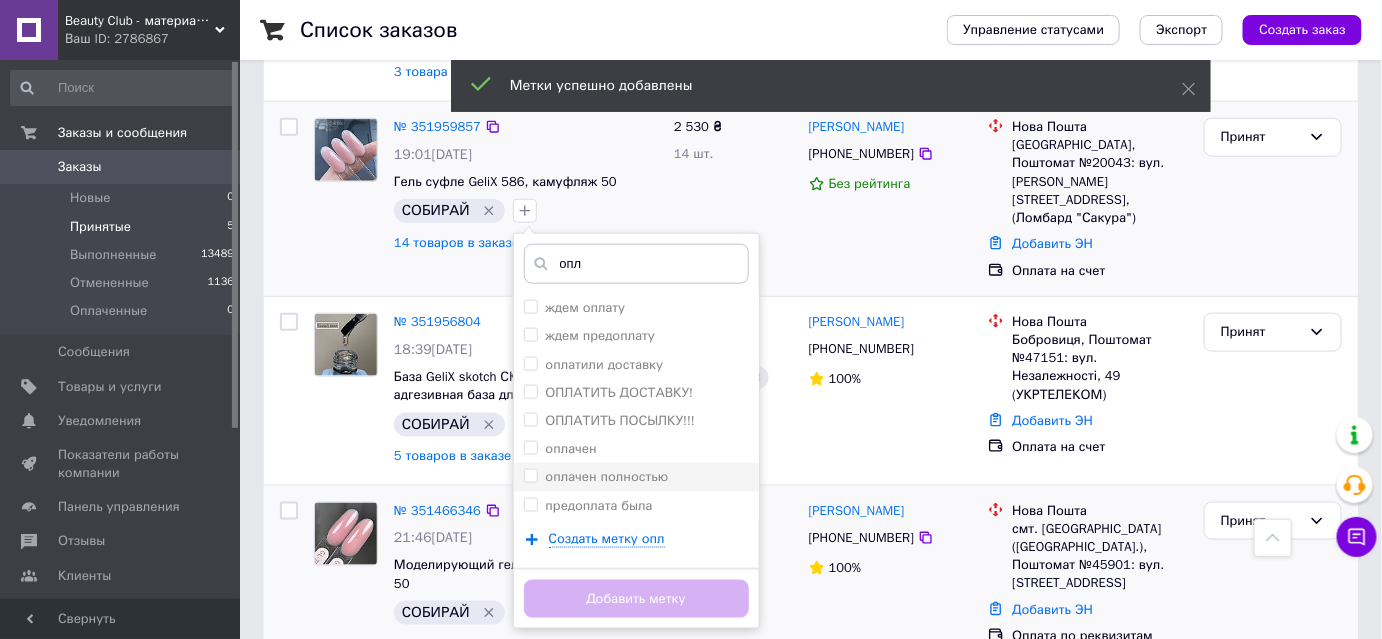 scroll, scrollTop: 666, scrollLeft: 0, axis: vertical 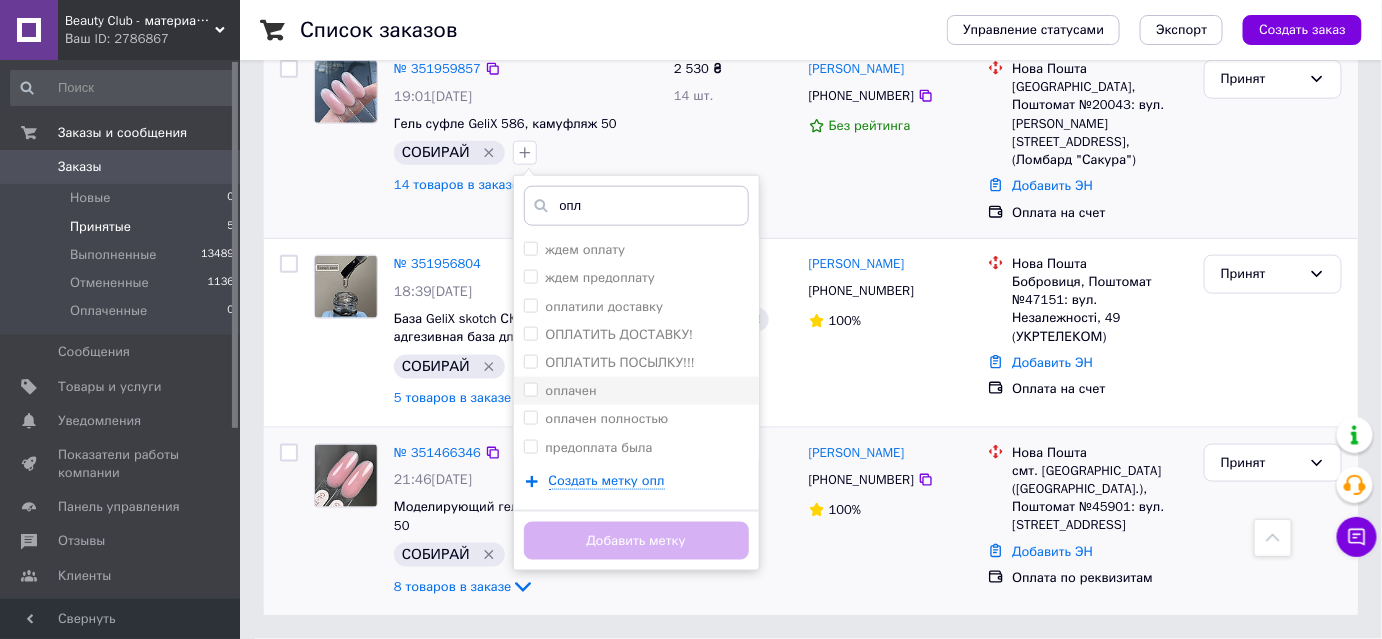 type on "опл" 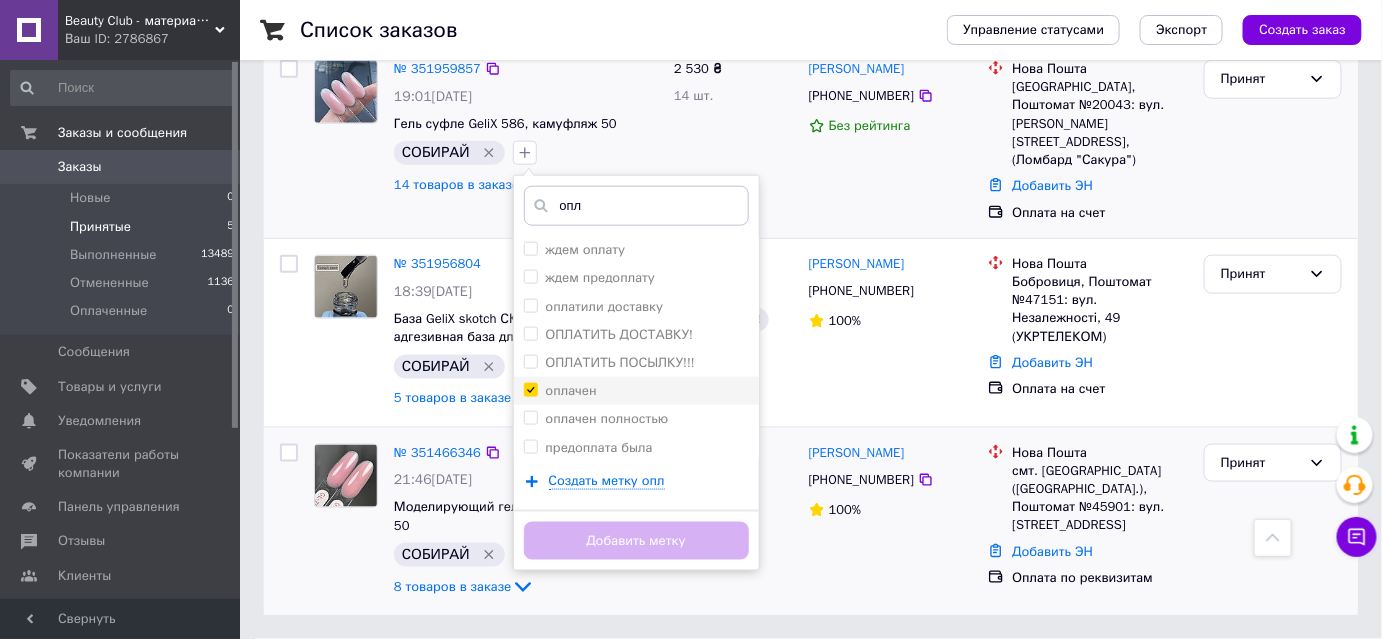 checkbox on "true" 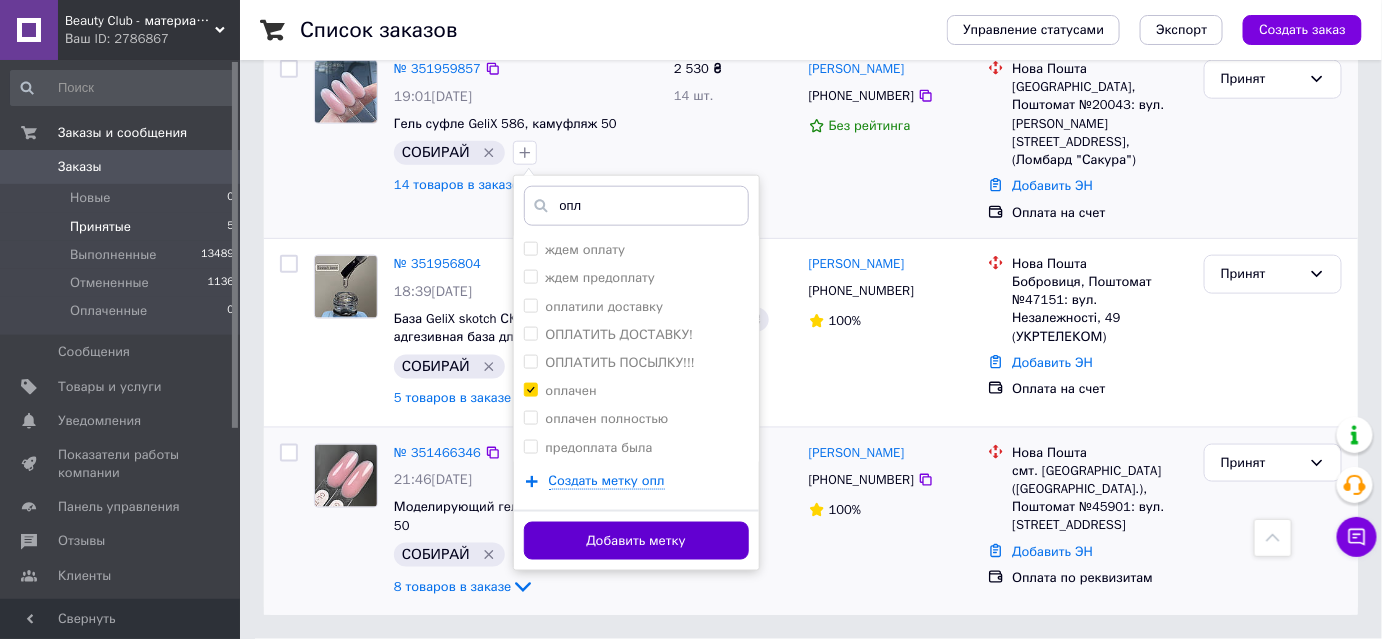 click on "Добавить метку" at bounding box center [636, 541] 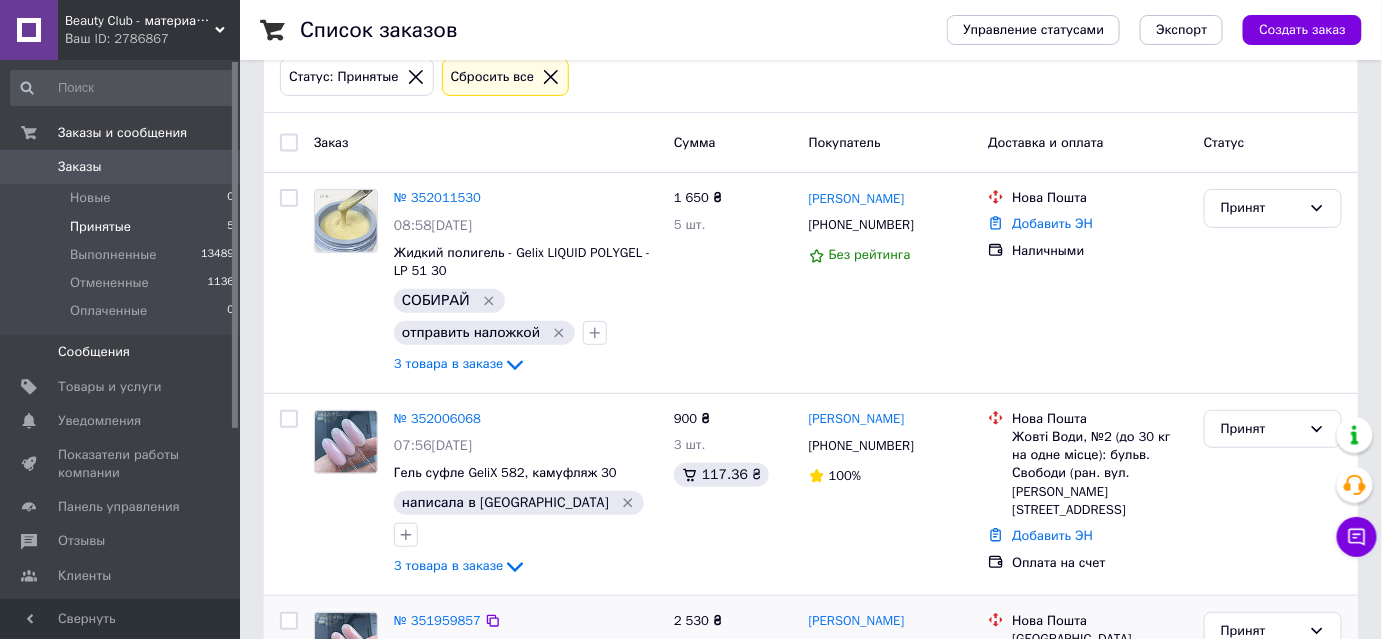 scroll, scrollTop: 90, scrollLeft: 0, axis: vertical 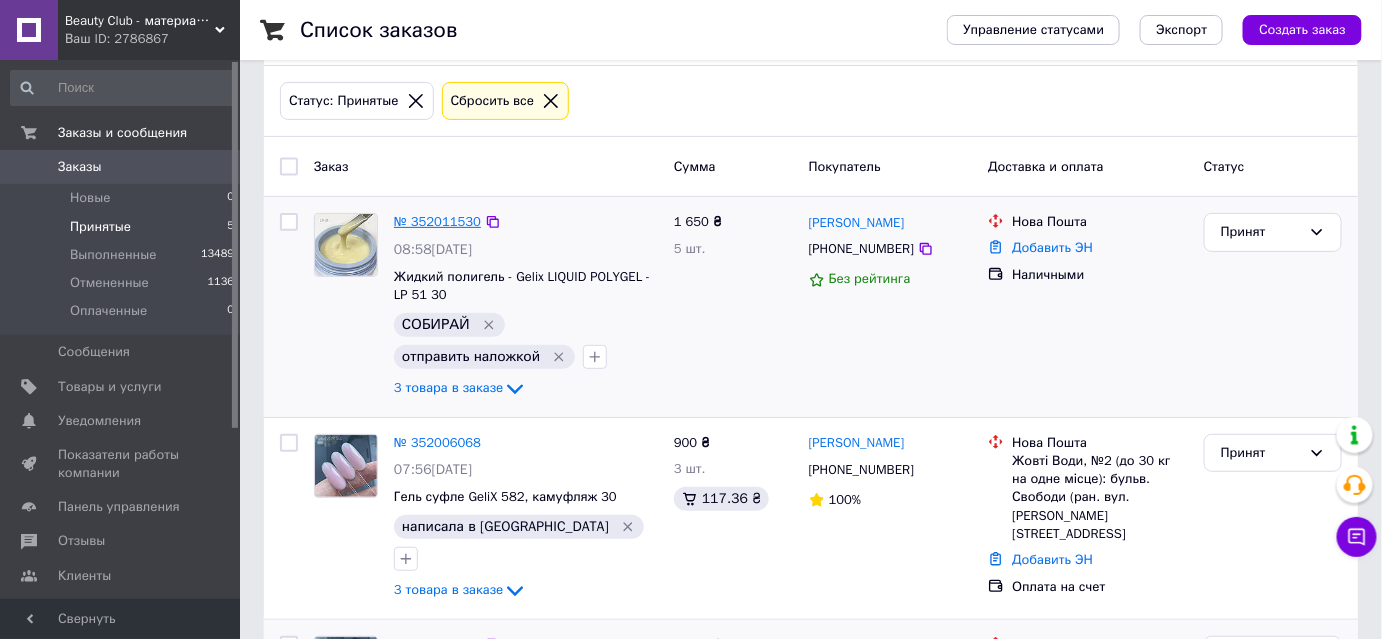 click on "№ 352011530" at bounding box center (437, 221) 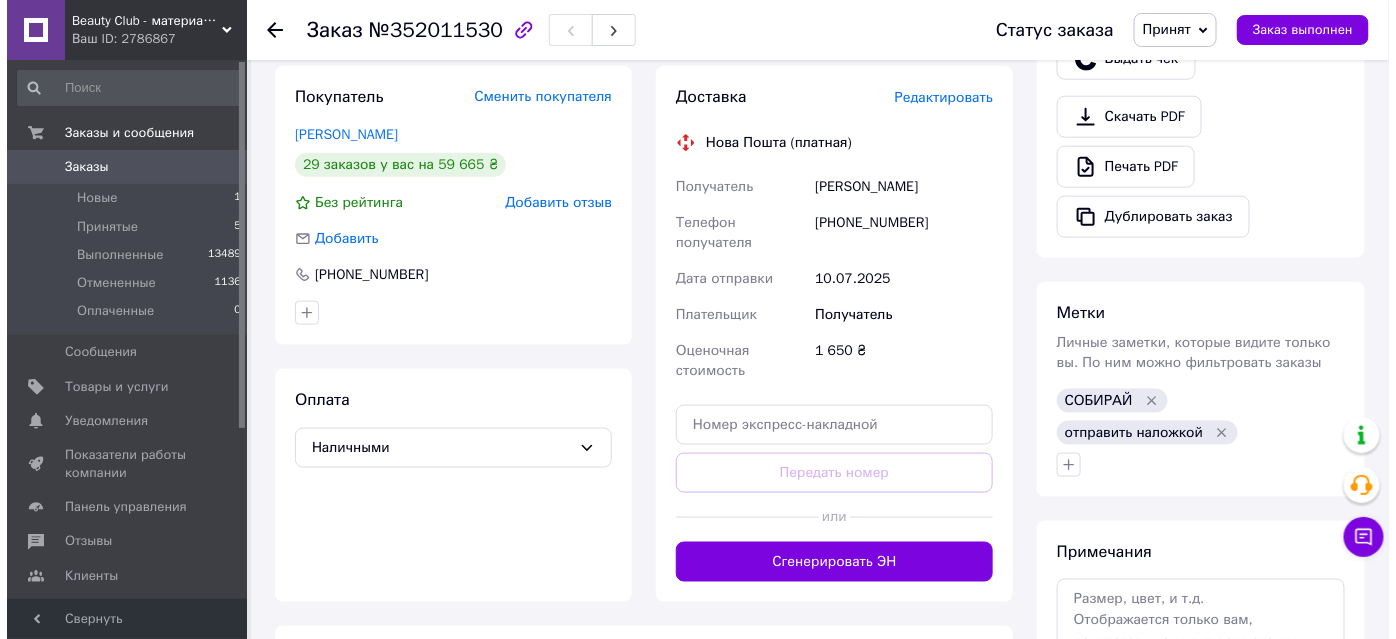 scroll, scrollTop: 636, scrollLeft: 0, axis: vertical 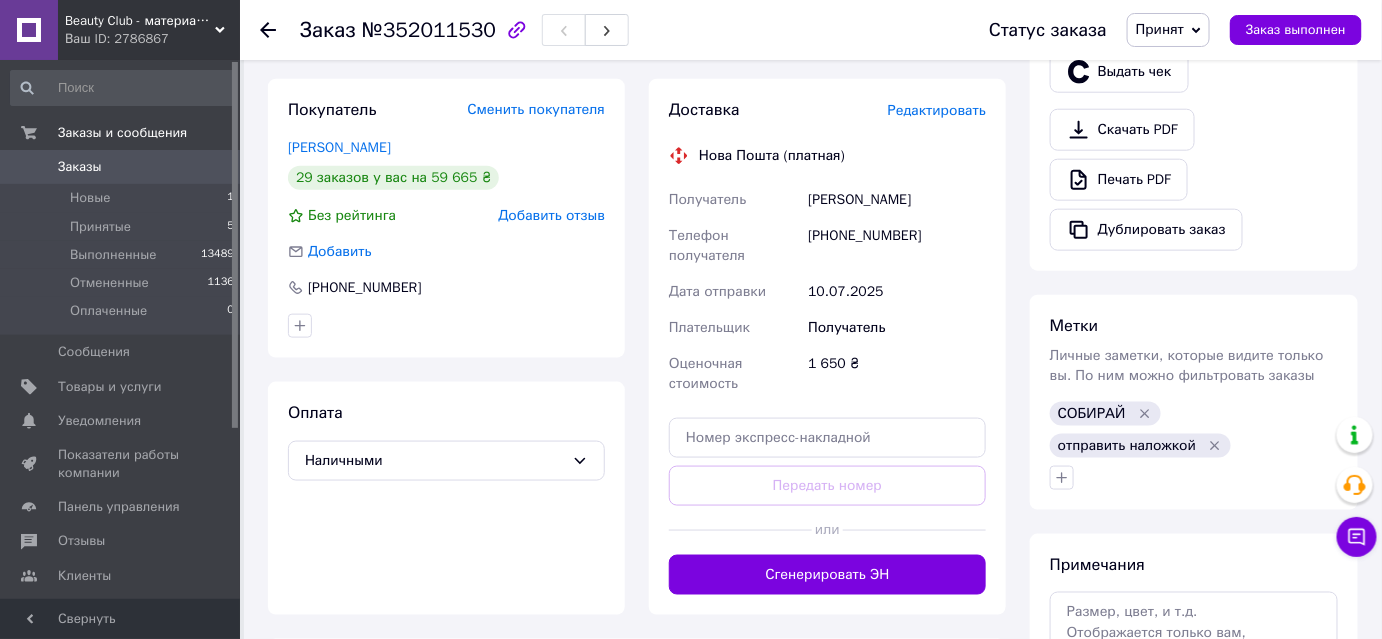 click on "Редактировать" at bounding box center [937, 110] 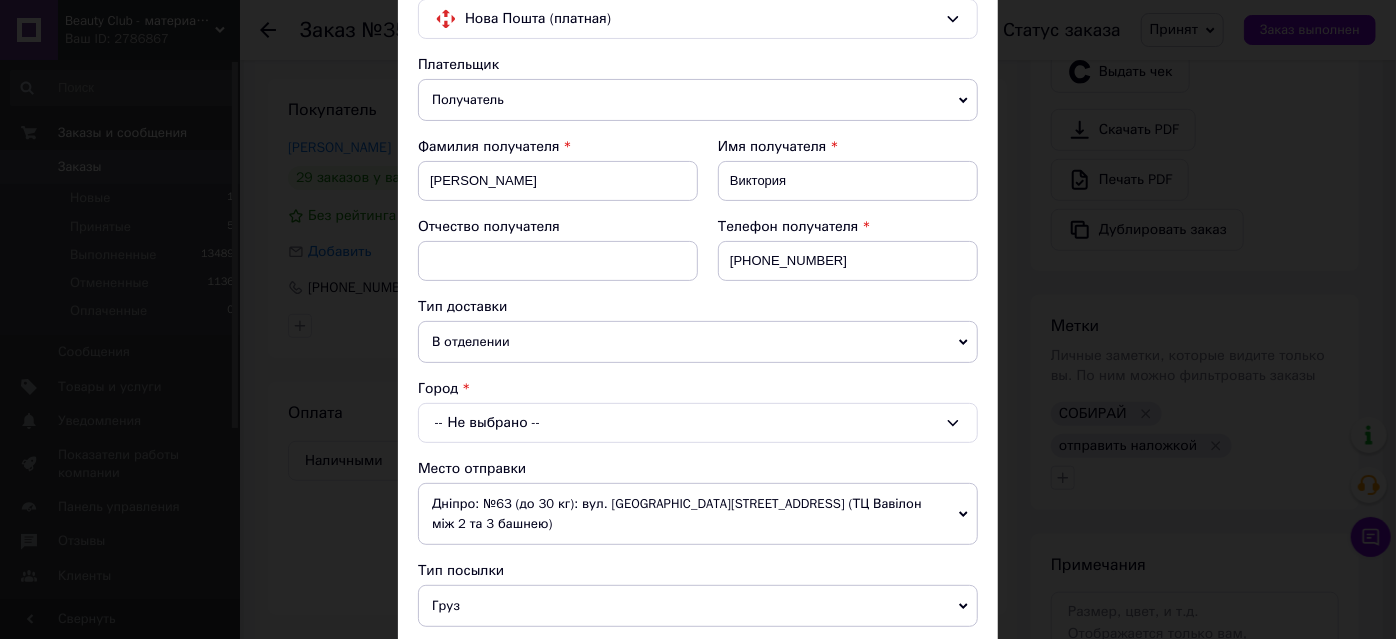 scroll, scrollTop: 272, scrollLeft: 0, axis: vertical 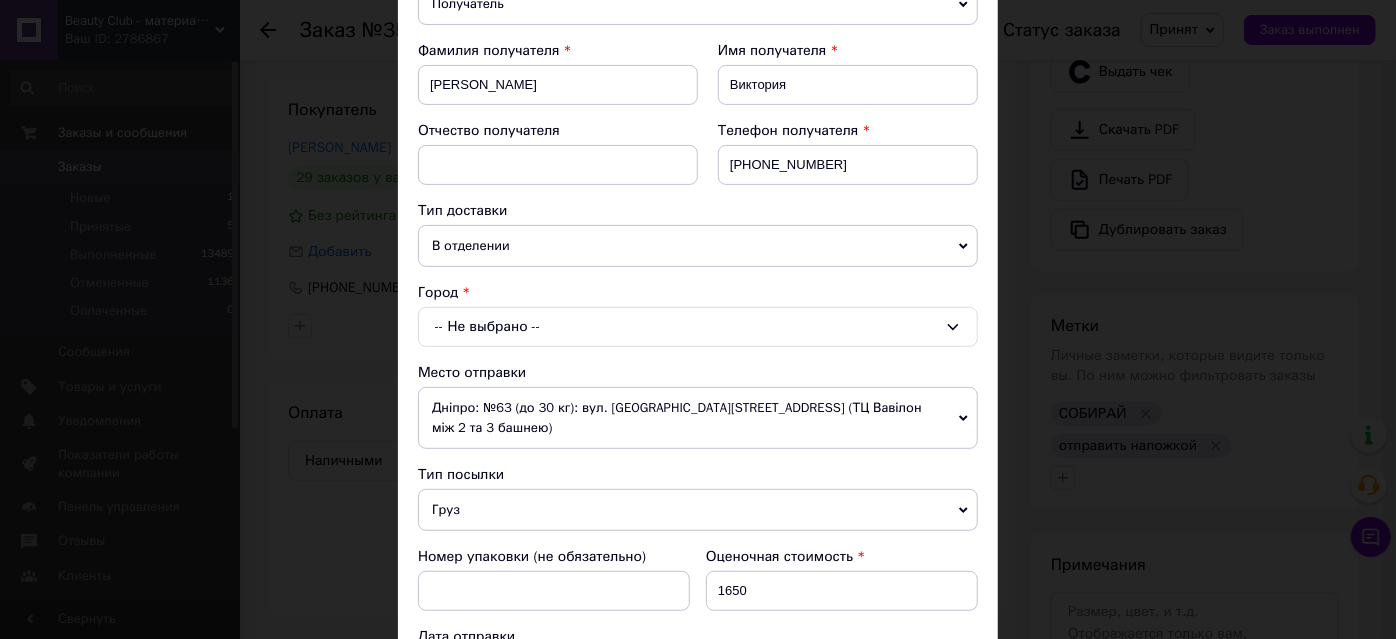 click on "-- Не выбрано --" at bounding box center (698, 327) 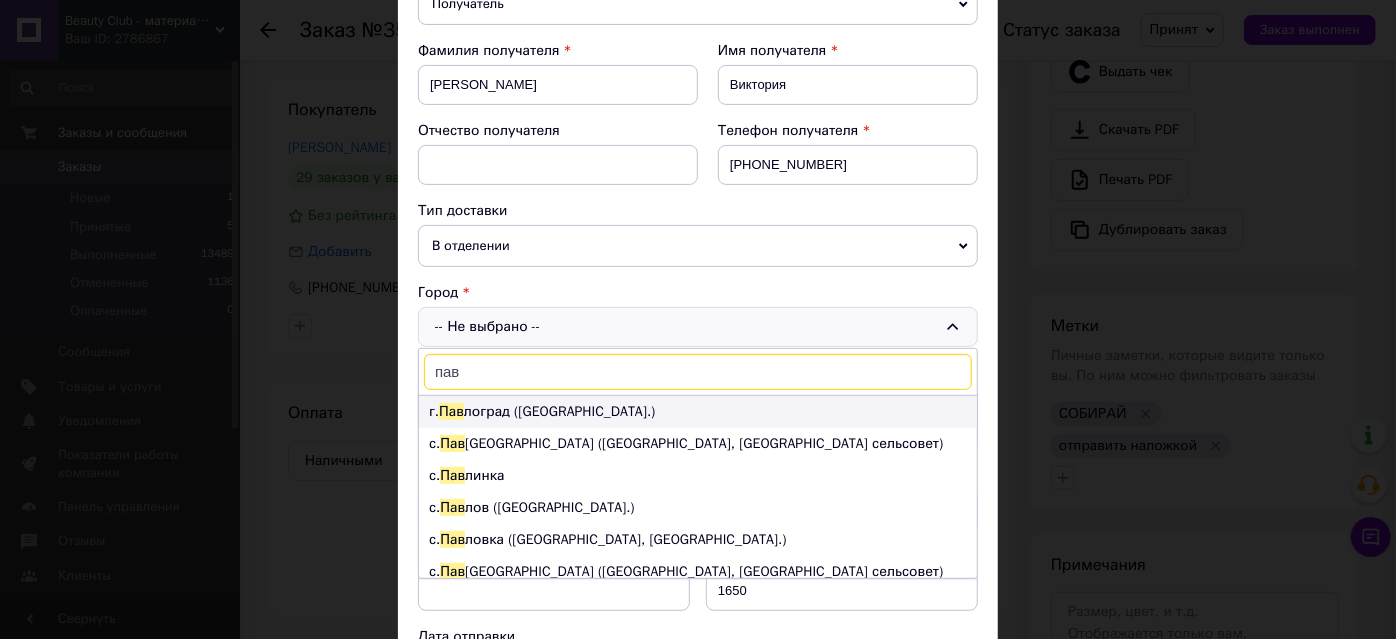 type on "пав" 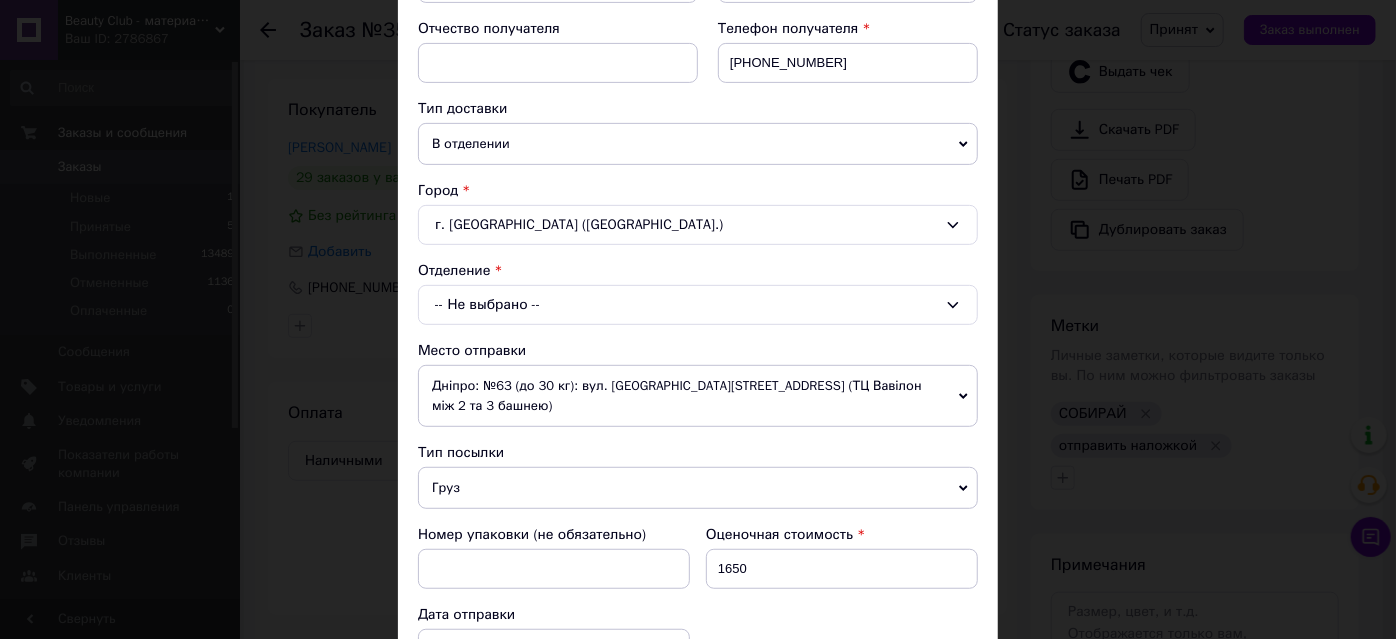 scroll, scrollTop: 454, scrollLeft: 0, axis: vertical 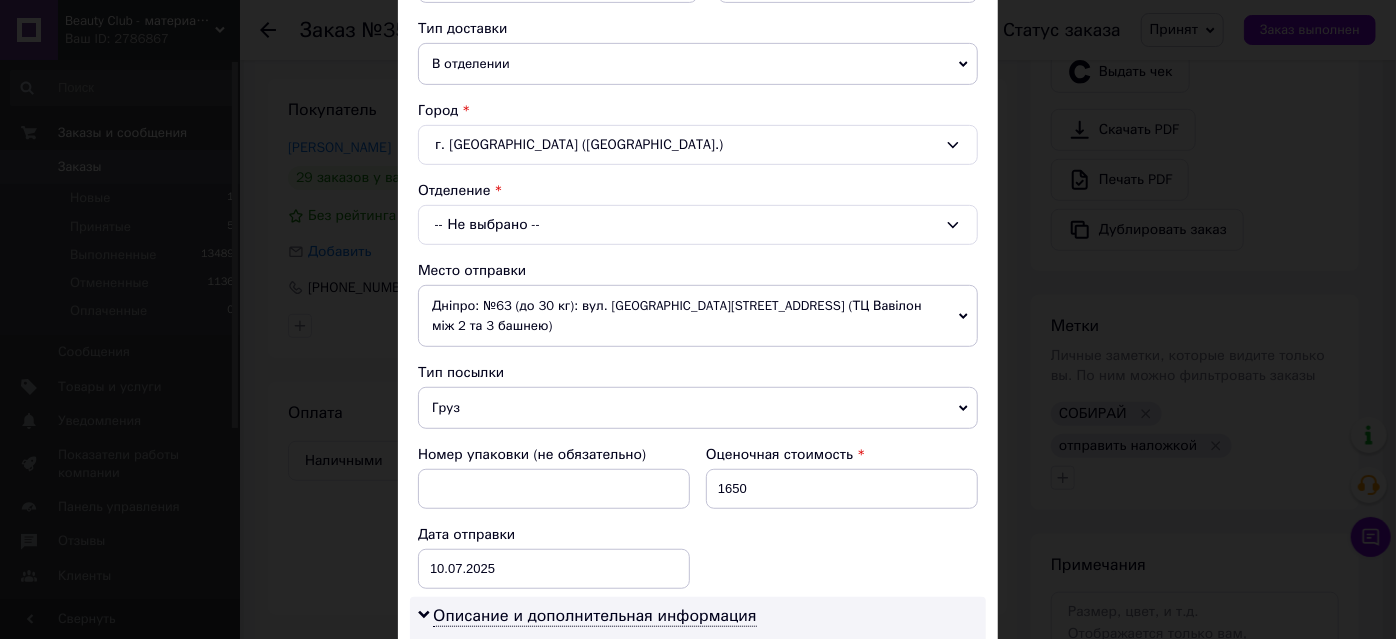 click on "-- Не выбрано --" at bounding box center [698, 225] 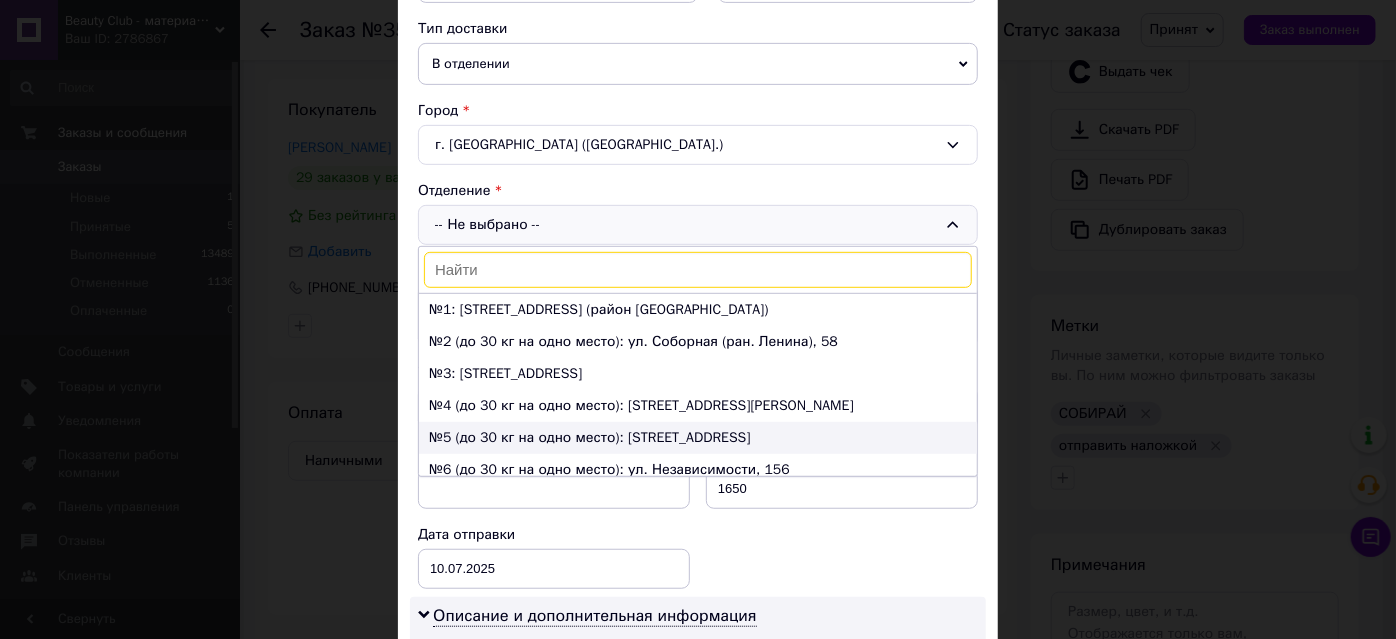 click on "№5 (до 30 кг на одно место): [STREET_ADDRESS]" at bounding box center [698, 438] 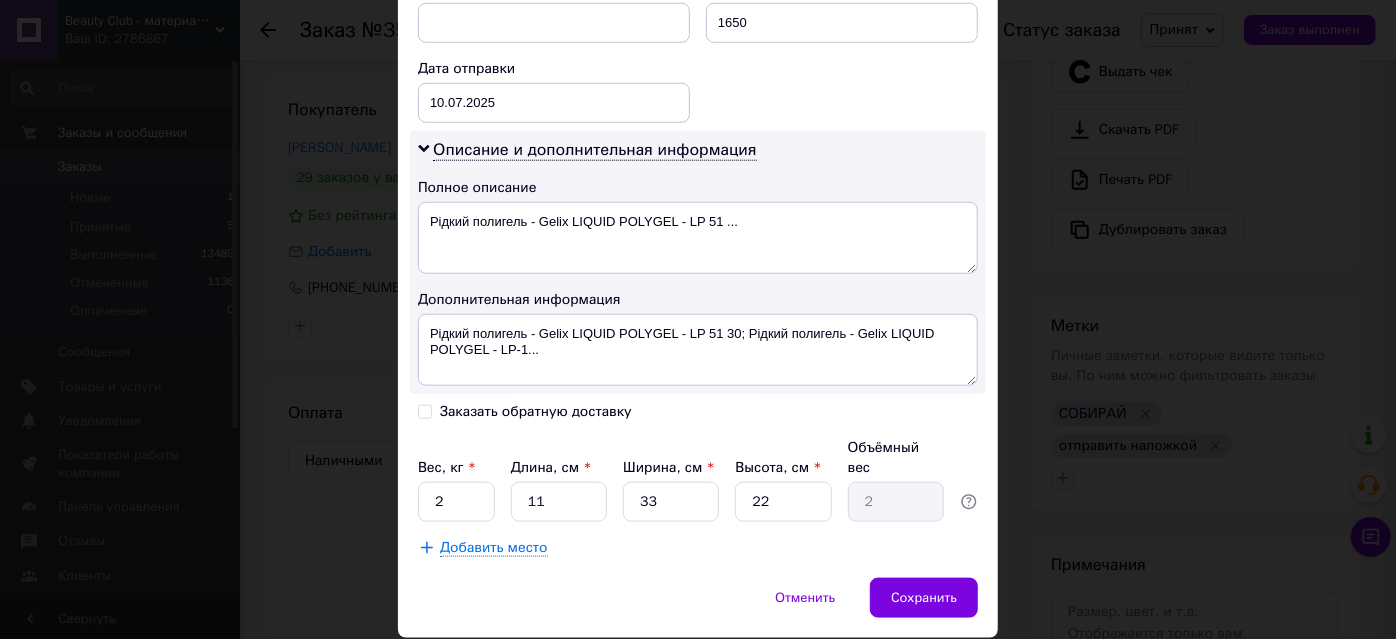scroll, scrollTop: 1121, scrollLeft: 0, axis: vertical 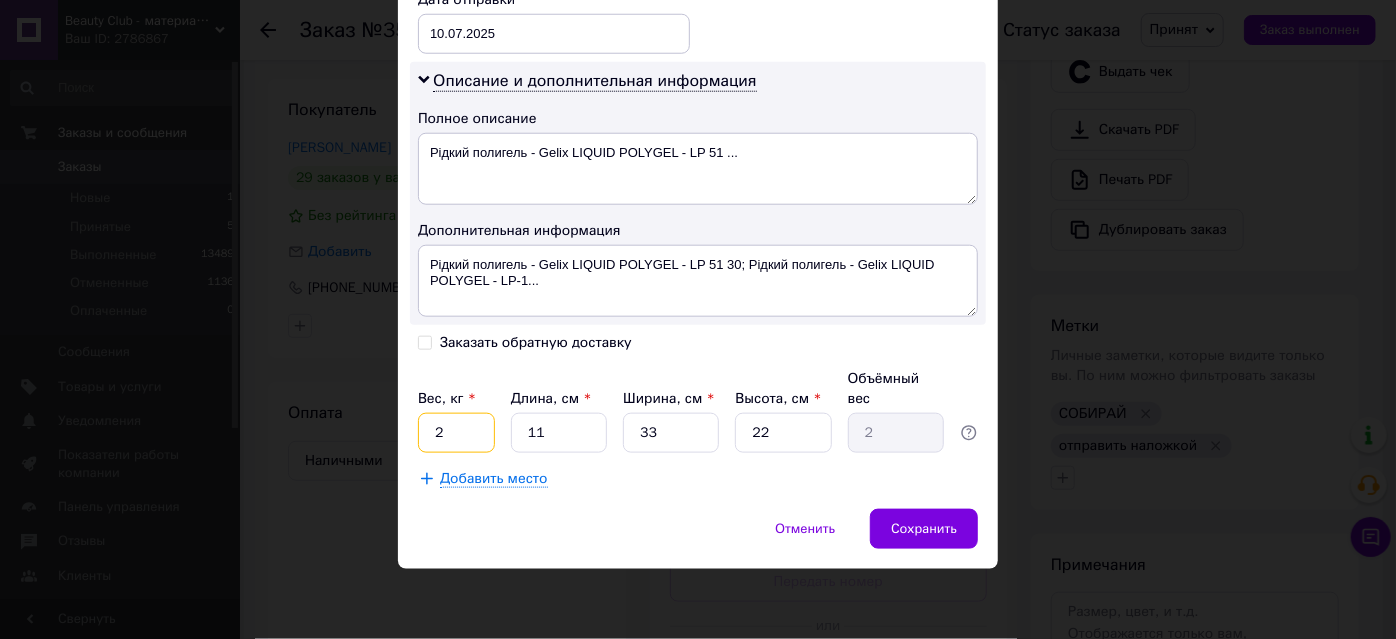 click on "2" at bounding box center [456, 433] 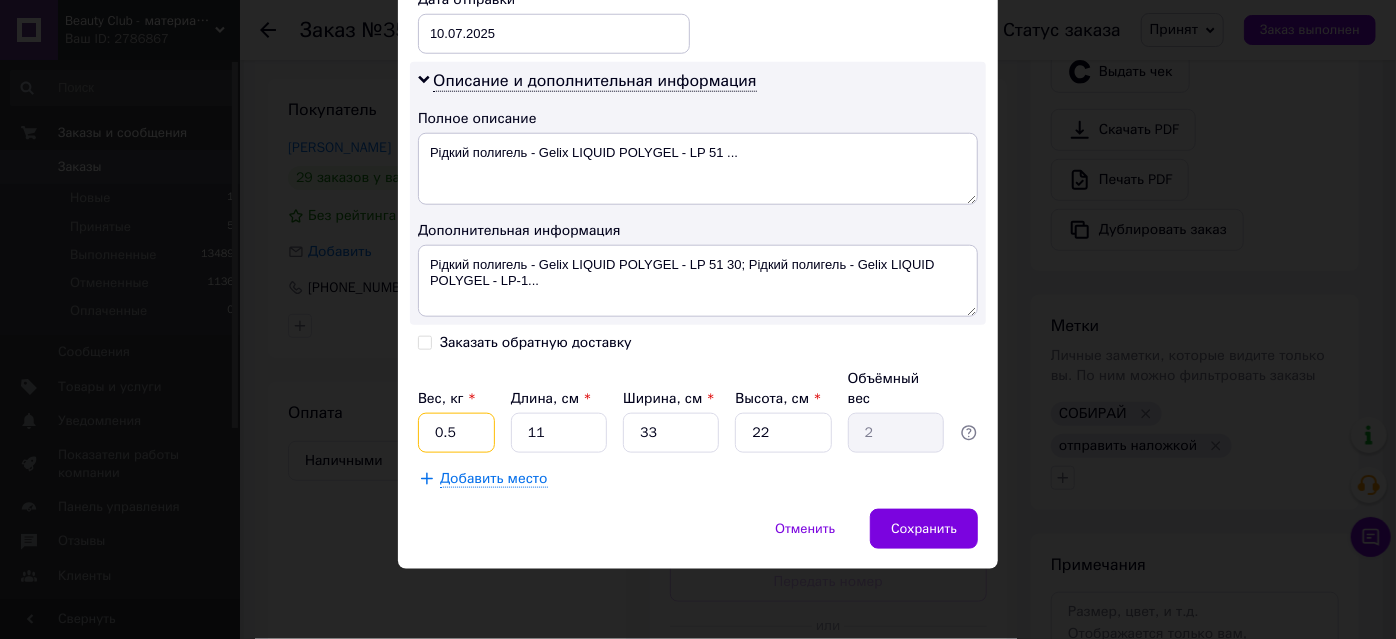 type on "0.5" 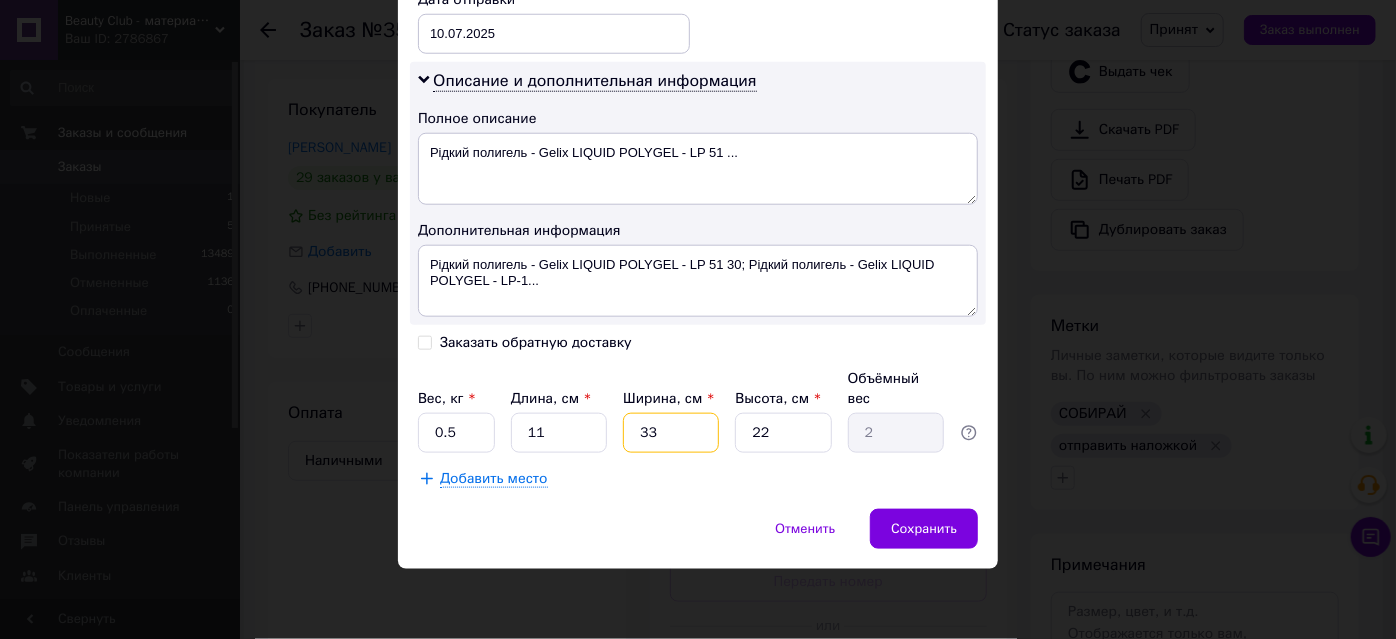 click on "33" at bounding box center [671, 433] 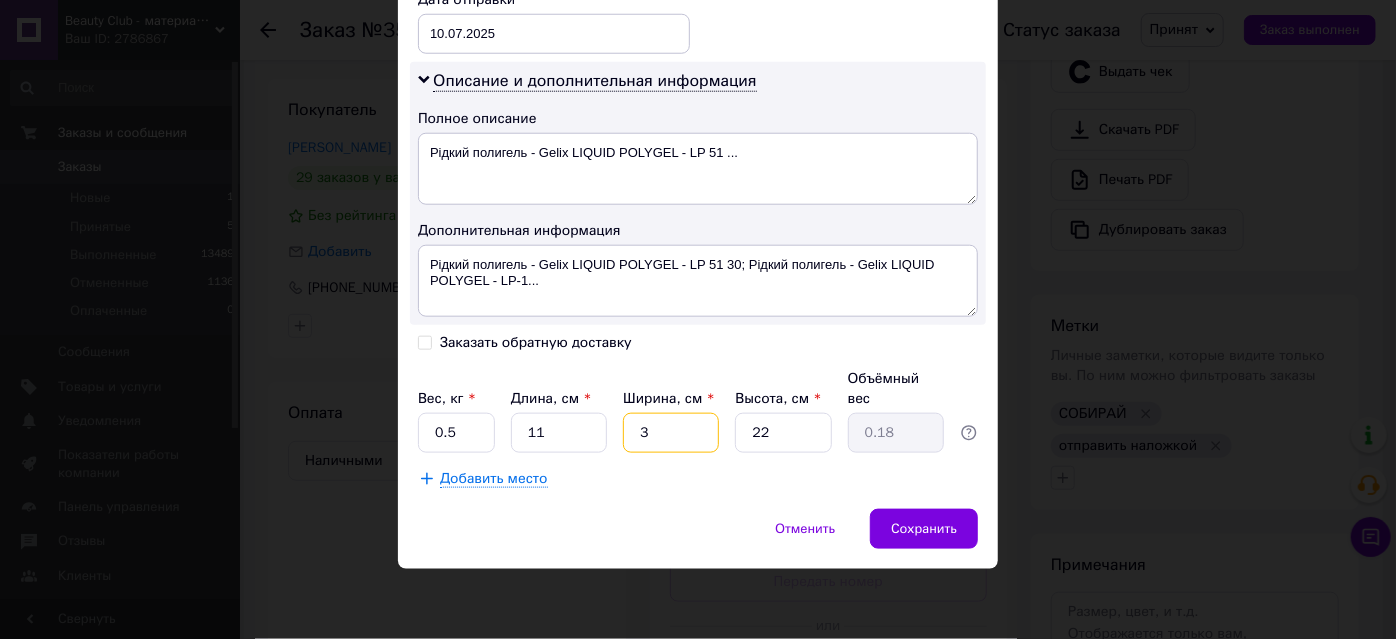 type 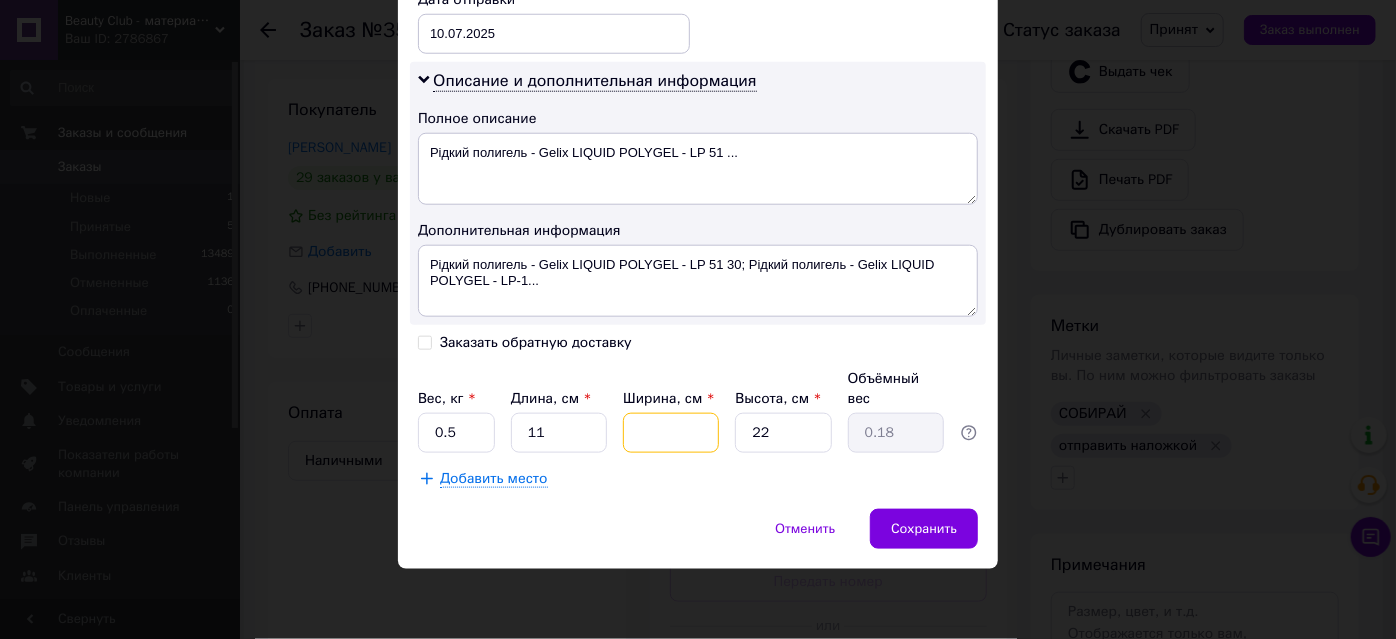 type 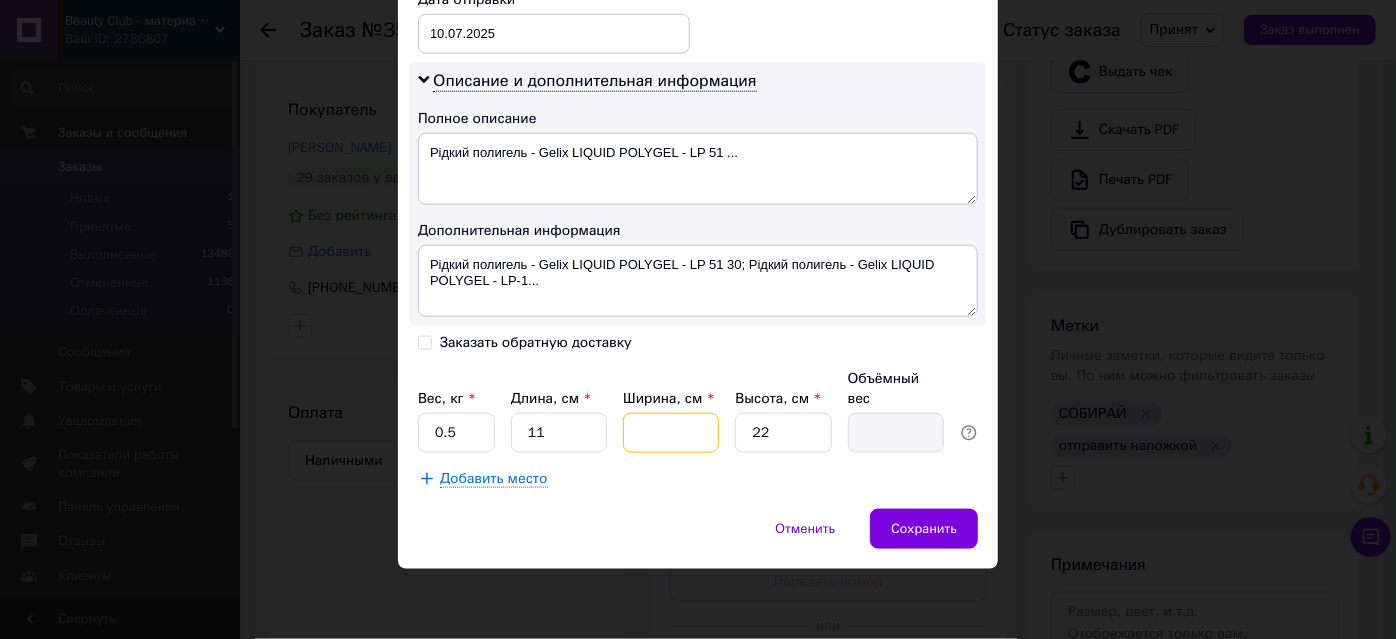type on "1" 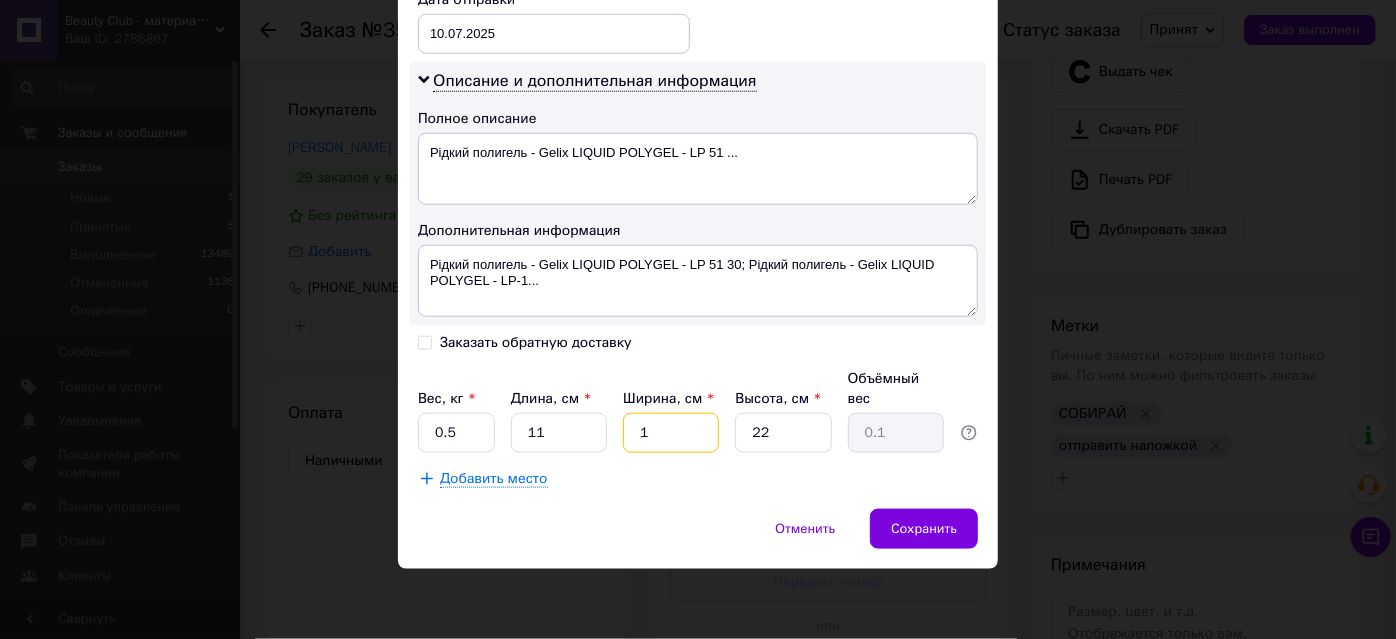 type on "15" 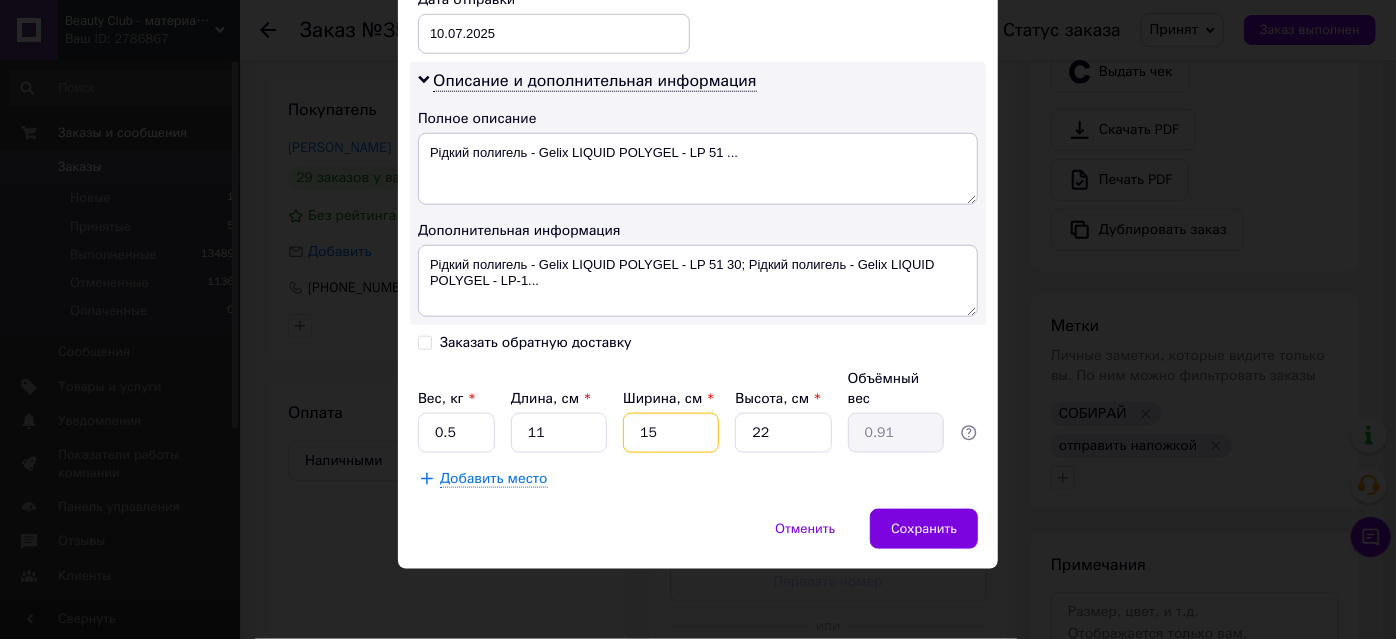 type on "15" 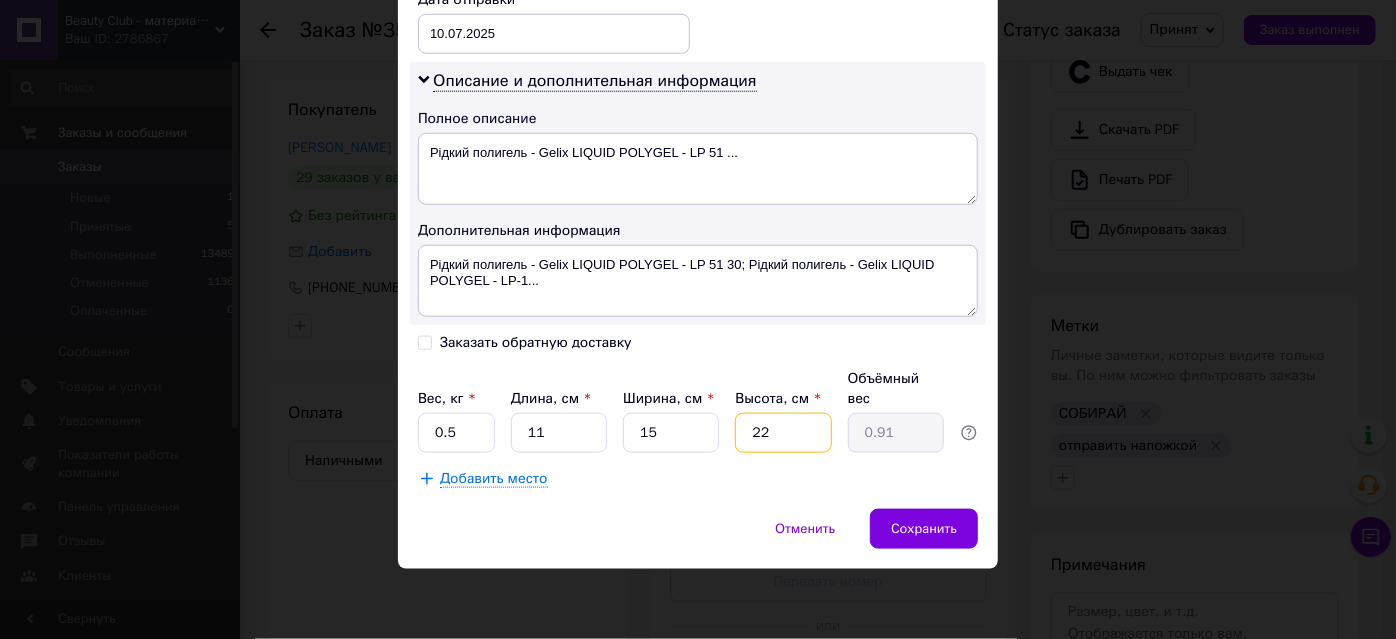 click on "22" at bounding box center (783, 433) 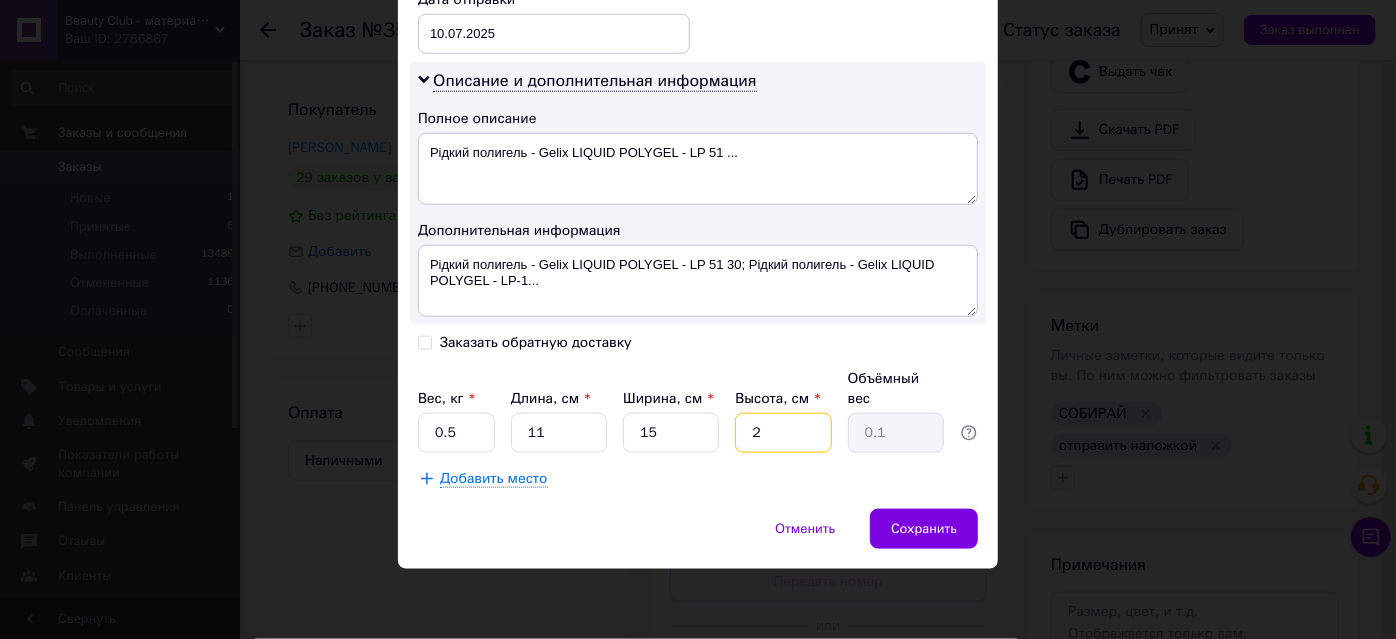 type 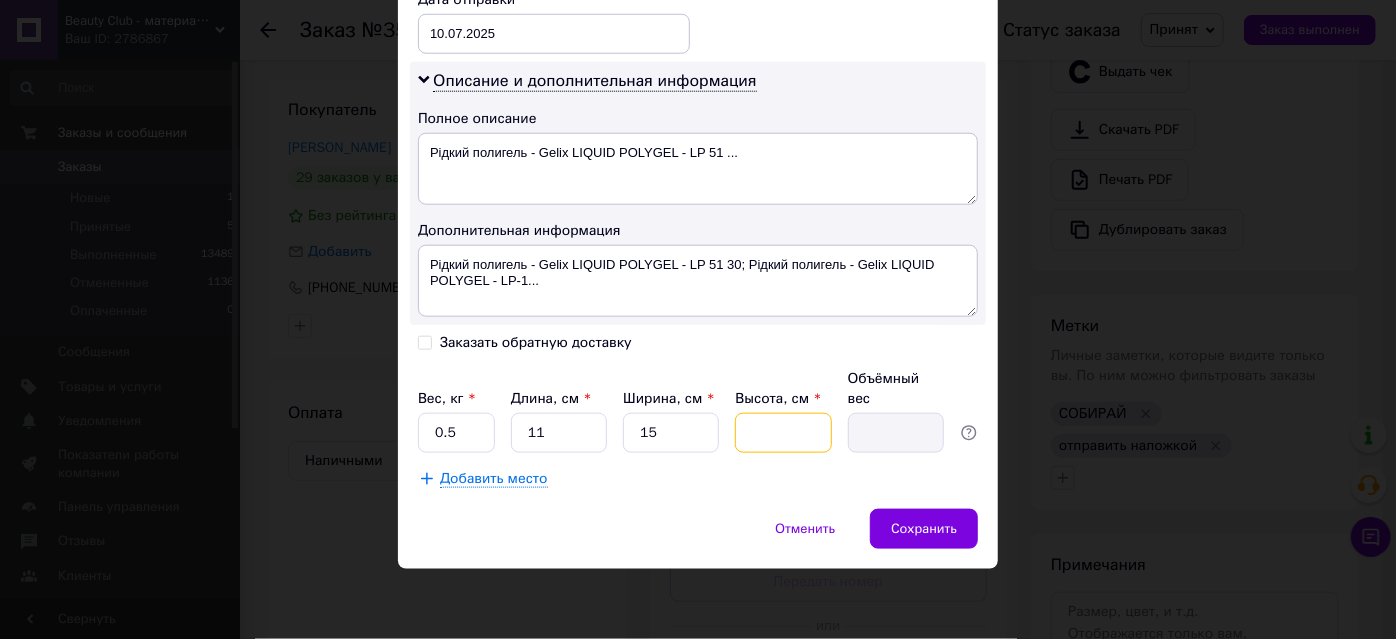 type on "1" 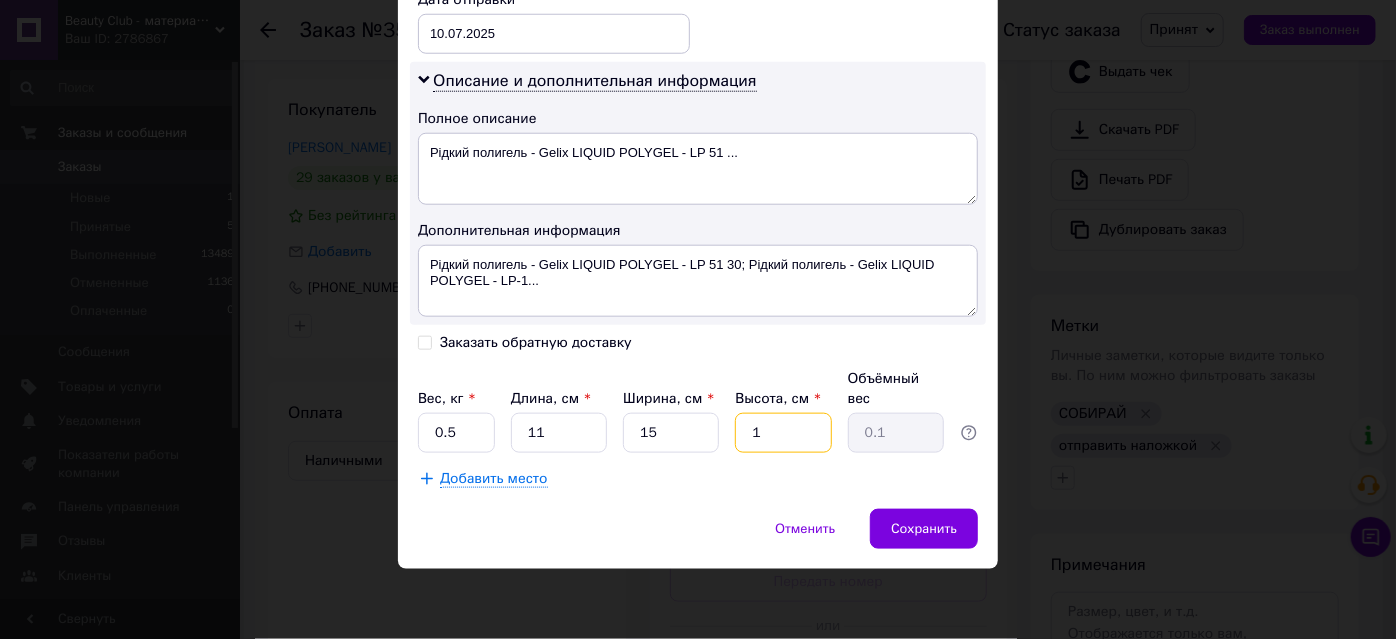 type on "12" 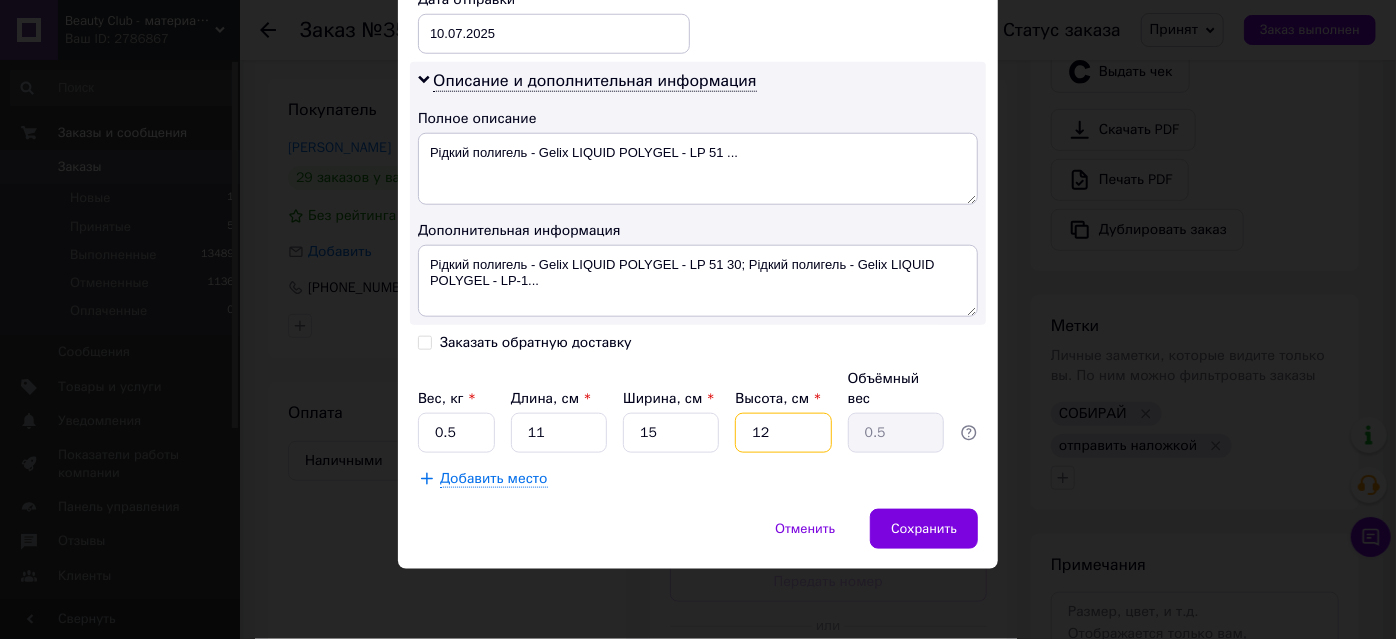 type on "12" 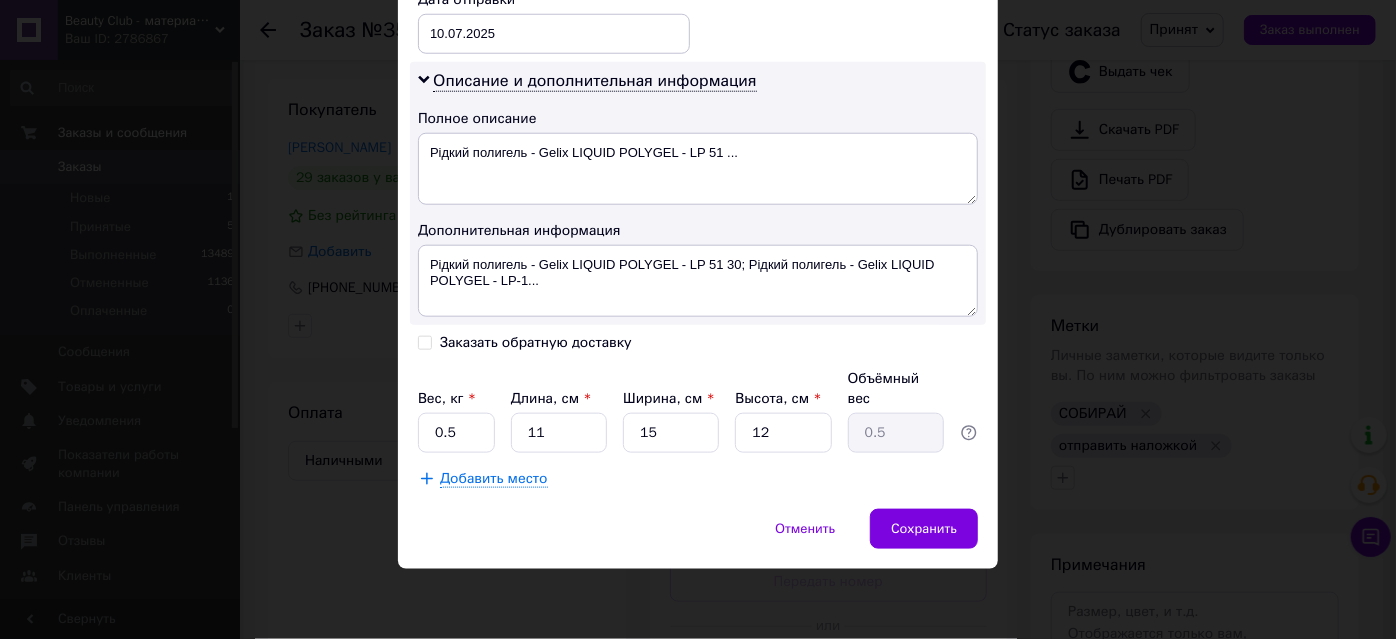 click on "Заказать обратную доставку" at bounding box center [425, 341] 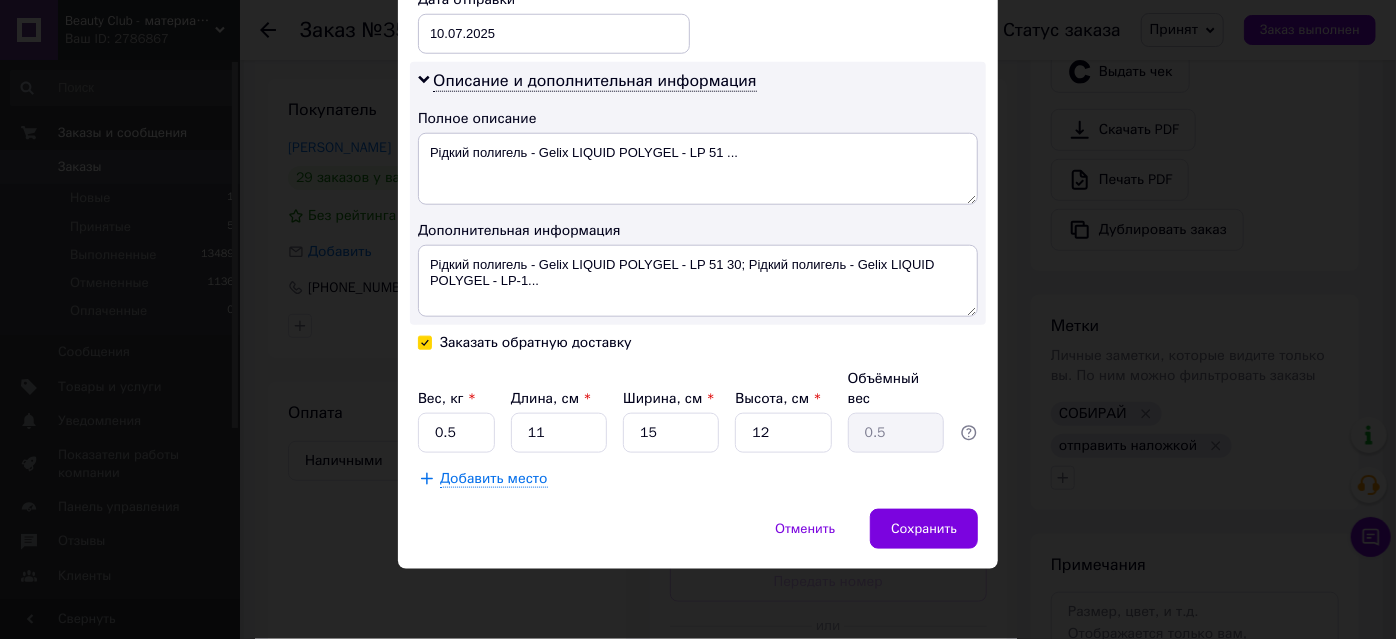 checkbox on "true" 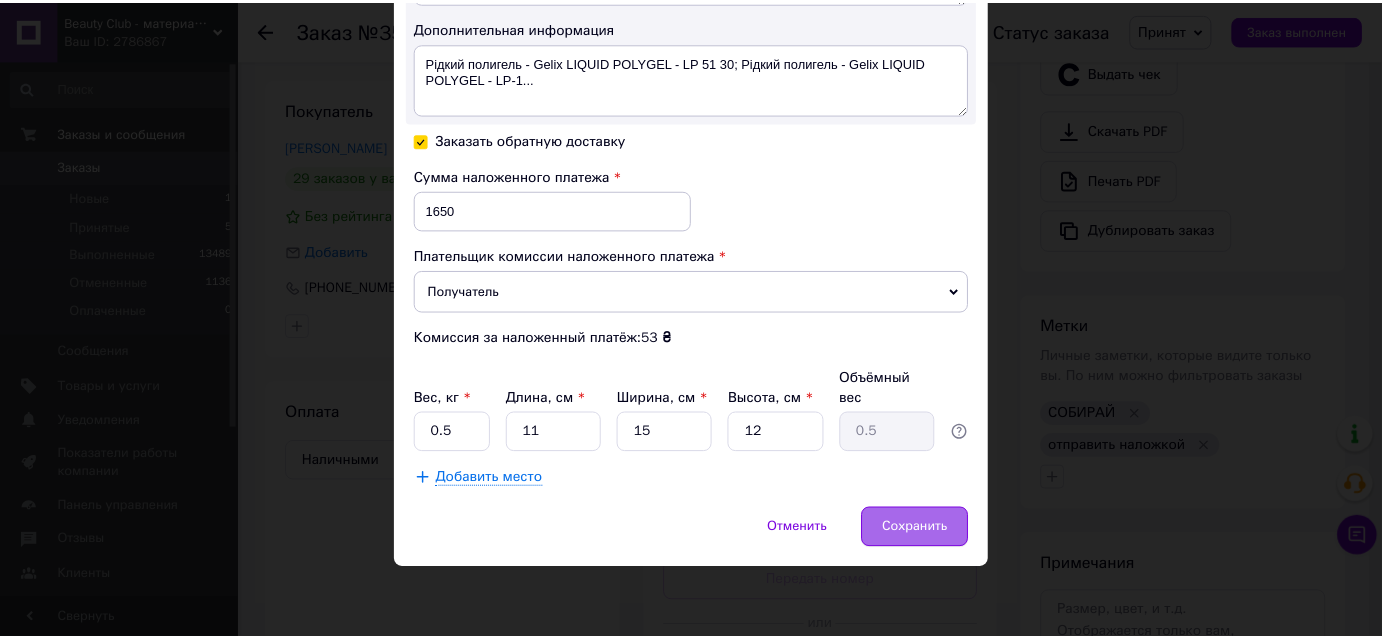 scroll, scrollTop: 1341, scrollLeft: 0, axis: vertical 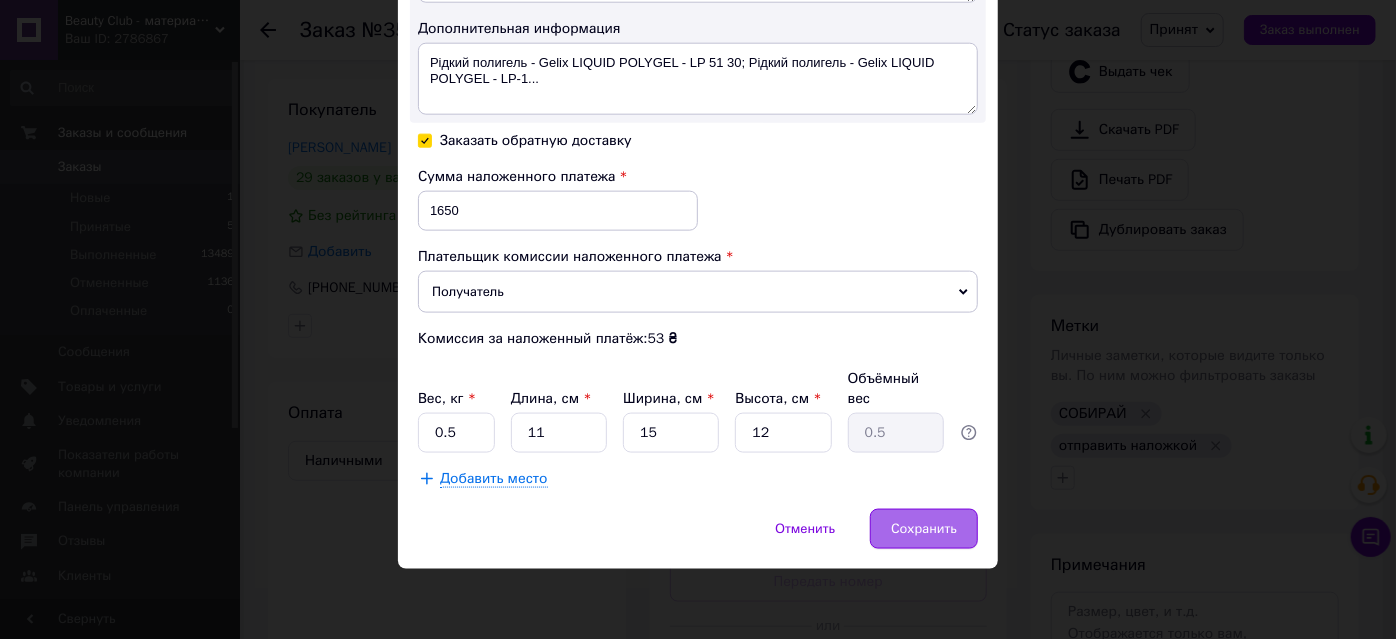 click on "Сохранить" at bounding box center [924, 529] 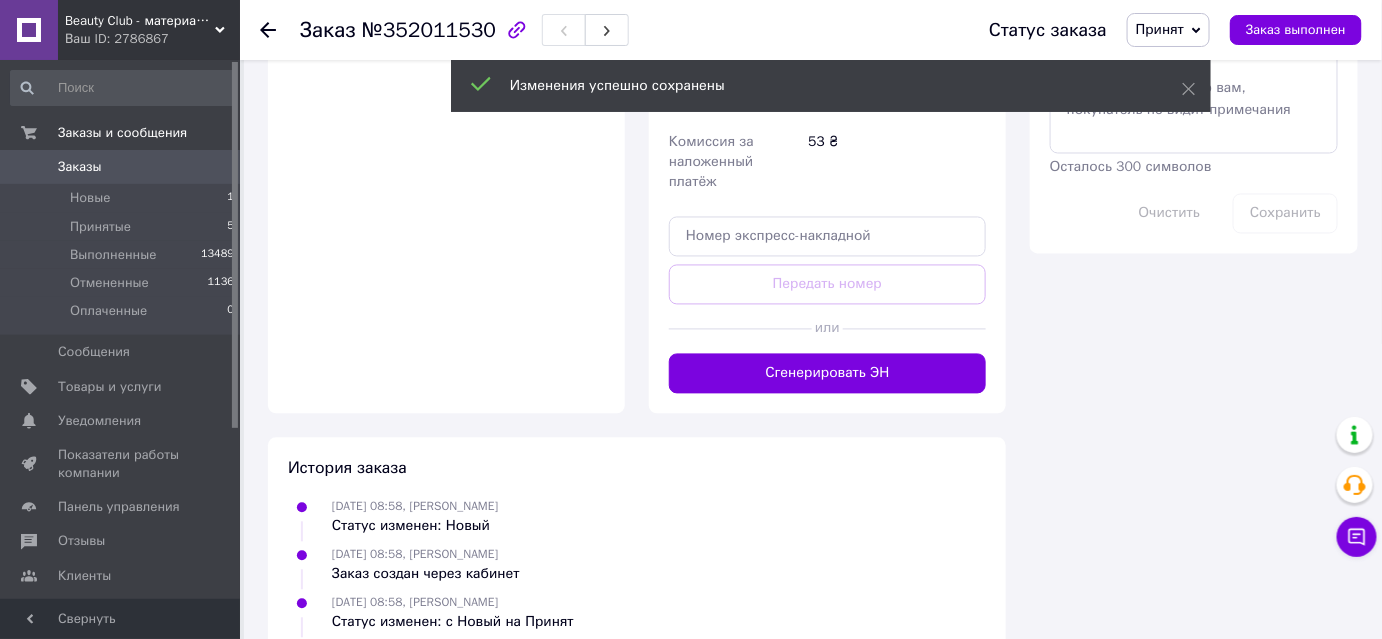 scroll, scrollTop: 1363, scrollLeft: 0, axis: vertical 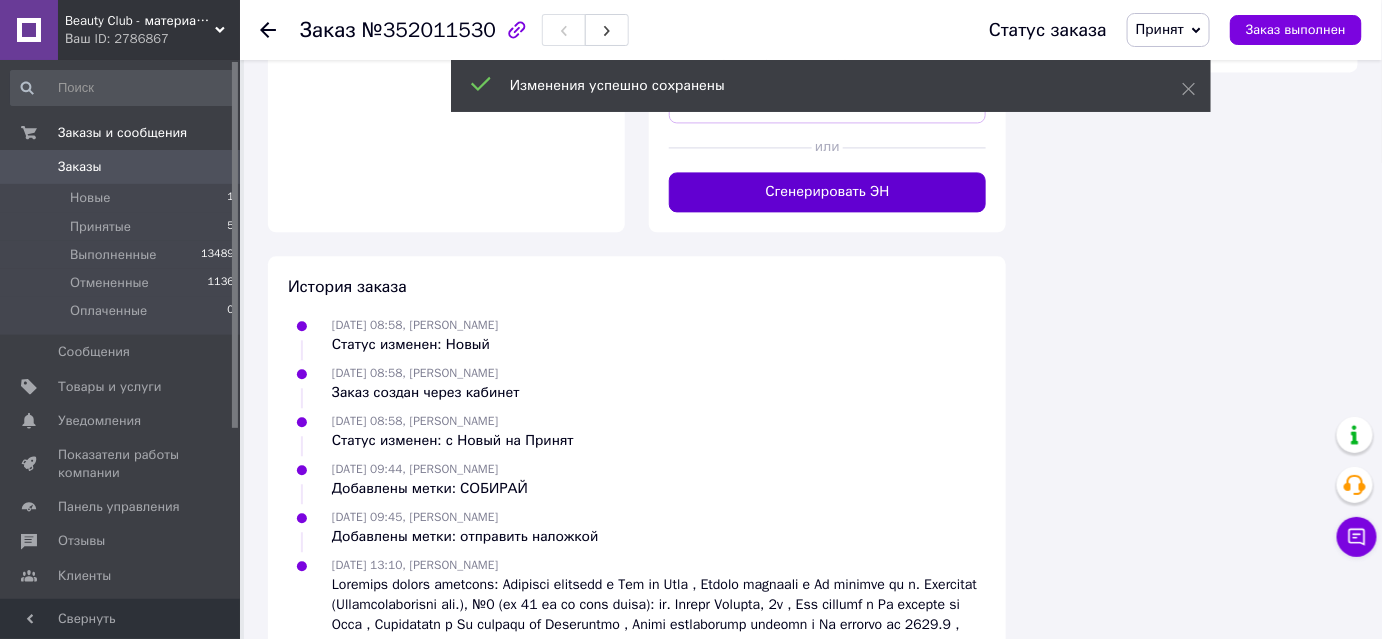 click on "Сгенерировать ЭН" at bounding box center [827, 192] 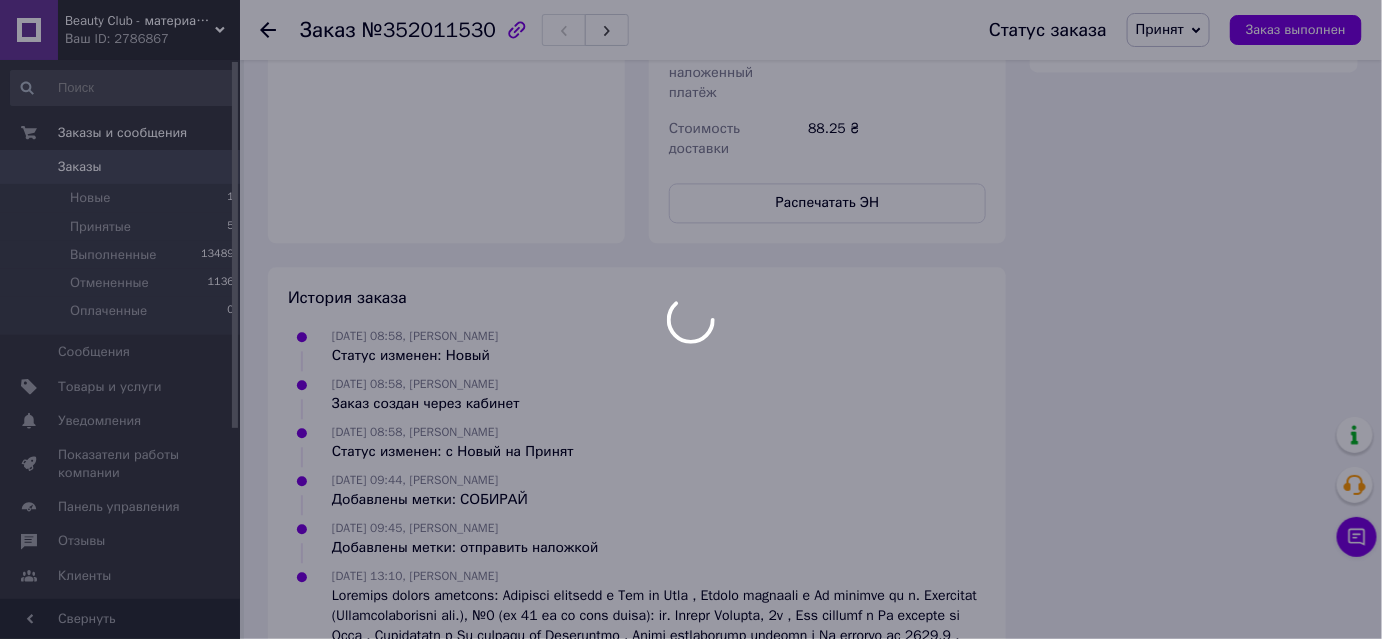 scroll, scrollTop: 48, scrollLeft: 0, axis: vertical 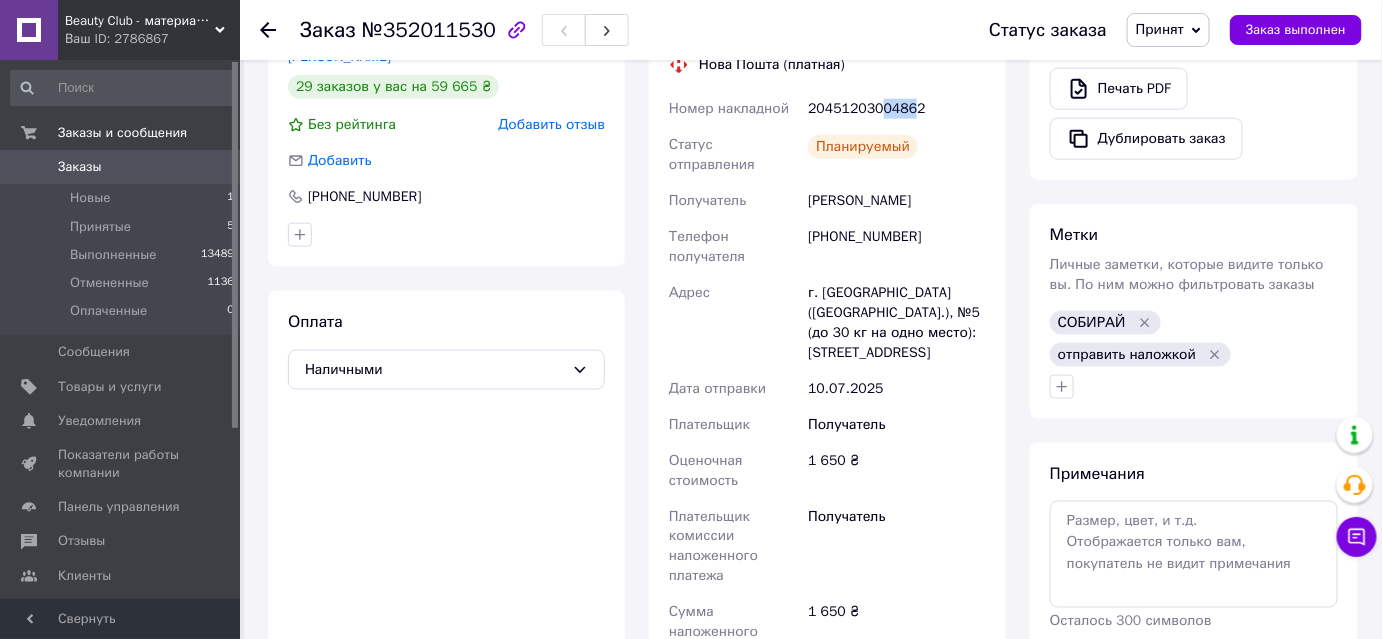 drag, startPoint x: 931, startPoint y: 278, endPoint x: 892, endPoint y: 279, distance: 39.012817 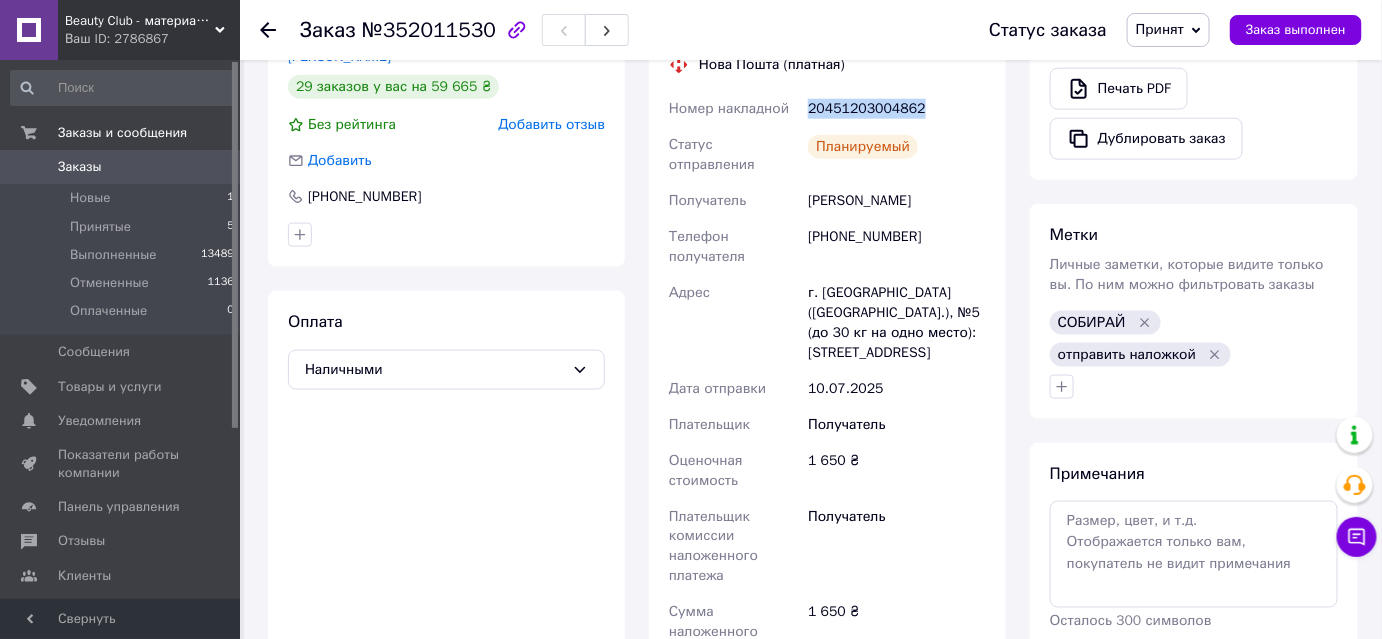 drag, startPoint x: 942, startPoint y: 282, endPoint x: 805, endPoint y: 277, distance: 137.09122 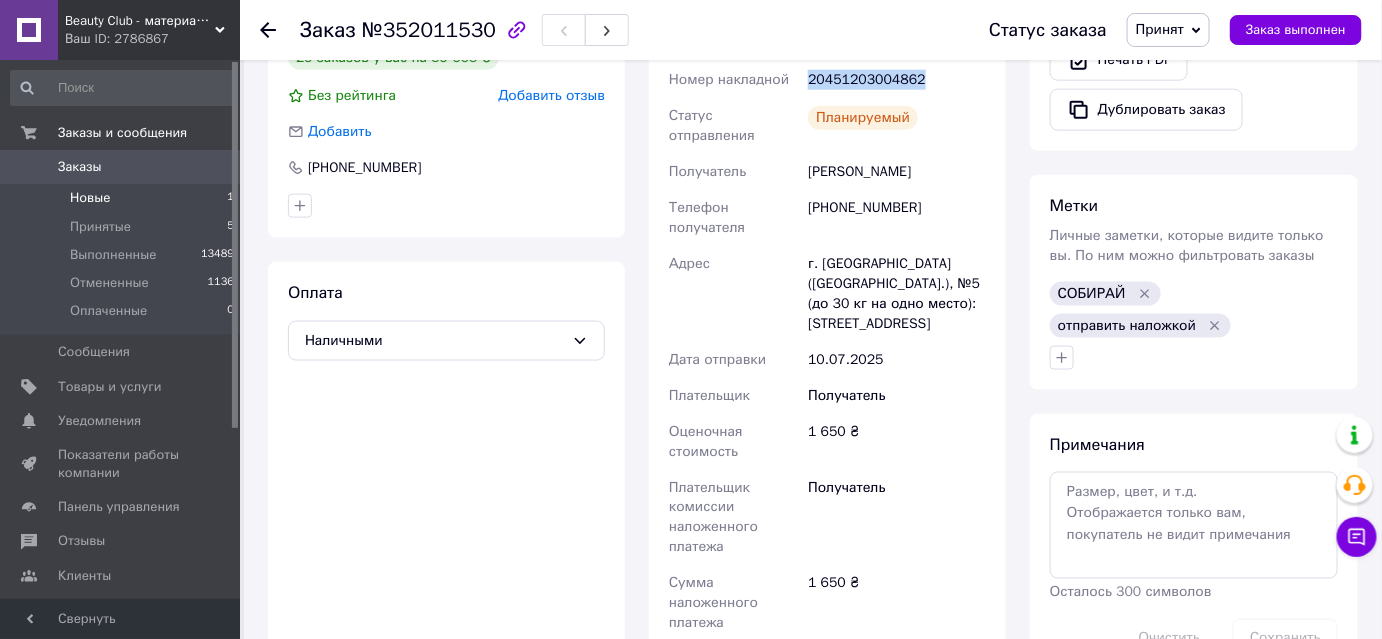 scroll, scrollTop: 545, scrollLeft: 0, axis: vertical 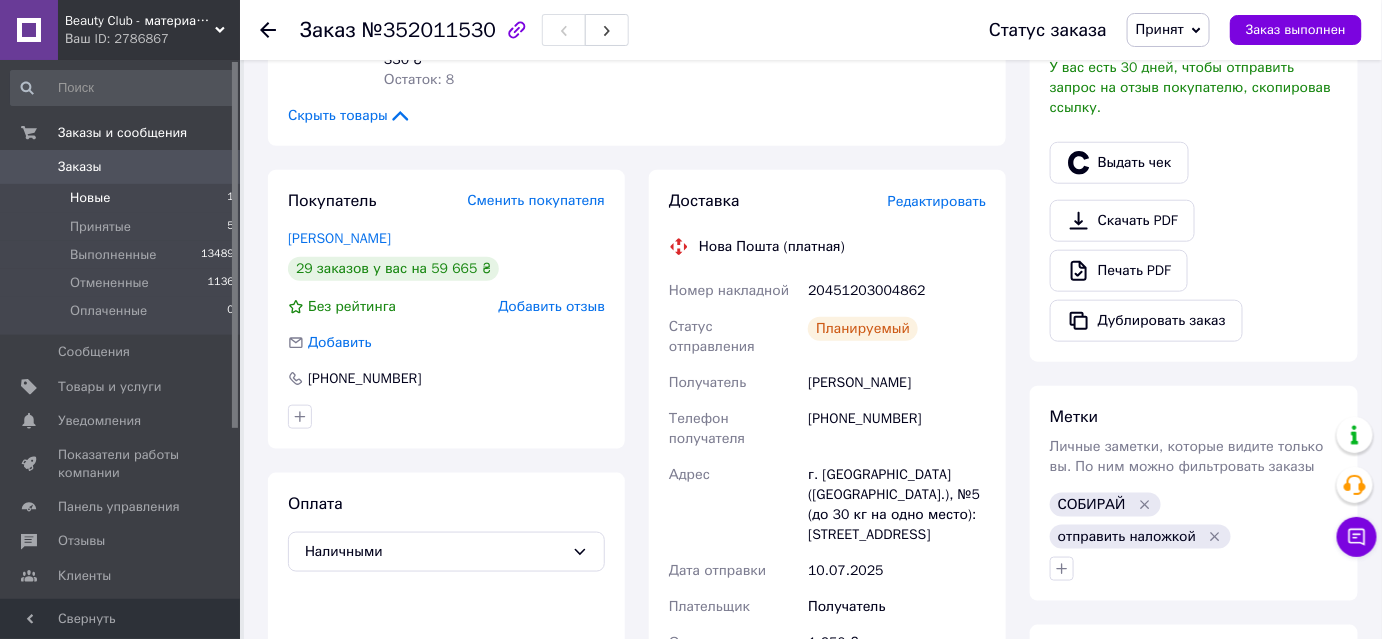 click on "Новые" at bounding box center (90, 198) 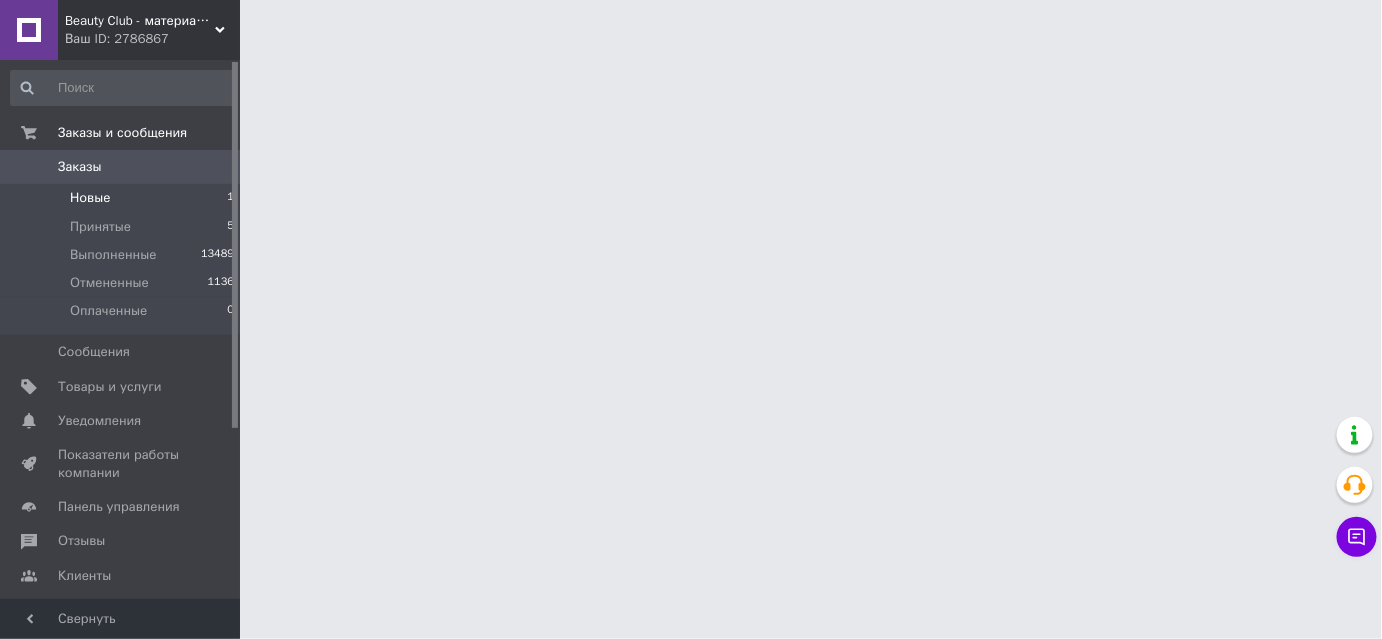 scroll, scrollTop: 0, scrollLeft: 0, axis: both 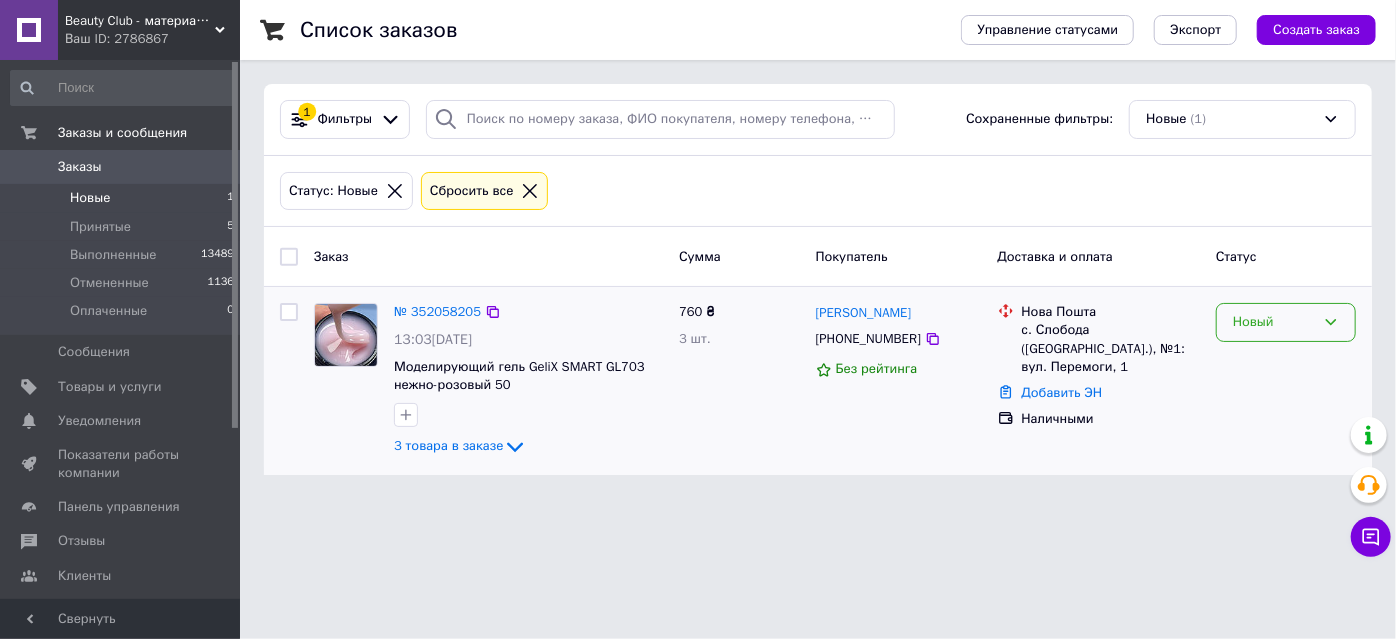 click on "Новый" at bounding box center (1286, 322) 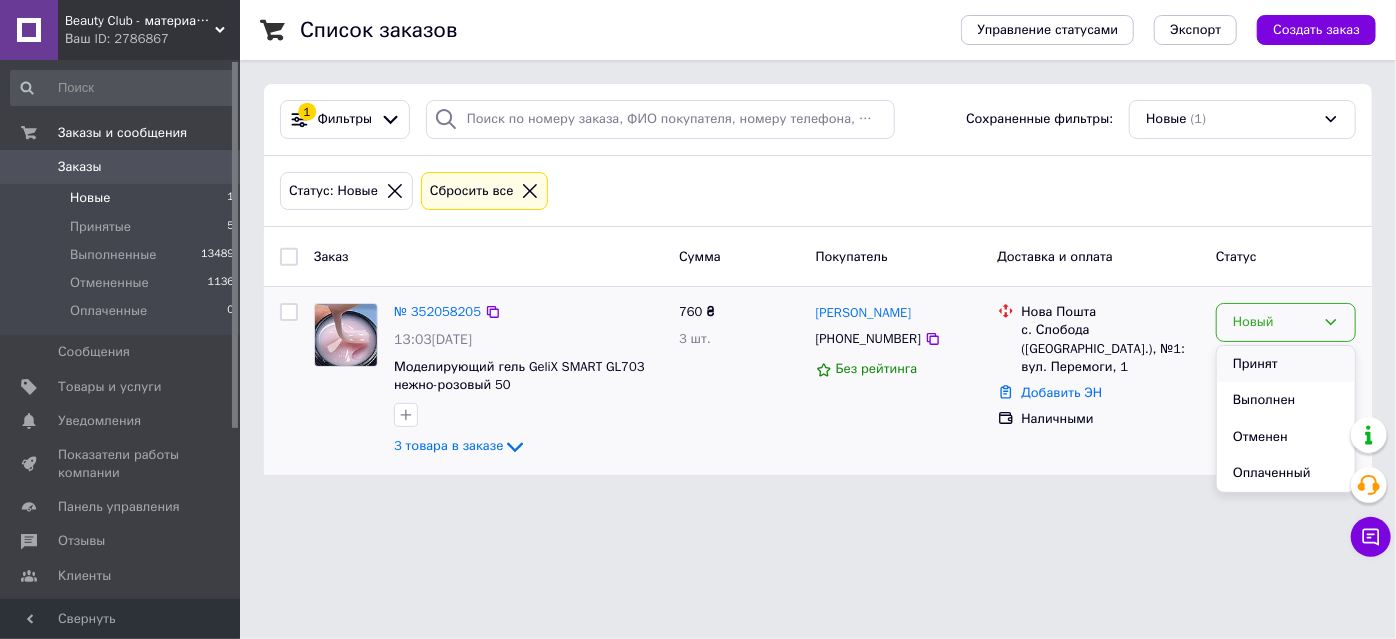 click on "Принят" at bounding box center (1286, 364) 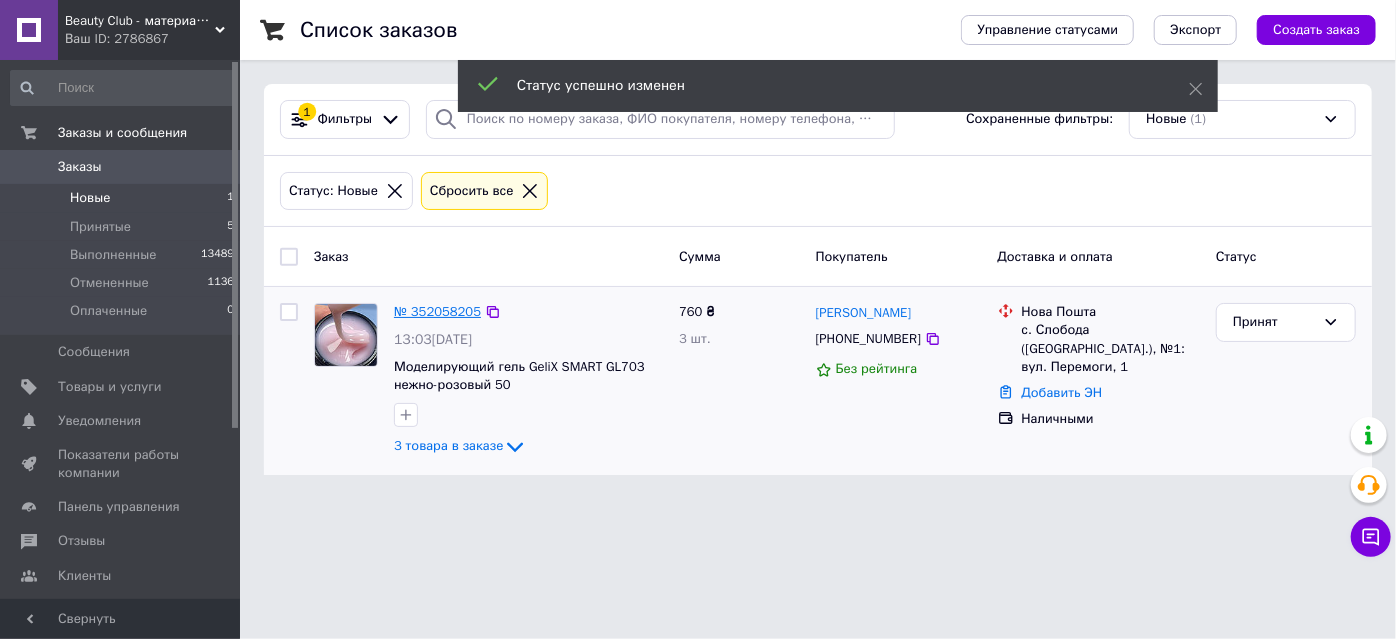 click on "№ 352058205" at bounding box center (437, 311) 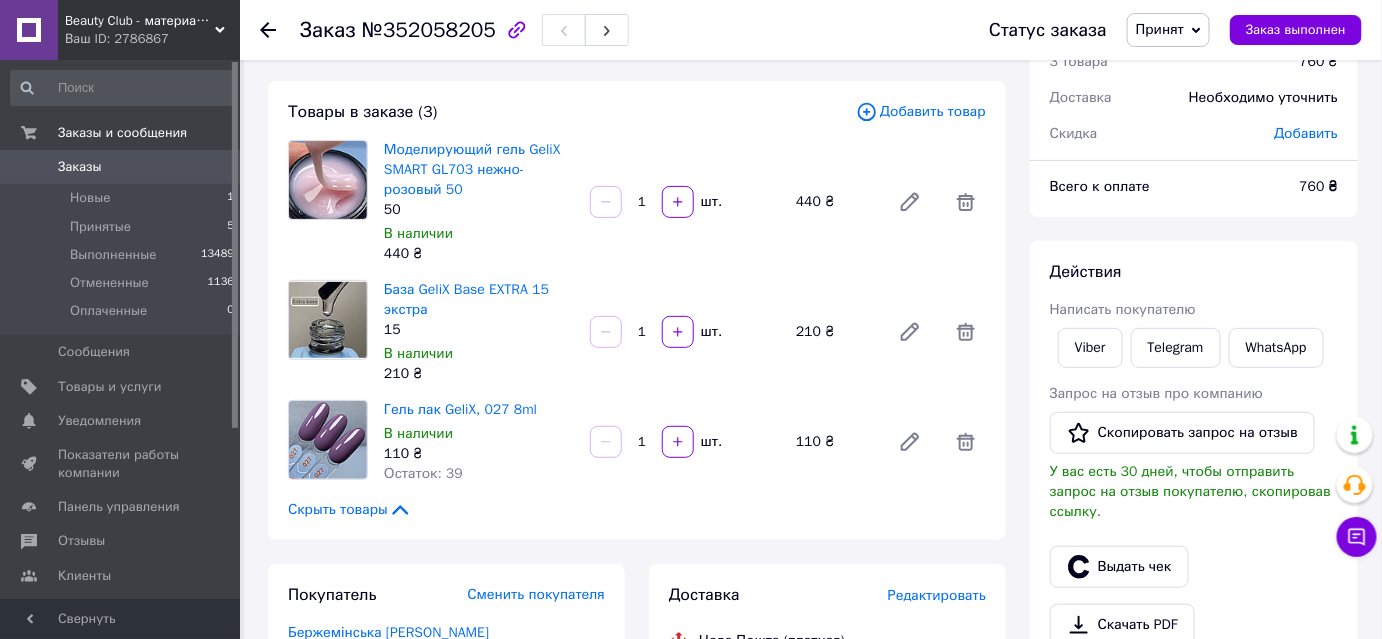scroll, scrollTop: 90, scrollLeft: 0, axis: vertical 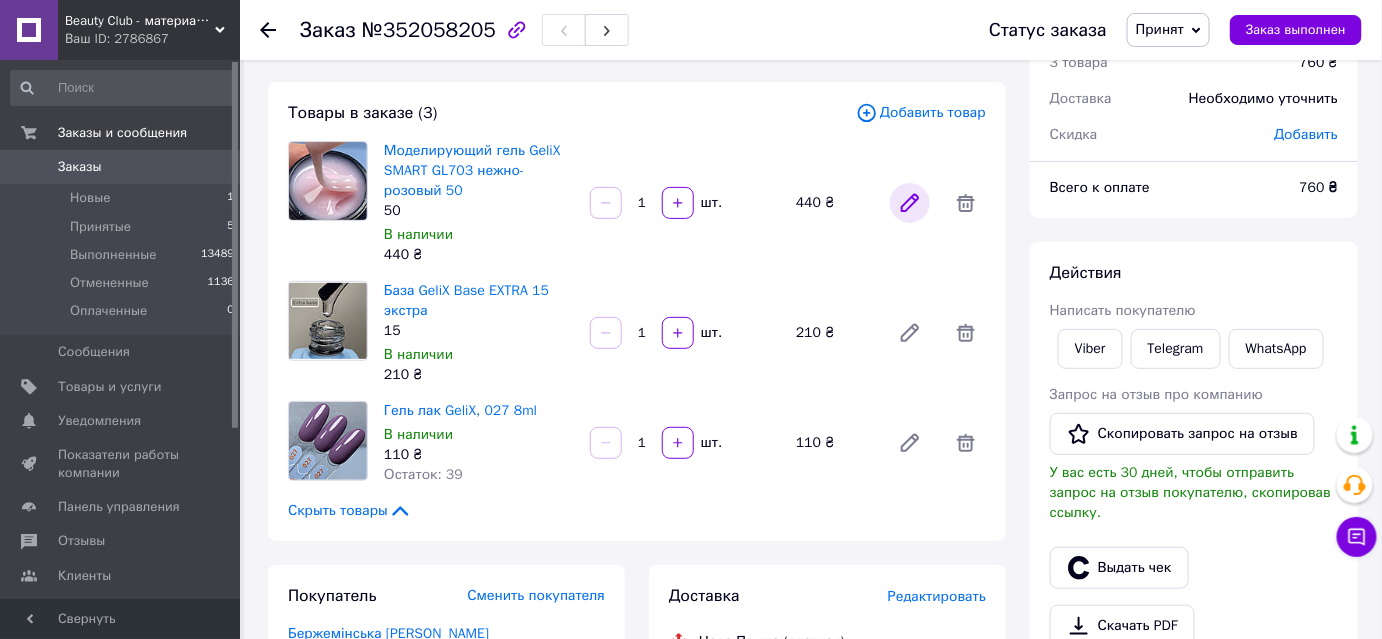 click 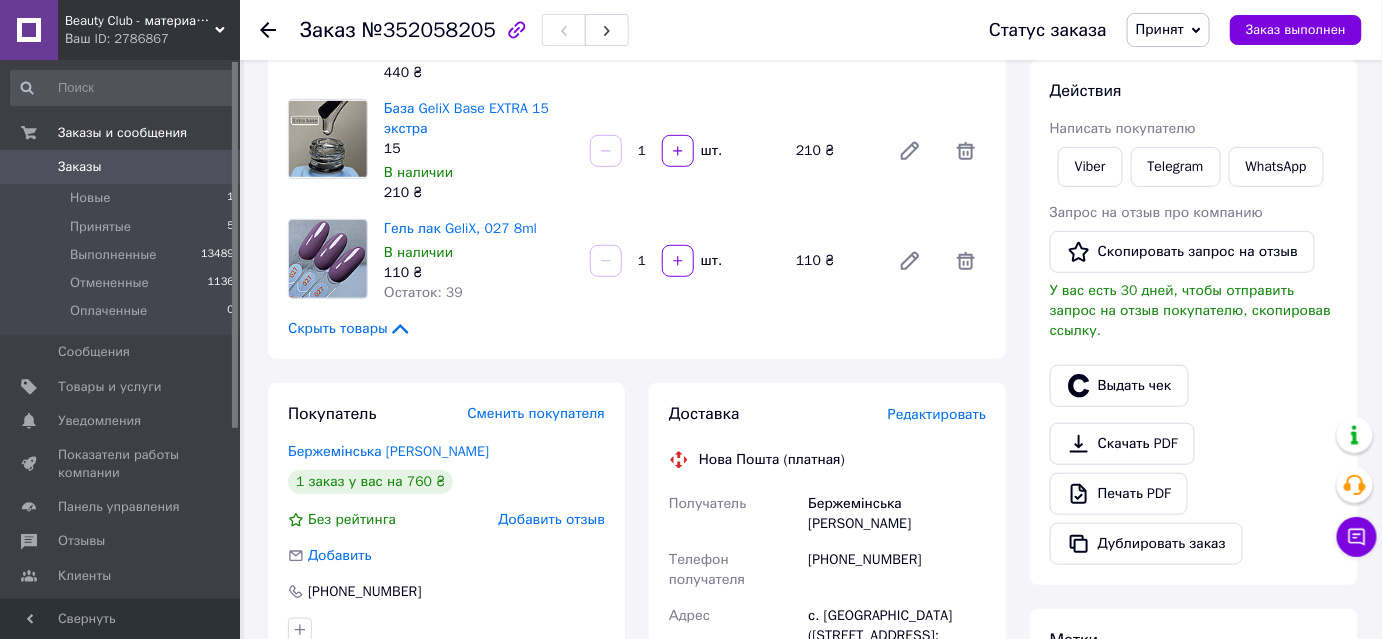 scroll, scrollTop: 0, scrollLeft: 0, axis: both 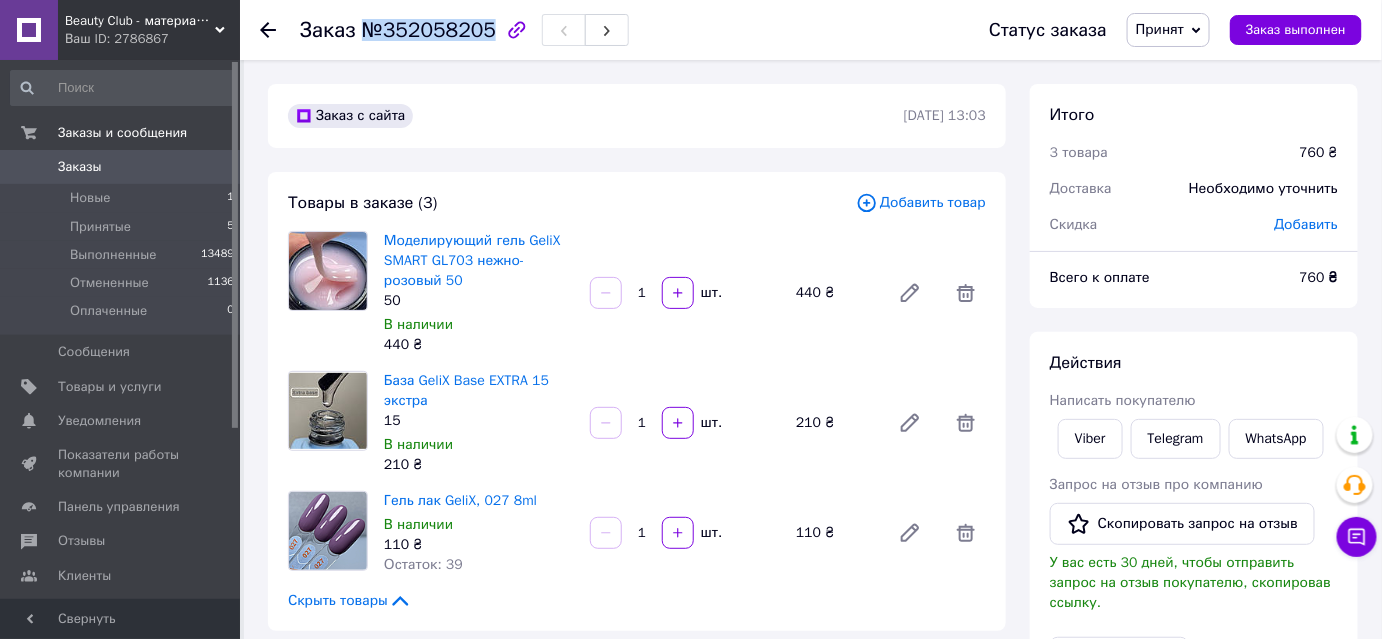 drag, startPoint x: 370, startPoint y: 26, endPoint x: 482, endPoint y: 30, distance: 112.0714 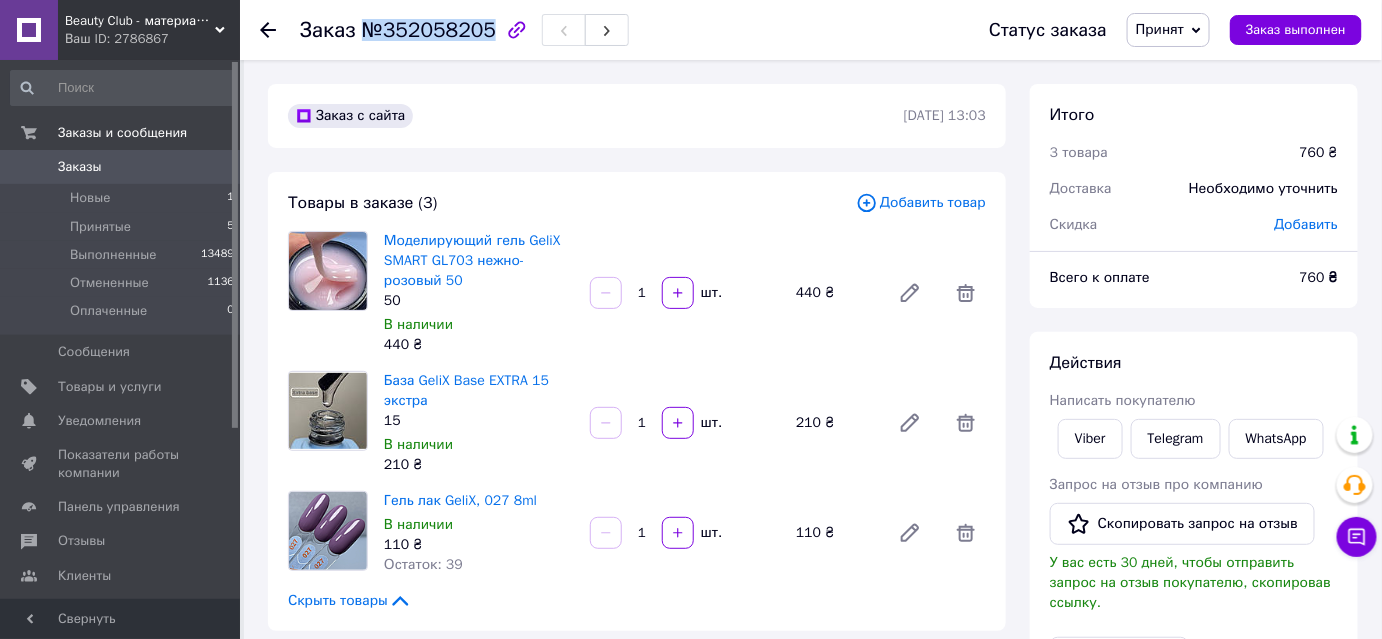 copy on "№352058205" 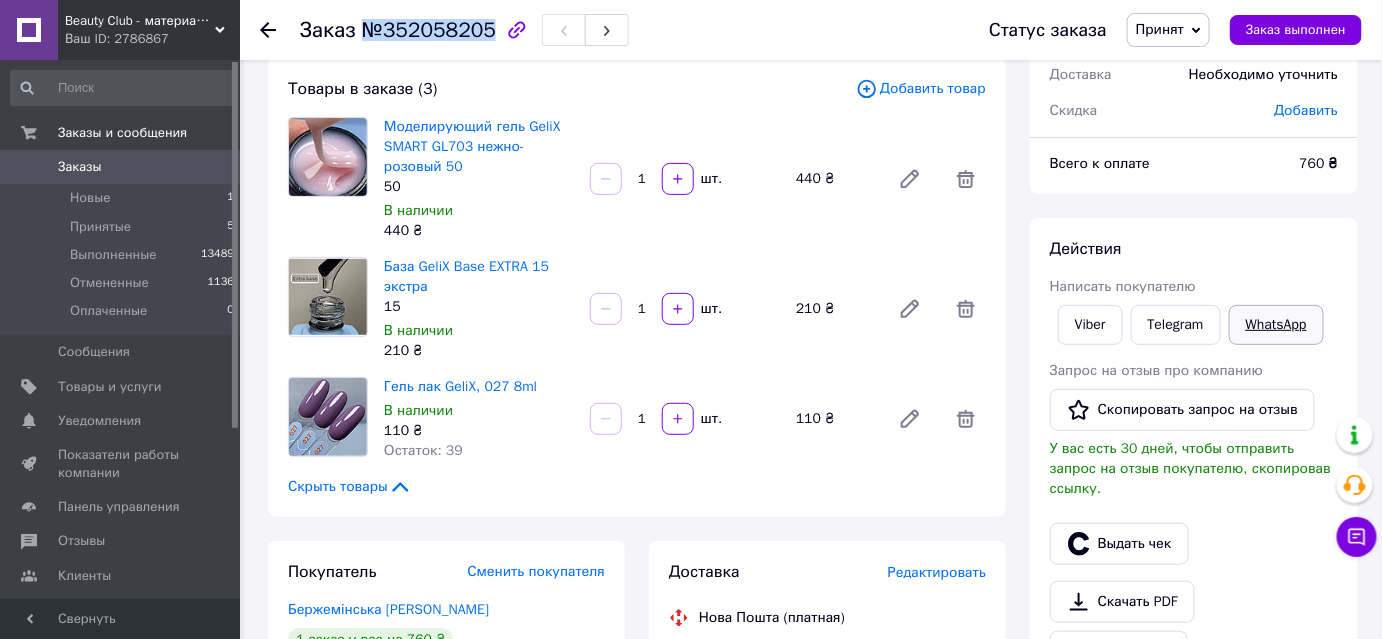 scroll, scrollTop: 181, scrollLeft: 0, axis: vertical 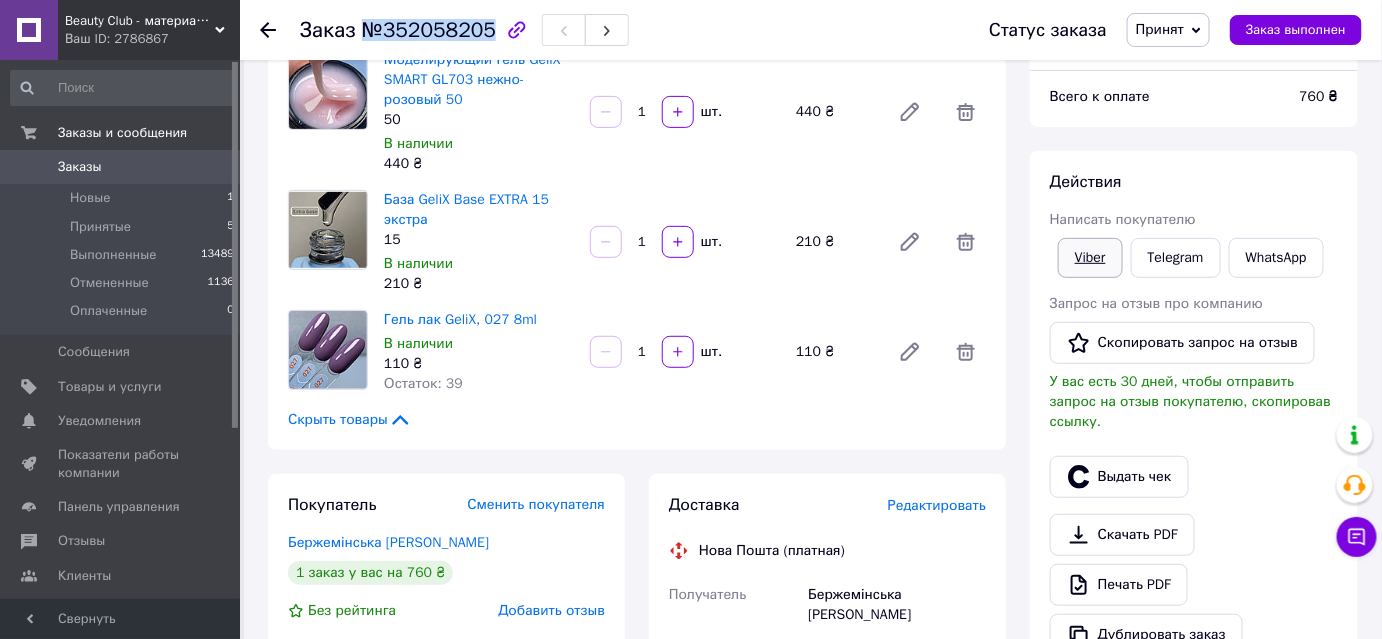 click on "Viber" at bounding box center [1090, 258] 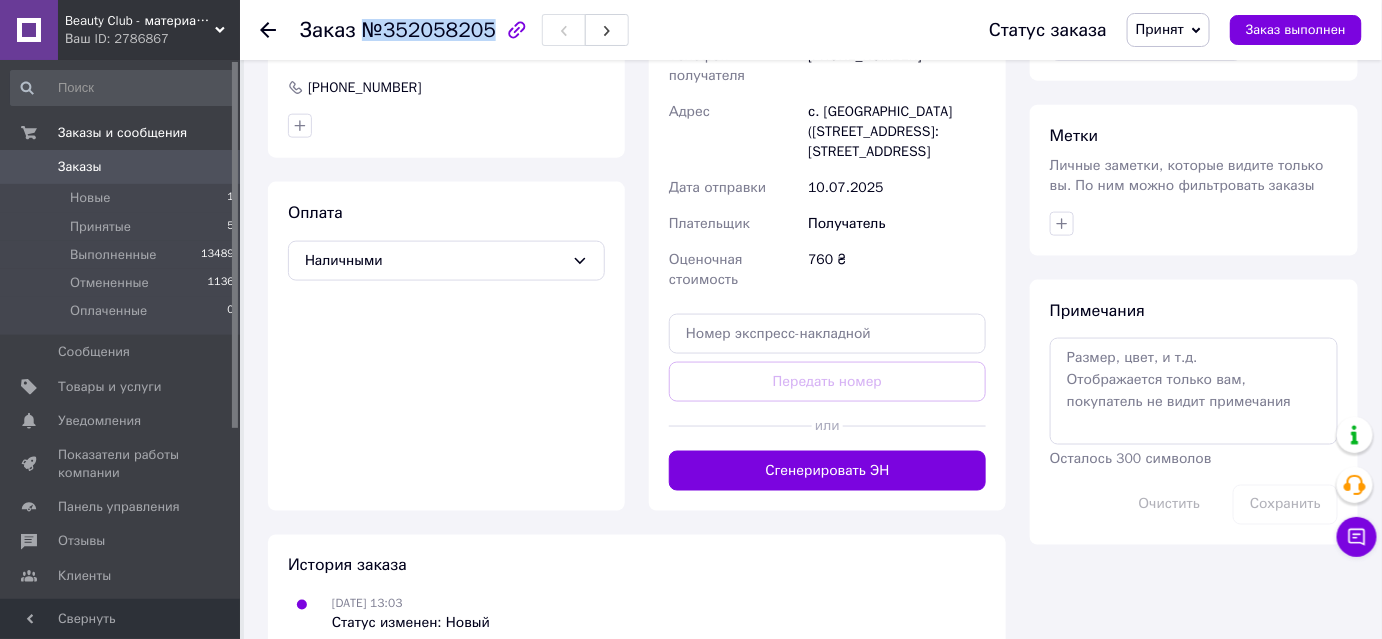 scroll, scrollTop: 975, scrollLeft: 0, axis: vertical 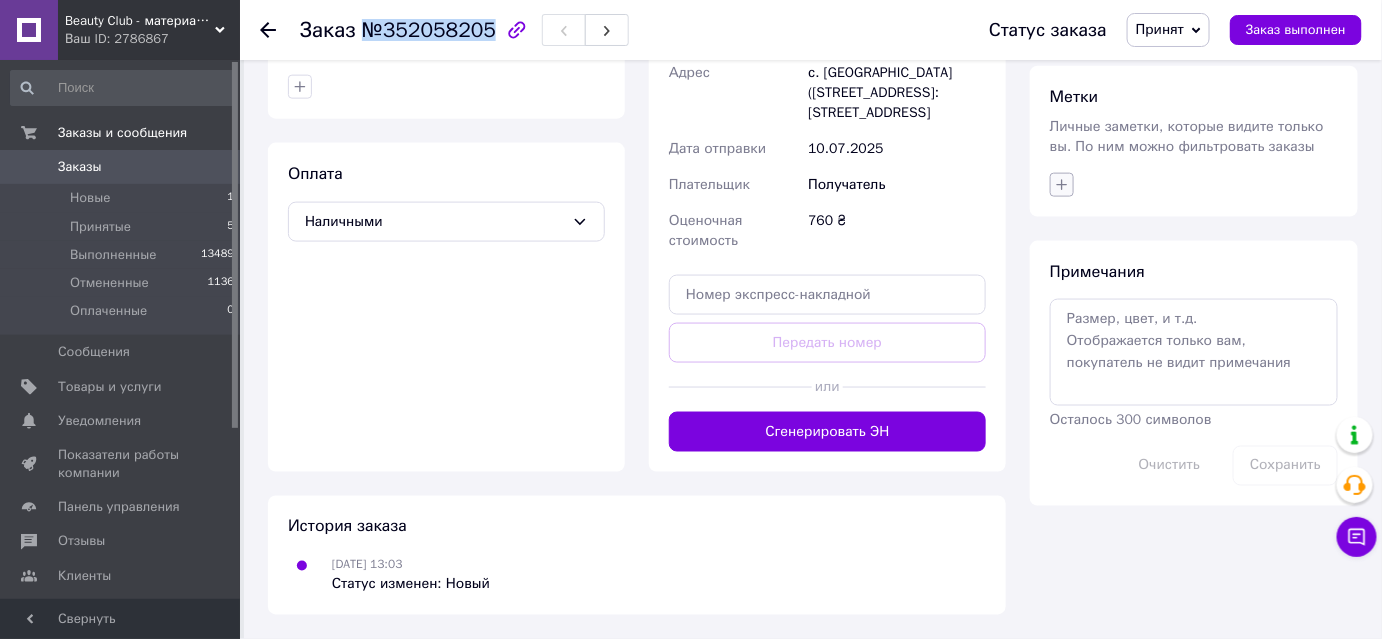 click 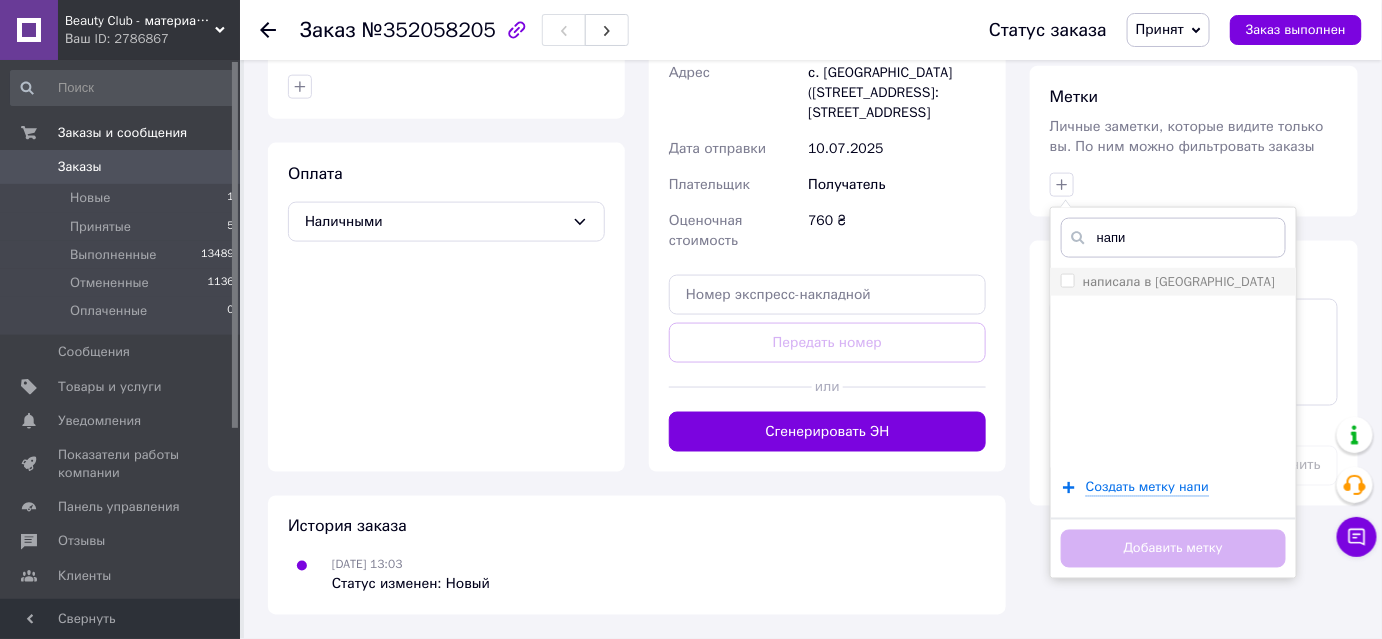 type on "напи" 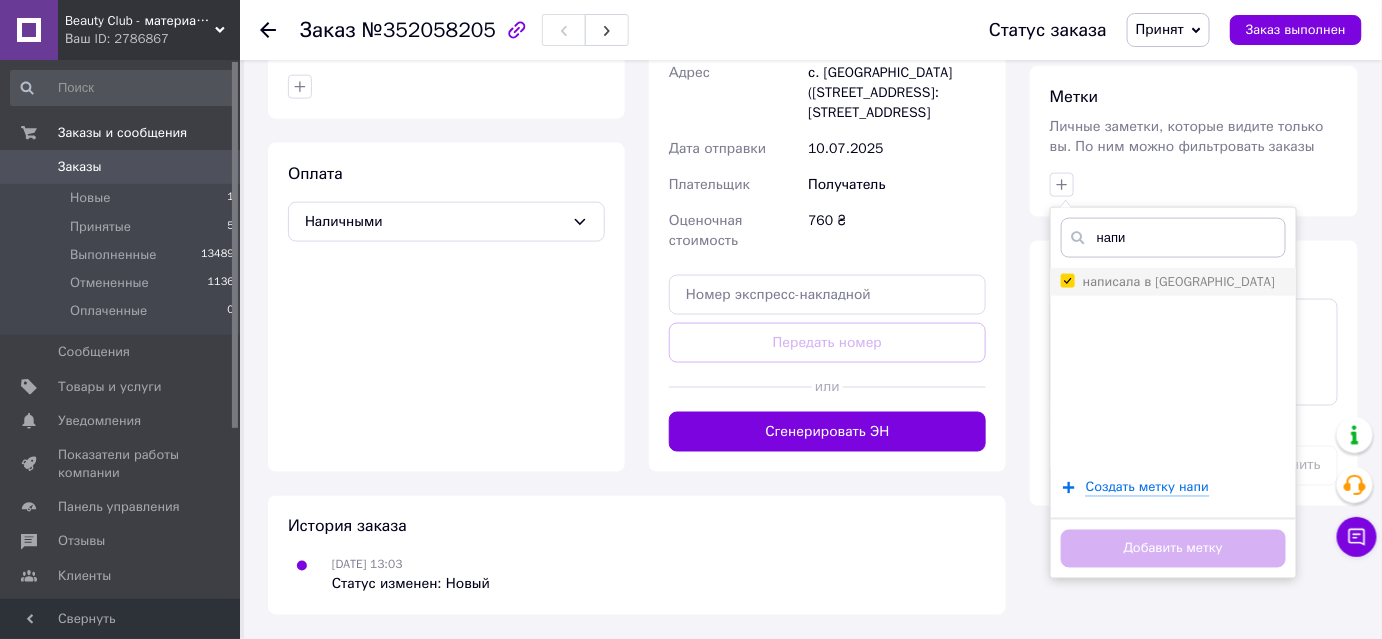 checkbox on "true" 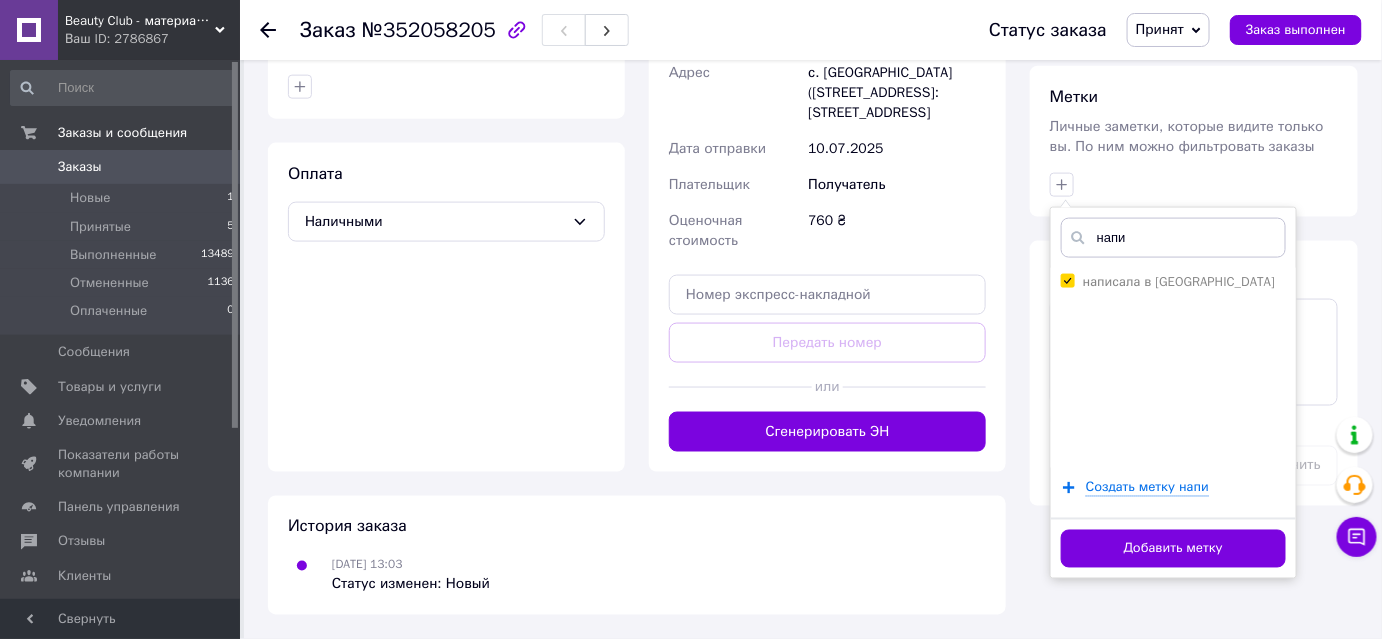 click on "Добавить метку" at bounding box center [1173, 549] 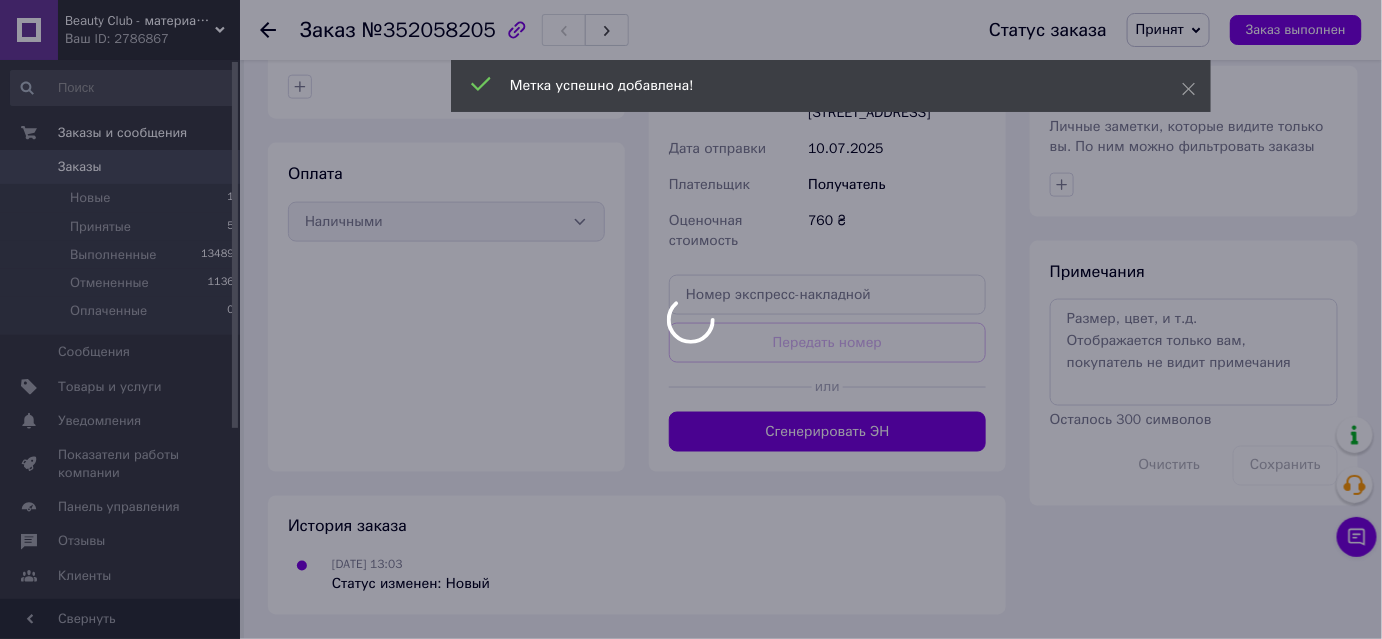 click at bounding box center (691, 319) 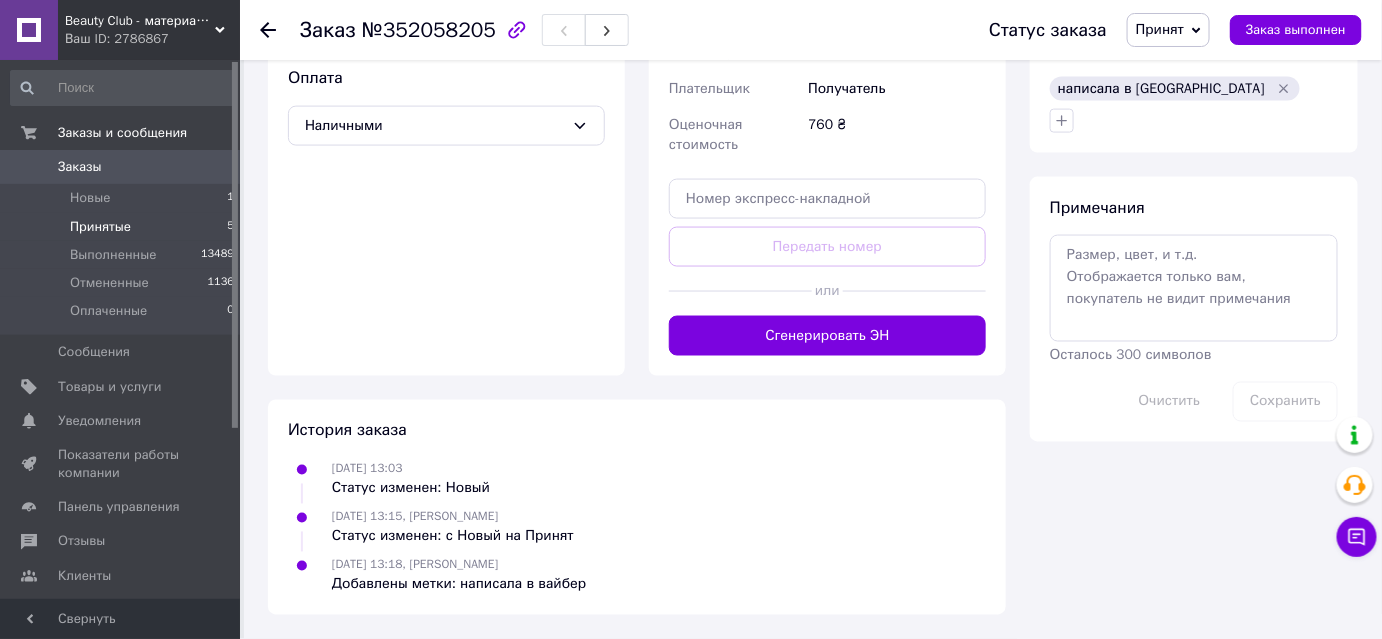 click on "Принятые" at bounding box center [100, 227] 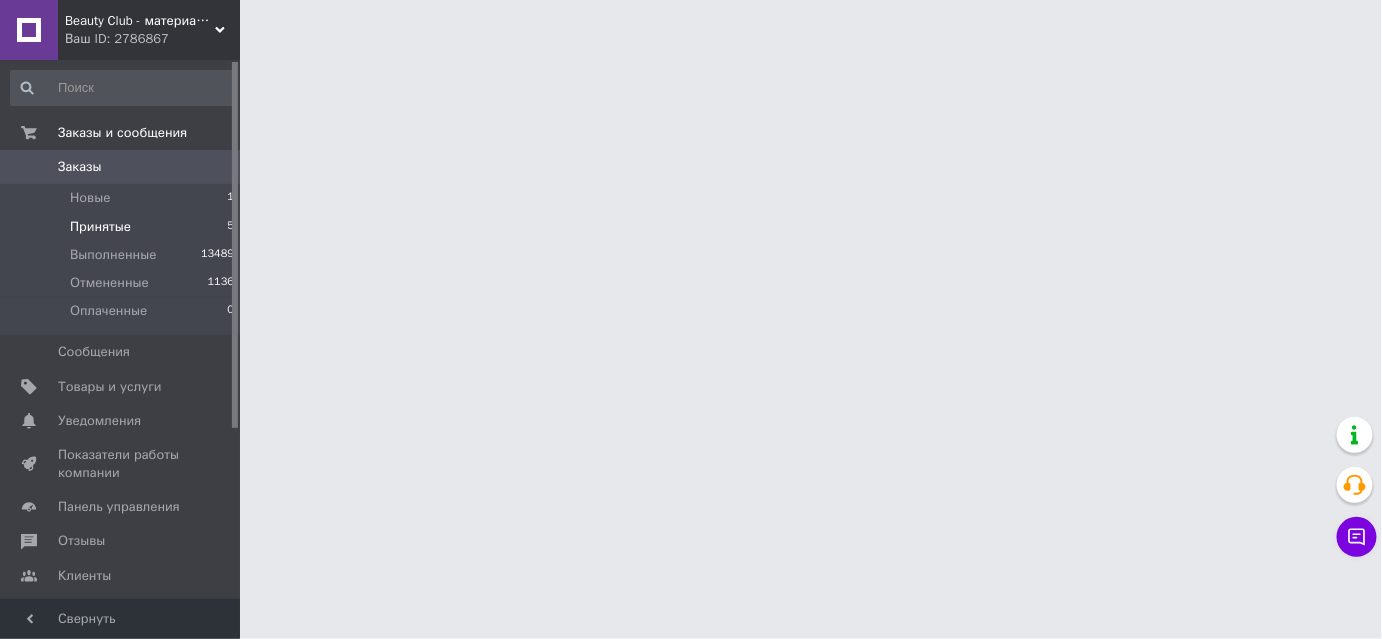 scroll, scrollTop: 0, scrollLeft: 0, axis: both 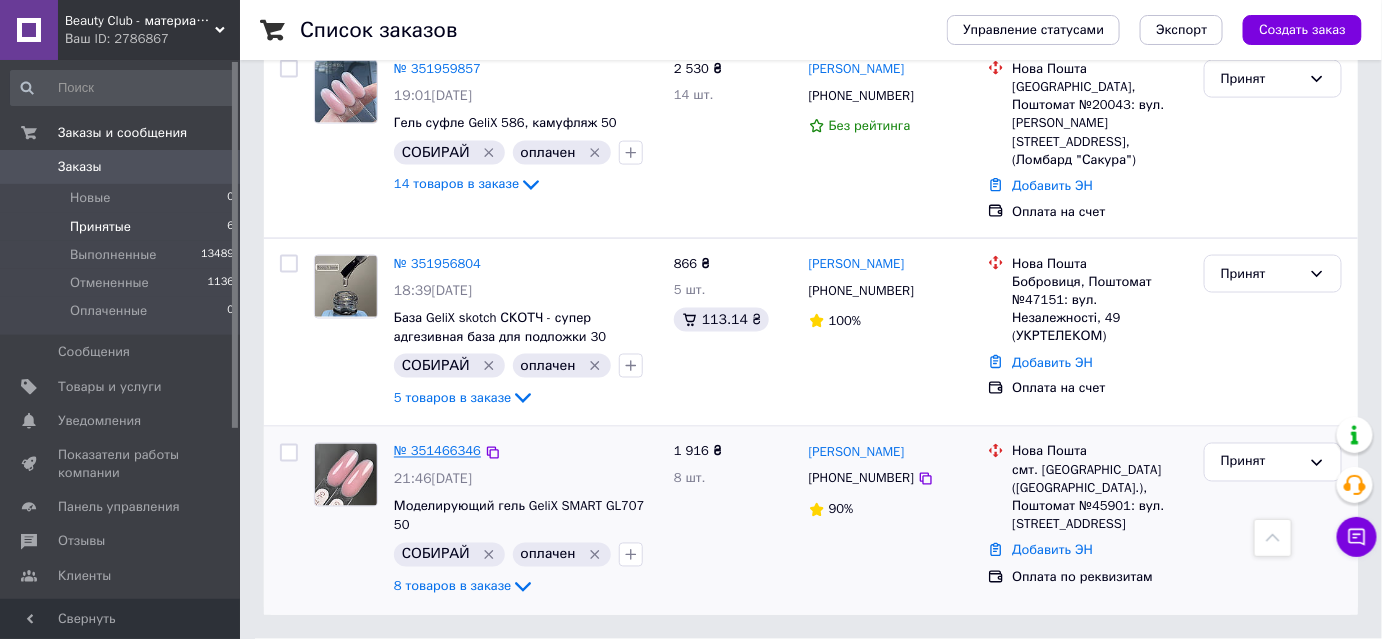 click on "№ 351466346" at bounding box center (437, 451) 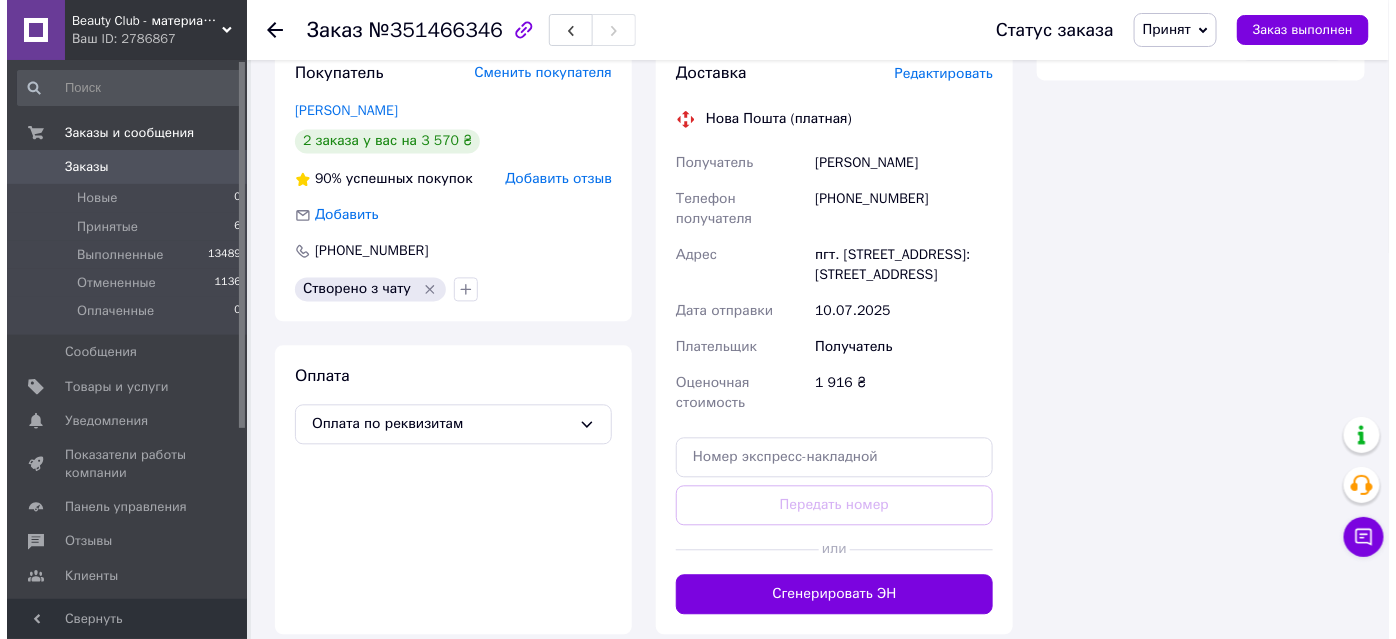scroll, scrollTop: 1272, scrollLeft: 0, axis: vertical 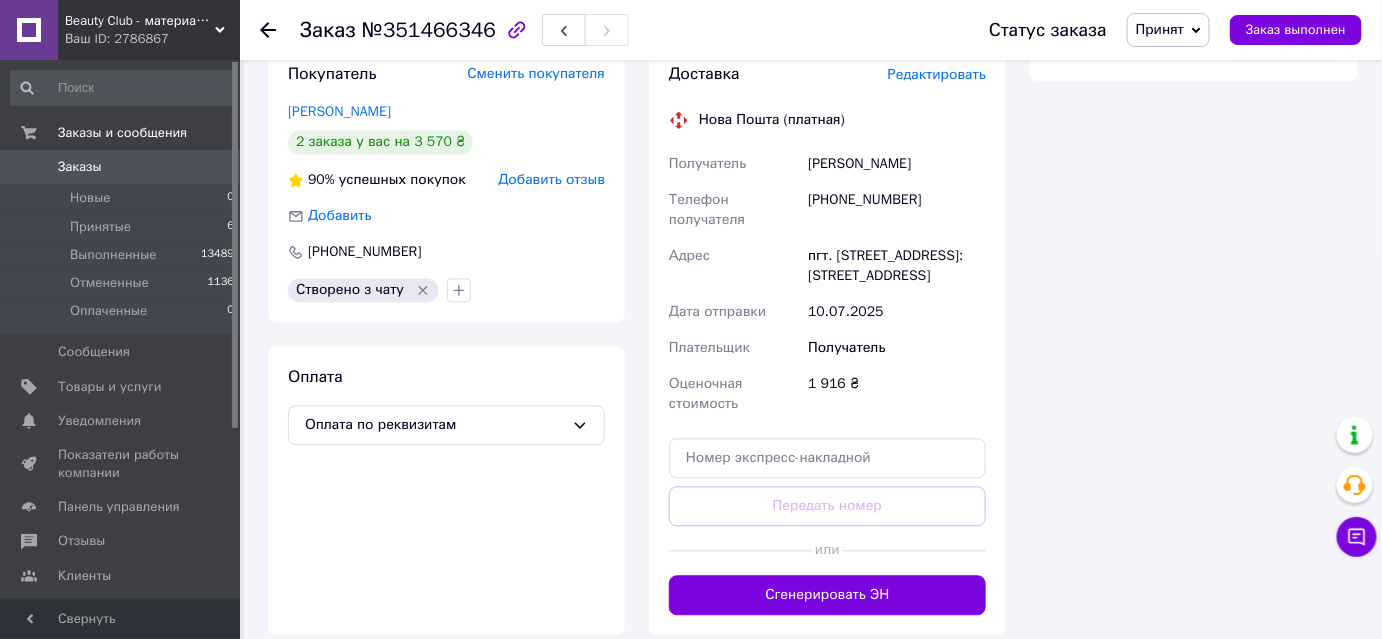 click on "Редактировать" at bounding box center [937, 74] 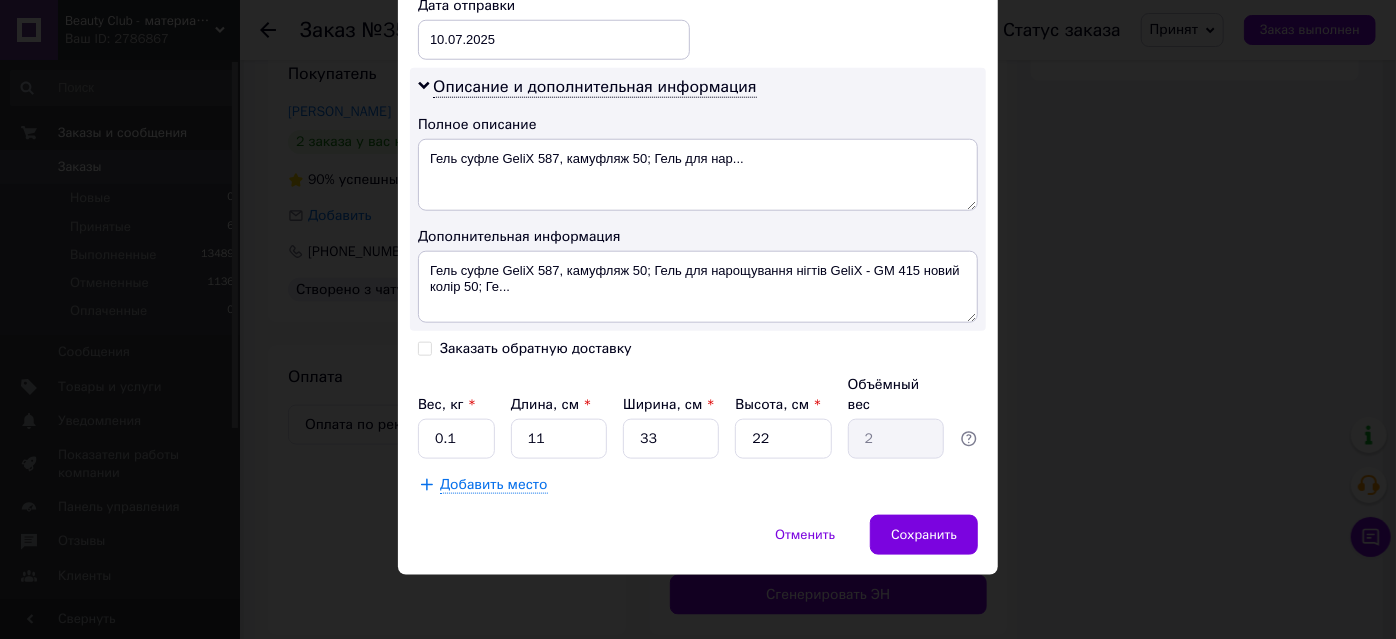 scroll, scrollTop: 1000, scrollLeft: 0, axis: vertical 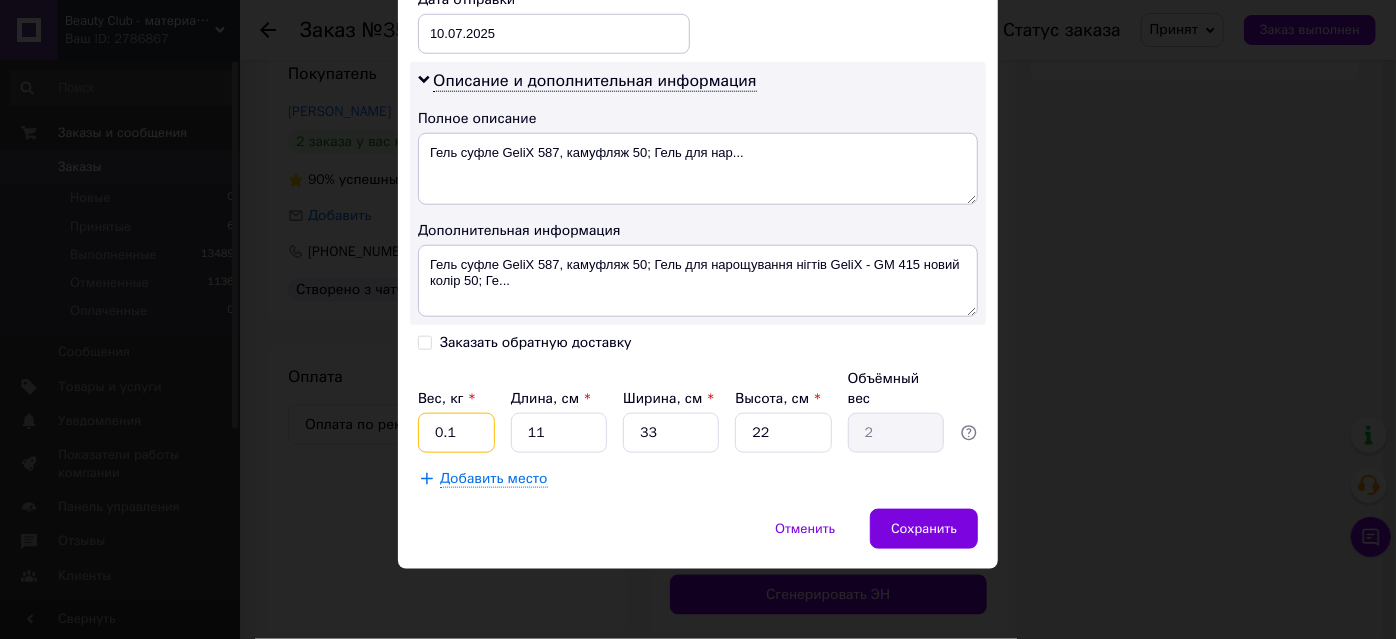 click on "0.1" at bounding box center (456, 433) 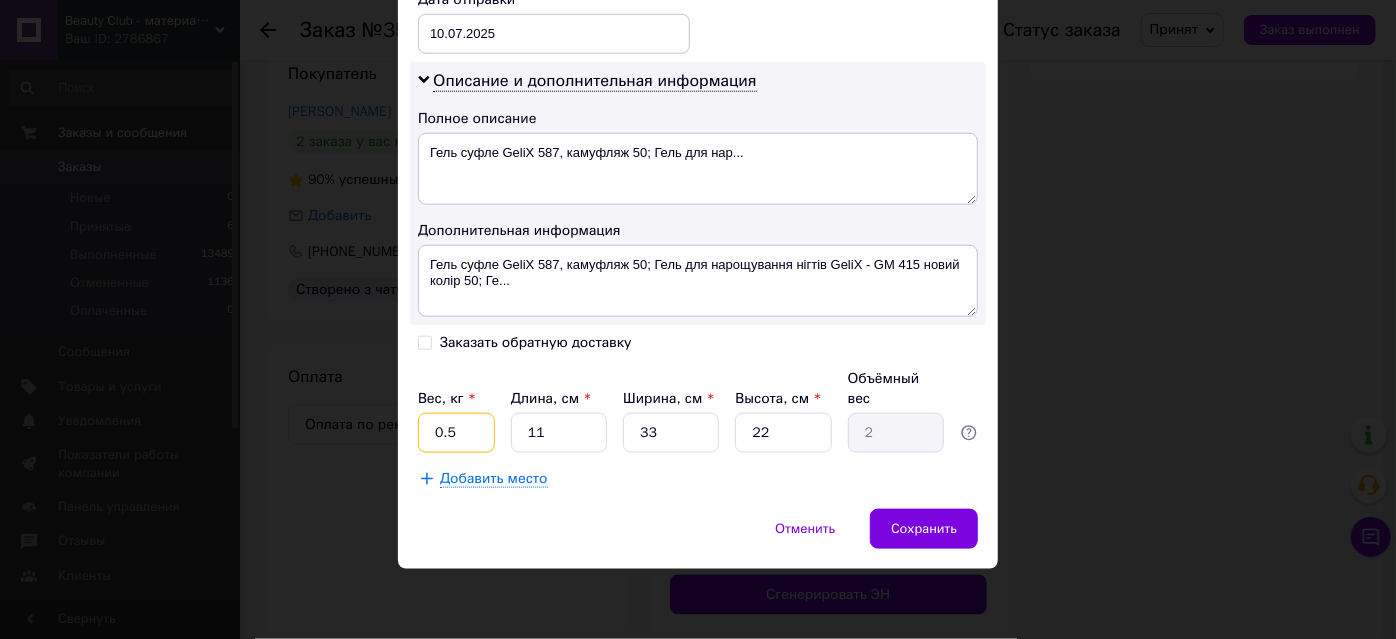 type on "0.5" 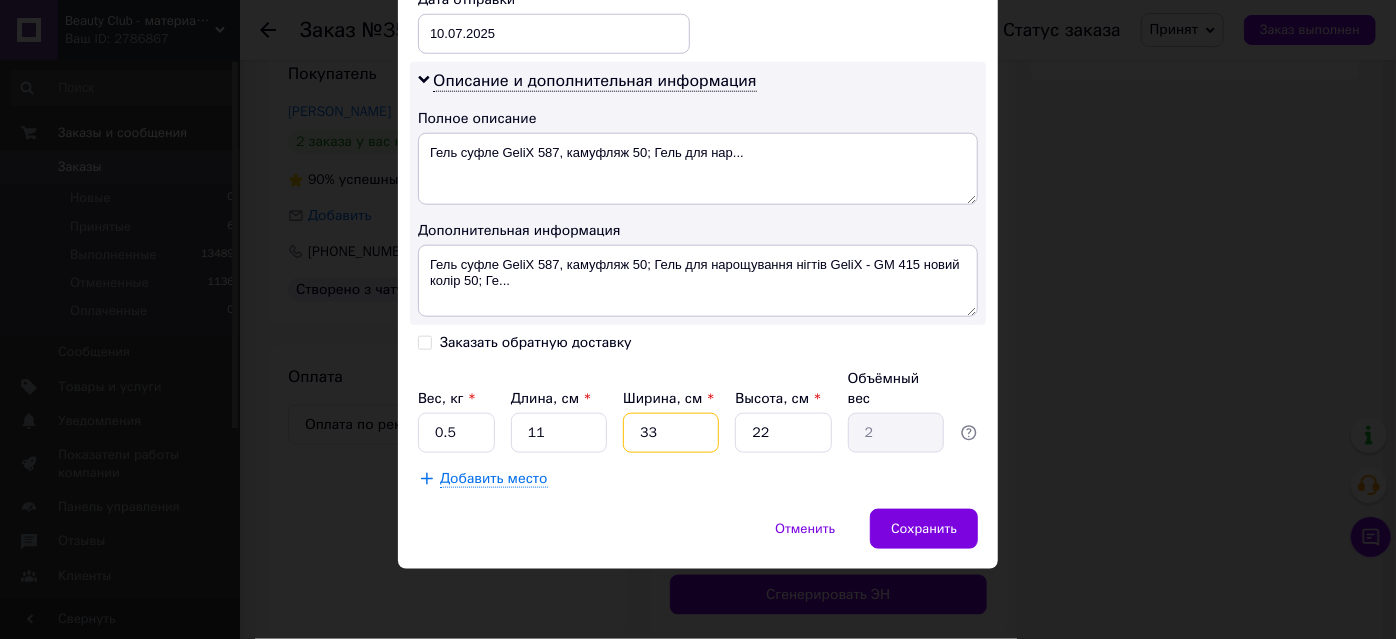 click on "33" at bounding box center [671, 433] 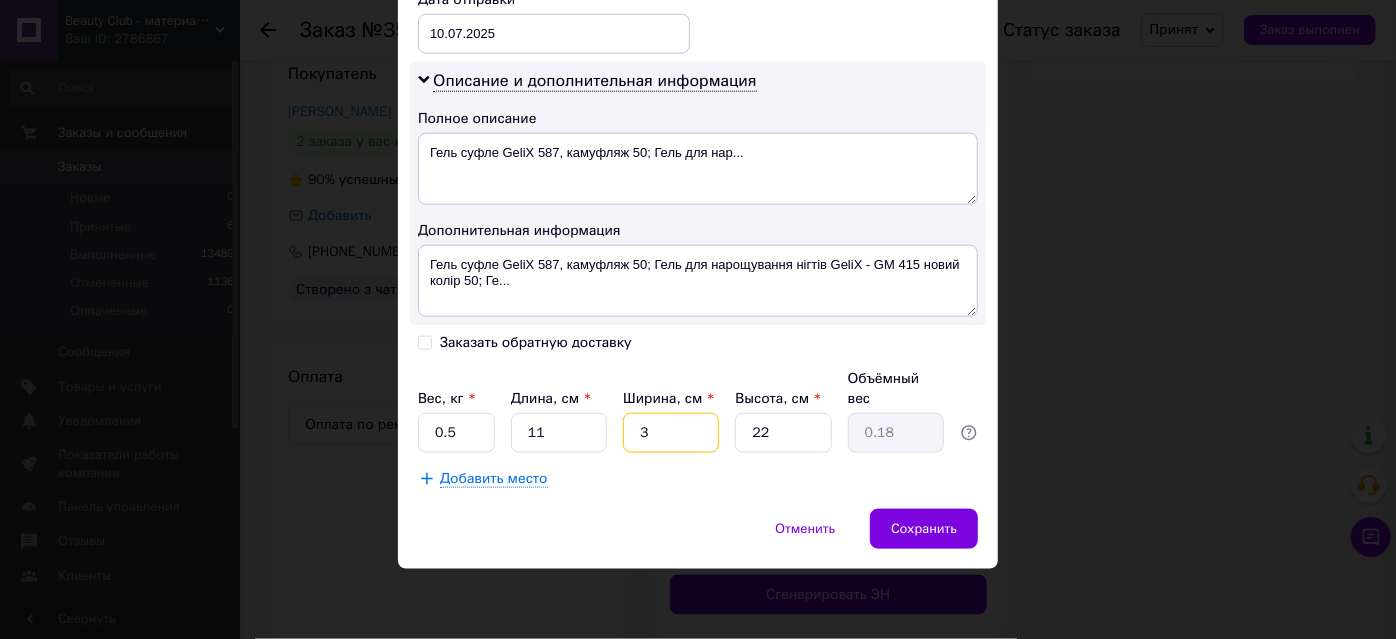 type 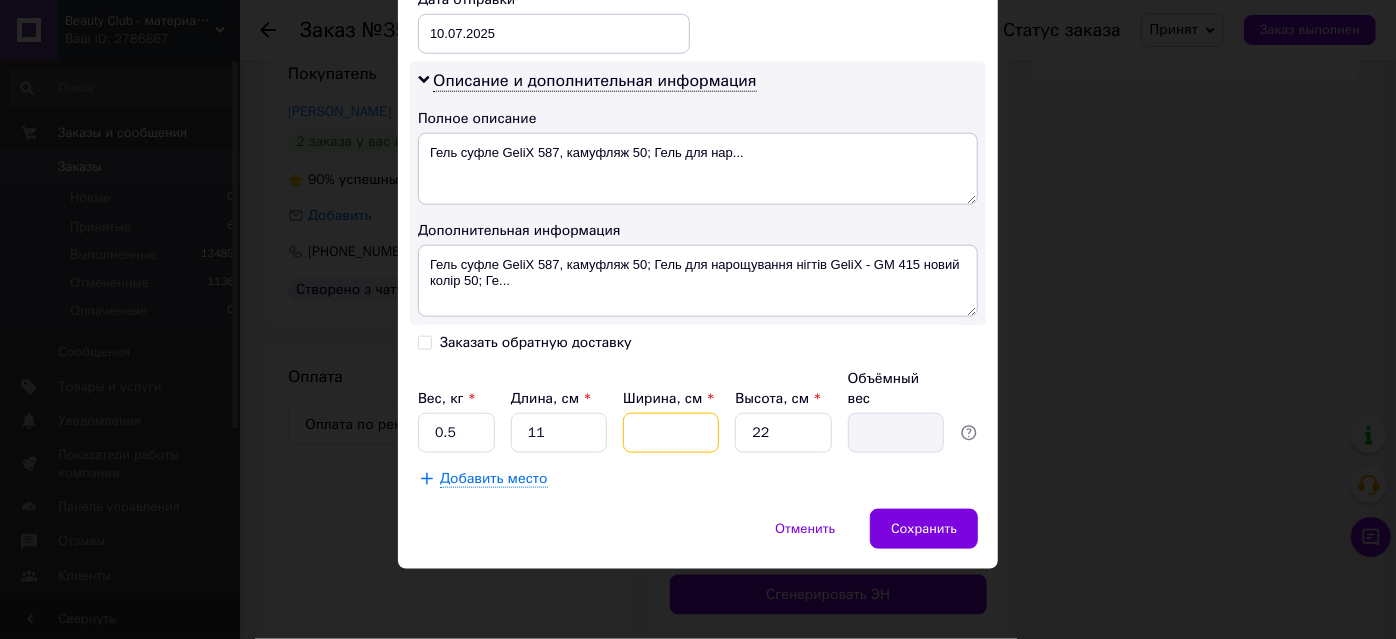 type on "1" 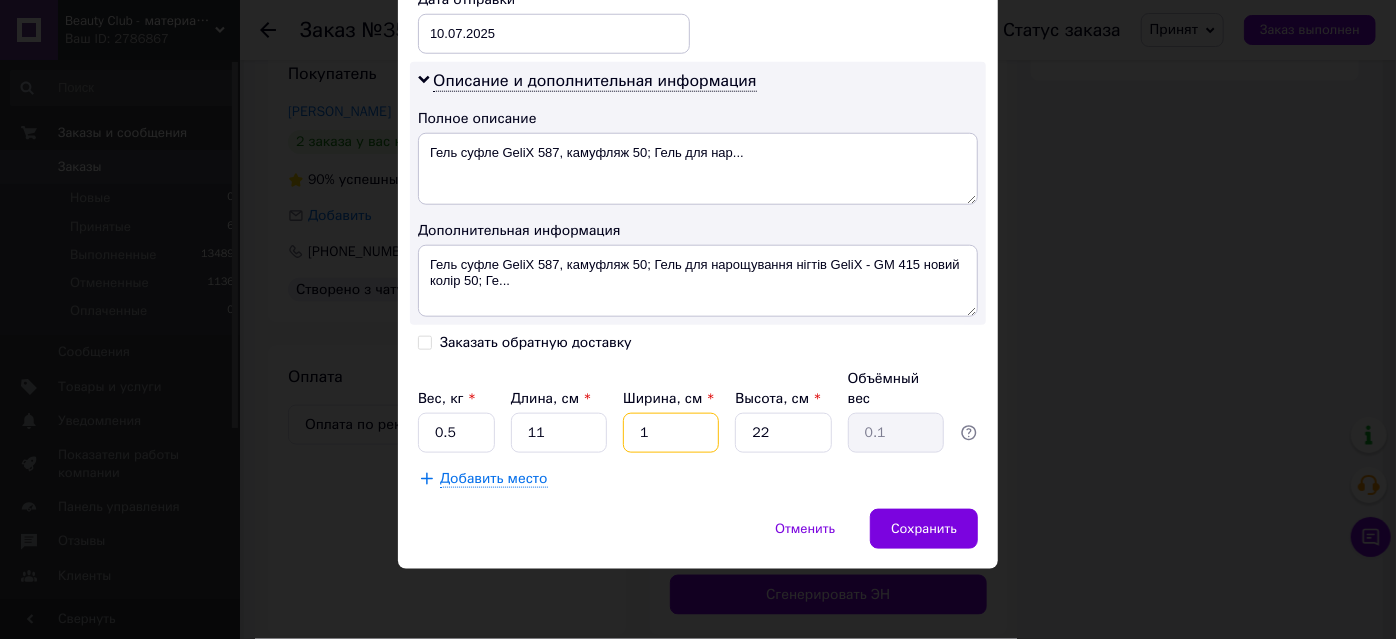 type on "15" 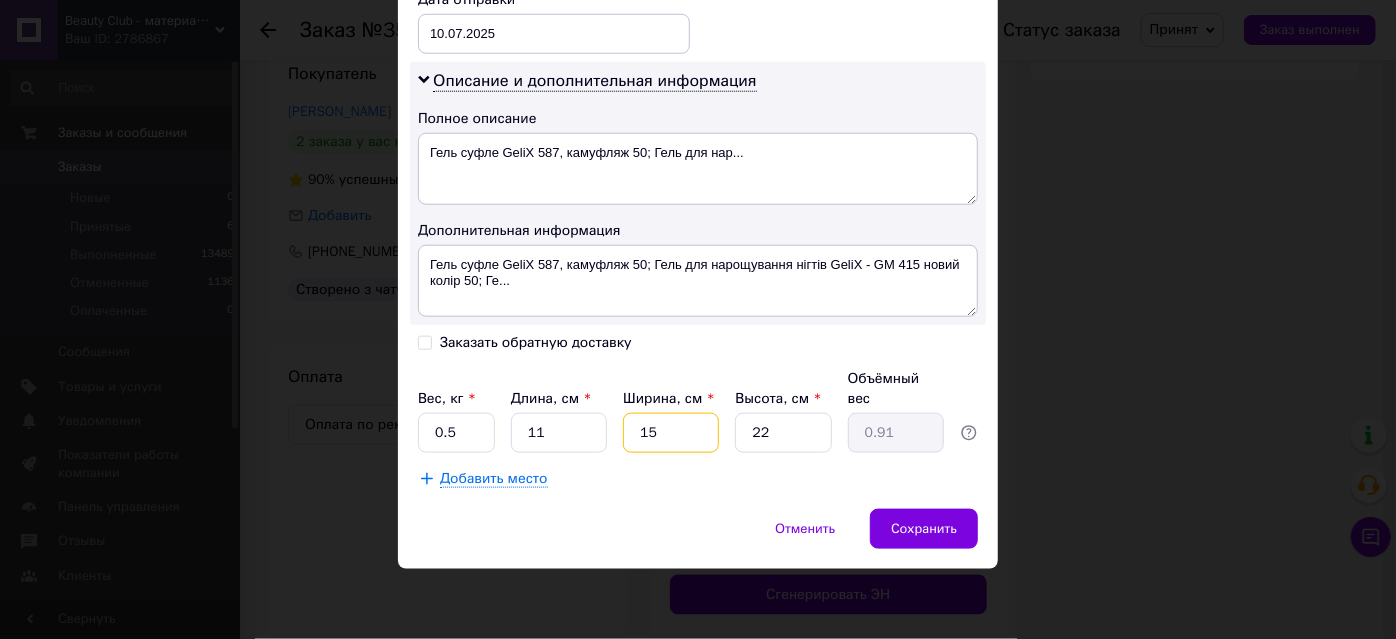 type on "15" 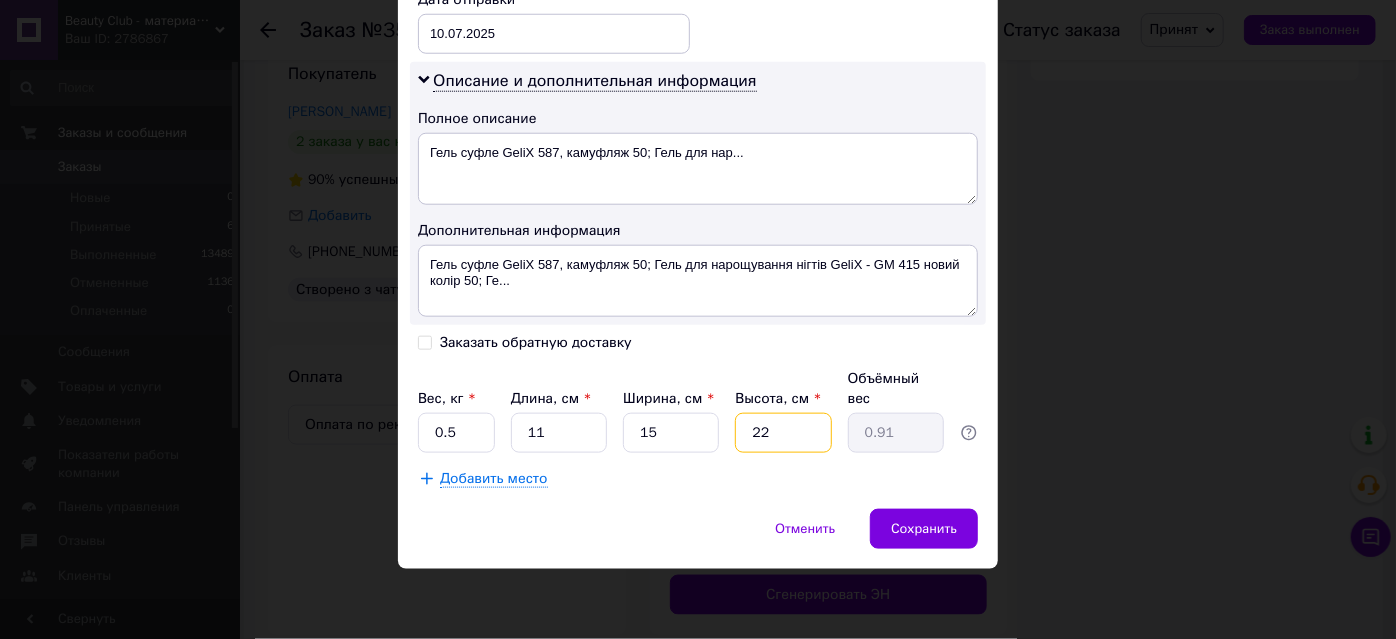 click on "22" at bounding box center [783, 433] 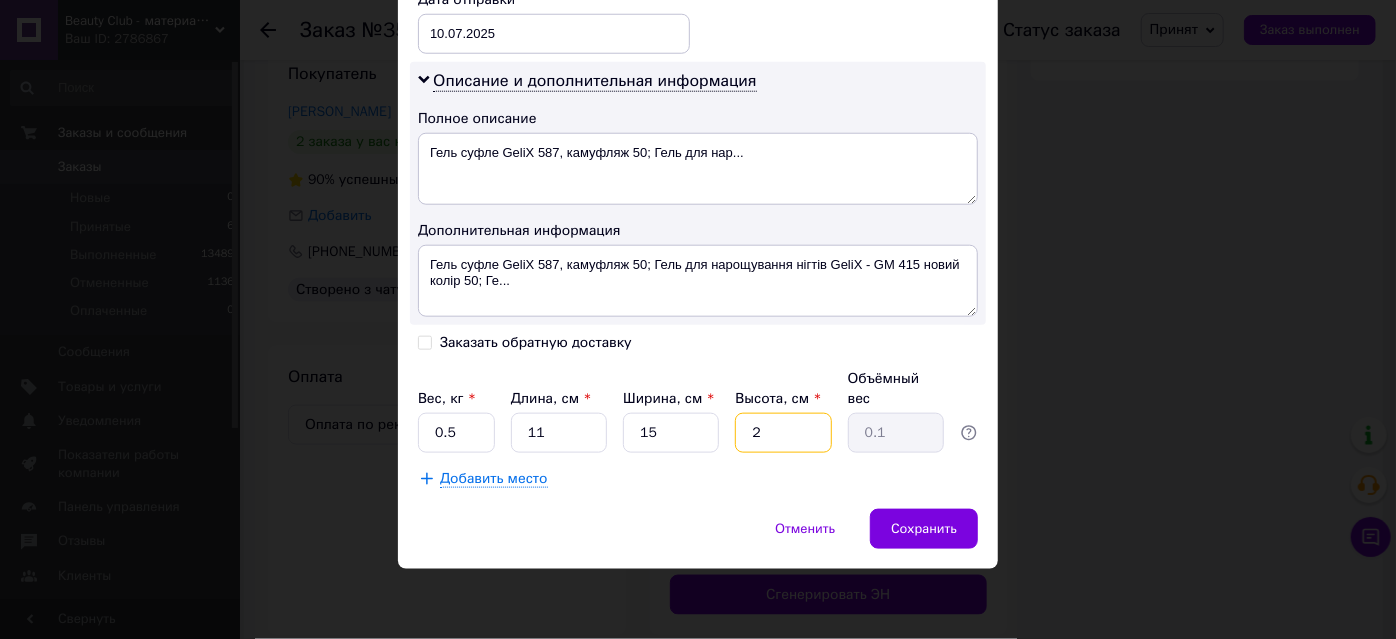 type 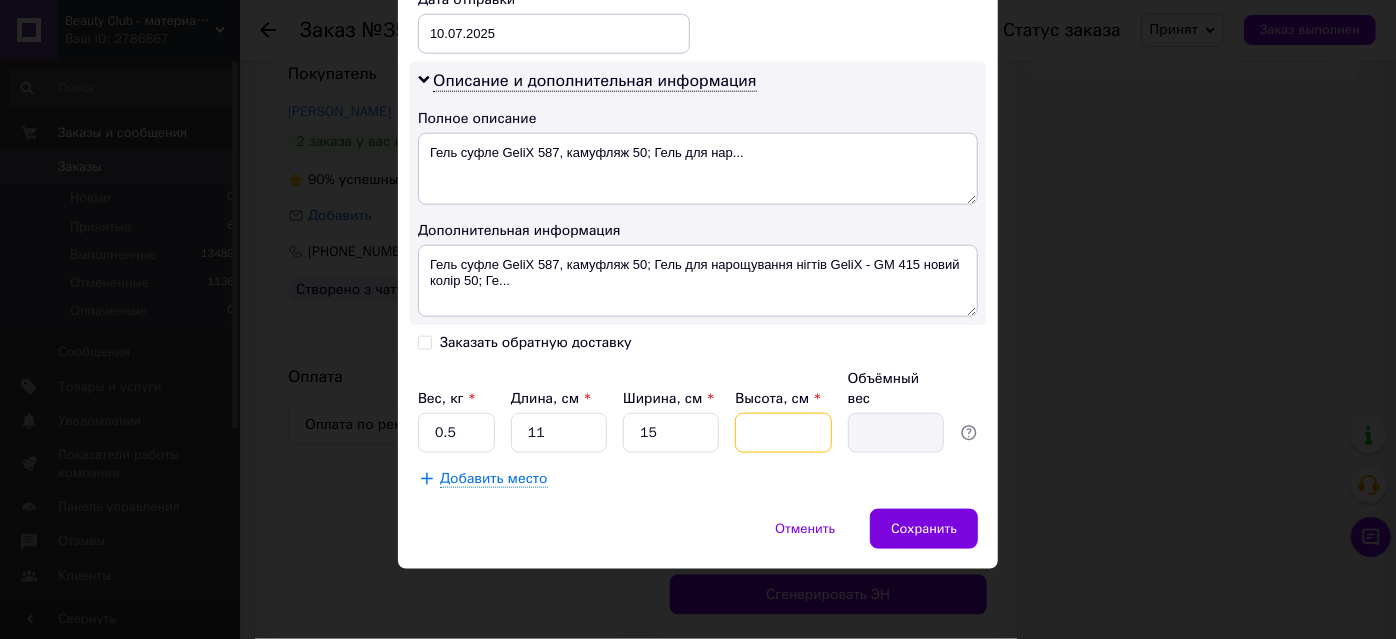 type on "1" 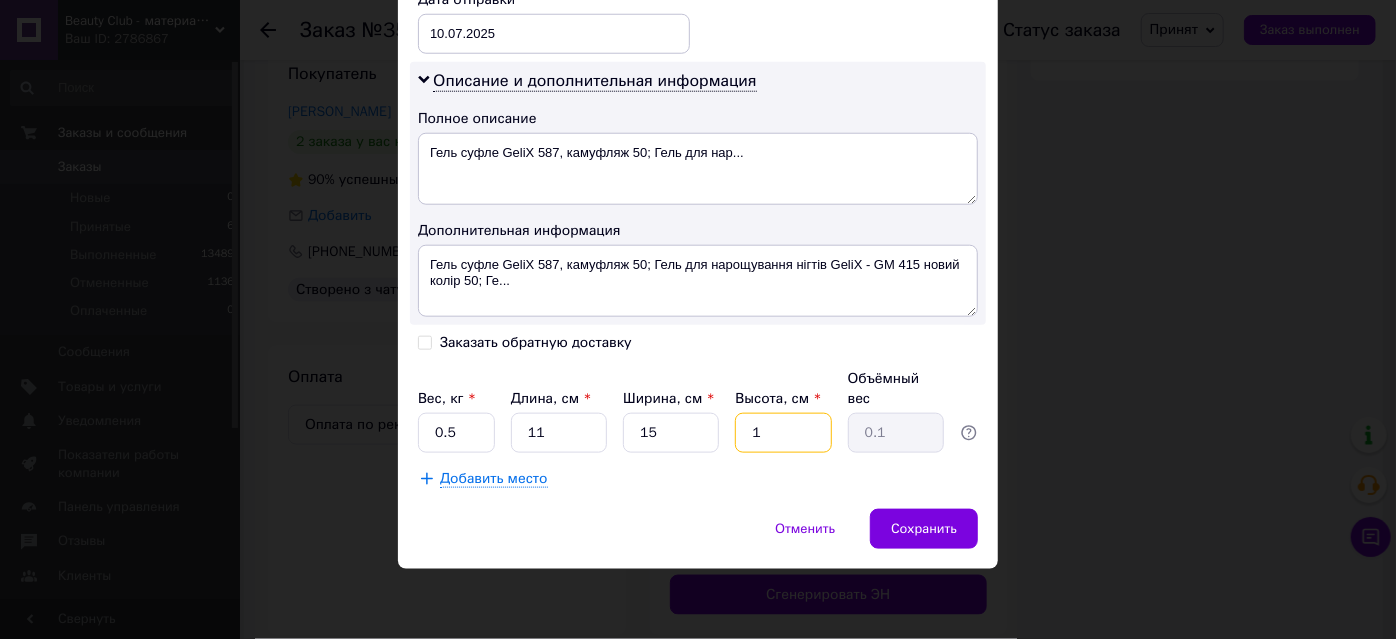 type on "12" 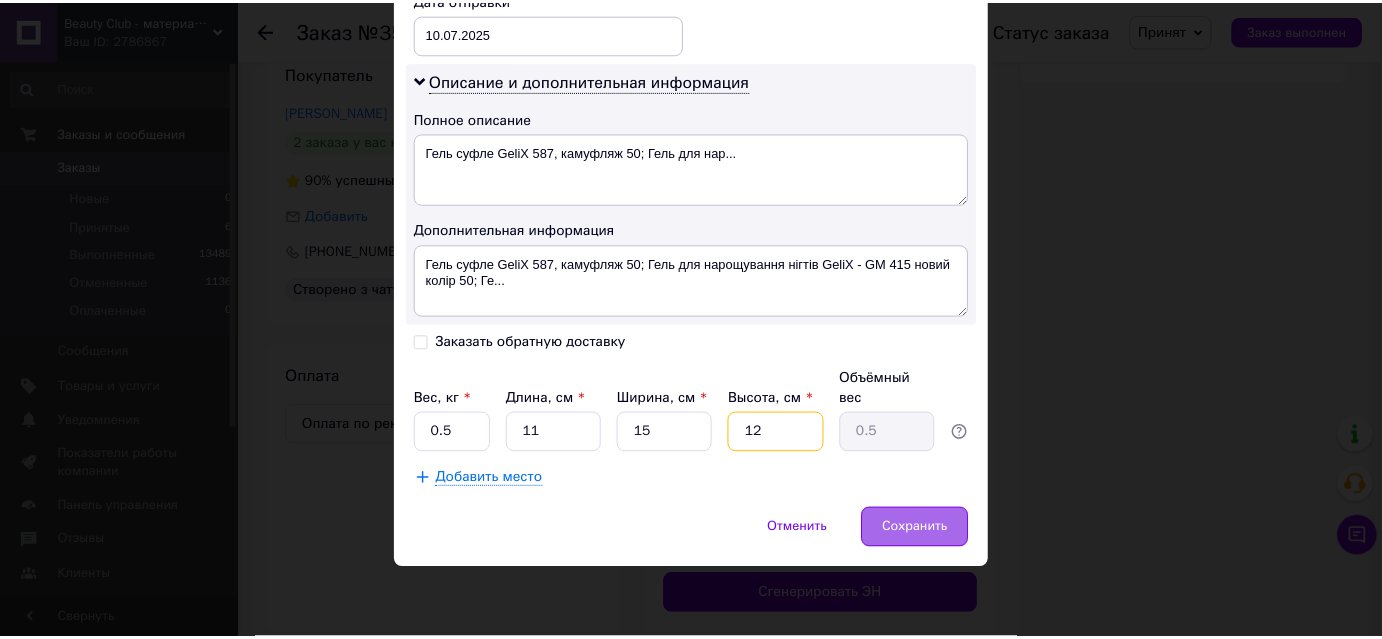 scroll, scrollTop: 1121, scrollLeft: 0, axis: vertical 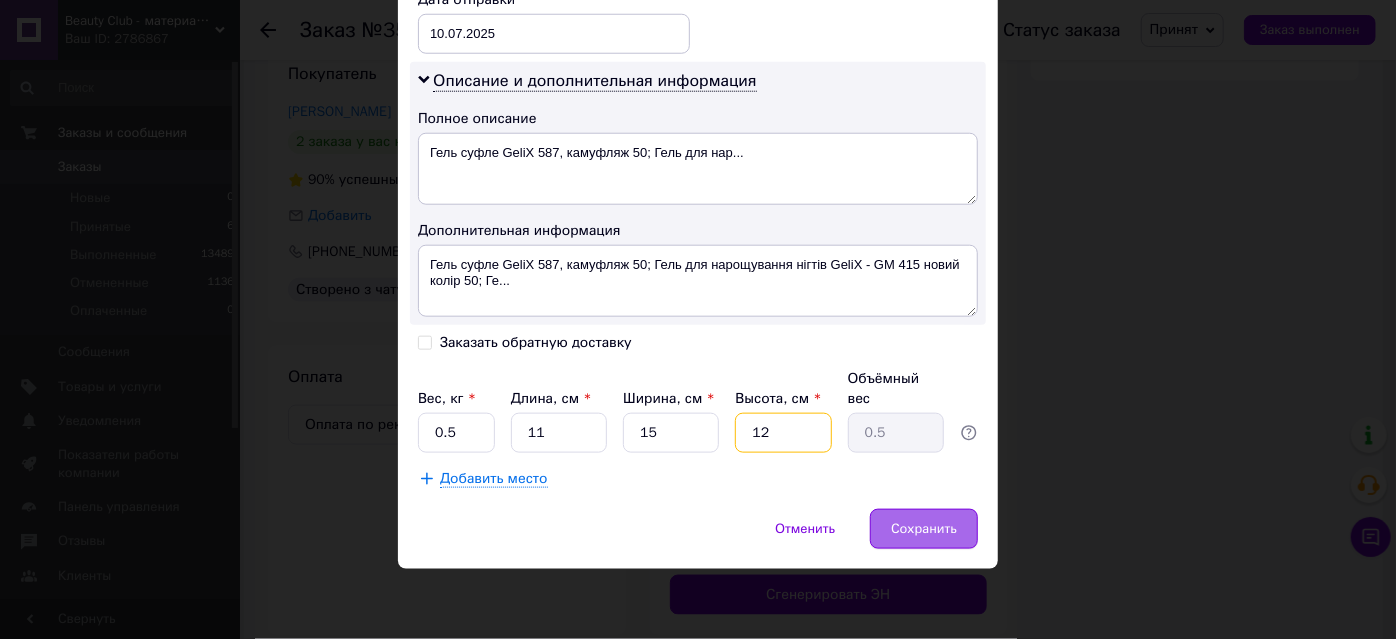 type on "12" 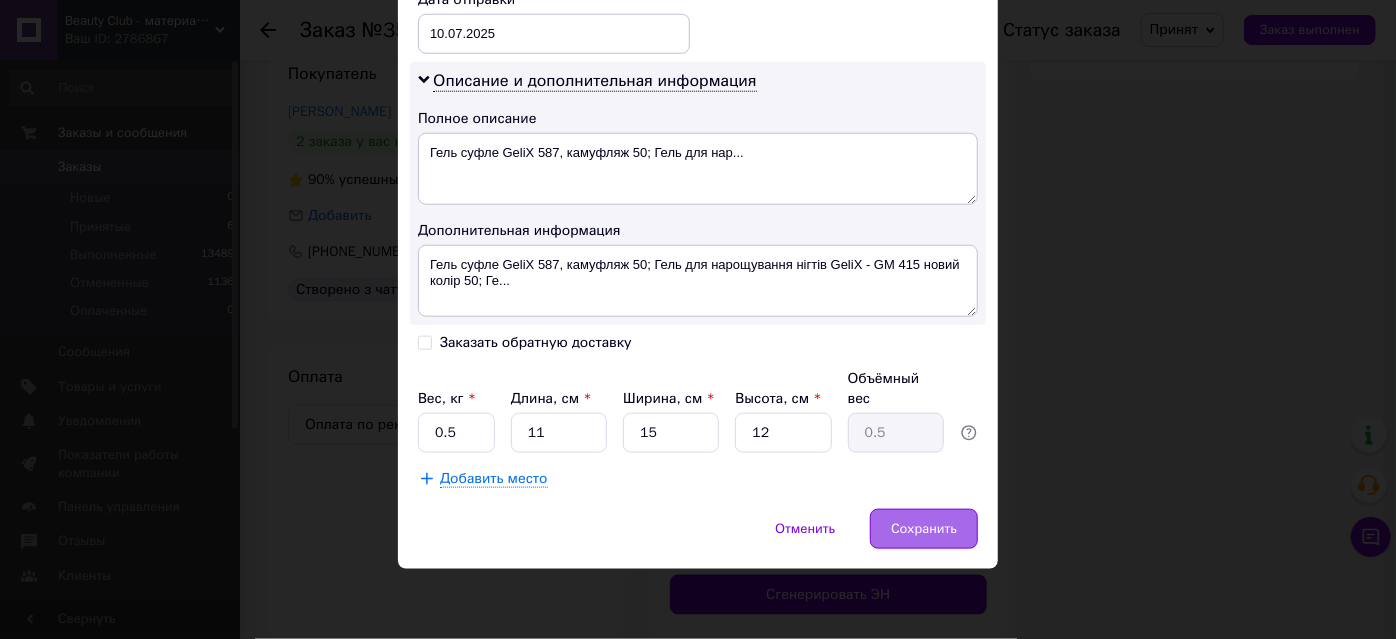 click on "Сохранить" at bounding box center [924, 529] 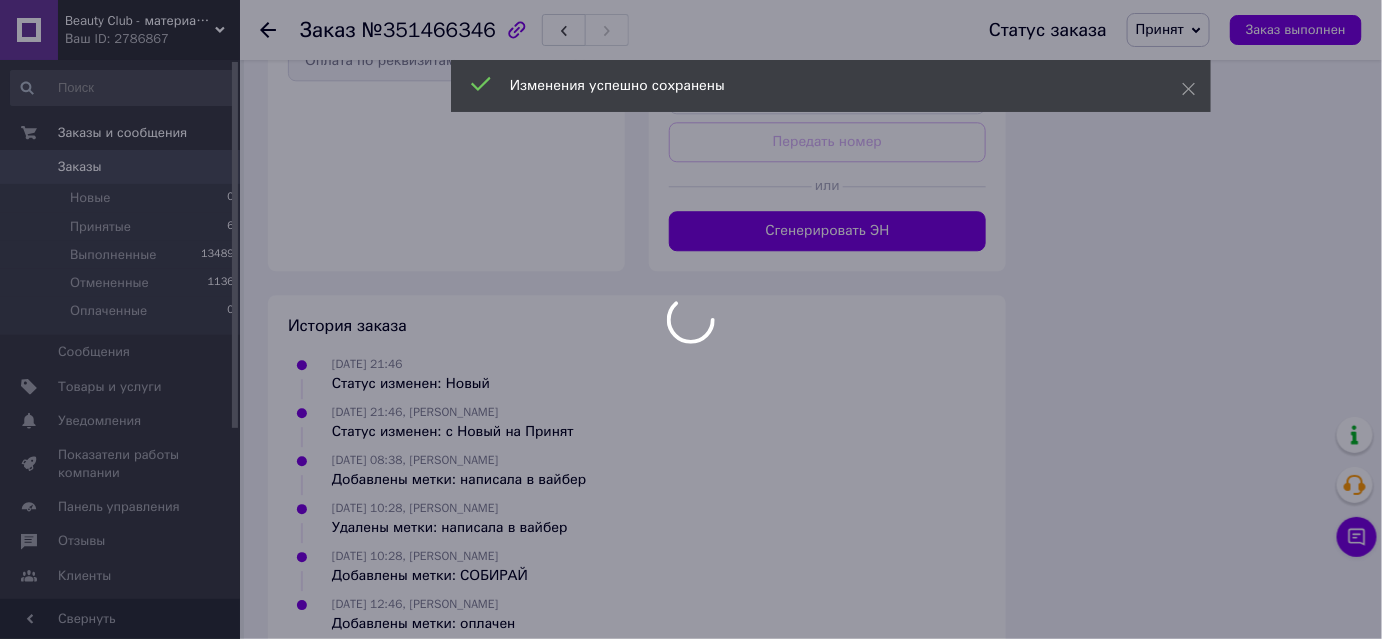 scroll, scrollTop: 1751, scrollLeft: 0, axis: vertical 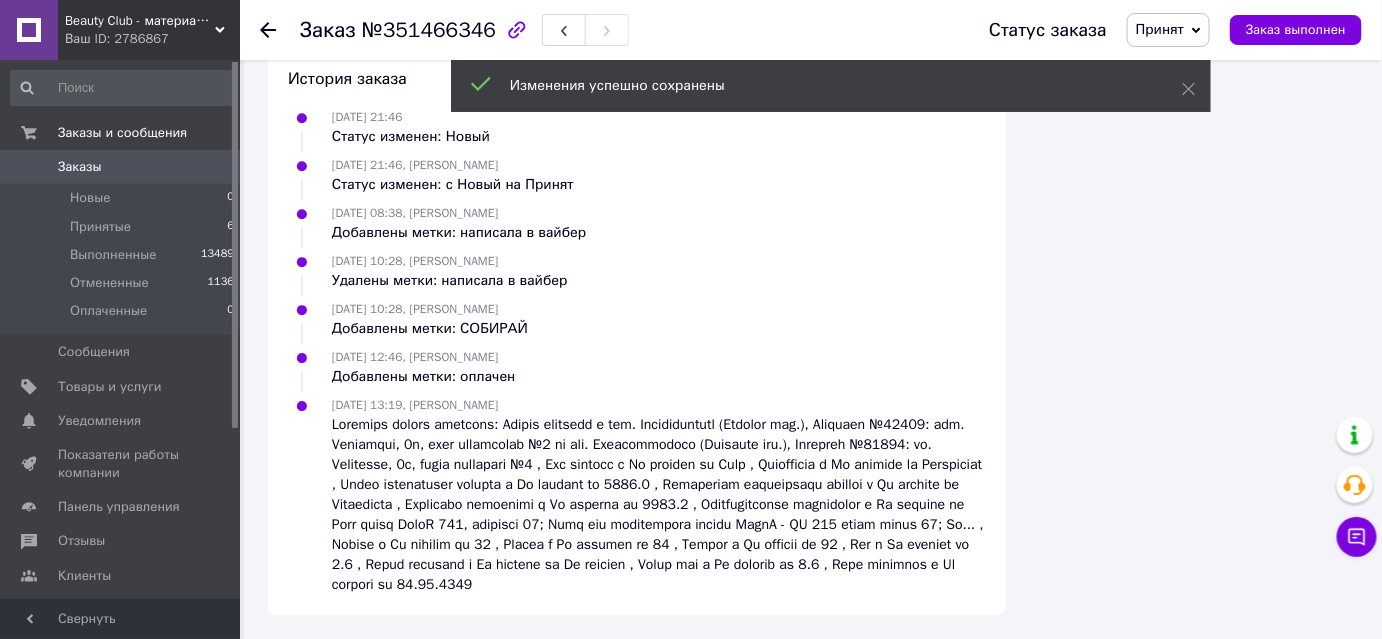 click on "Сгенерировать ЭН" at bounding box center [827, -16] 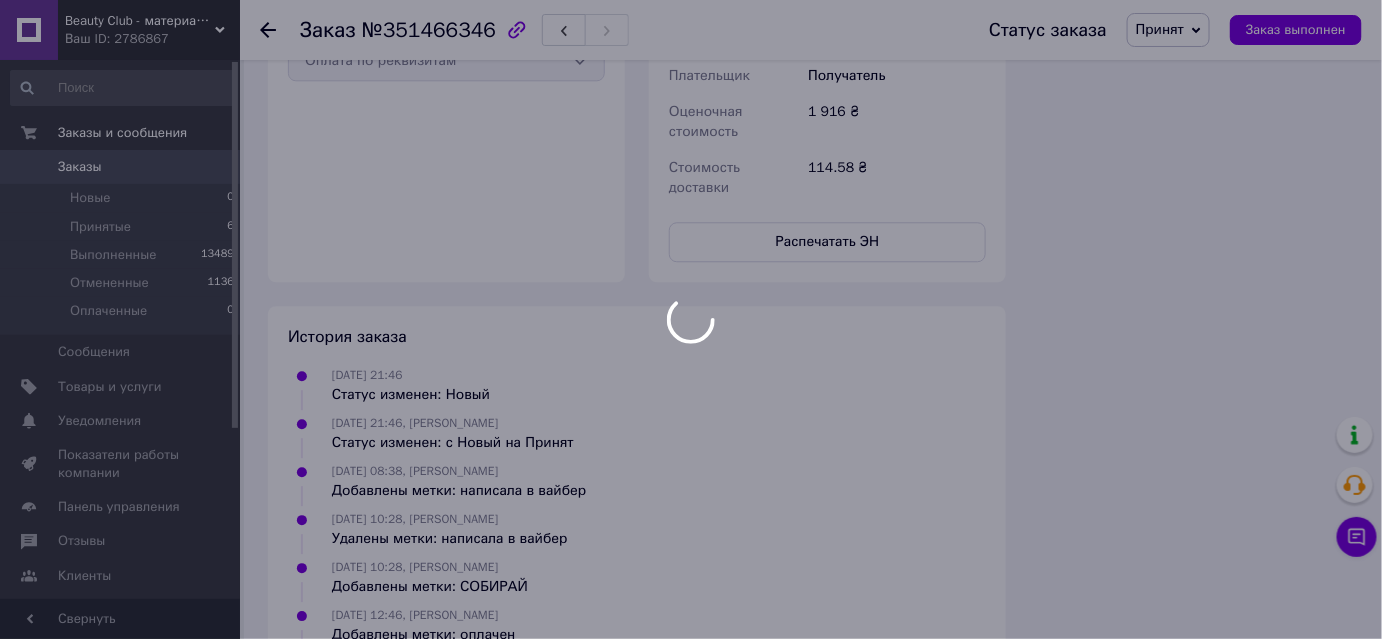 scroll, scrollTop: 1545, scrollLeft: 0, axis: vertical 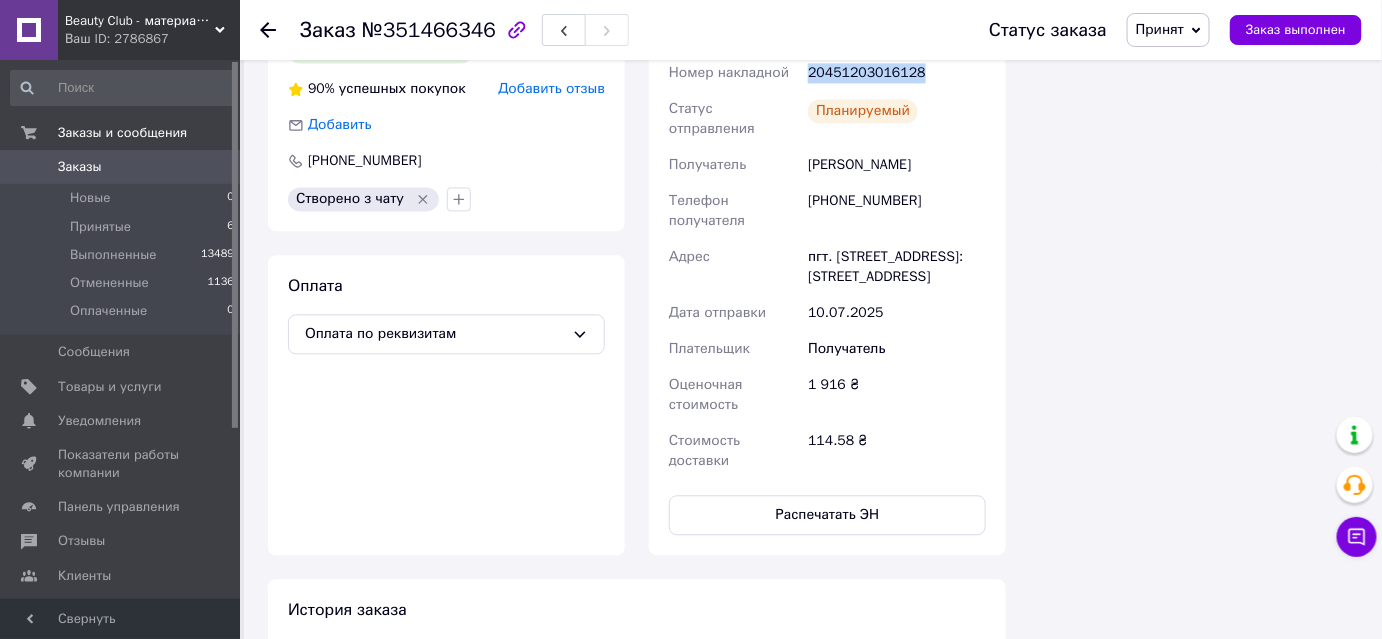 drag, startPoint x: 907, startPoint y: 341, endPoint x: 808, endPoint y: 337, distance: 99.08077 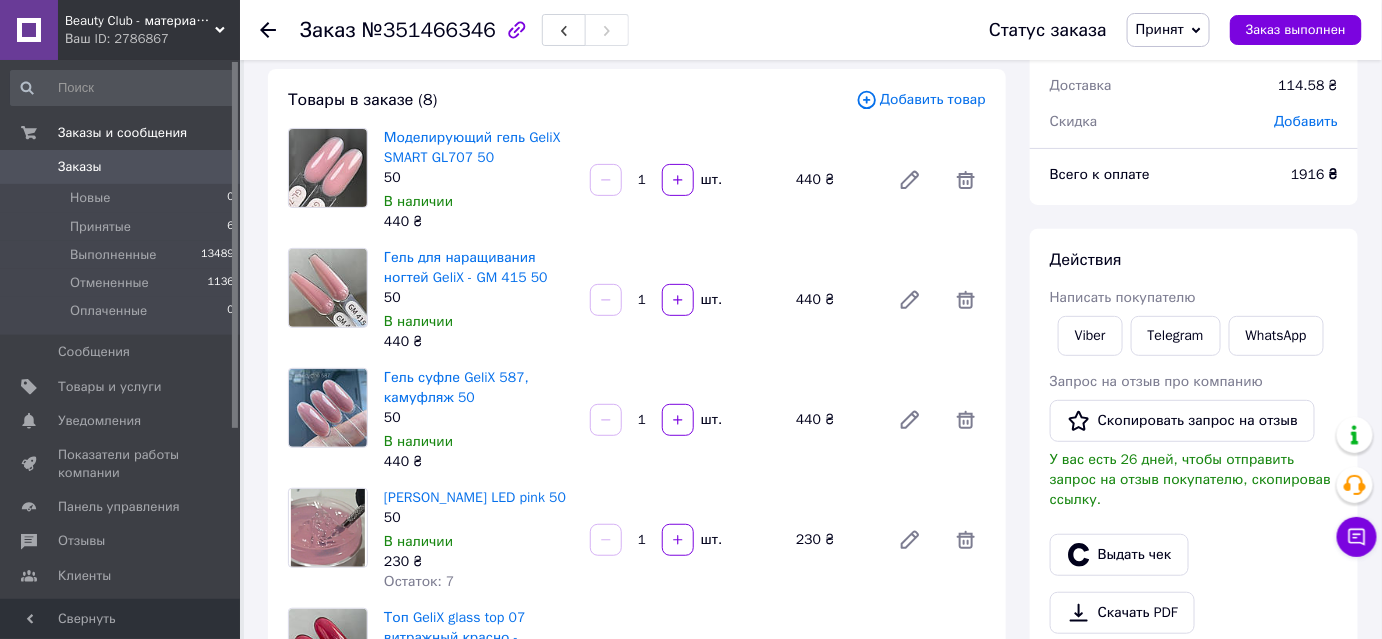 scroll, scrollTop: 90, scrollLeft: 0, axis: vertical 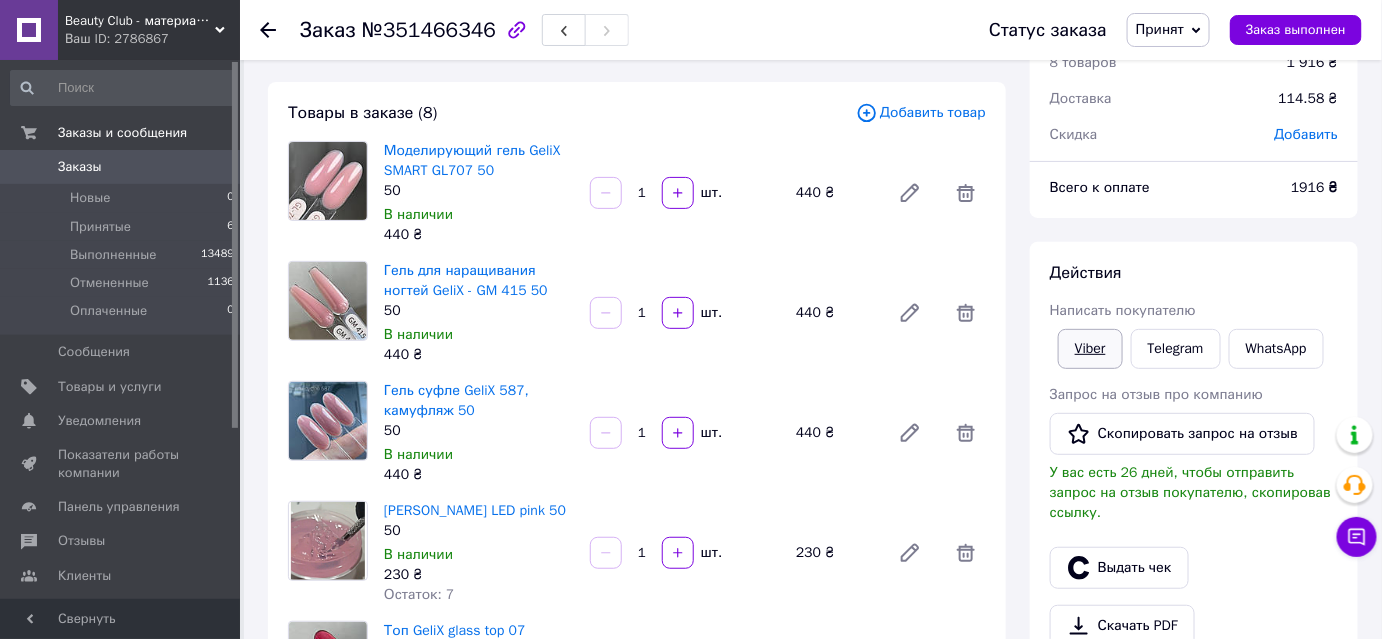click on "Viber" at bounding box center (1090, 349) 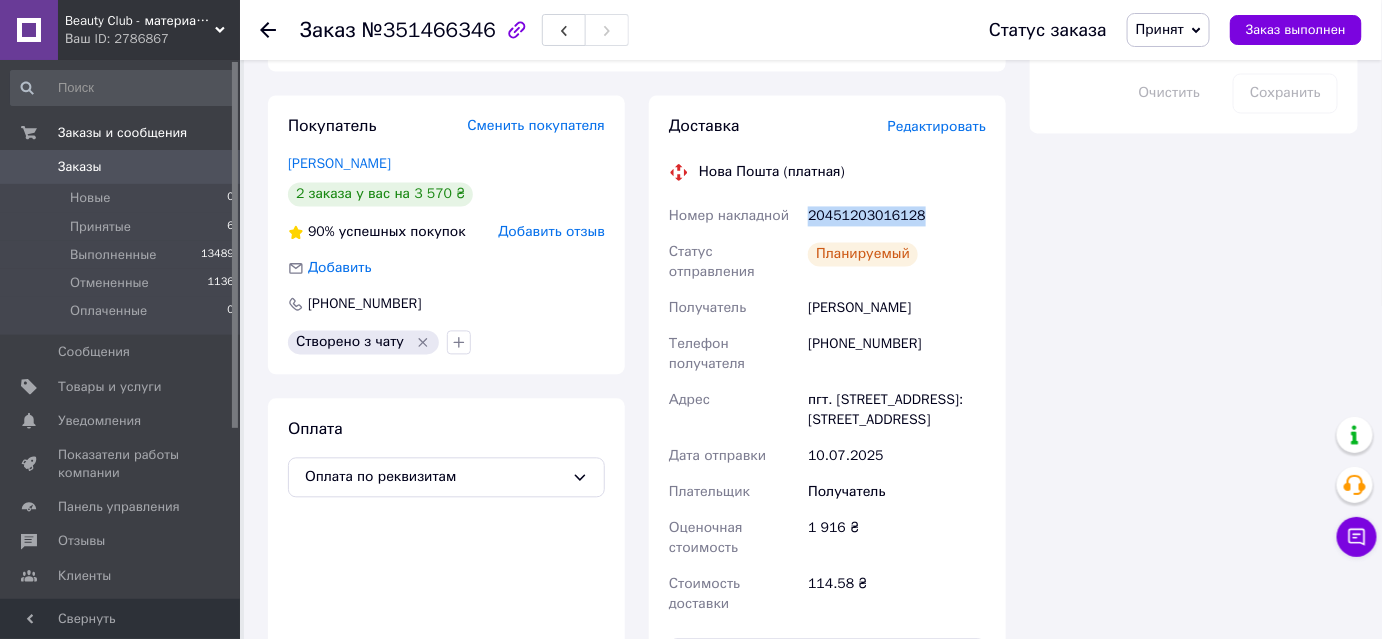 scroll, scrollTop: 1454, scrollLeft: 0, axis: vertical 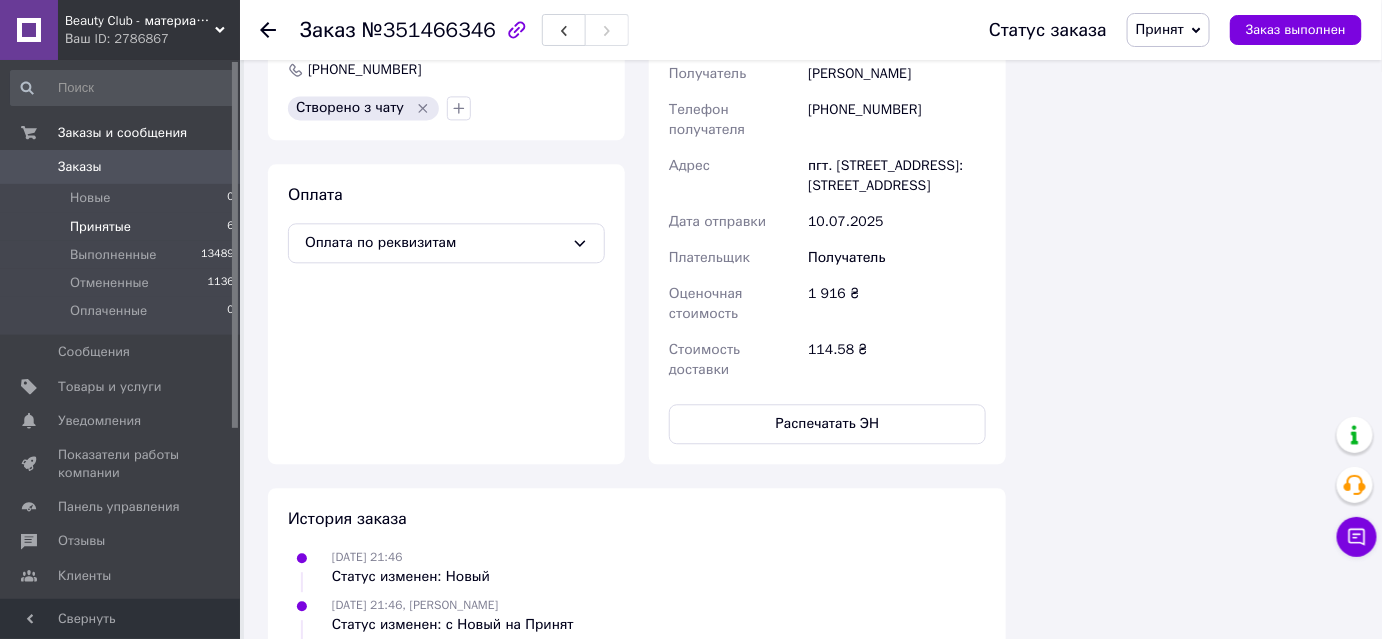 click on "Принятые" at bounding box center (100, 227) 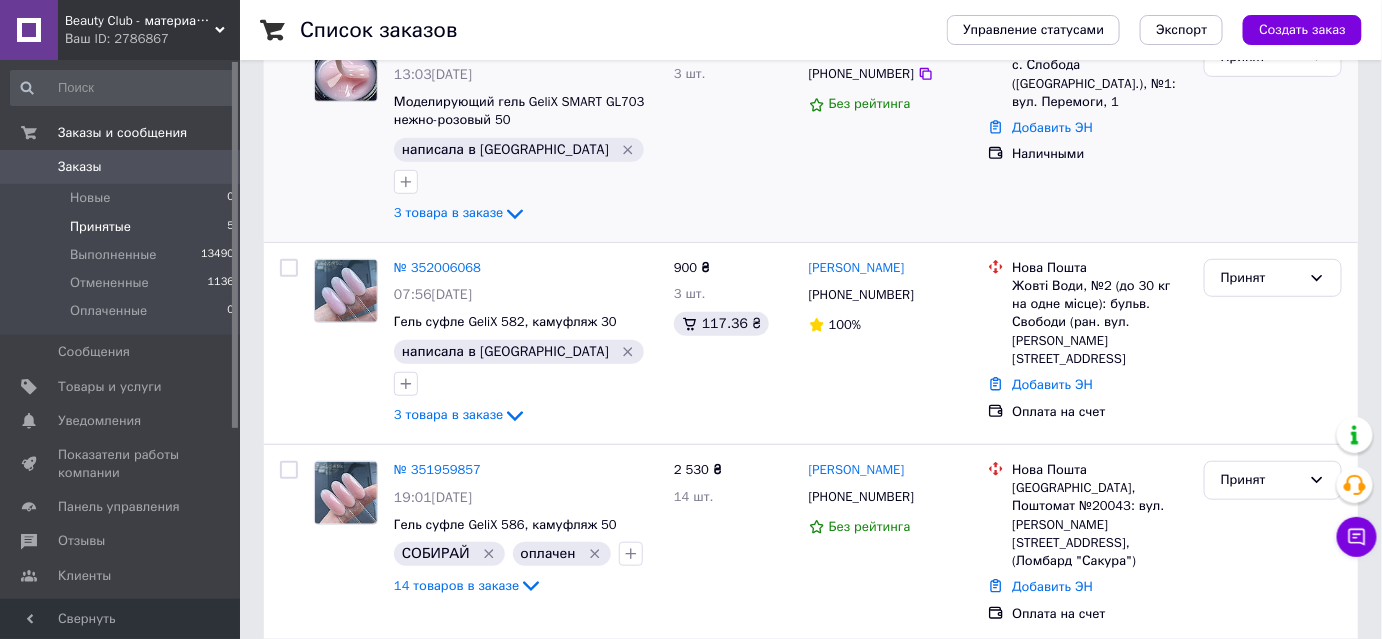 scroll, scrollTop: 272, scrollLeft: 0, axis: vertical 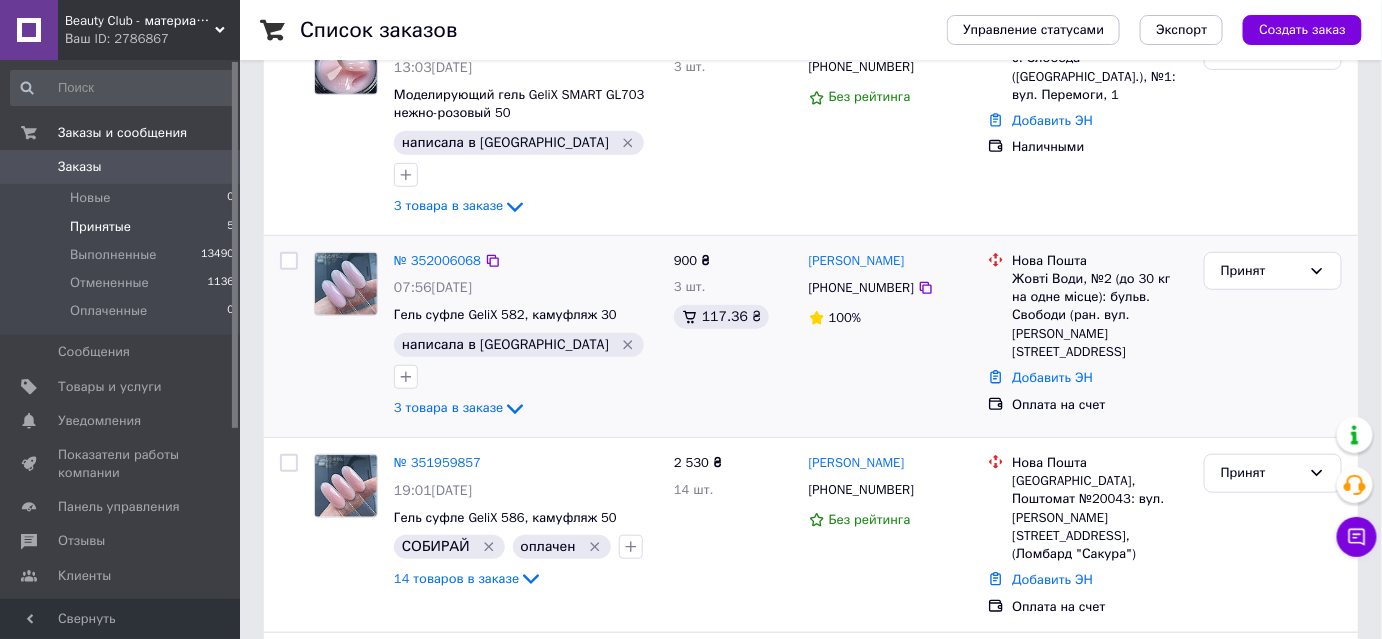 click 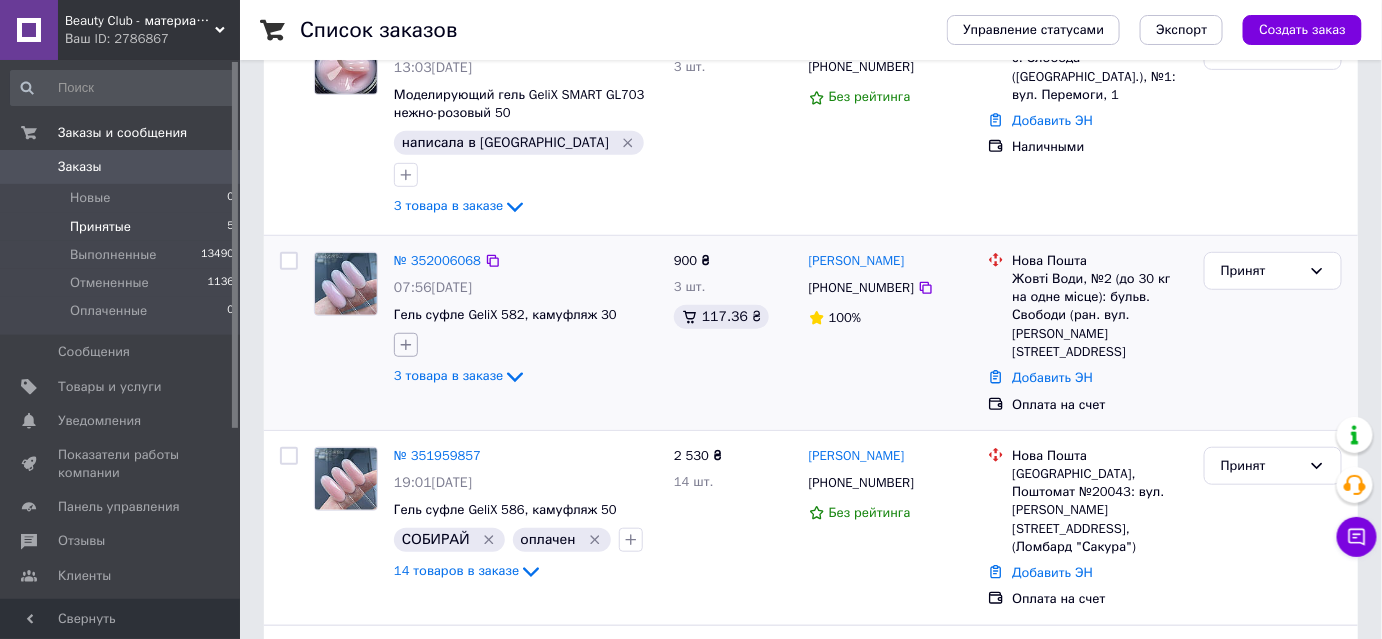 click 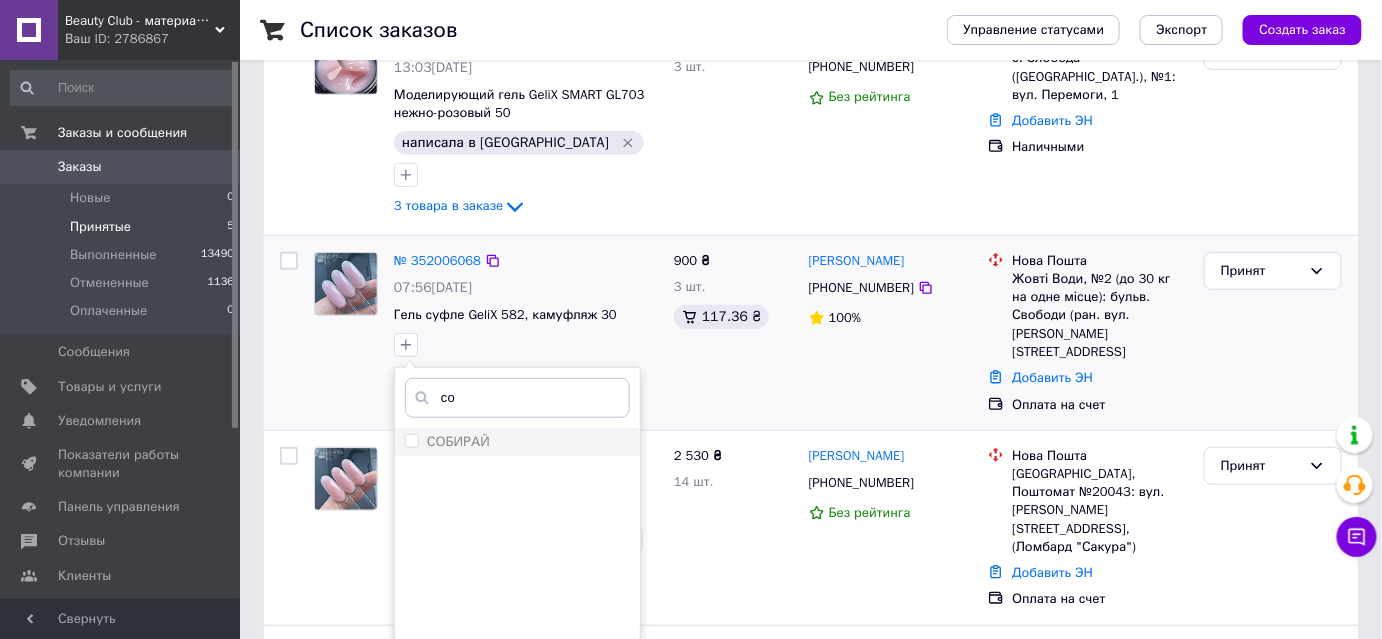 type on "со" 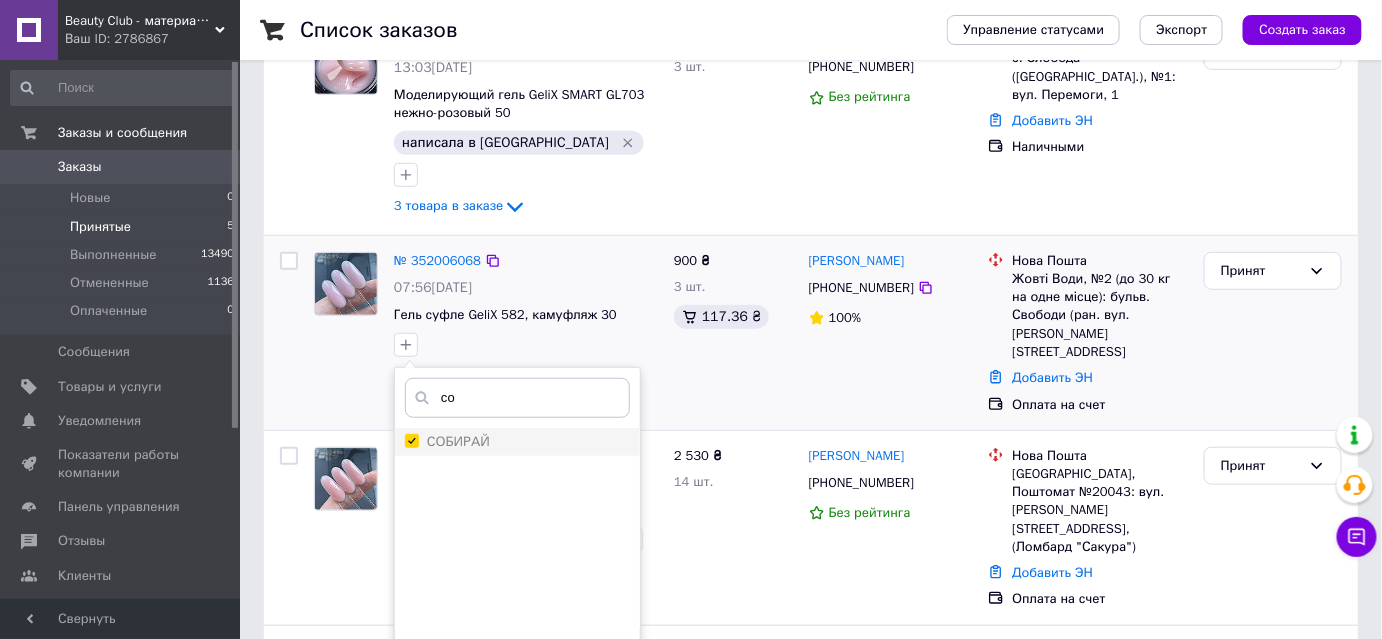 checkbox on "true" 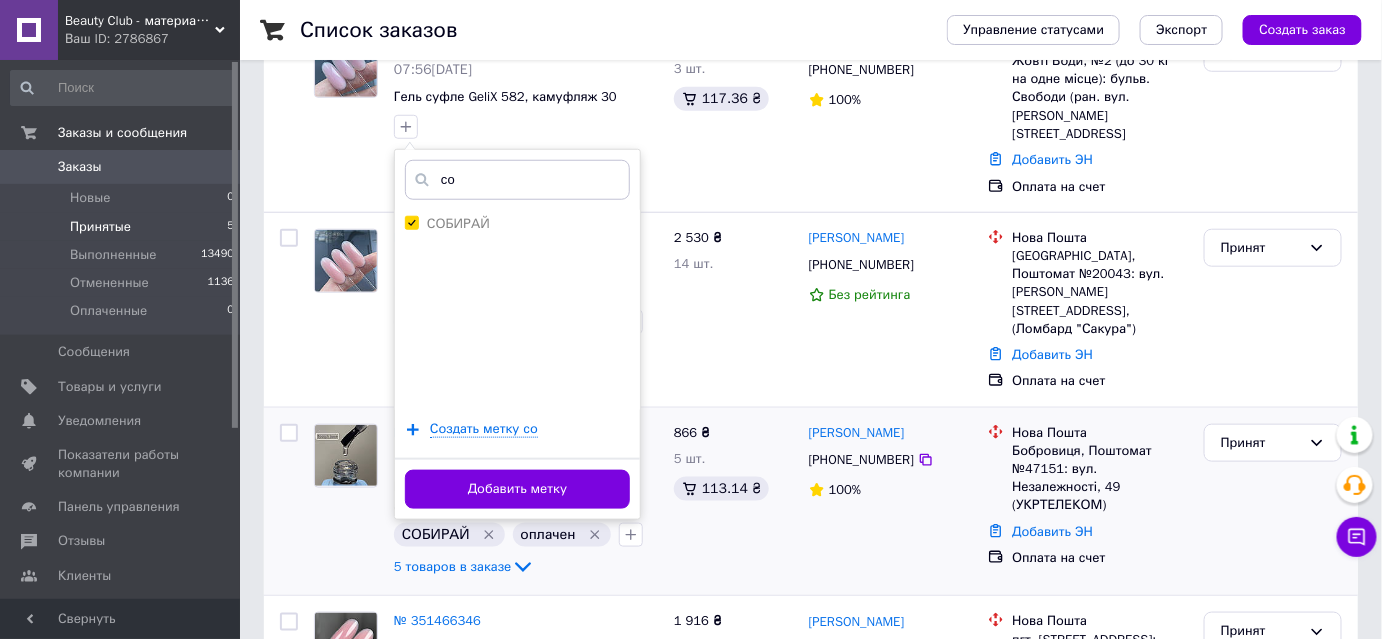 scroll, scrollTop: 636, scrollLeft: 0, axis: vertical 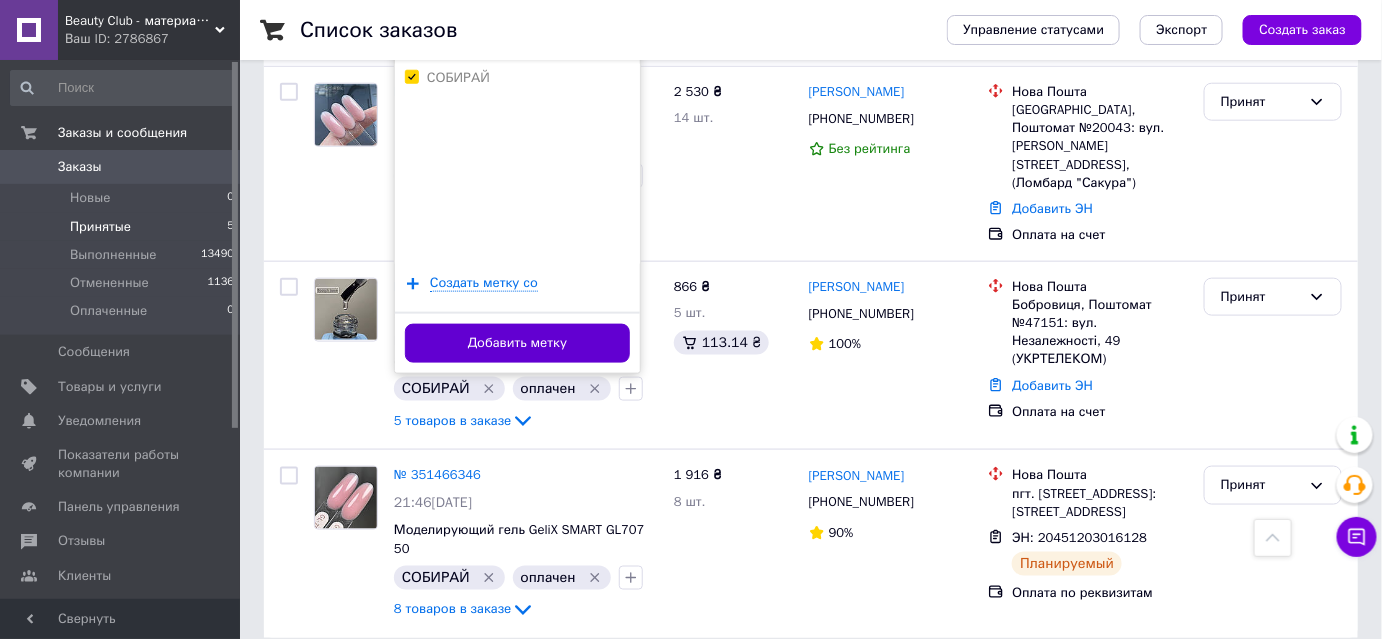 click on "Добавить метку" at bounding box center (517, 343) 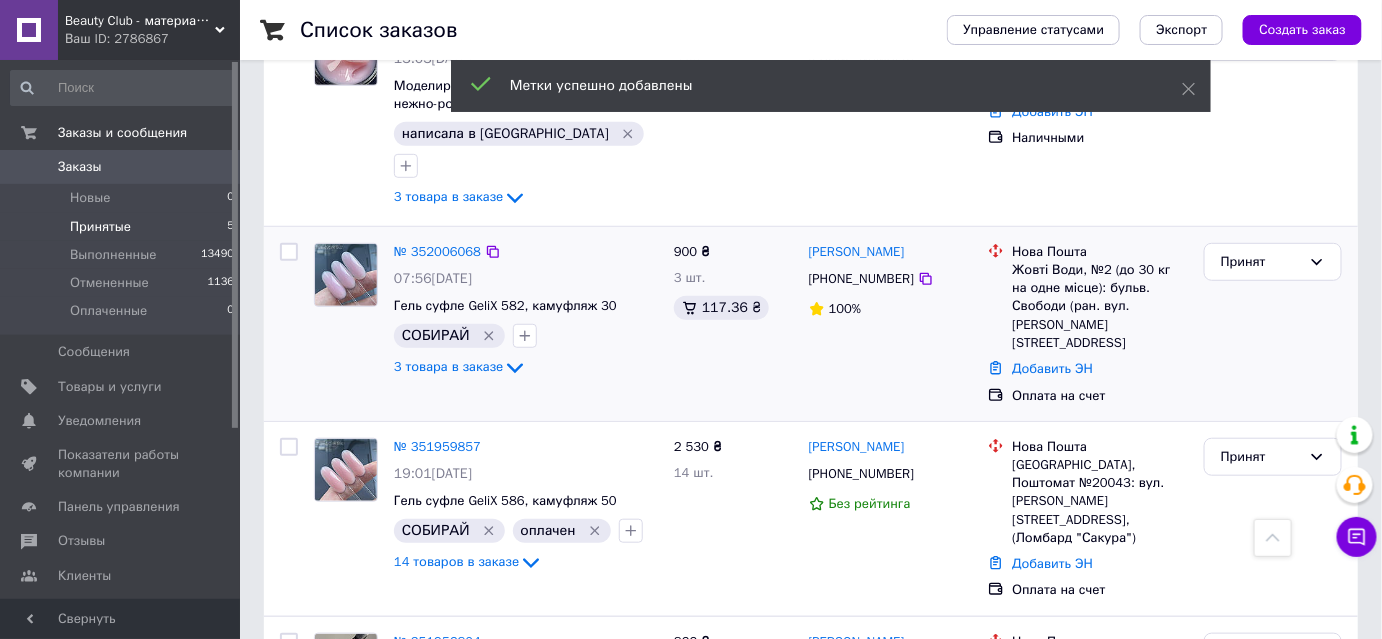 scroll, scrollTop: 272, scrollLeft: 0, axis: vertical 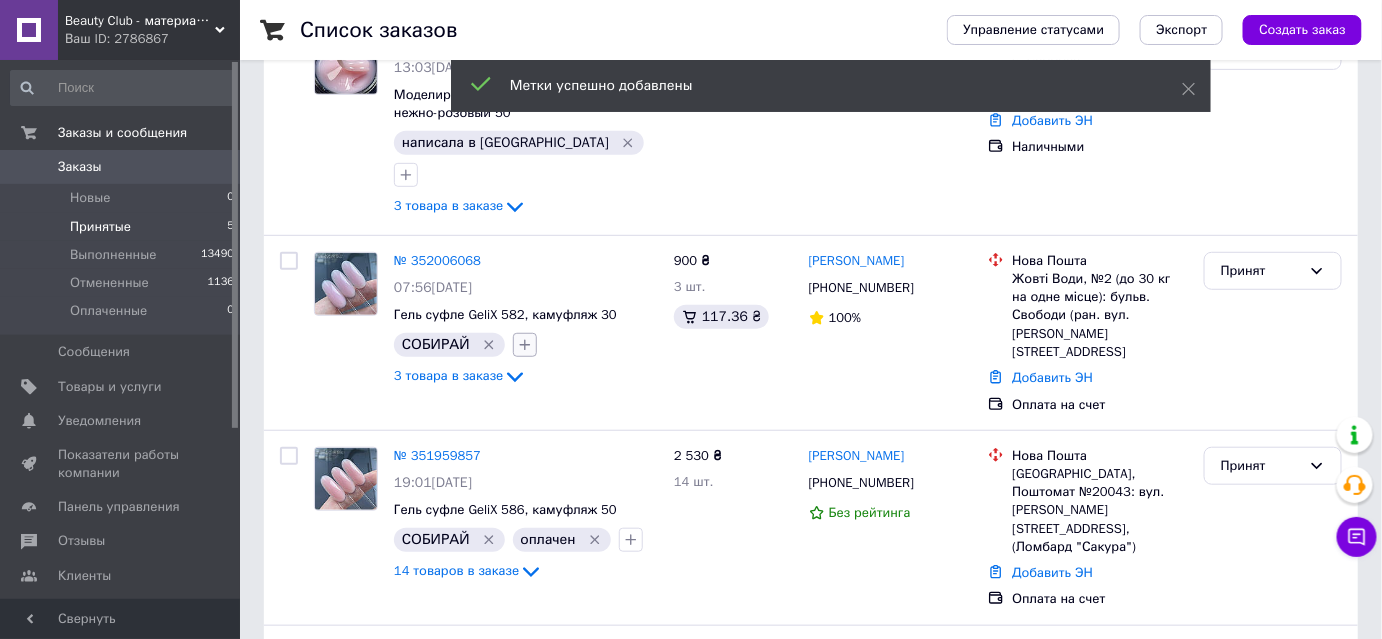 click 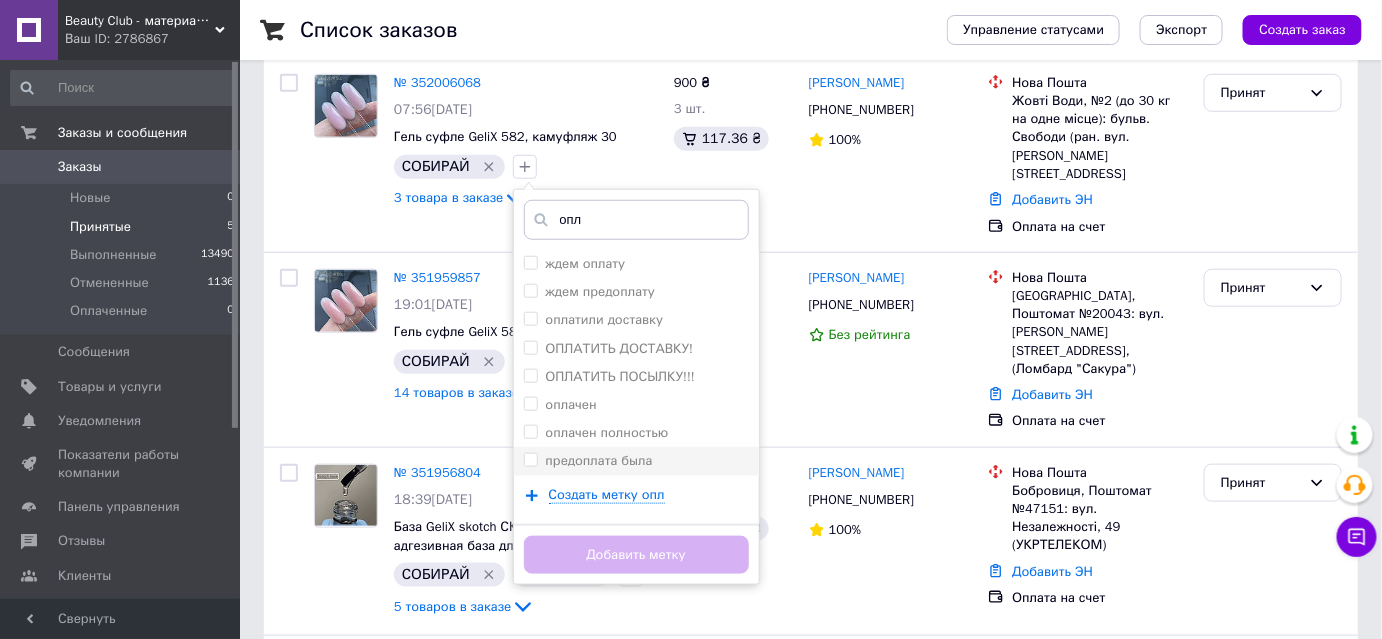 scroll, scrollTop: 454, scrollLeft: 0, axis: vertical 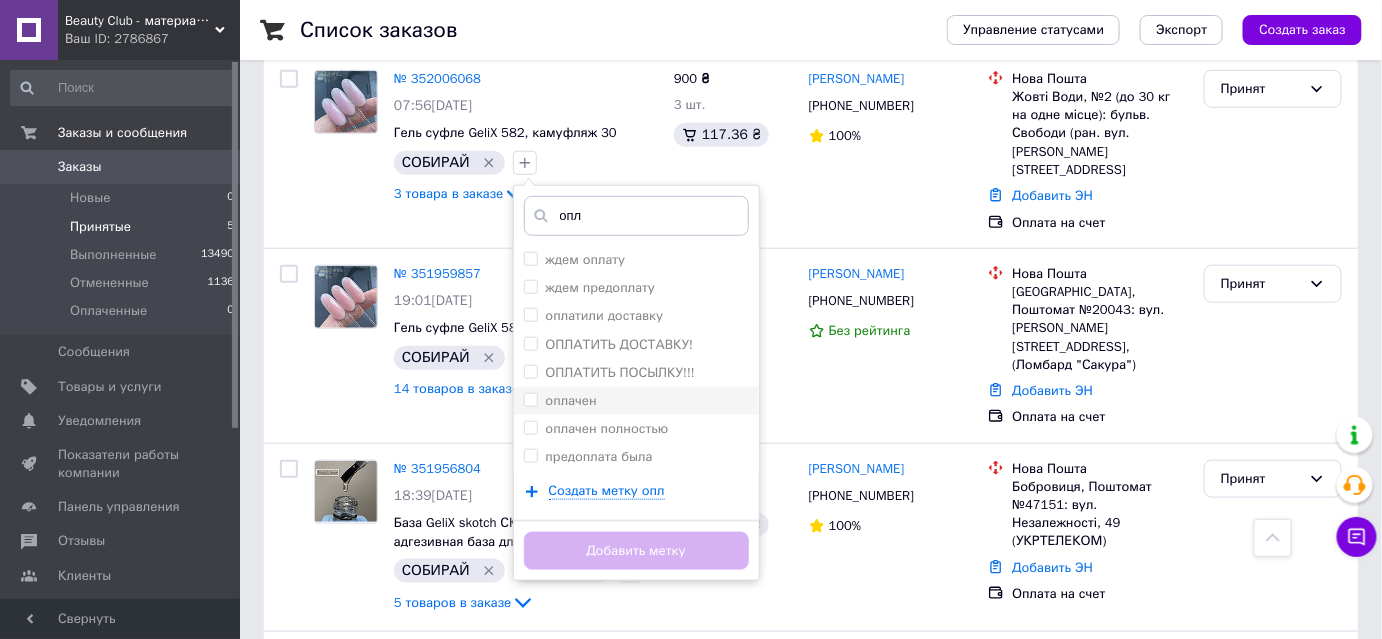 type on "опл" 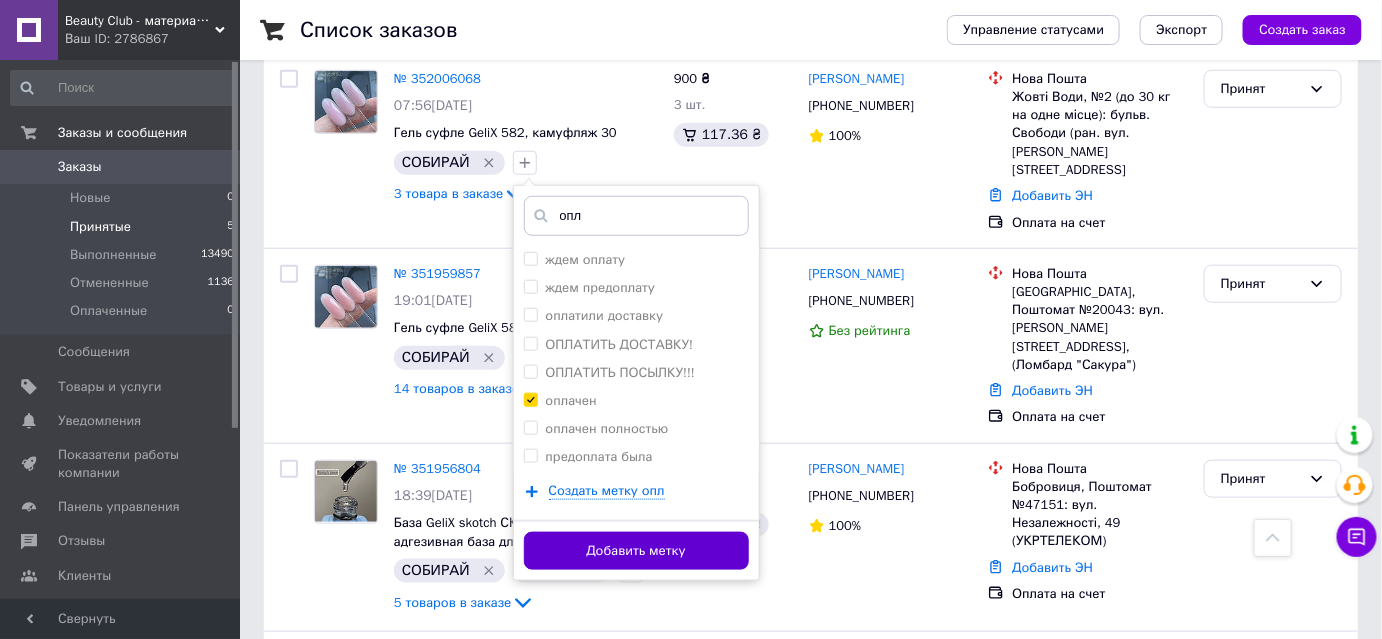 click on "Добавить метку" at bounding box center [636, 551] 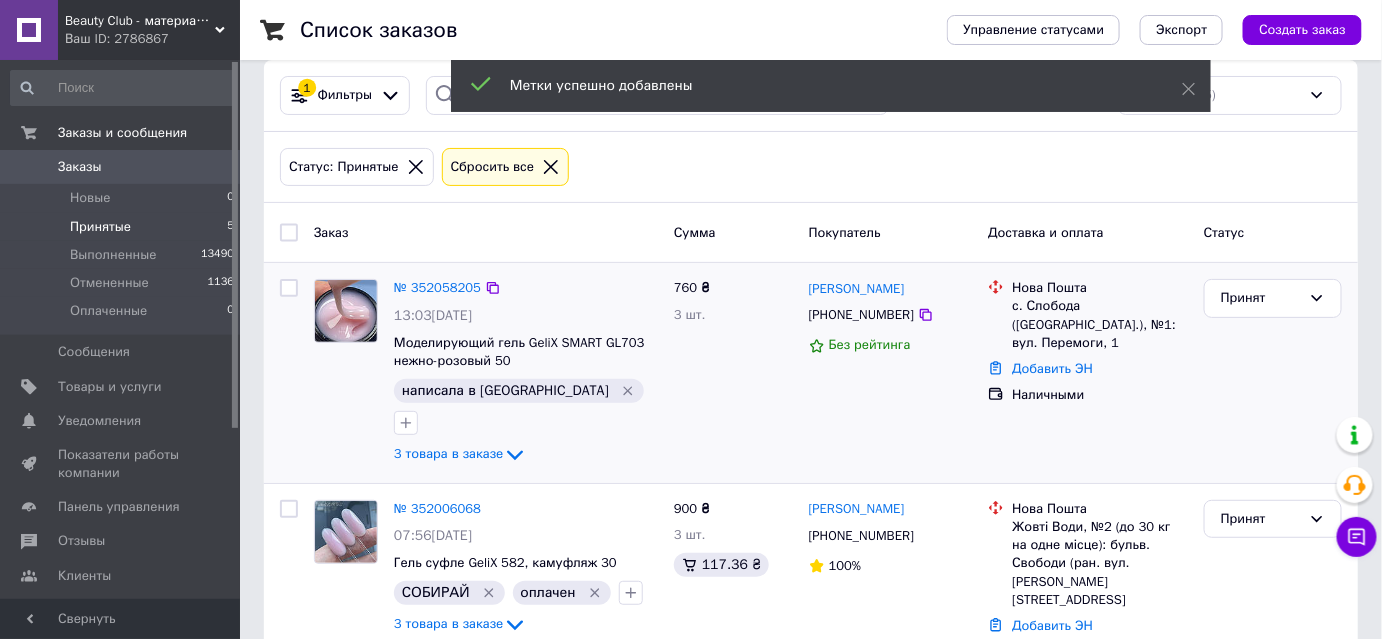 scroll, scrollTop: 0, scrollLeft: 0, axis: both 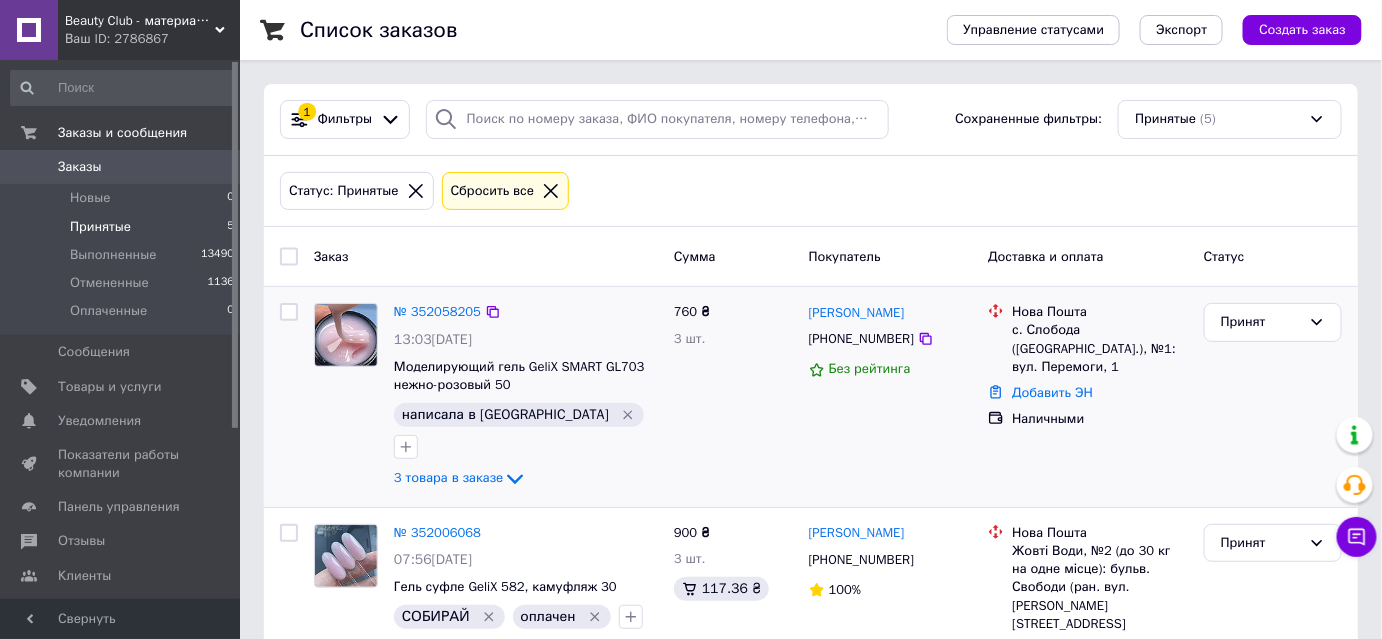 click 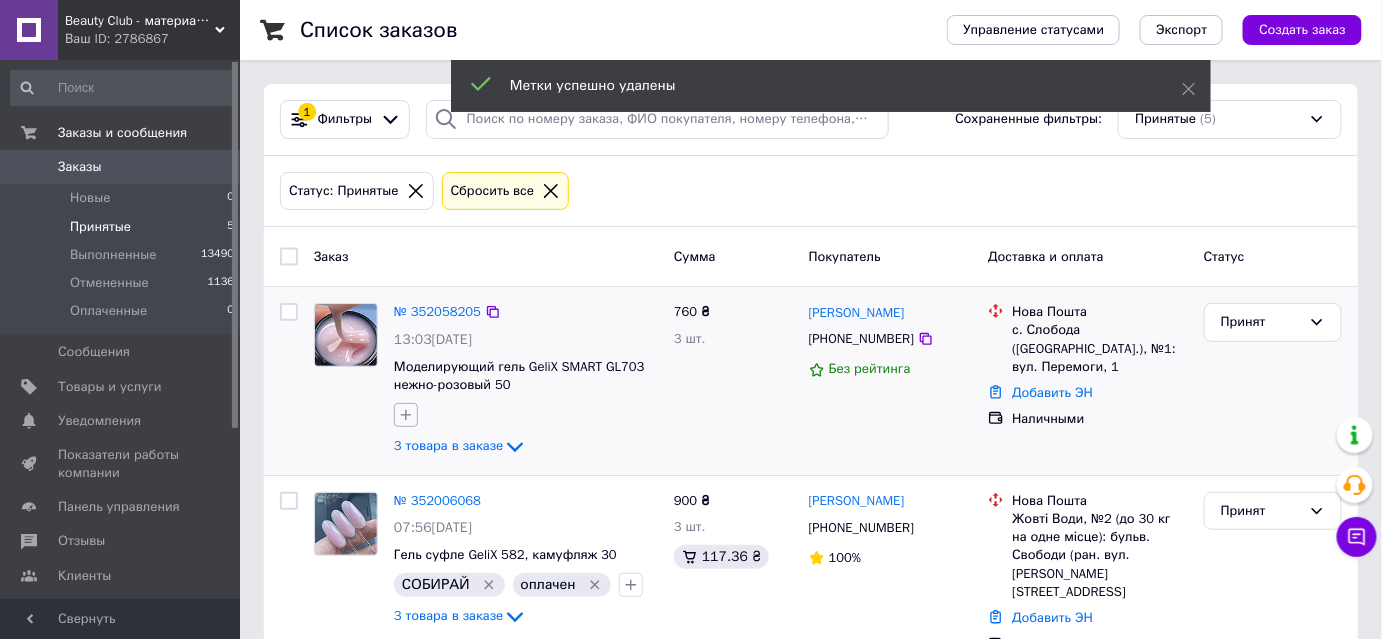 click 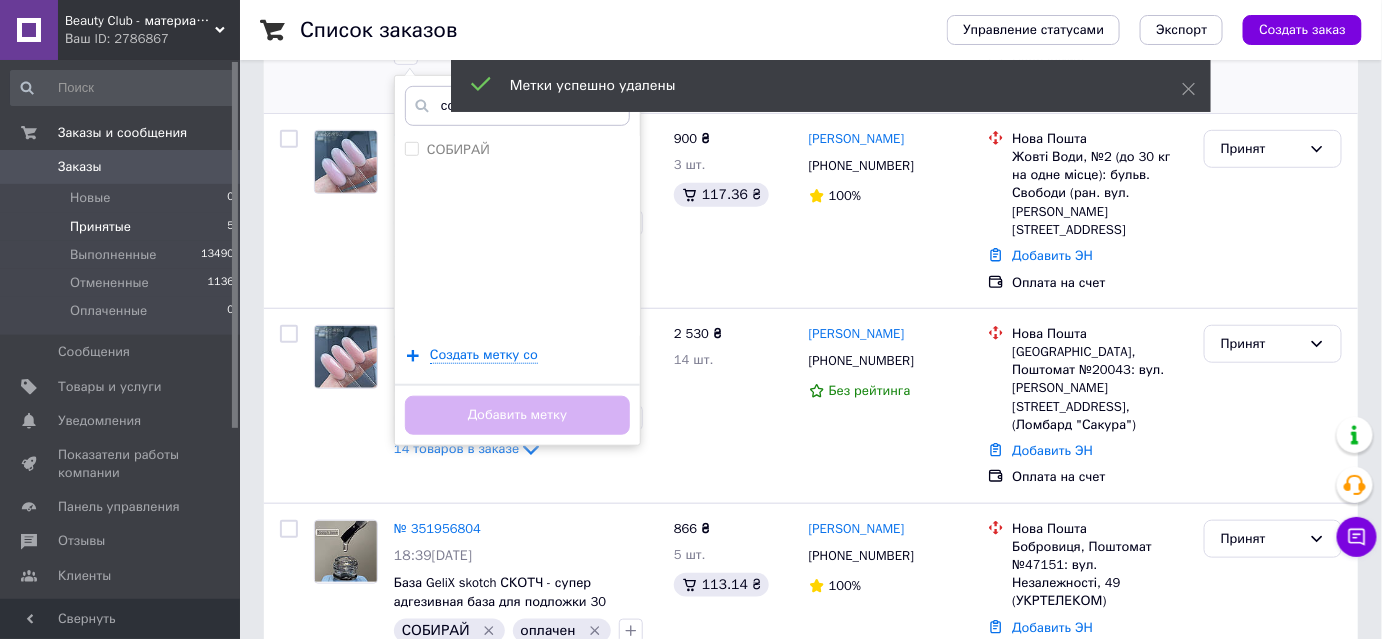 scroll, scrollTop: 363, scrollLeft: 0, axis: vertical 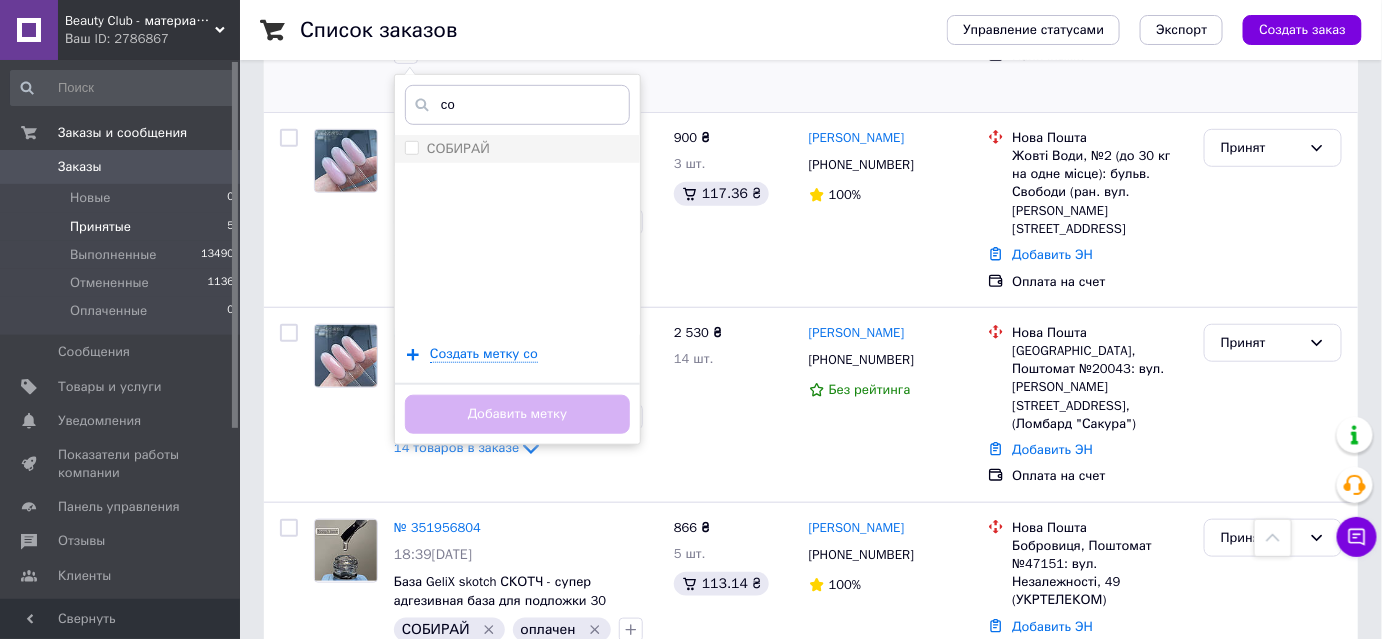 type on "со" 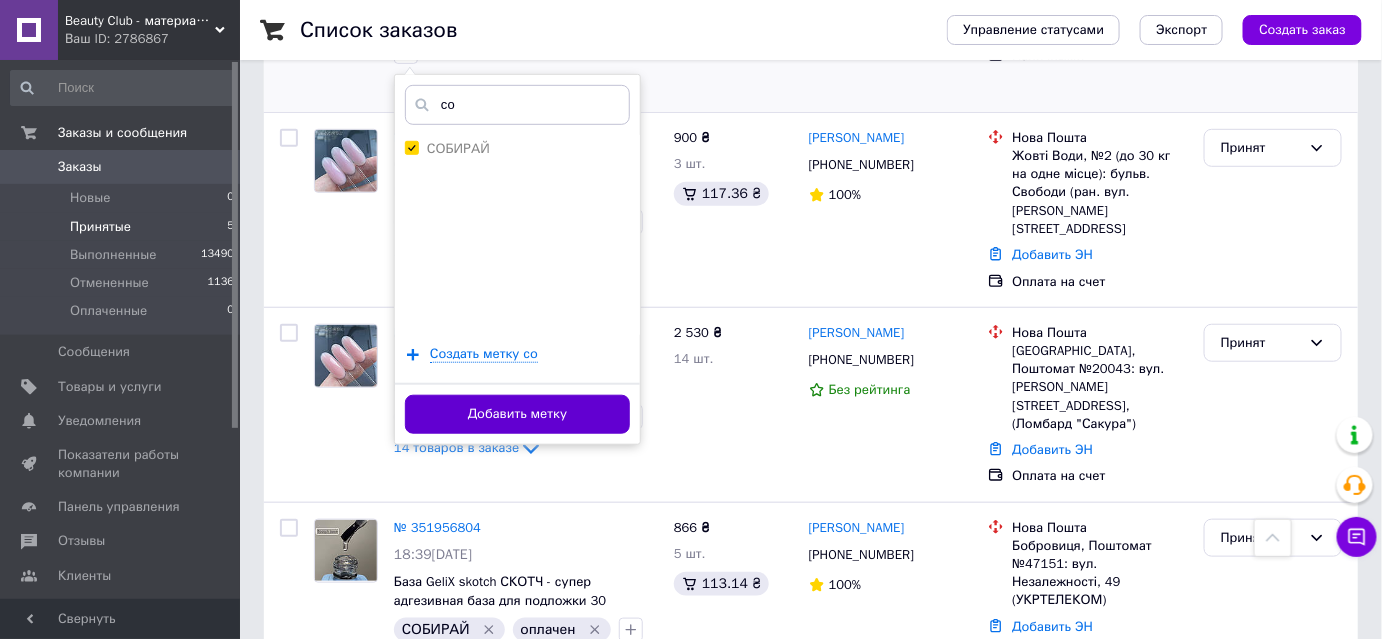 click on "Добавить метку" at bounding box center (517, 414) 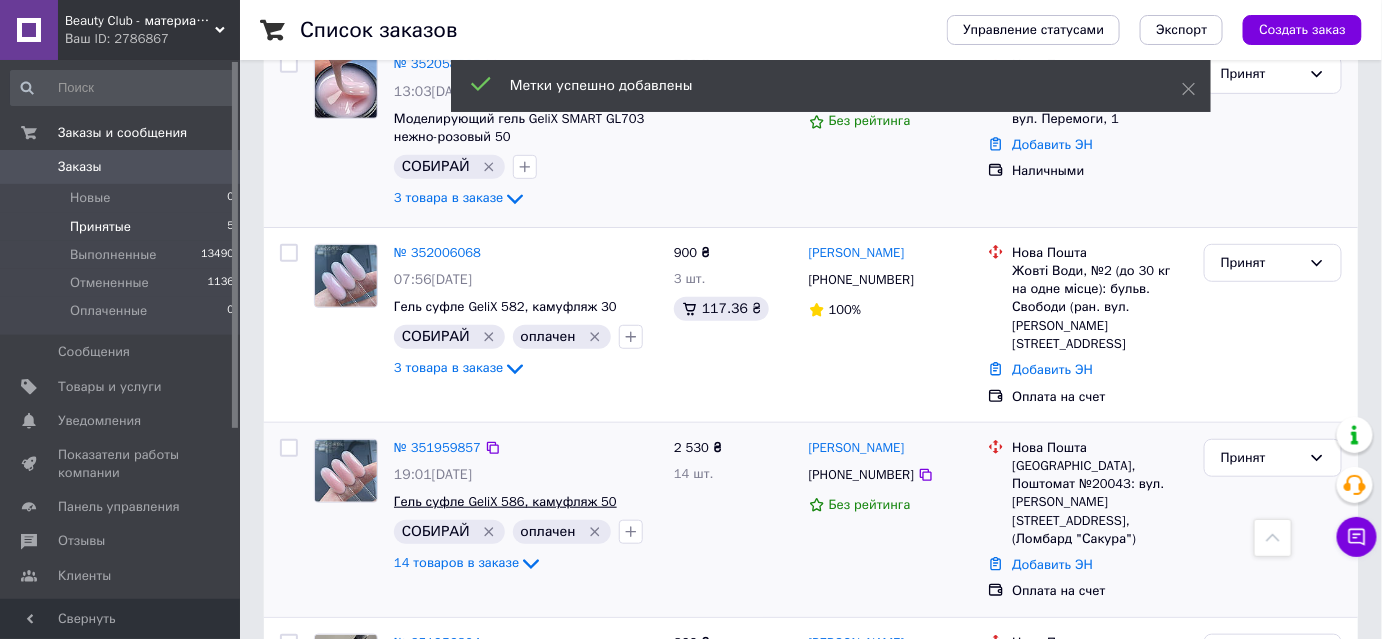 scroll, scrollTop: 181, scrollLeft: 0, axis: vertical 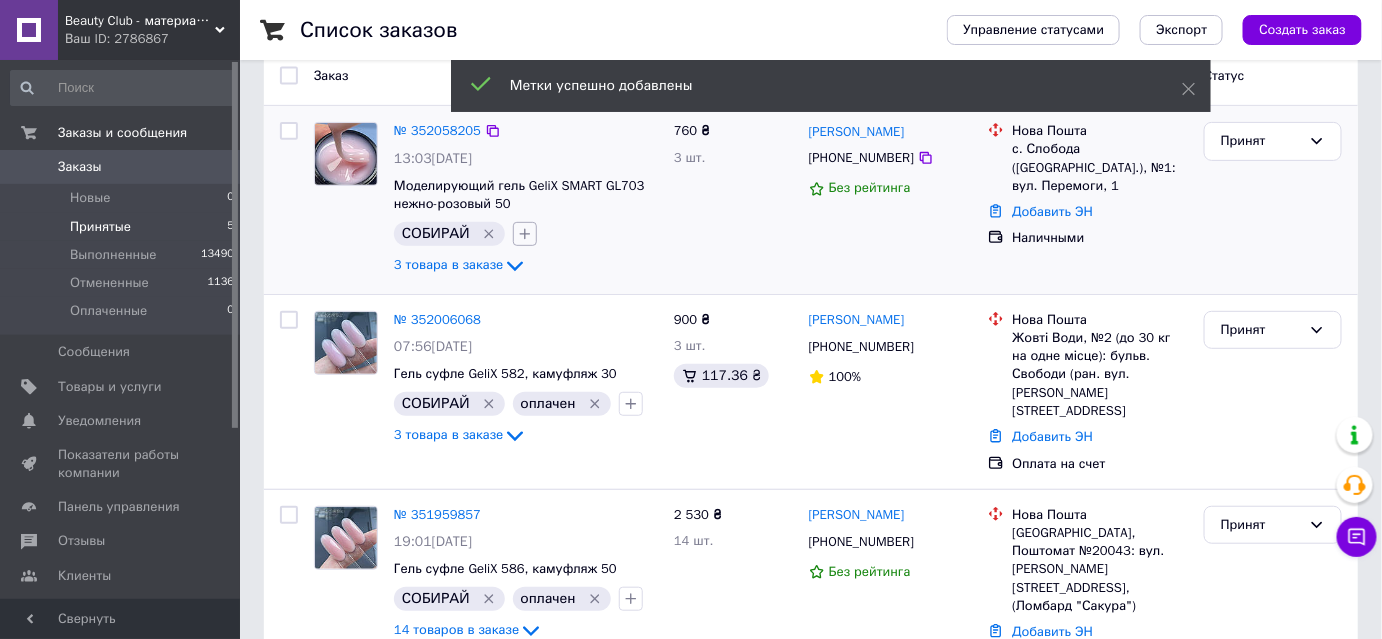 click 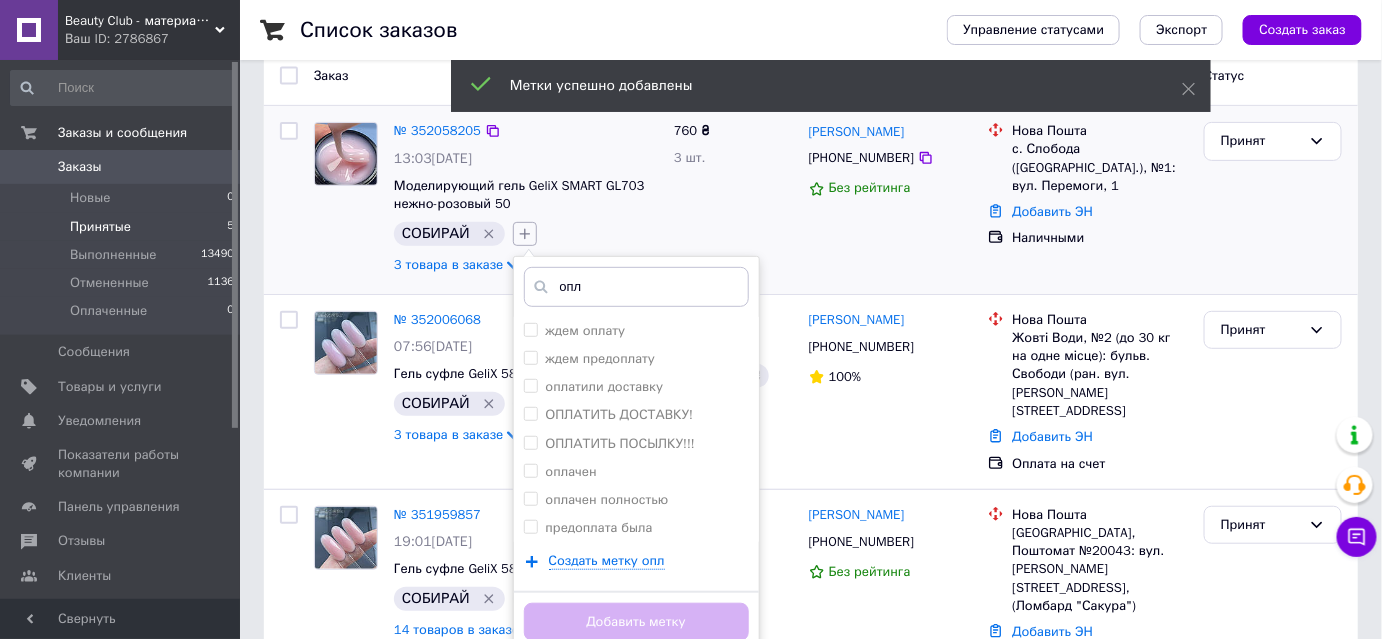 scroll, scrollTop: 272, scrollLeft: 0, axis: vertical 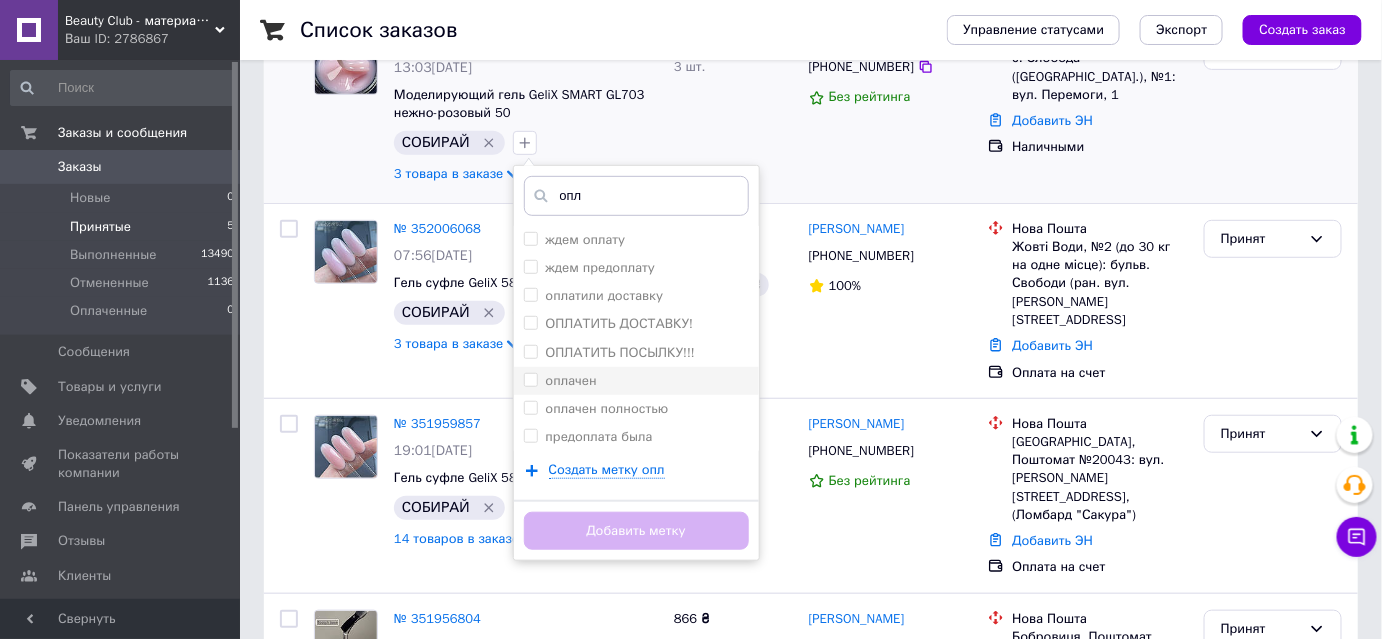 type on "опл" 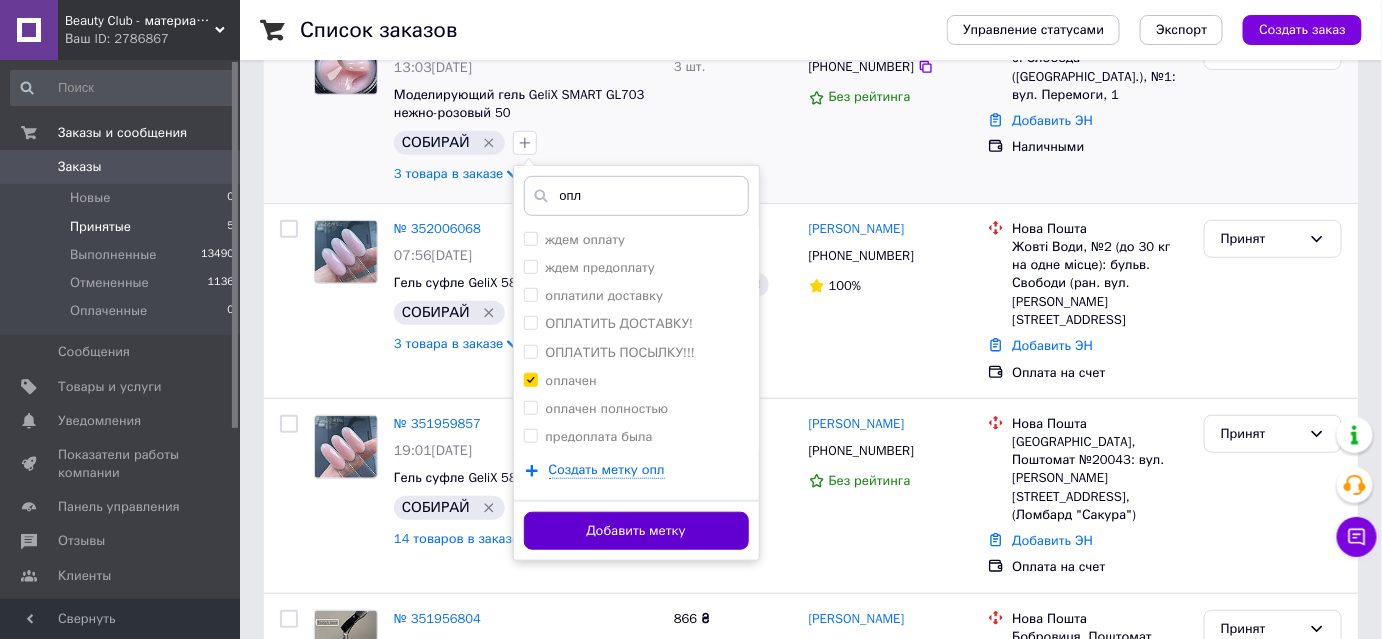 click on "Добавить метку" at bounding box center [636, 531] 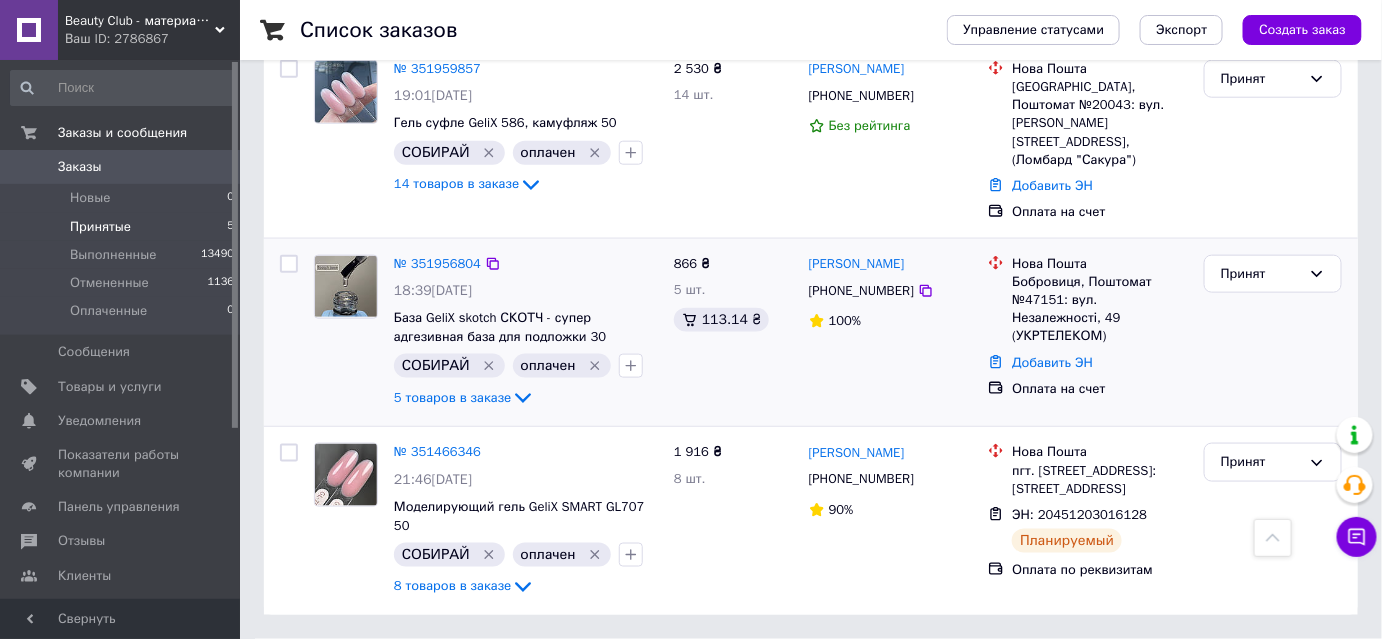 scroll, scrollTop: 758, scrollLeft: 0, axis: vertical 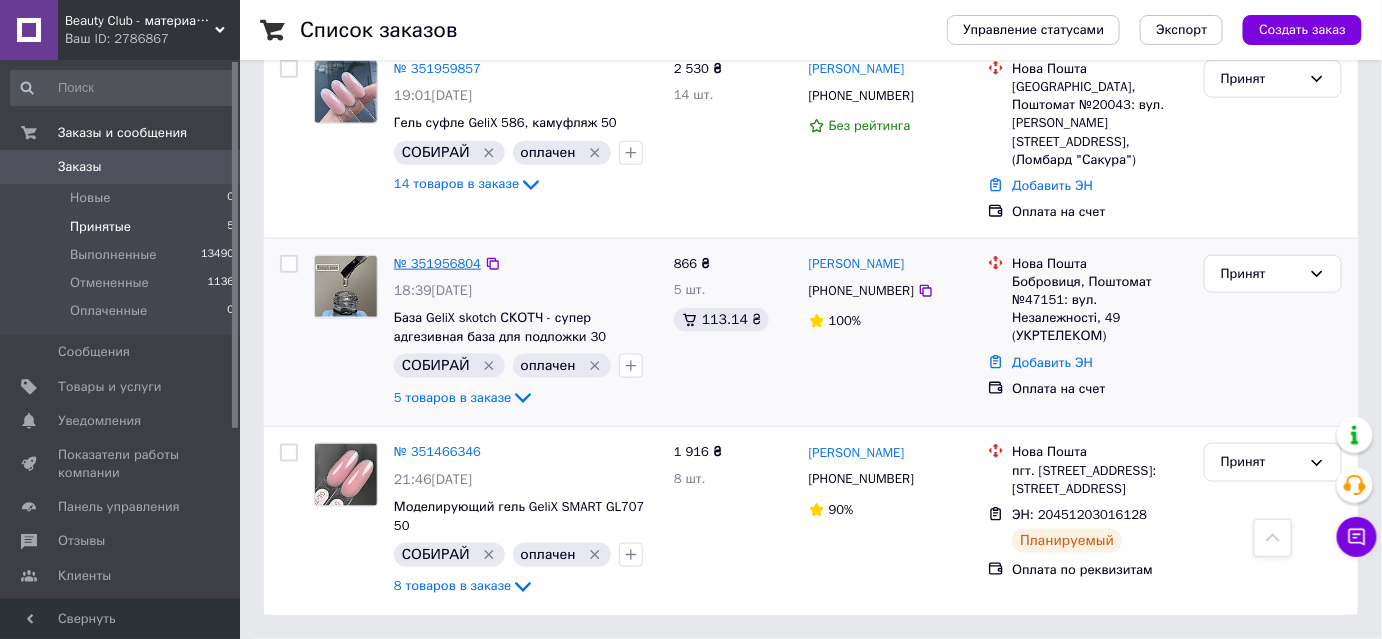 click on "№ 351956804" at bounding box center [437, 263] 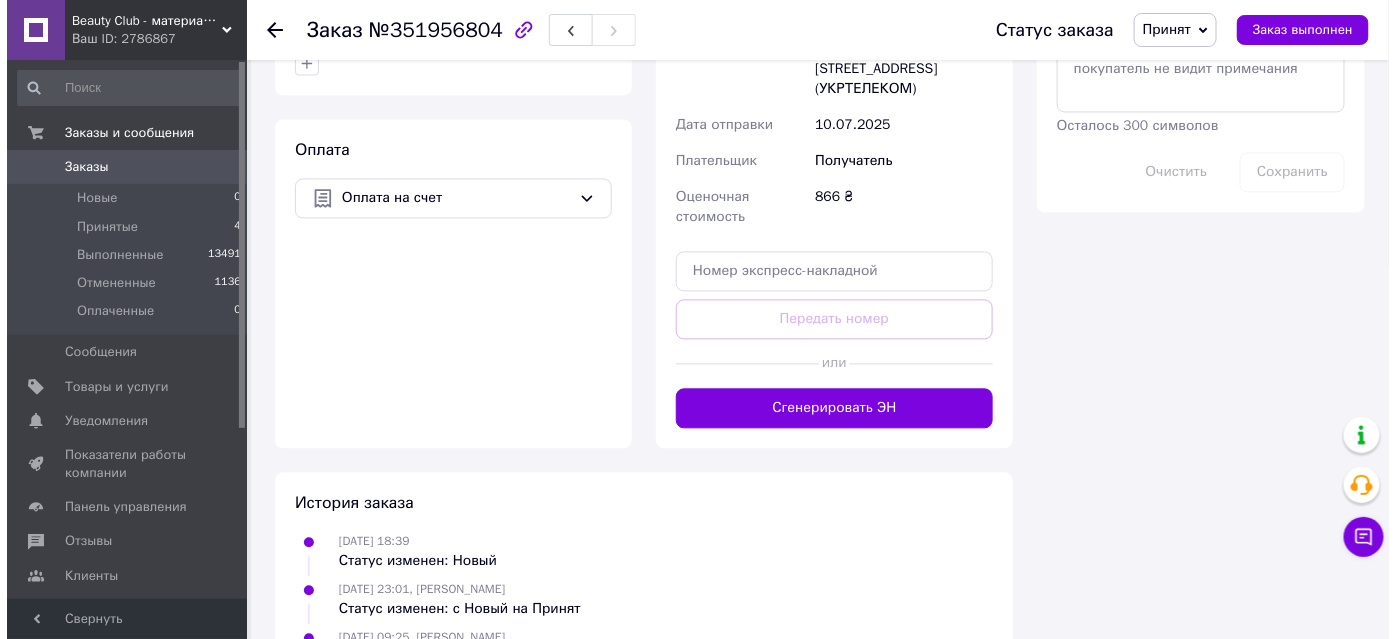 scroll, scrollTop: 1181, scrollLeft: 0, axis: vertical 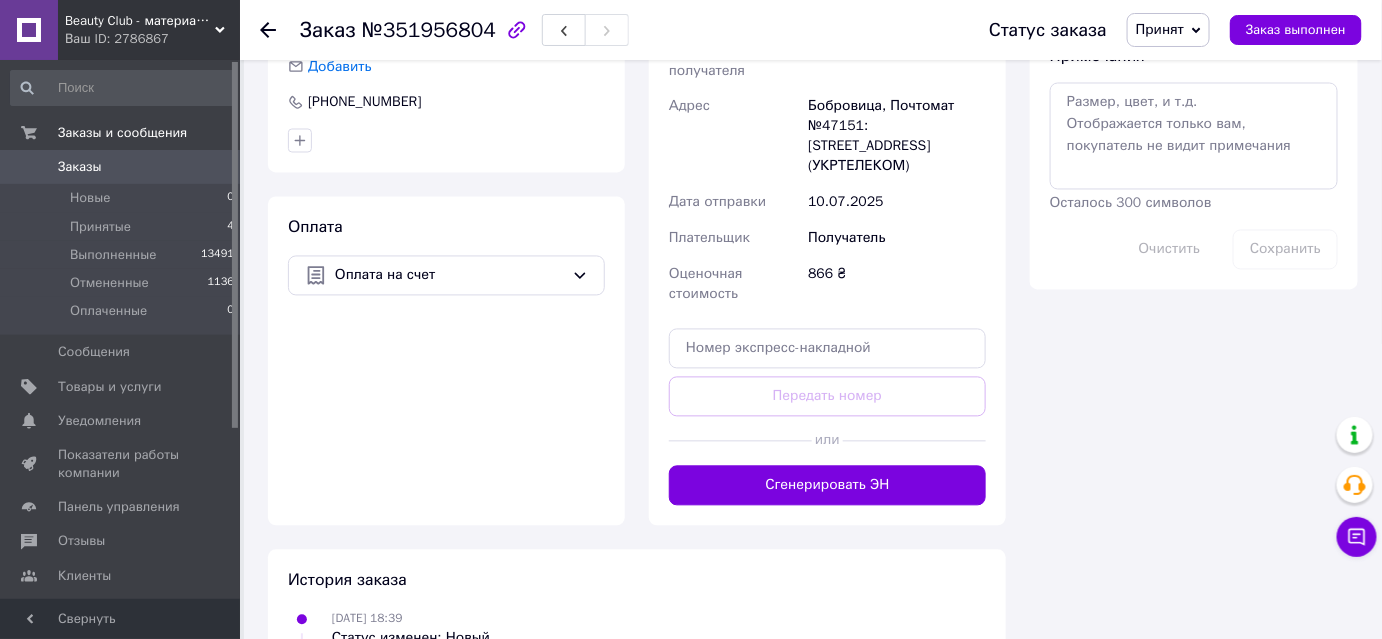 click on "Редактировать" at bounding box center (937, -75) 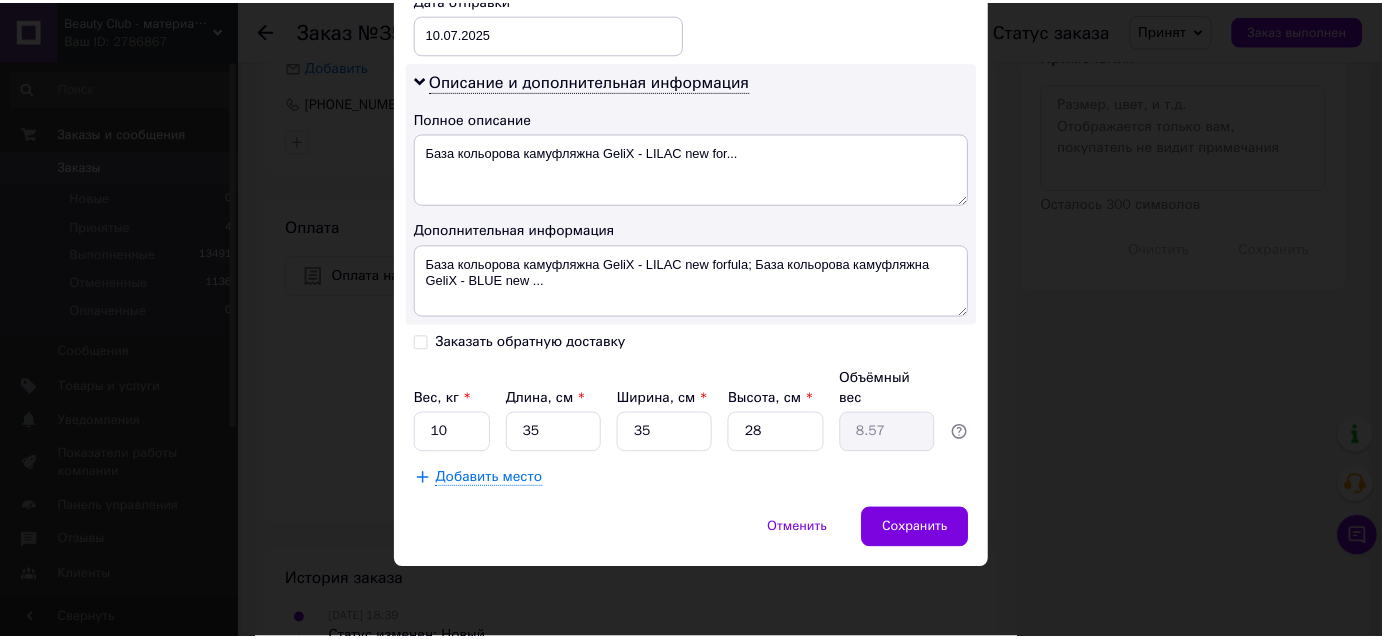 scroll, scrollTop: 1121, scrollLeft: 0, axis: vertical 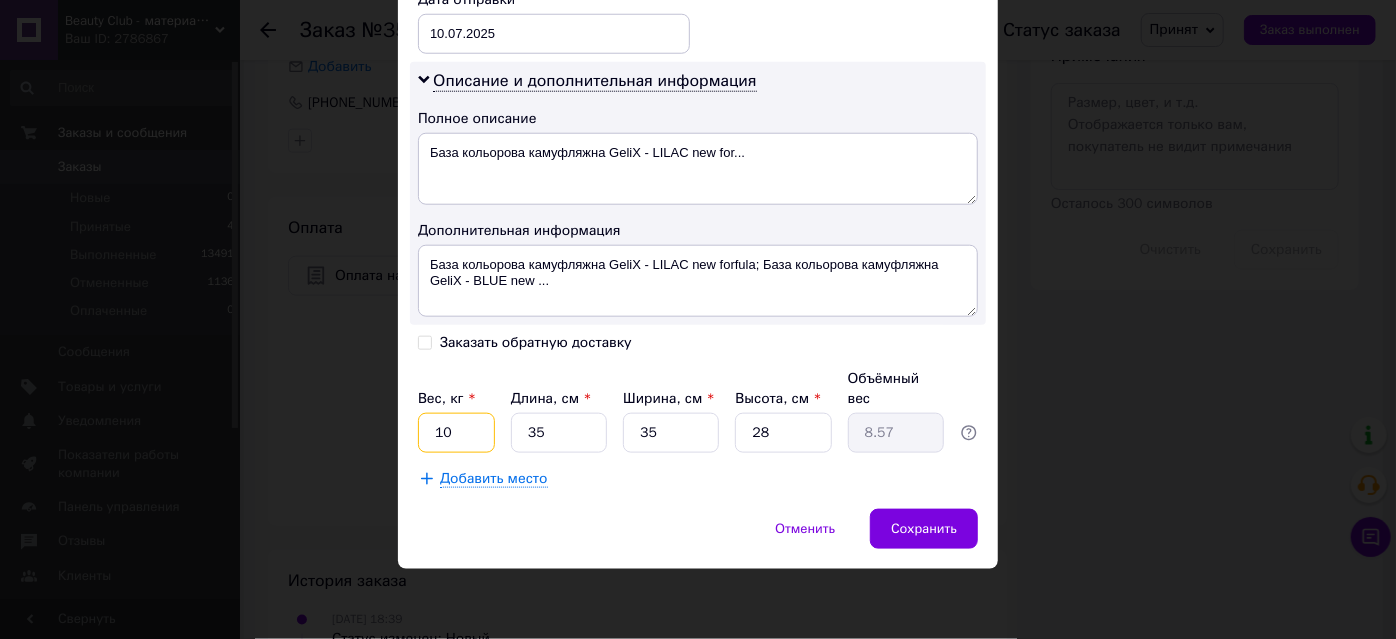 click on "10" at bounding box center (456, 433) 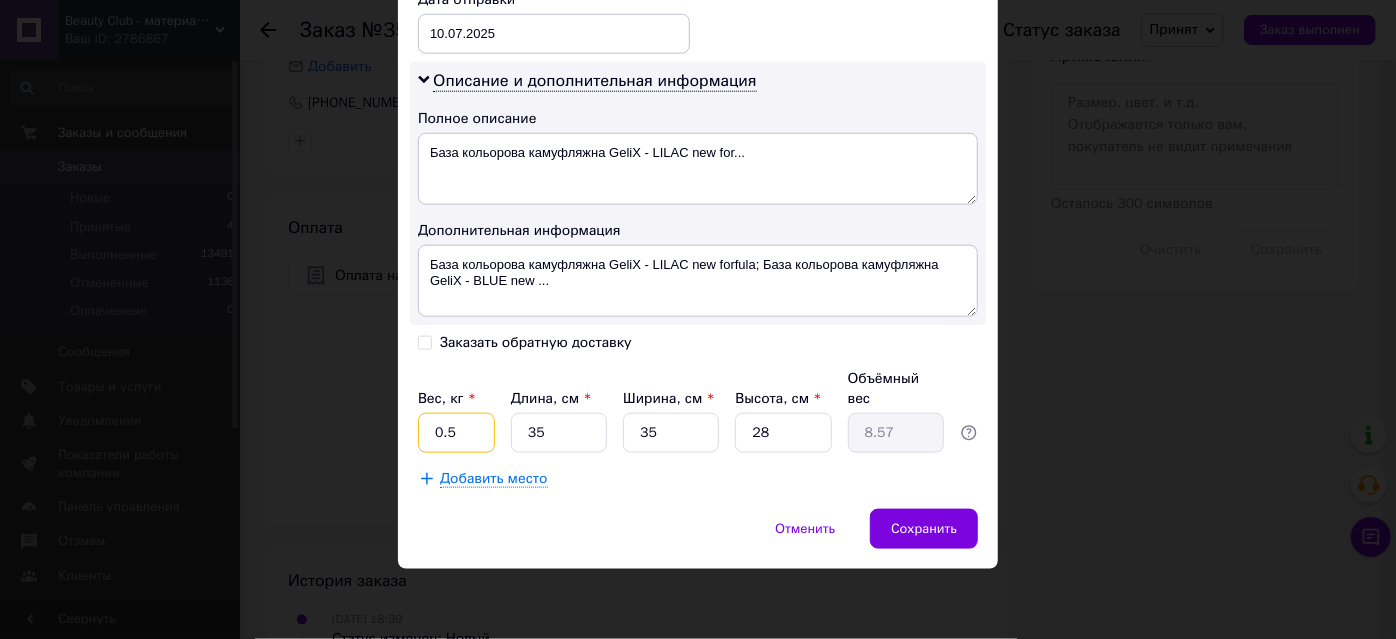 type on "0.5" 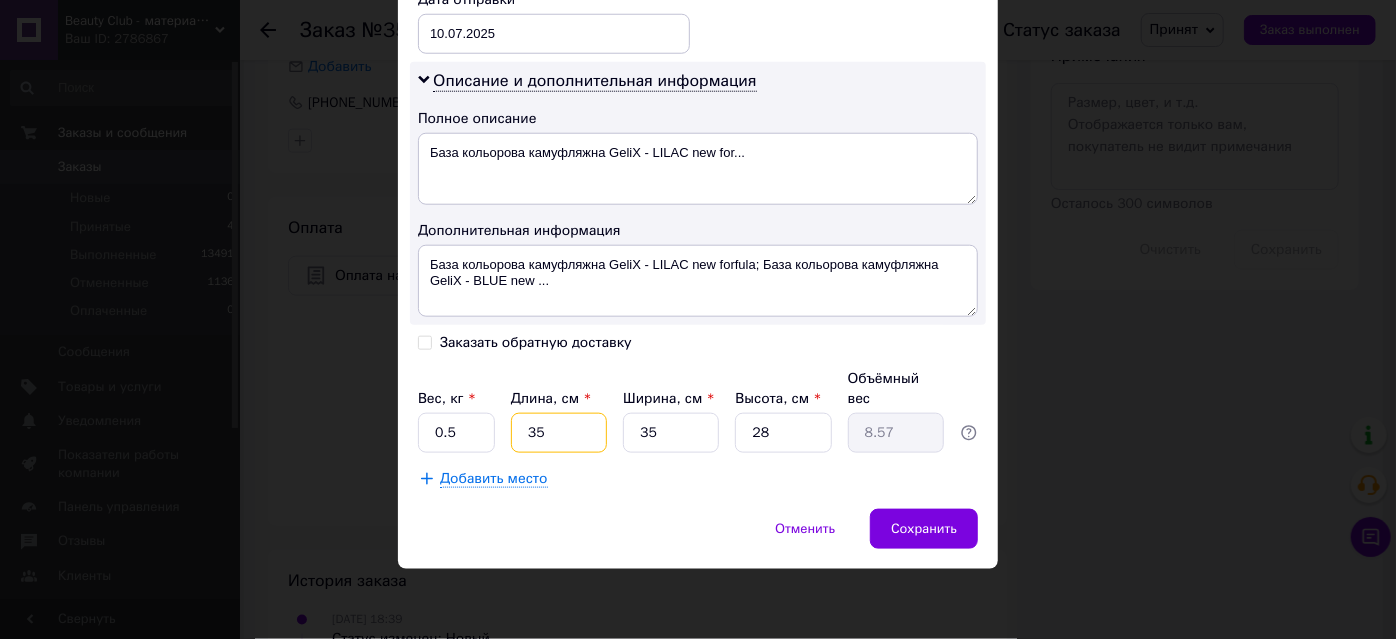 click on "35" at bounding box center (559, 433) 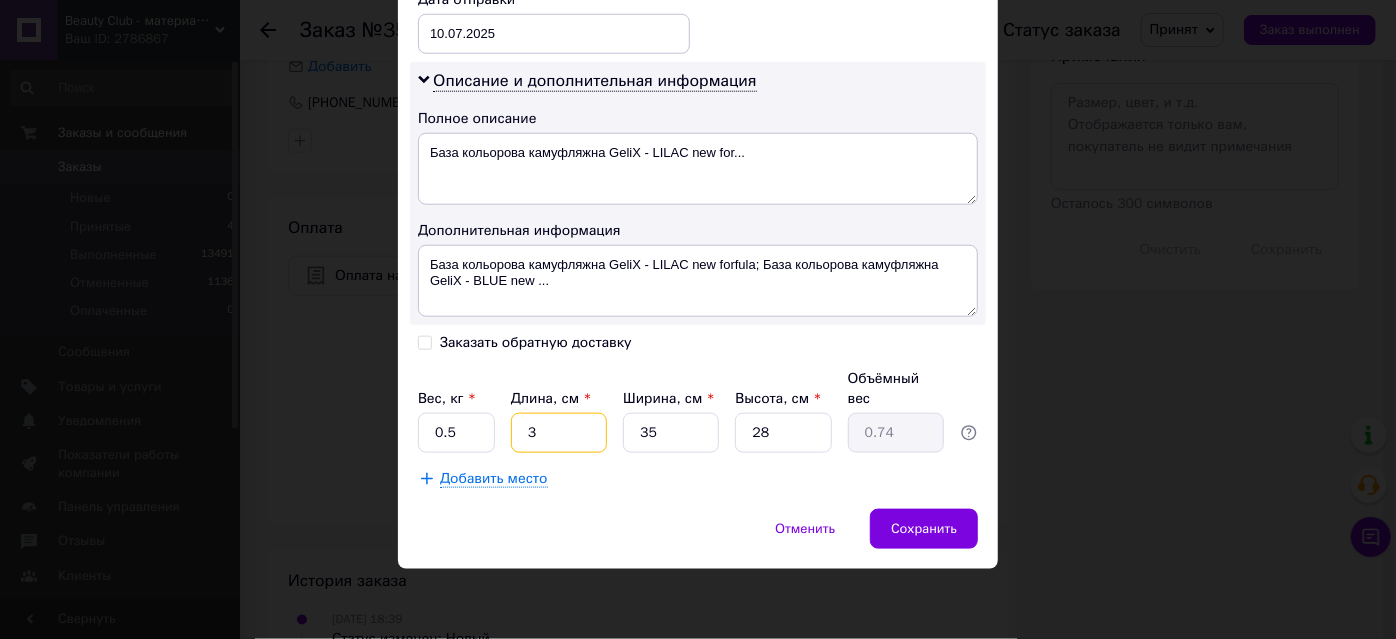 type 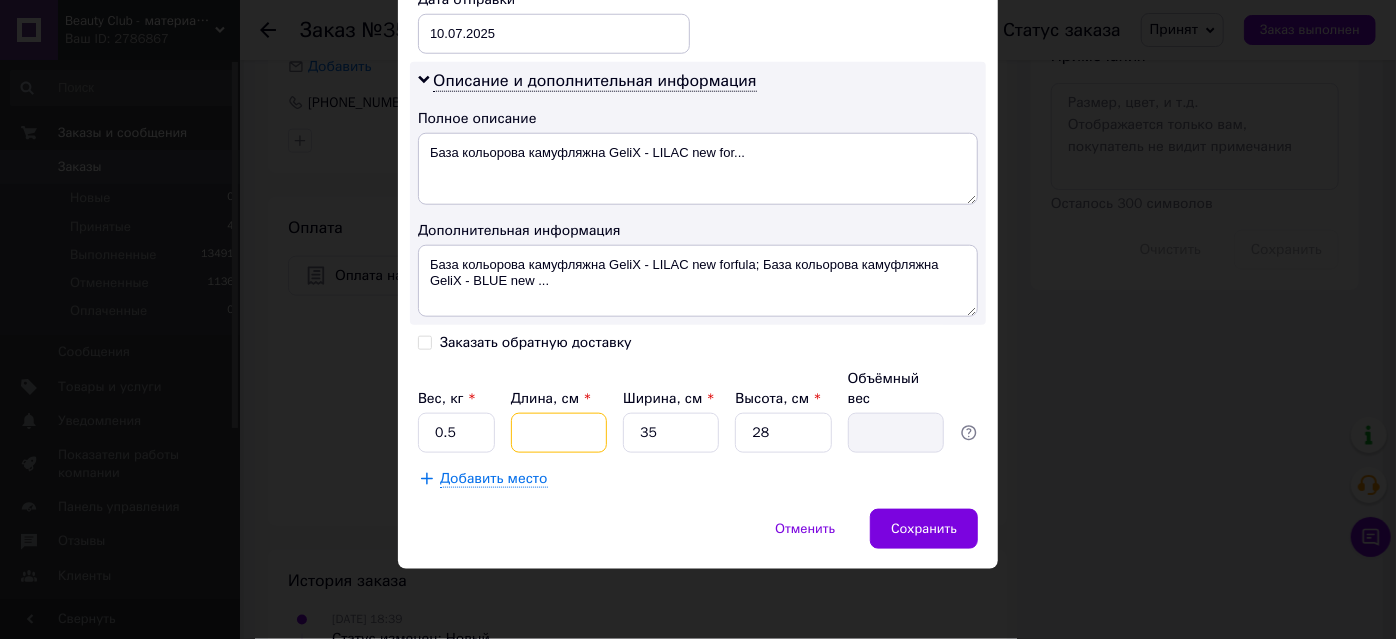type on "2" 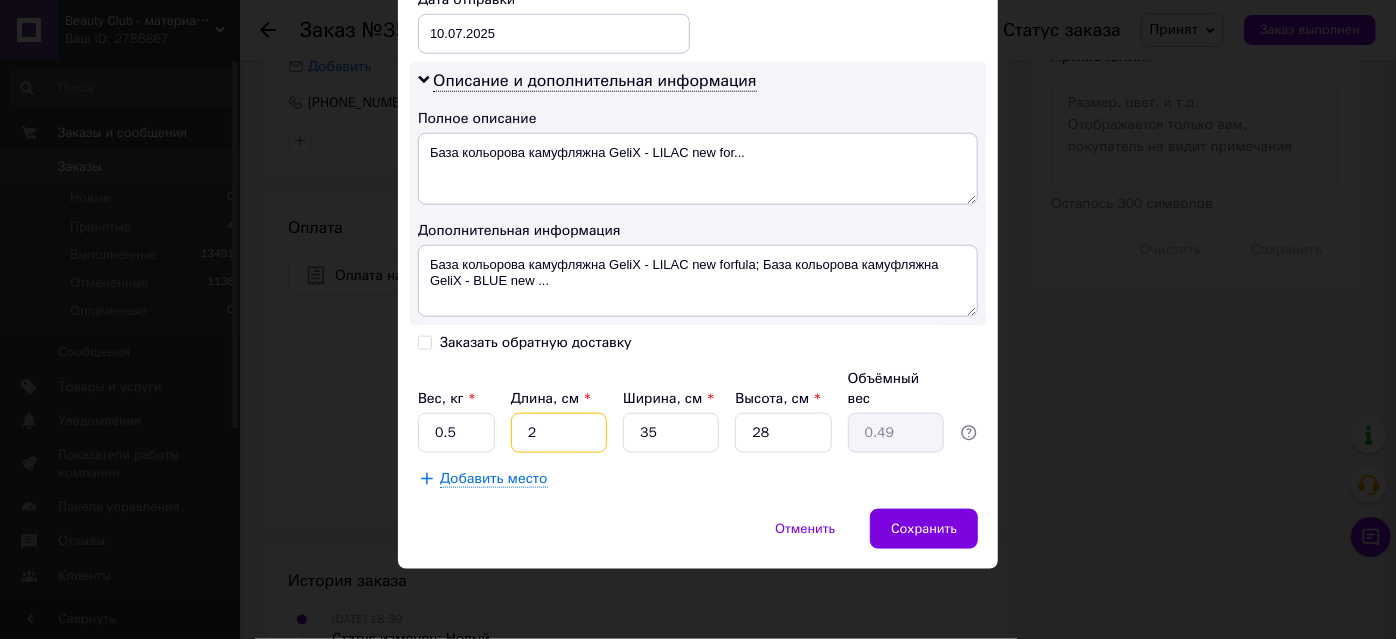 type on "20" 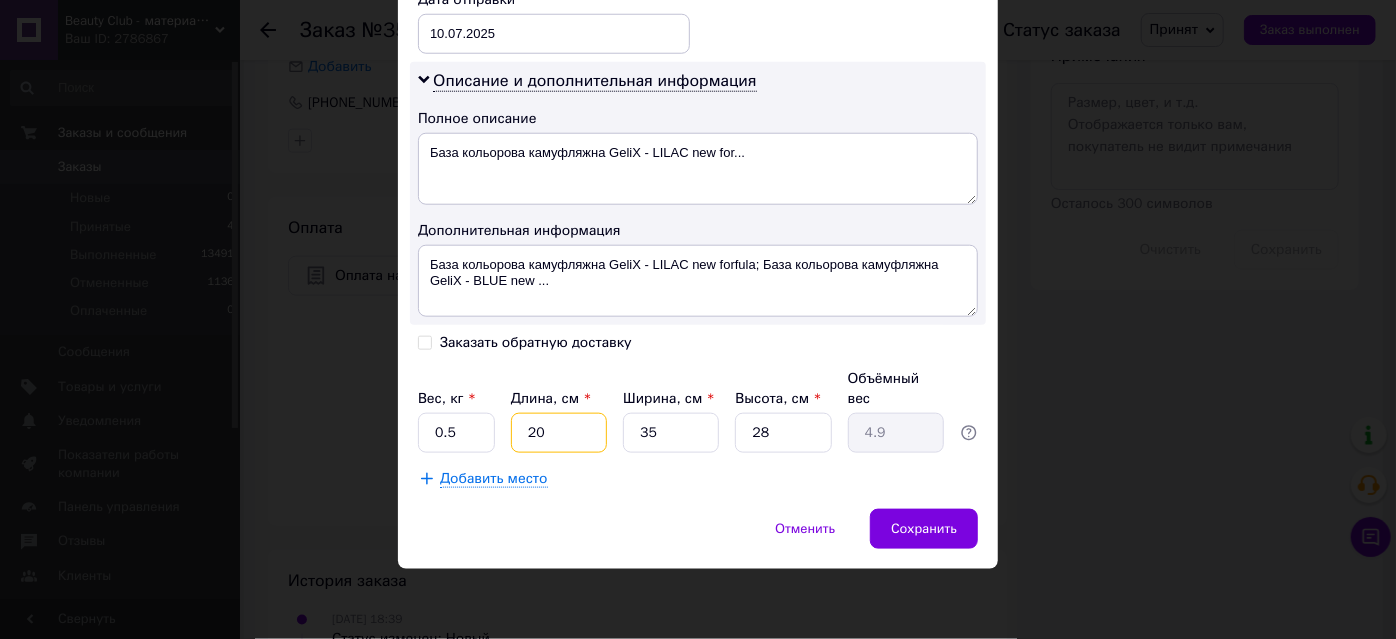 type on "20" 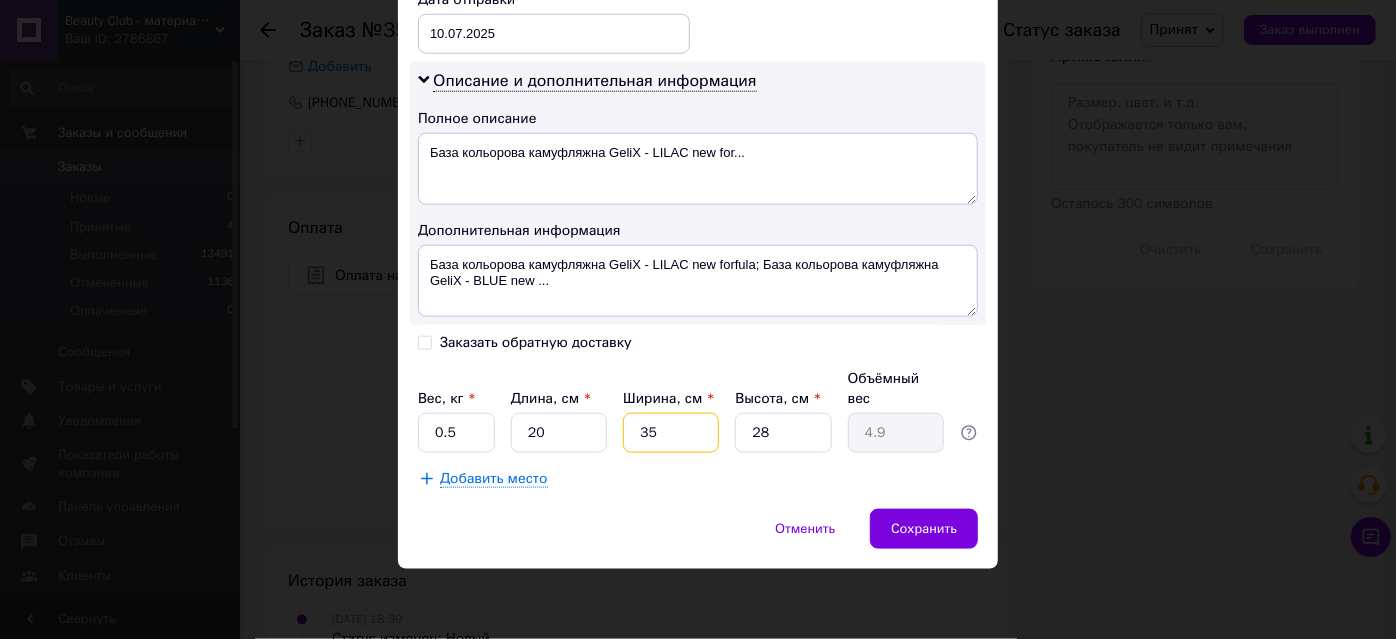 click on "35" at bounding box center [671, 433] 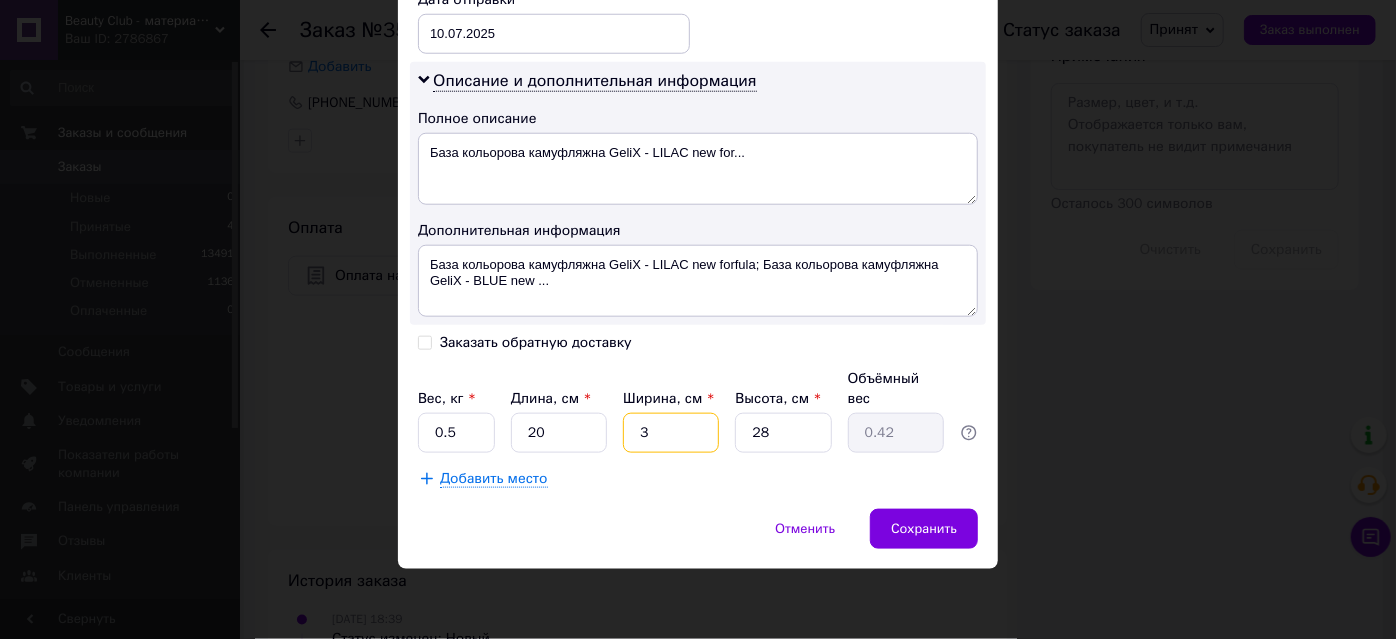 type 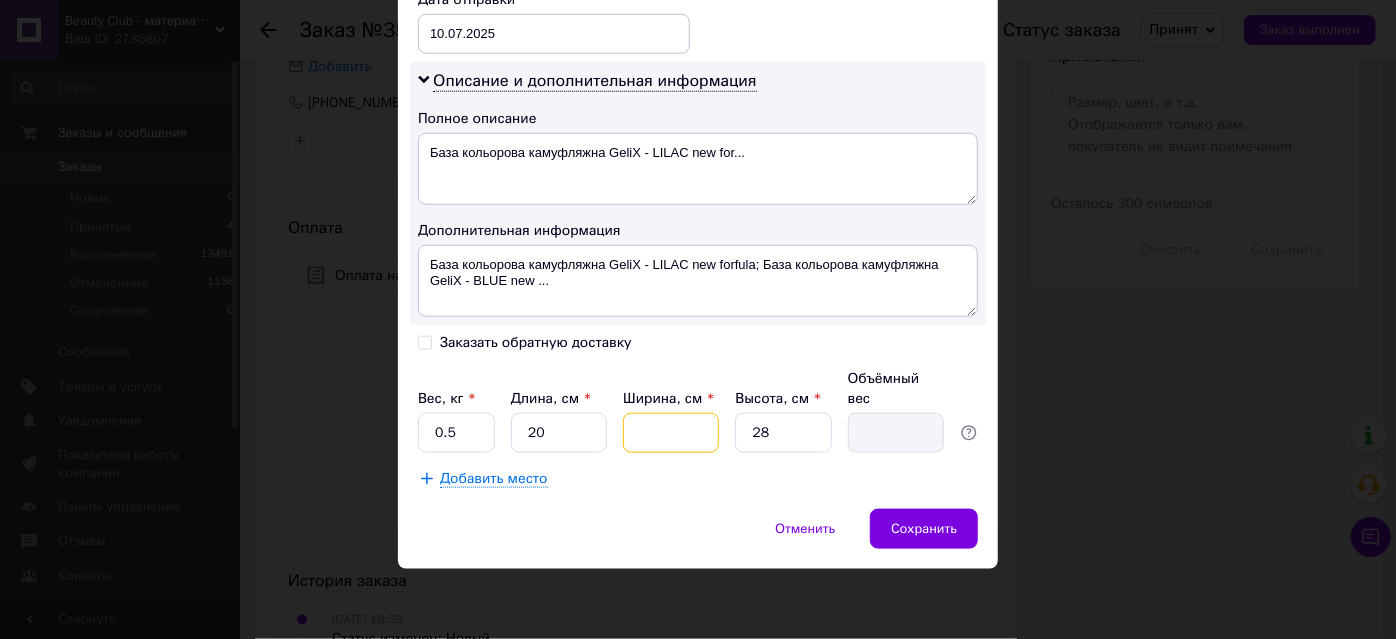 type on "1" 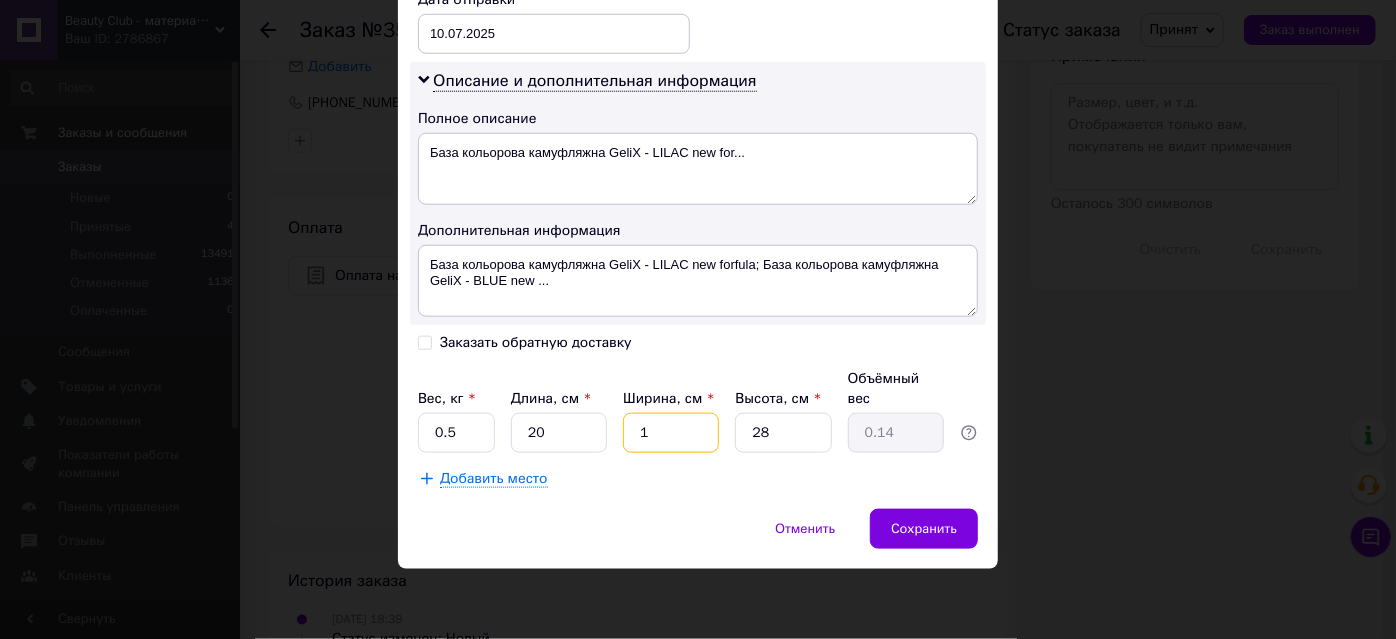 type on "10" 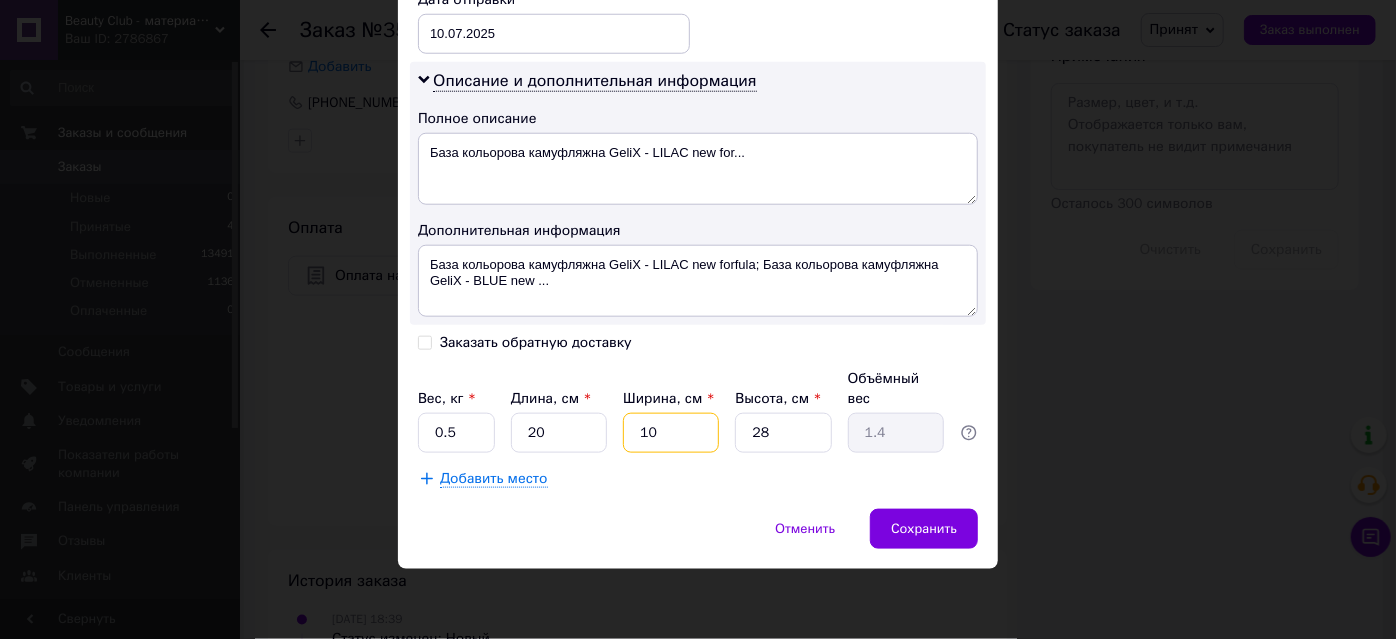 type on "10" 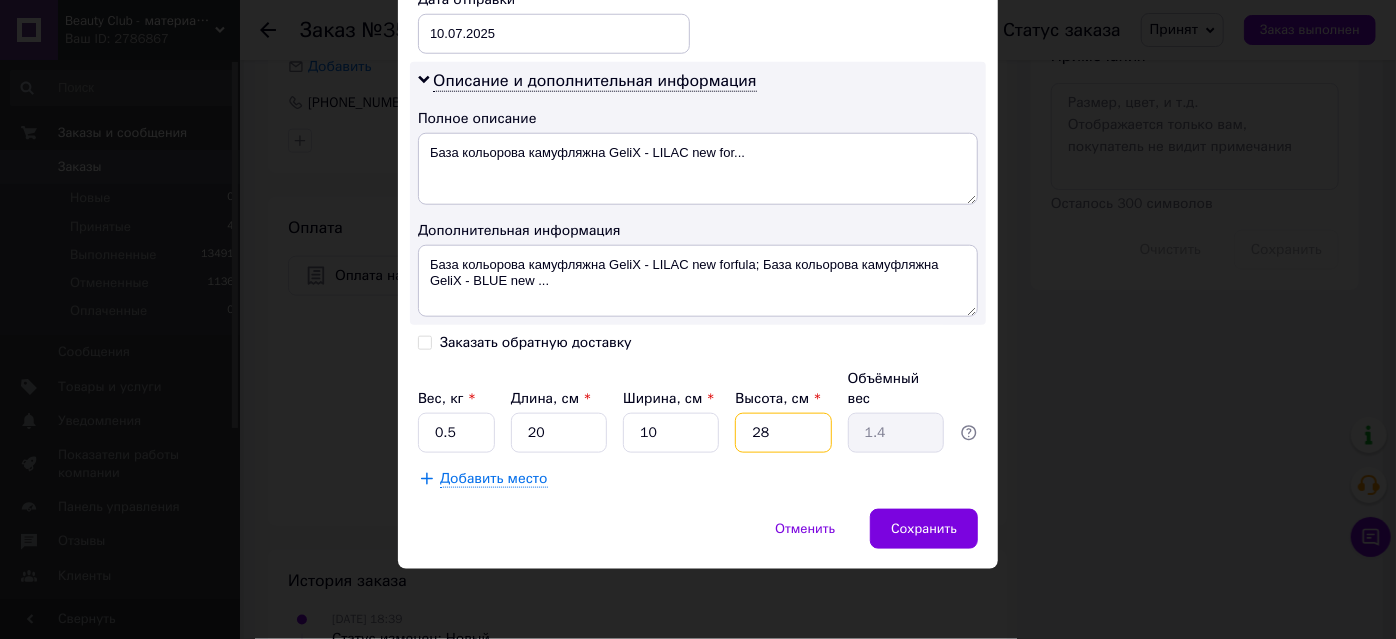 click on "28" at bounding box center [783, 433] 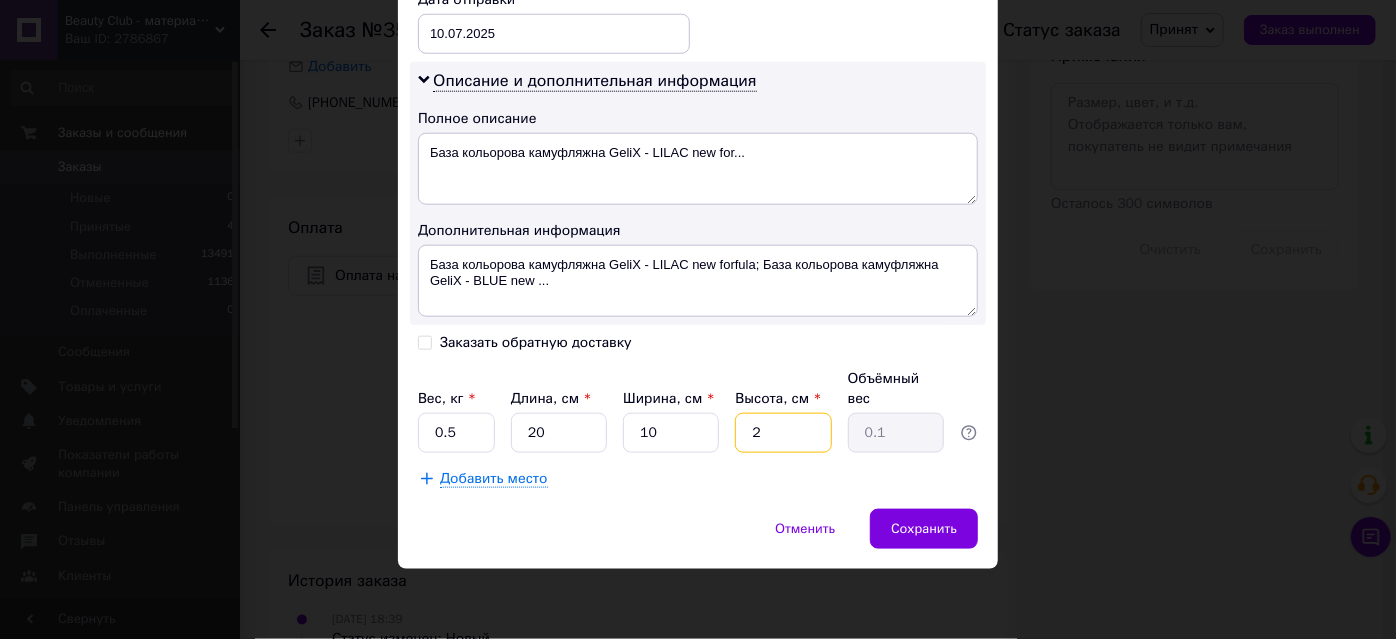 type 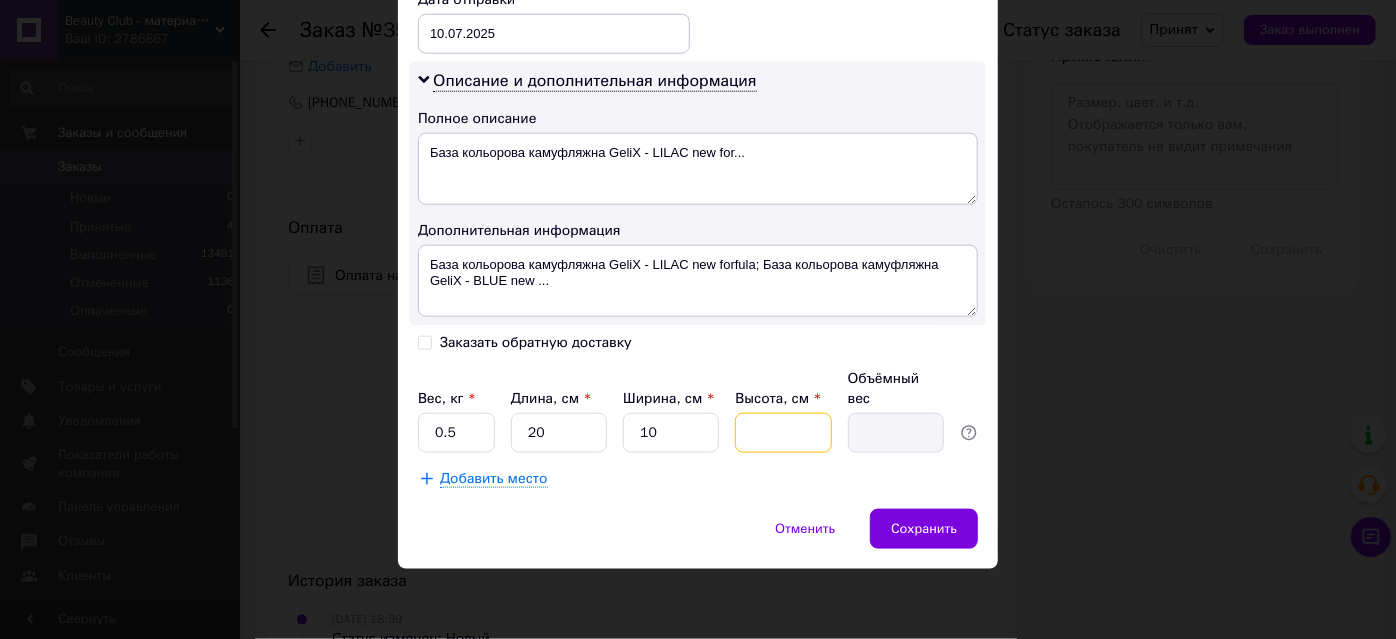 type on "1" 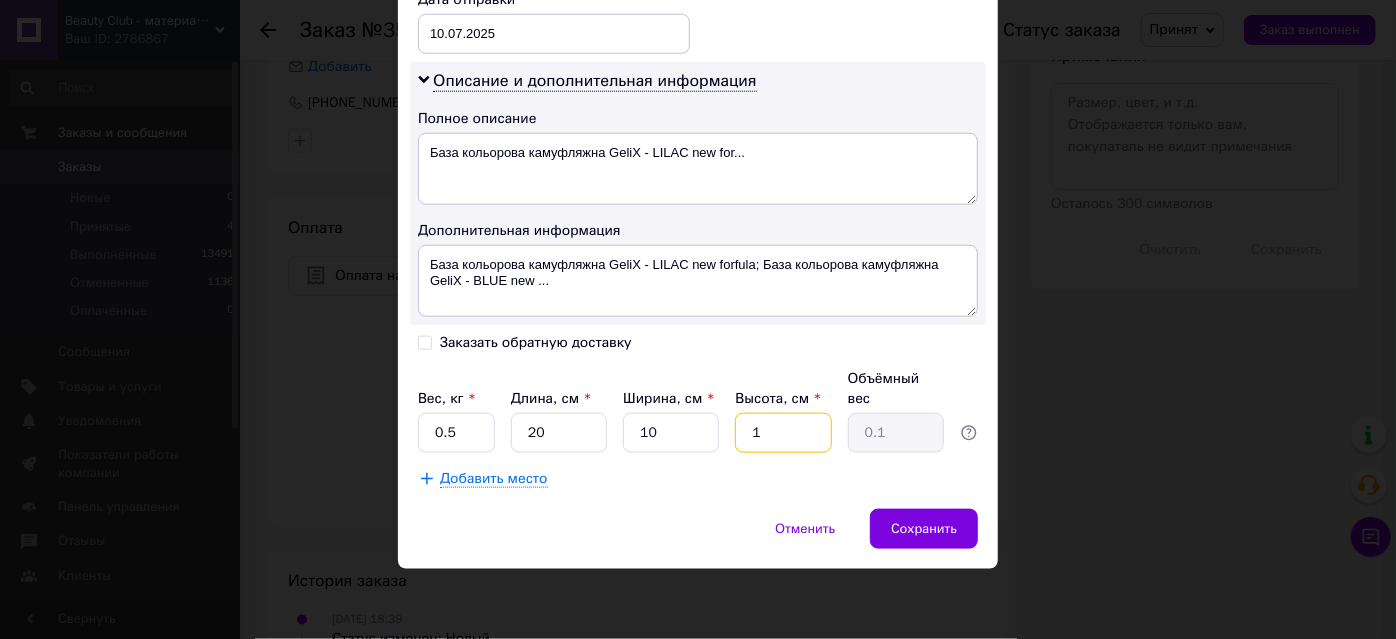 type on "10" 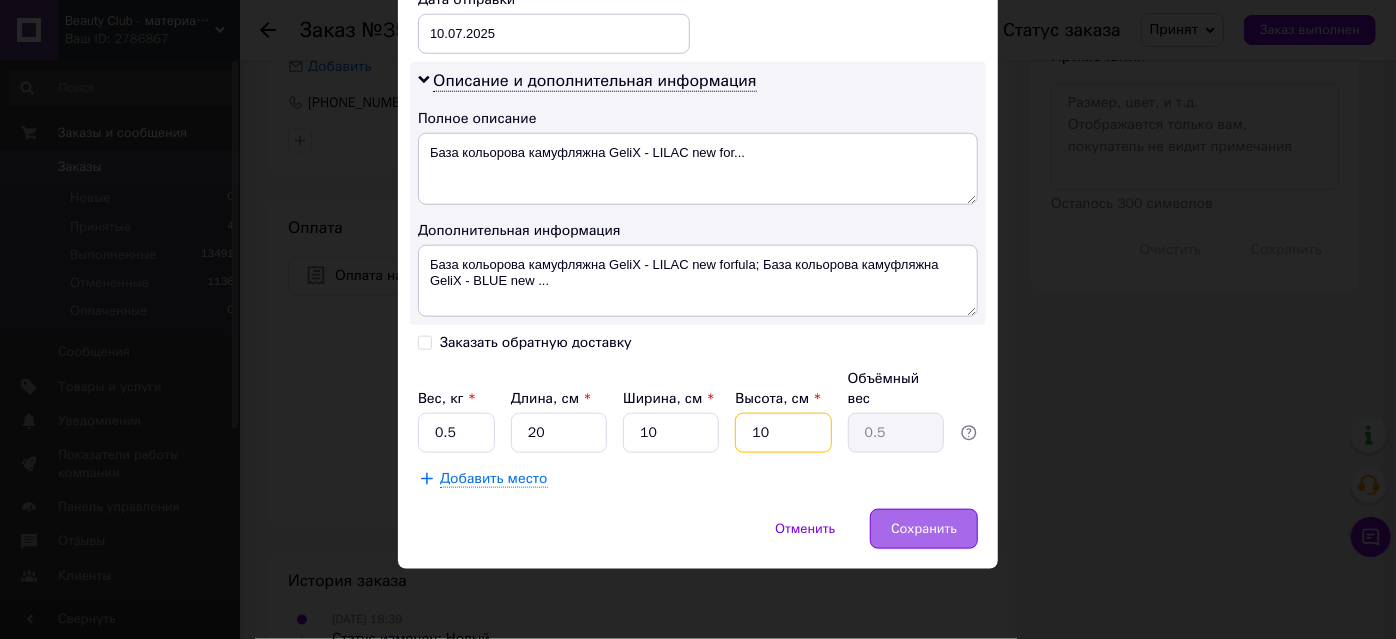 type on "10" 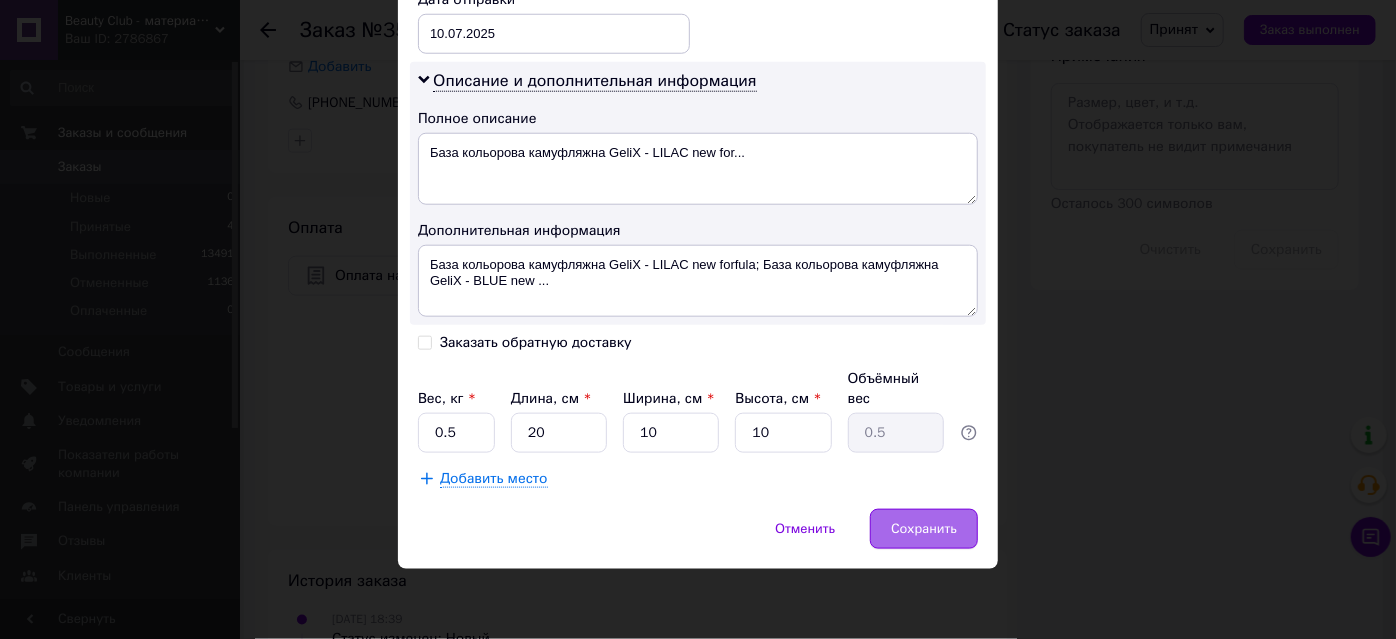 click on "Сохранить" at bounding box center [924, 529] 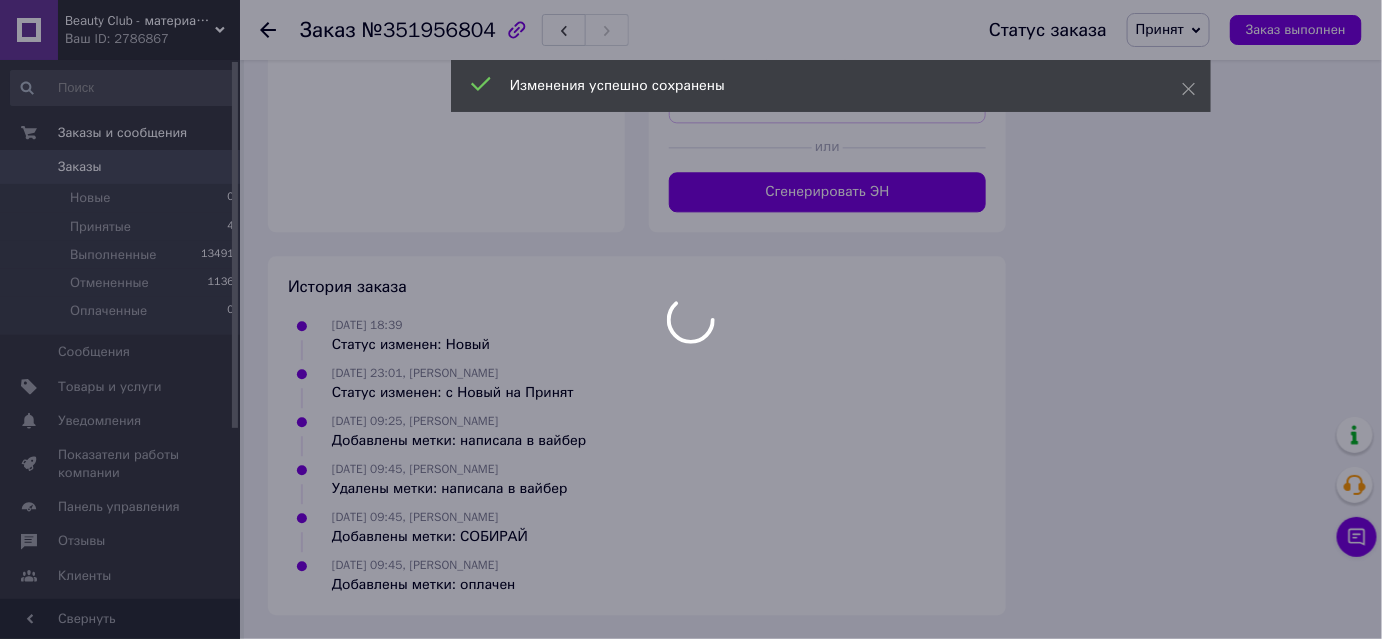 scroll, scrollTop: 1818, scrollLeft: 0, axis: vertical 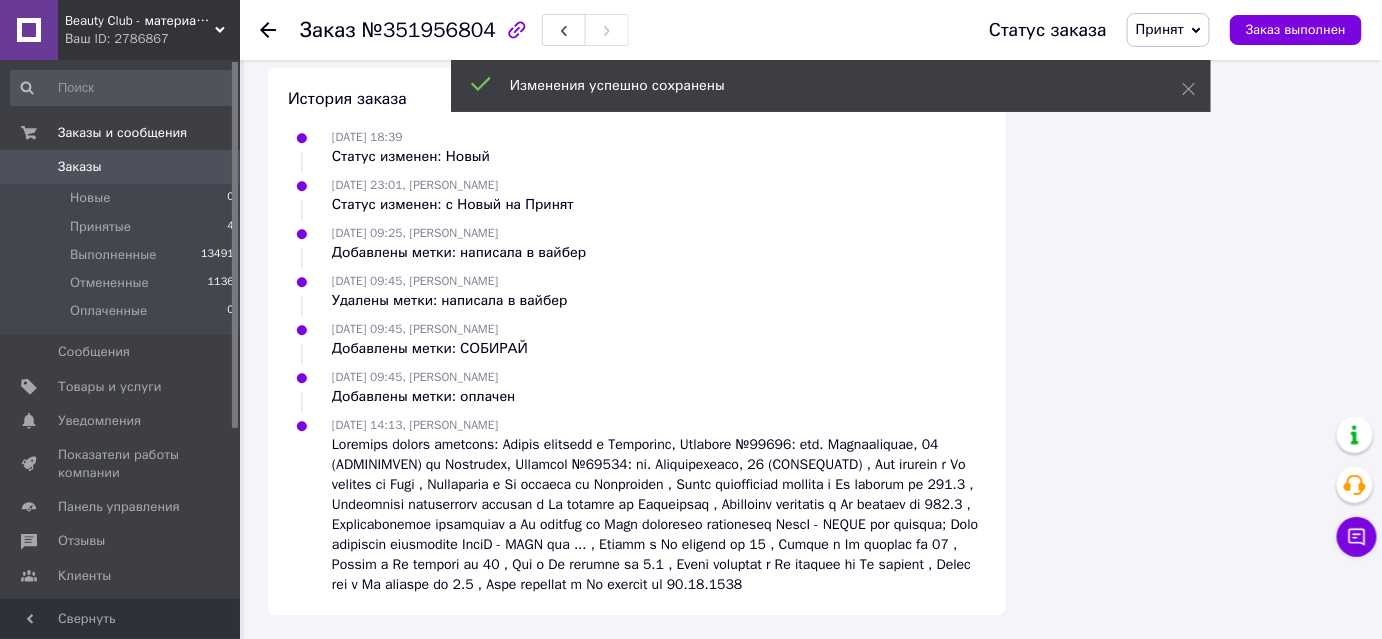 click on "Сгенерировать ЭН" at bounding box center [827, 4] 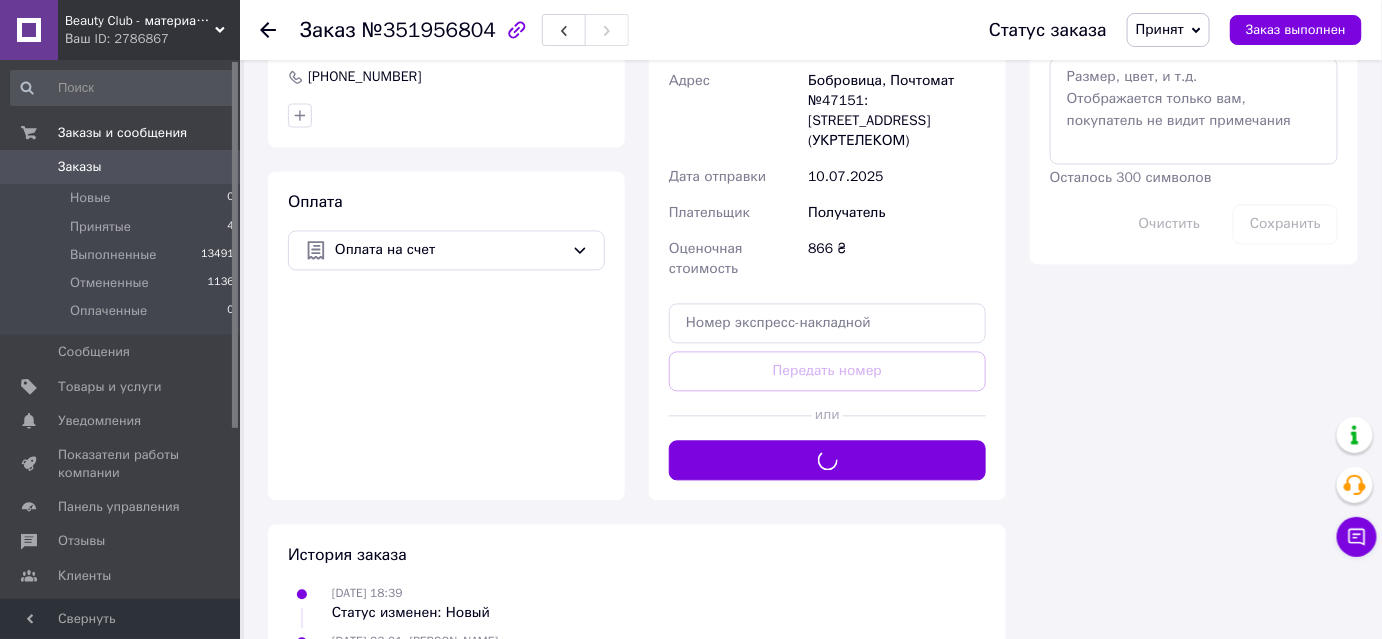 scroll, scrollTop: 1181, scrollLeft: 0, axis: vertical 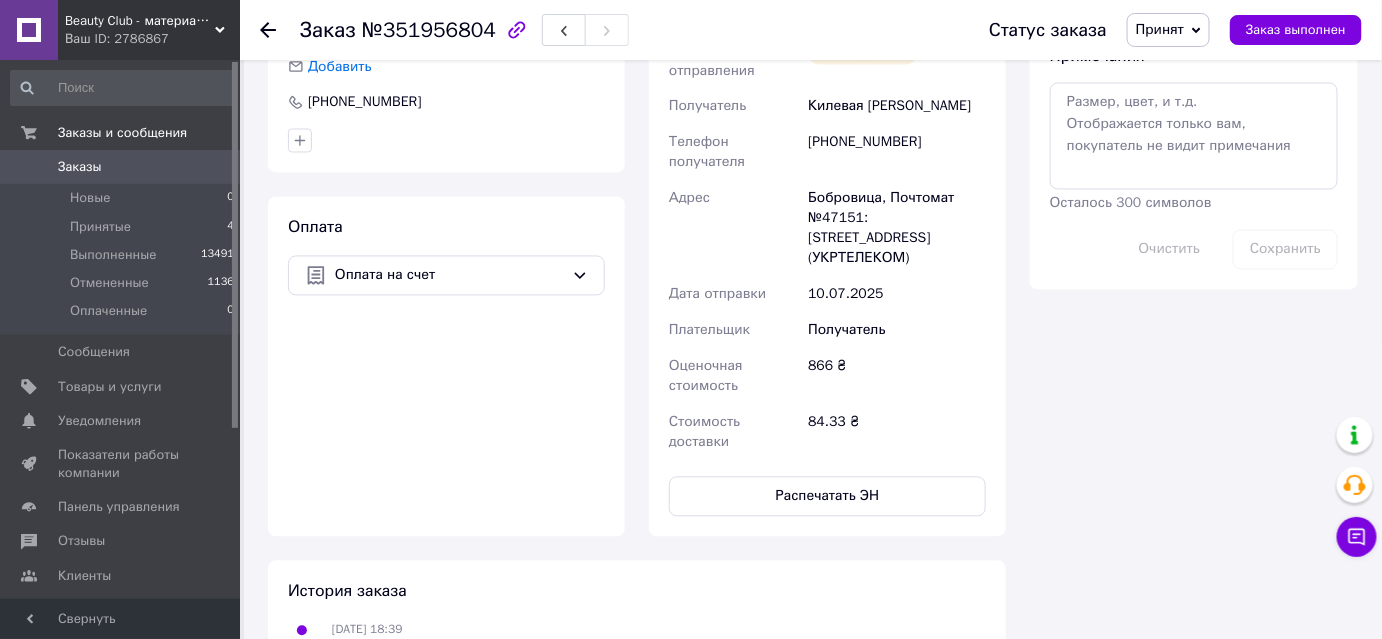drag, startPoint x: 944, startPoint y: 311, endPoint x: 808, endPoint y: 310, distance: 136.00368 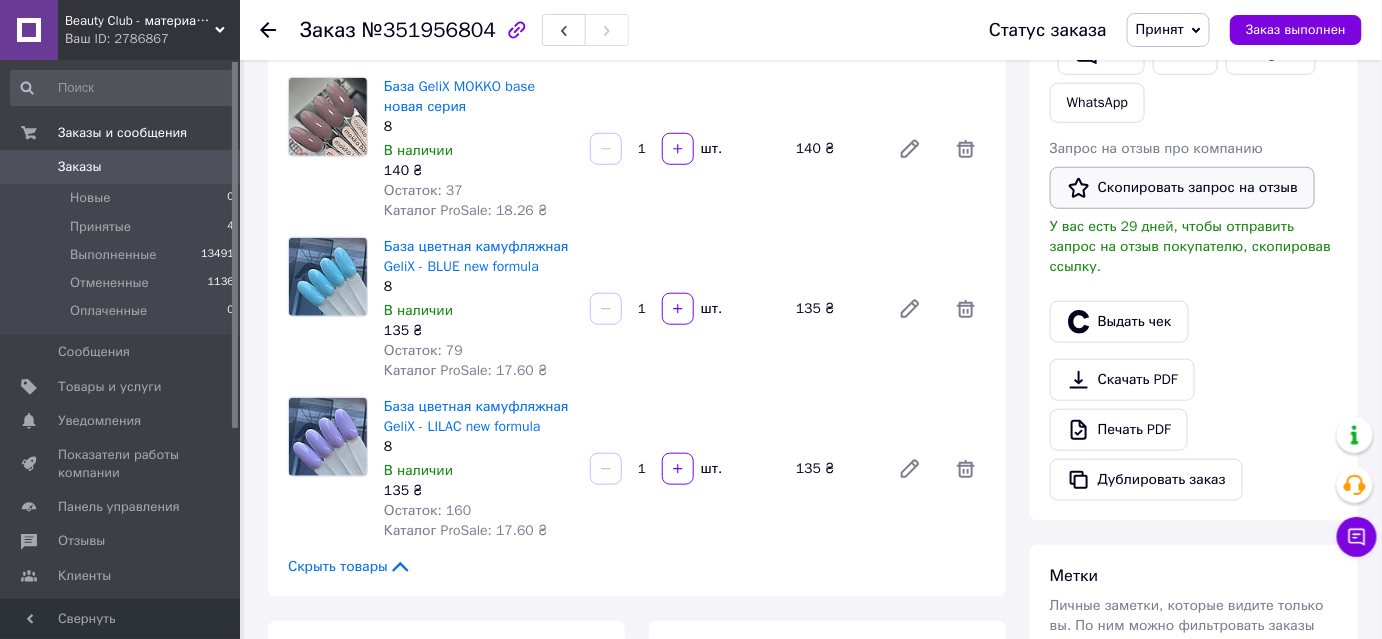 scroll, scrollTop: 181, scrollLeft: 0, axis: vertical 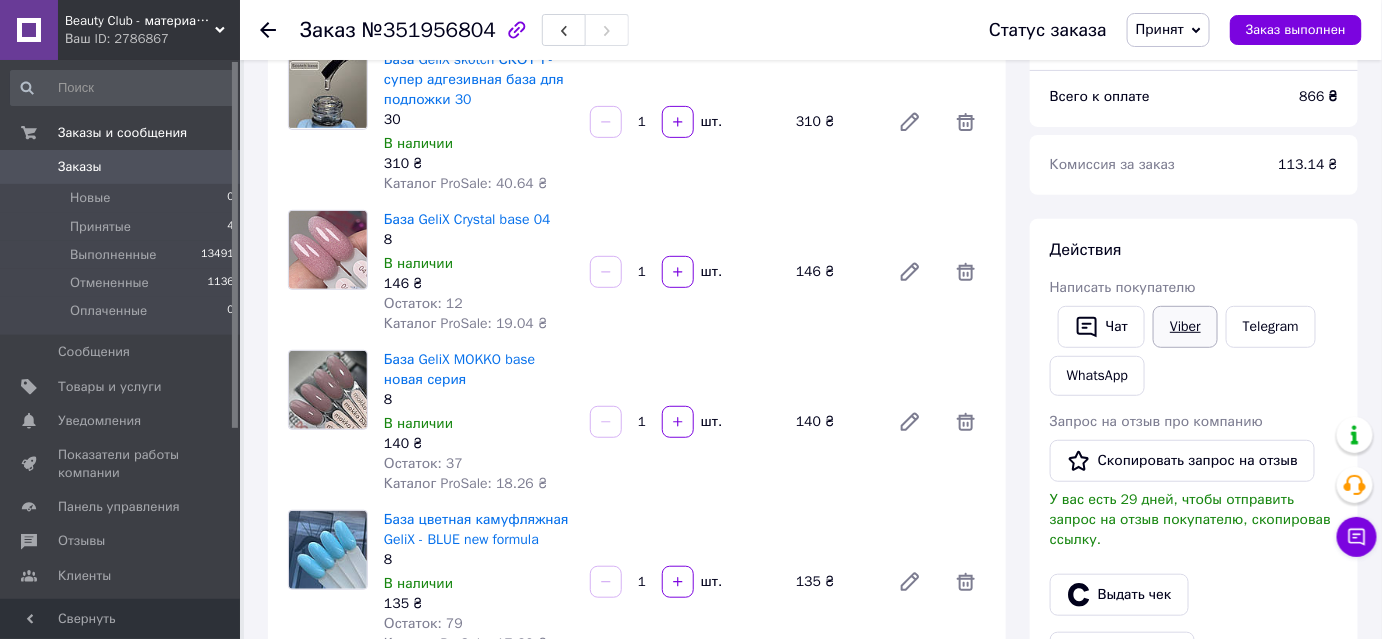 click on "Viber" at bounding box center [1185, 327] 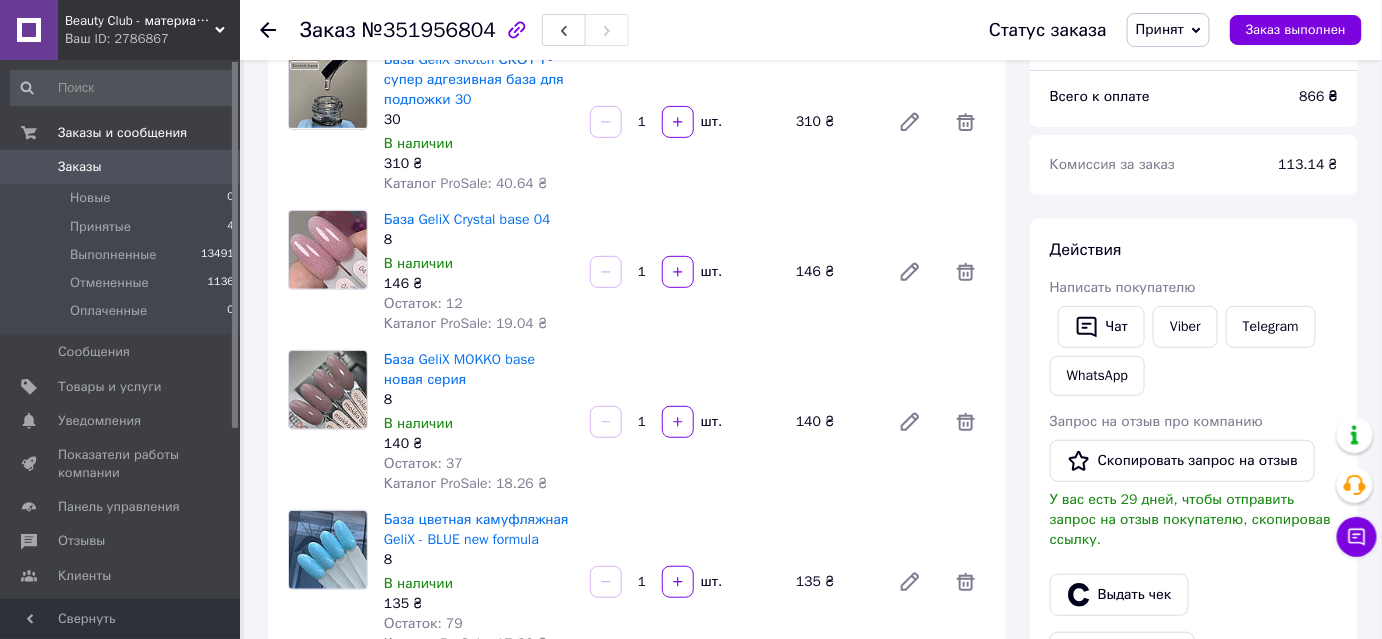 click 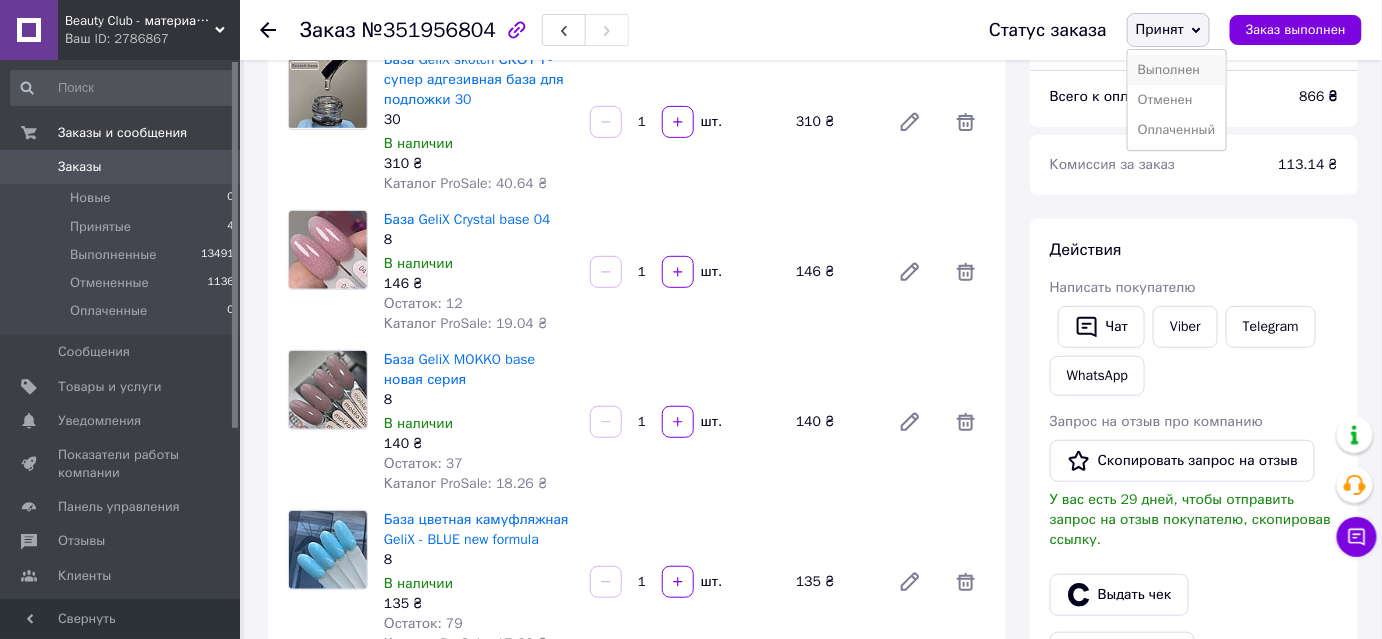 click on "Выполнен" at bounding box center [1177, 70] 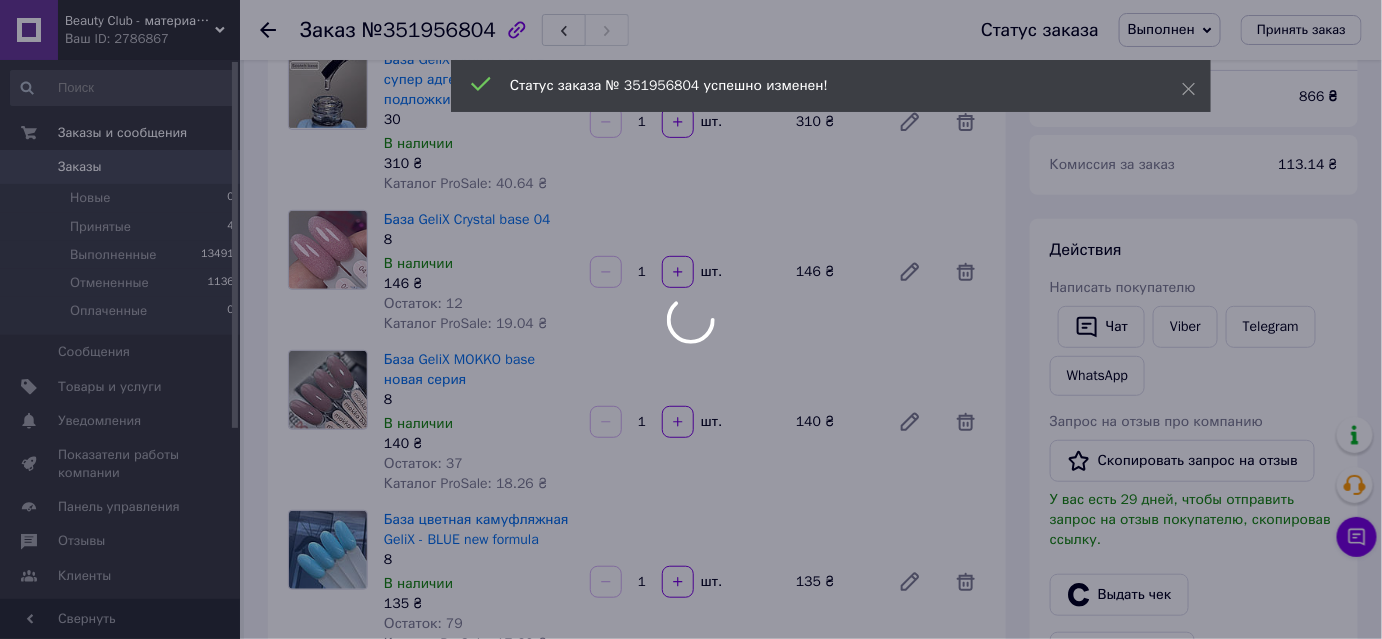 click at bounding box center [691, 319] 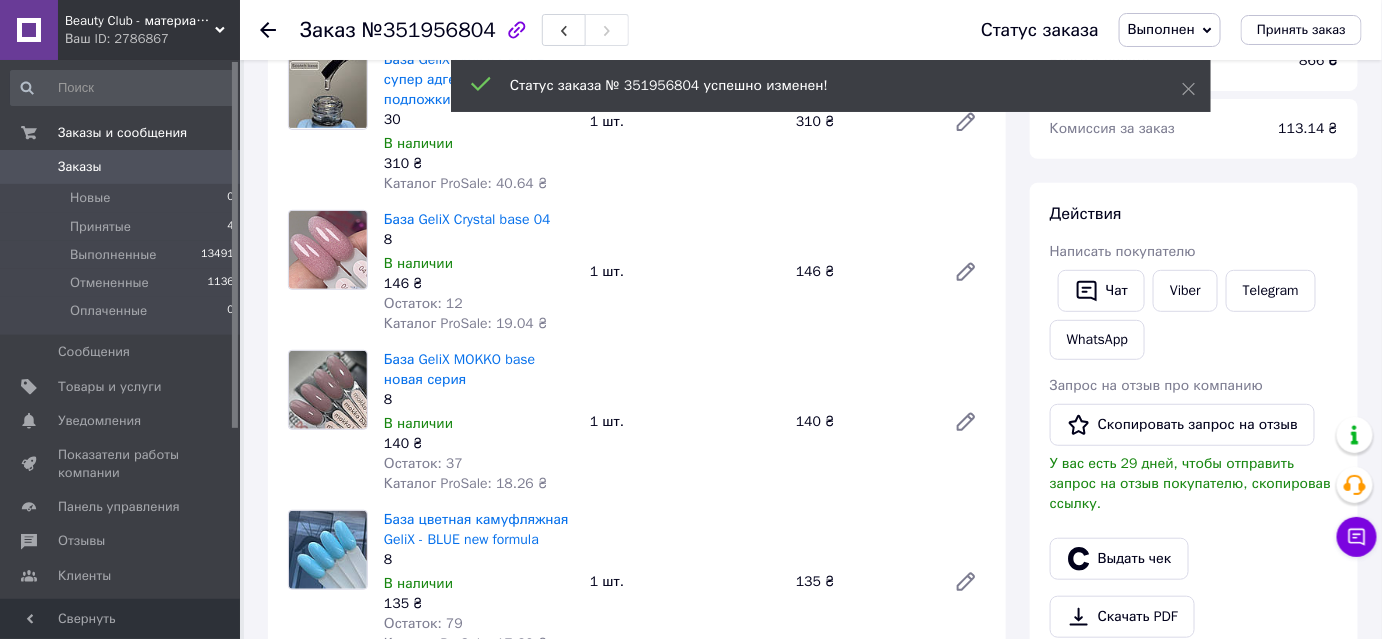 scroll, scrollTop: 164, scrollLeft: 0, axis: vertical 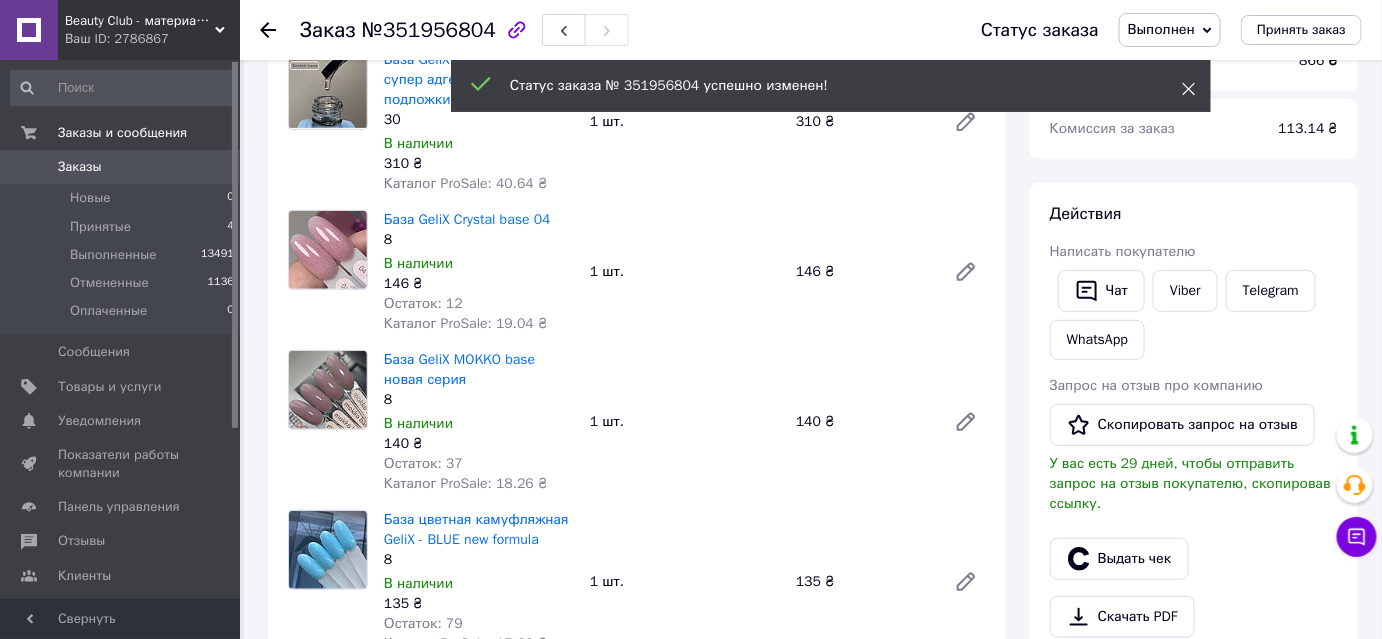 click 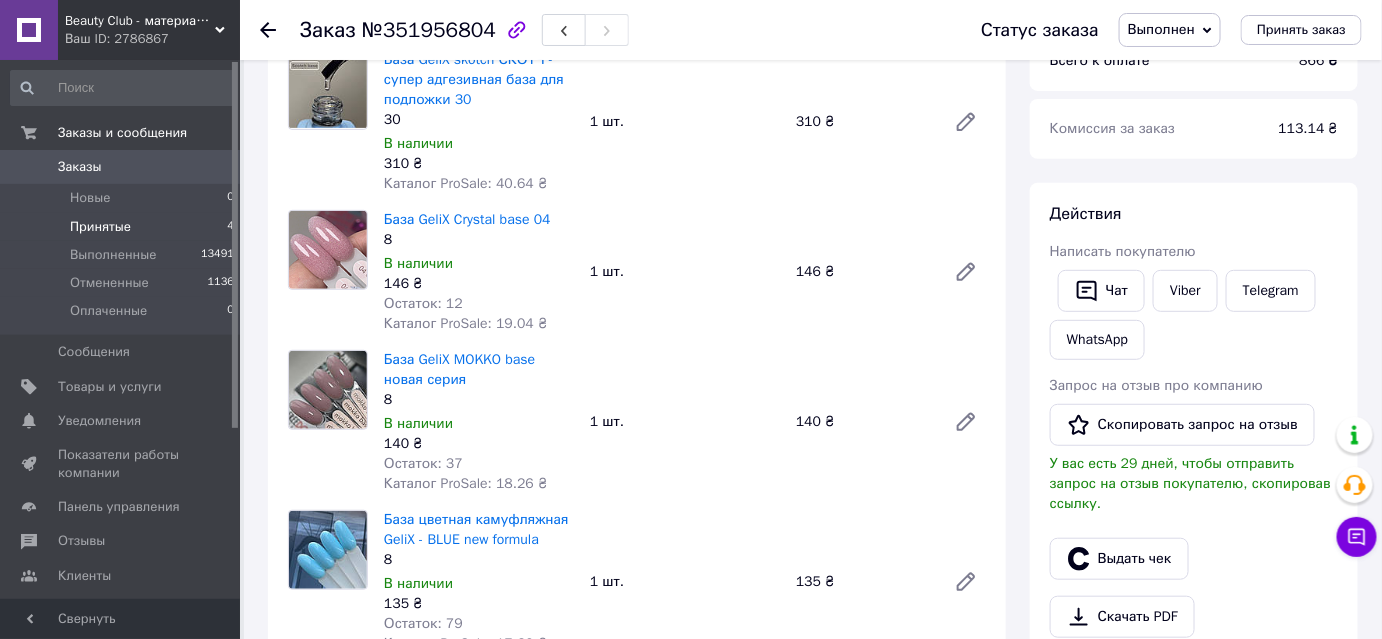 click on "Принятые" at bounding box center [100, 227] 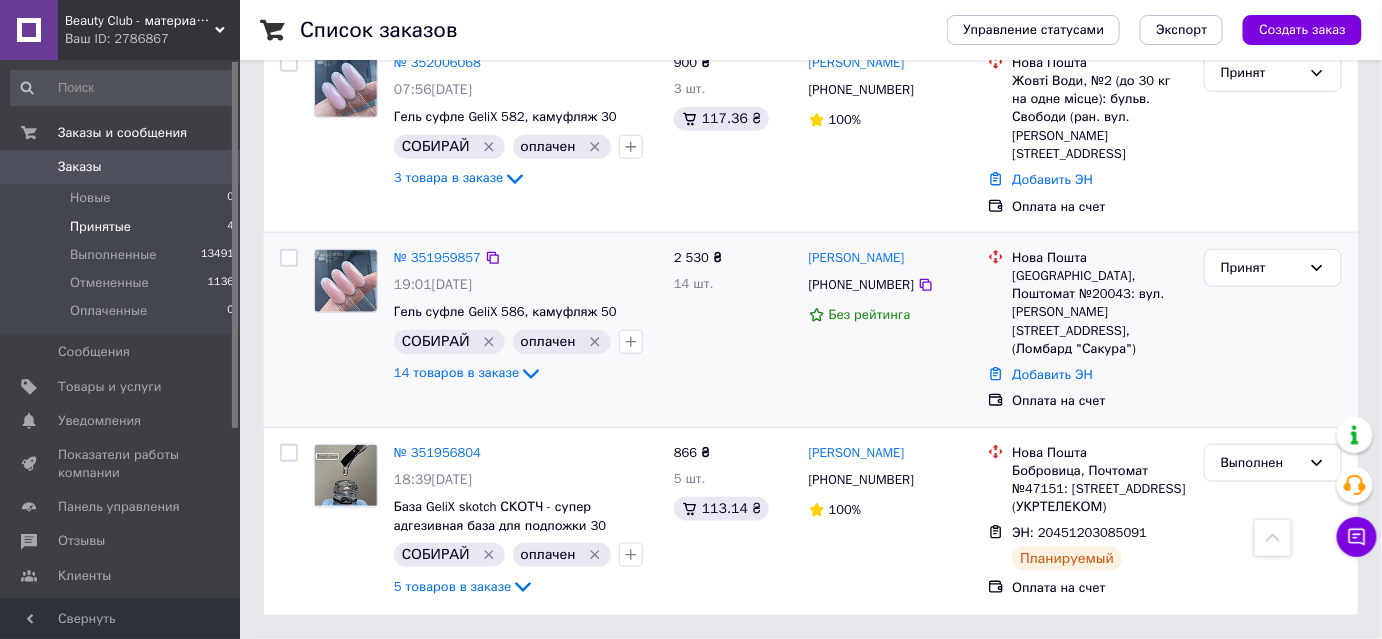 scroll, scrollTop: 548, scrollLeft: 0, axis: vertical 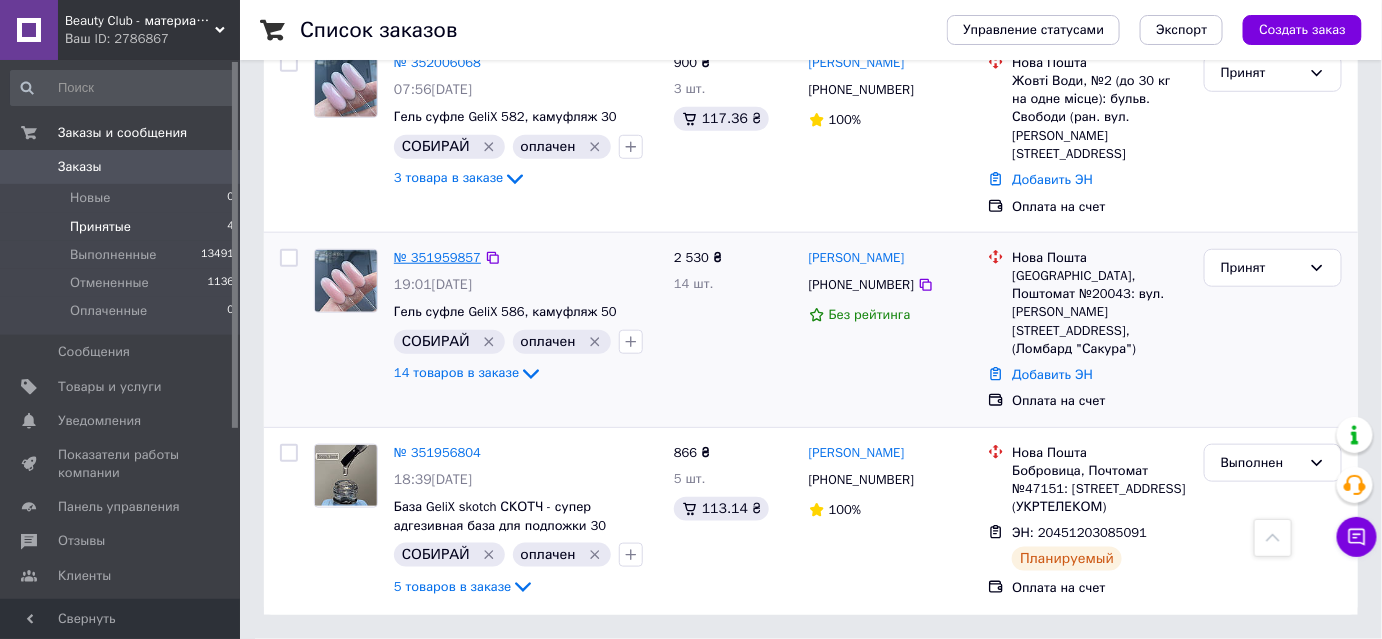 click on "№ 351959857" at bounding box center (437, 257) 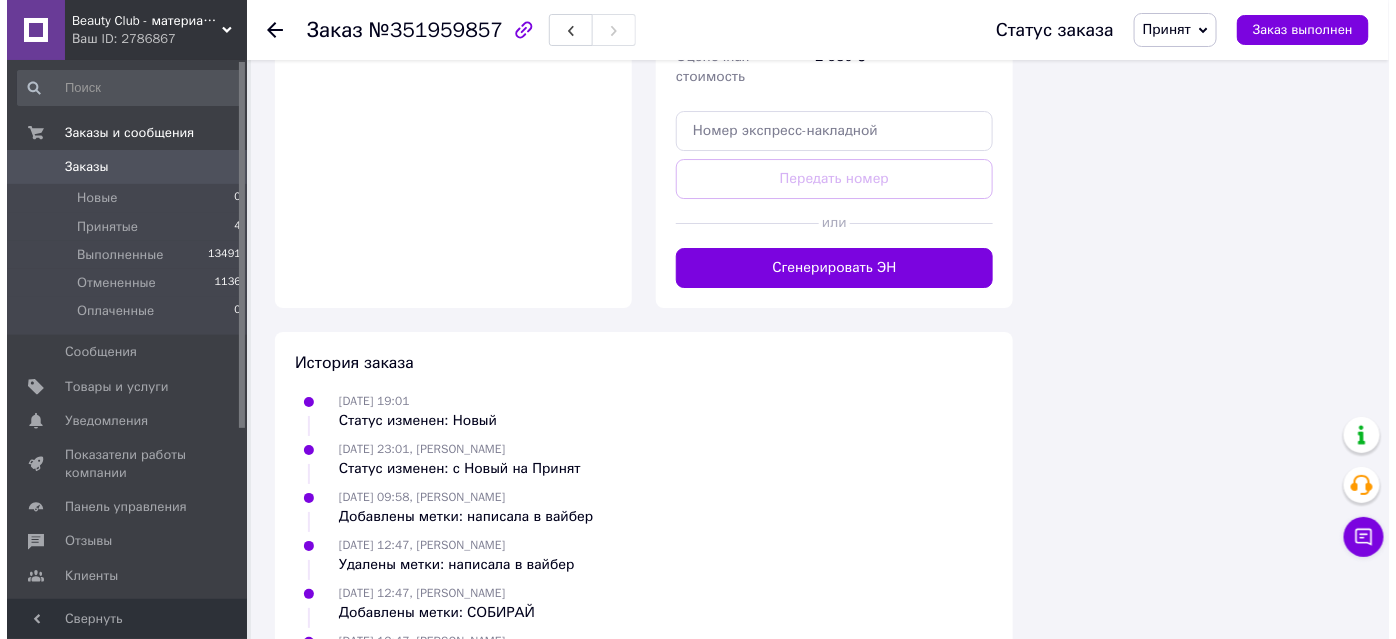 scroll, scrollTop: 2272, scrollLeft: 0, axis: vertical 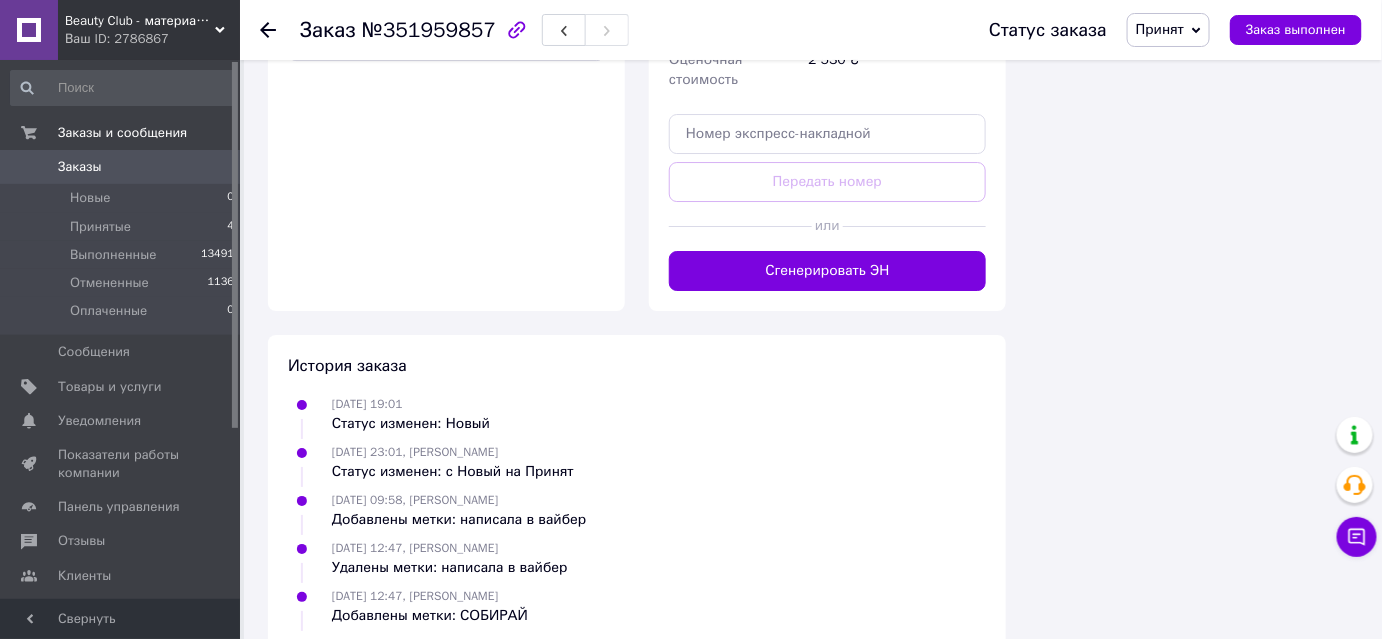 click on "Редактировать" at bounding box center (937, -310) 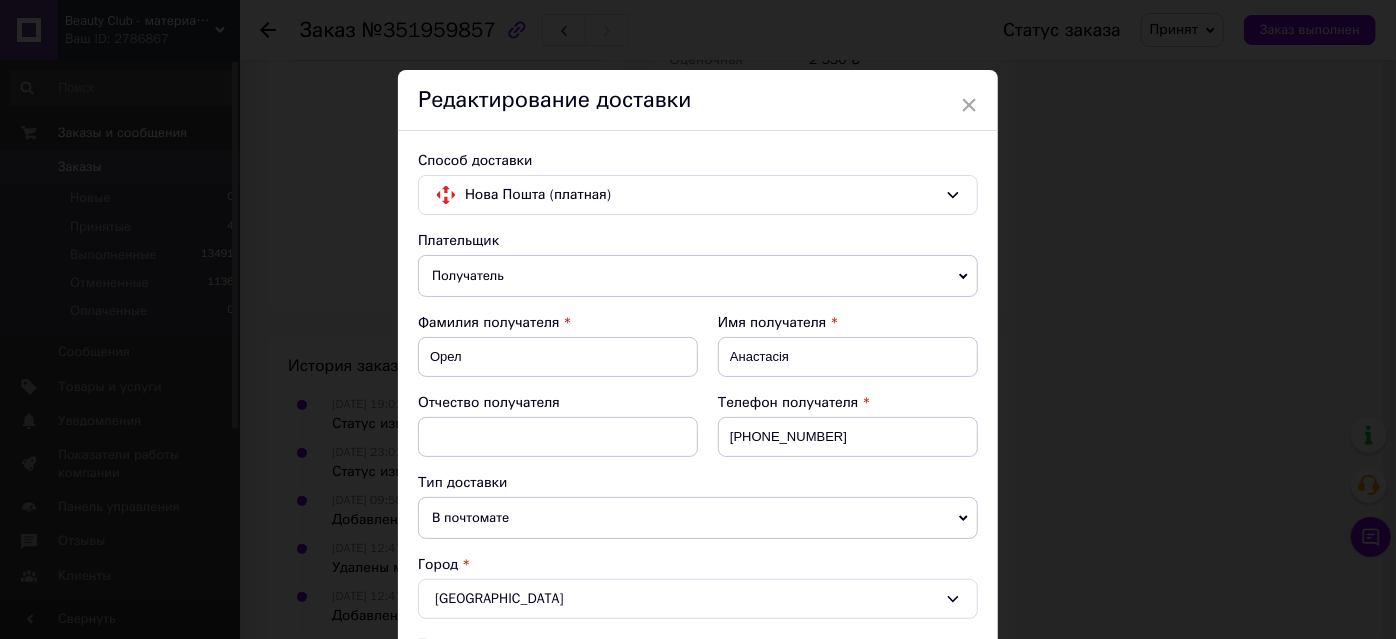 click on "Получатель" at bounding box center (698, 276) 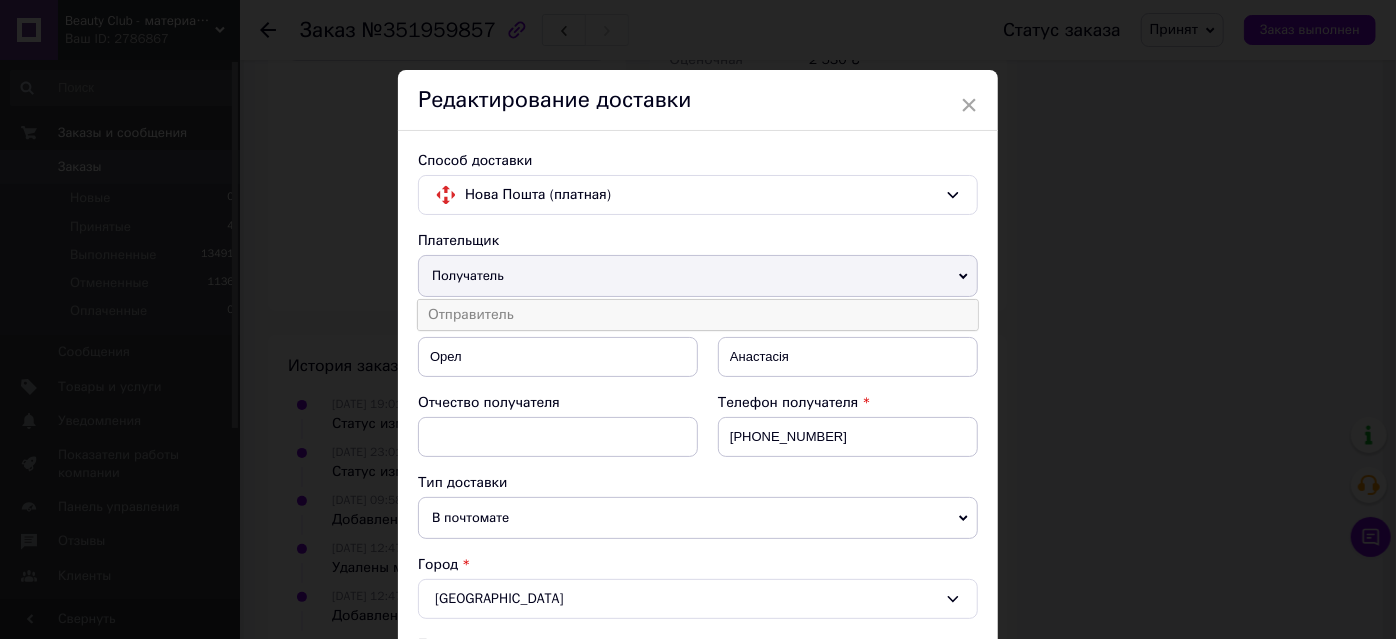 click on "Отправитель" at bounding box center [698, 315] 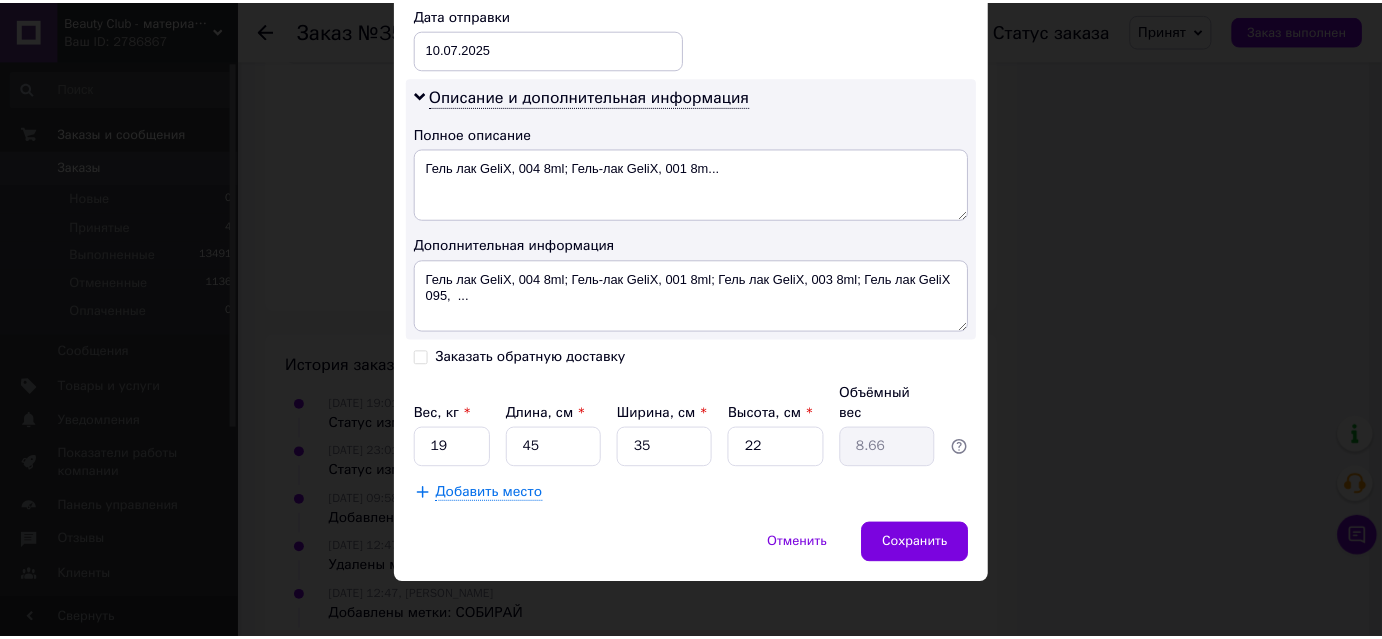 scroll, scrollTop: 1090, scrollLeft: 0, axis: vertical 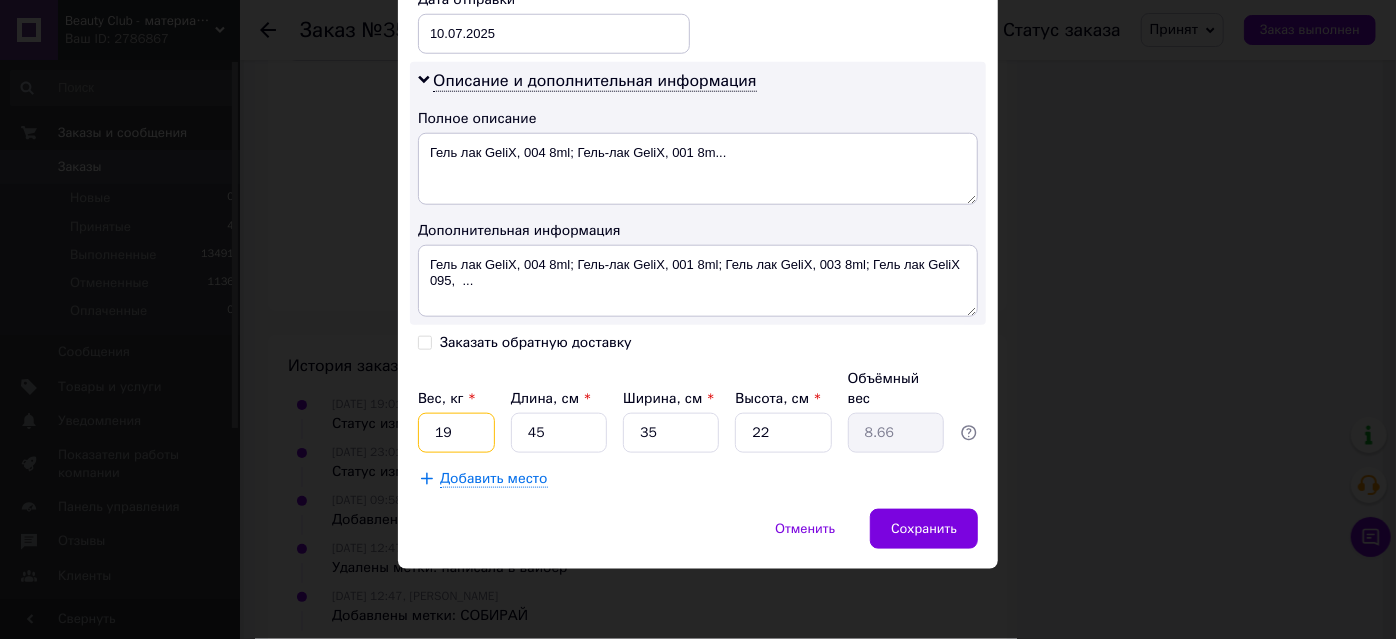 click on "19" at bounding box center [456, 433] 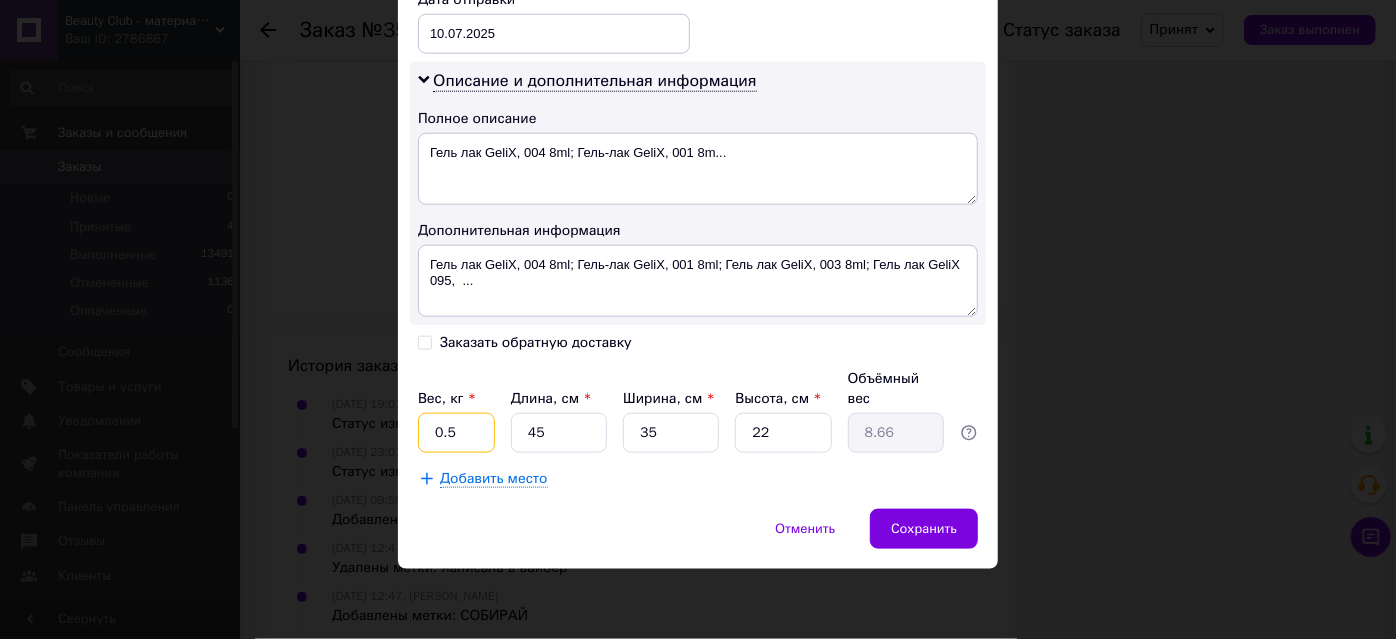 type on "0.5" 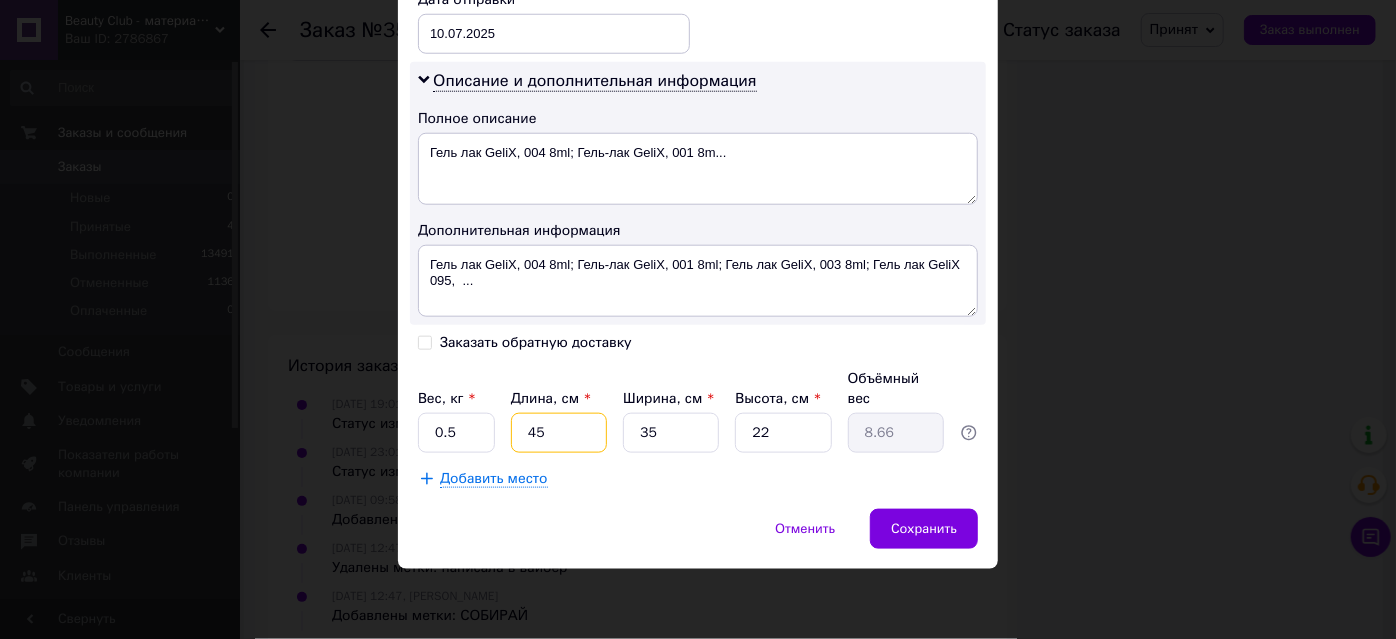 click on "45" at bounding box center (559, 433) 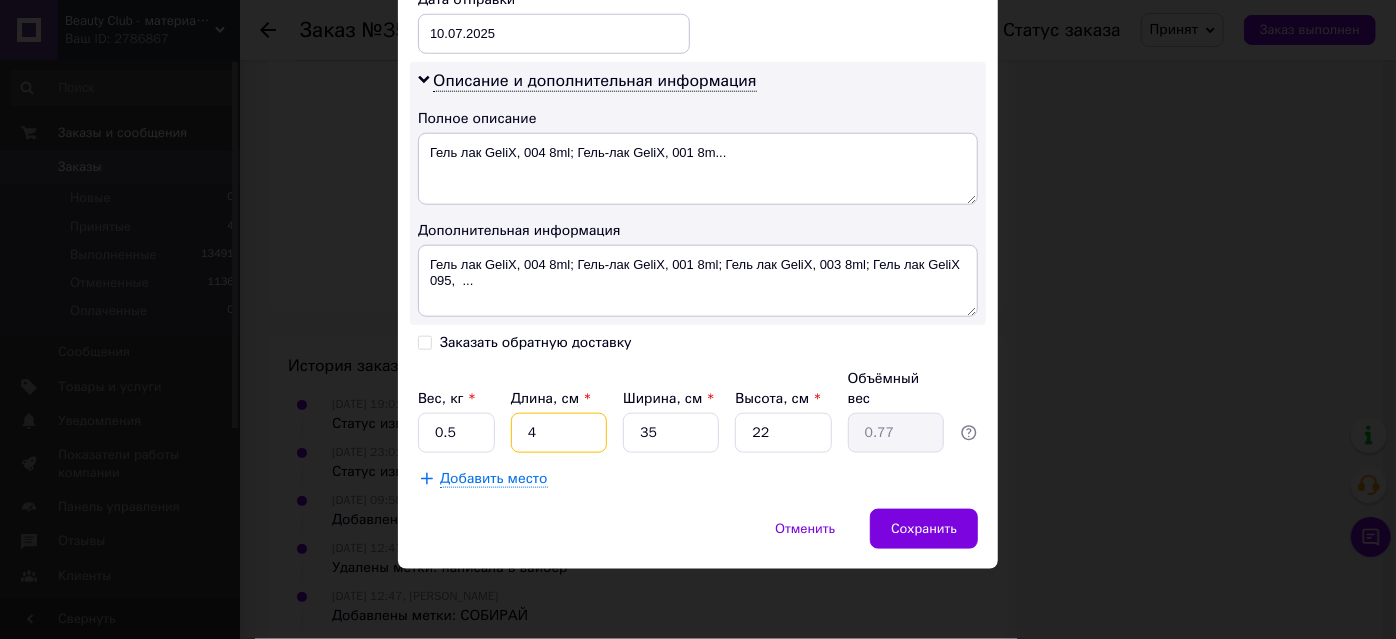 type 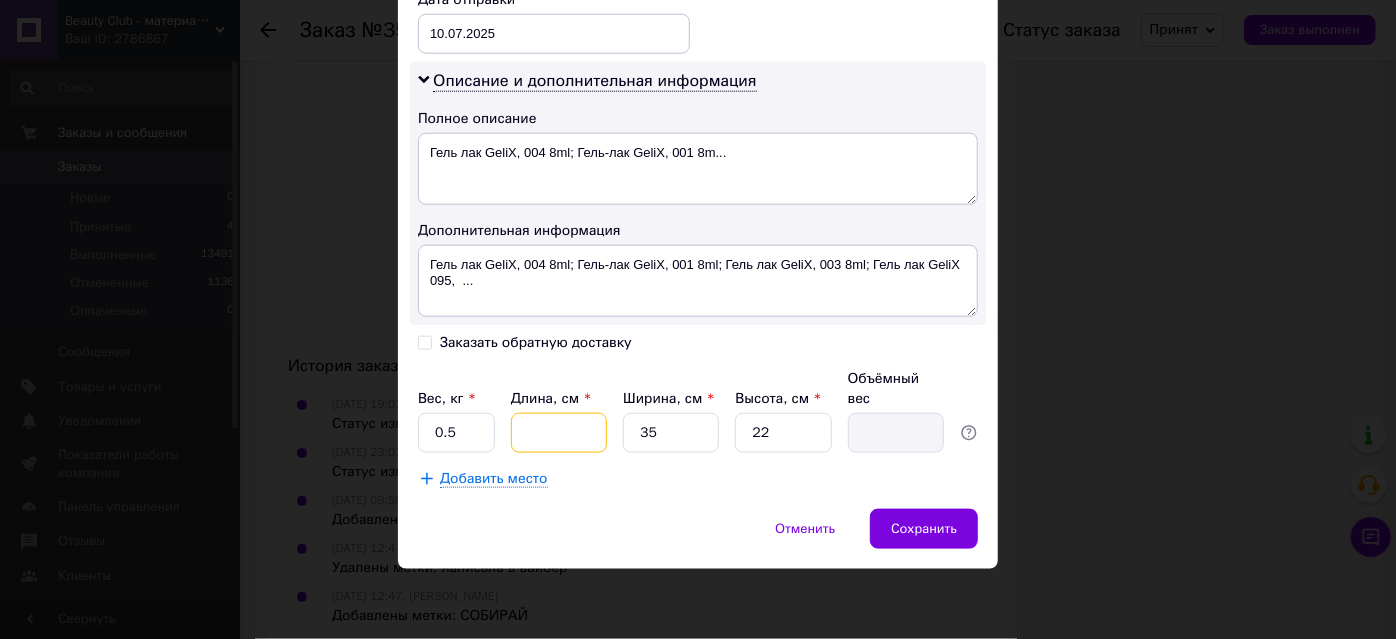 type on "2" 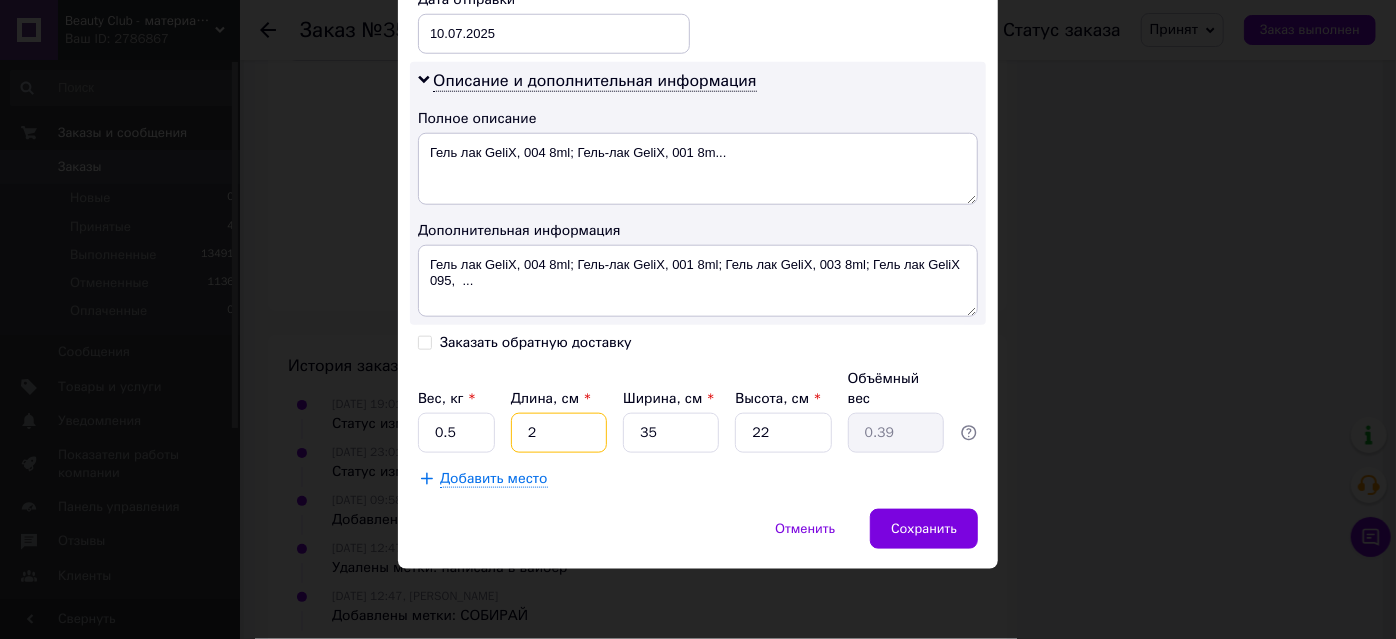 type on "20" 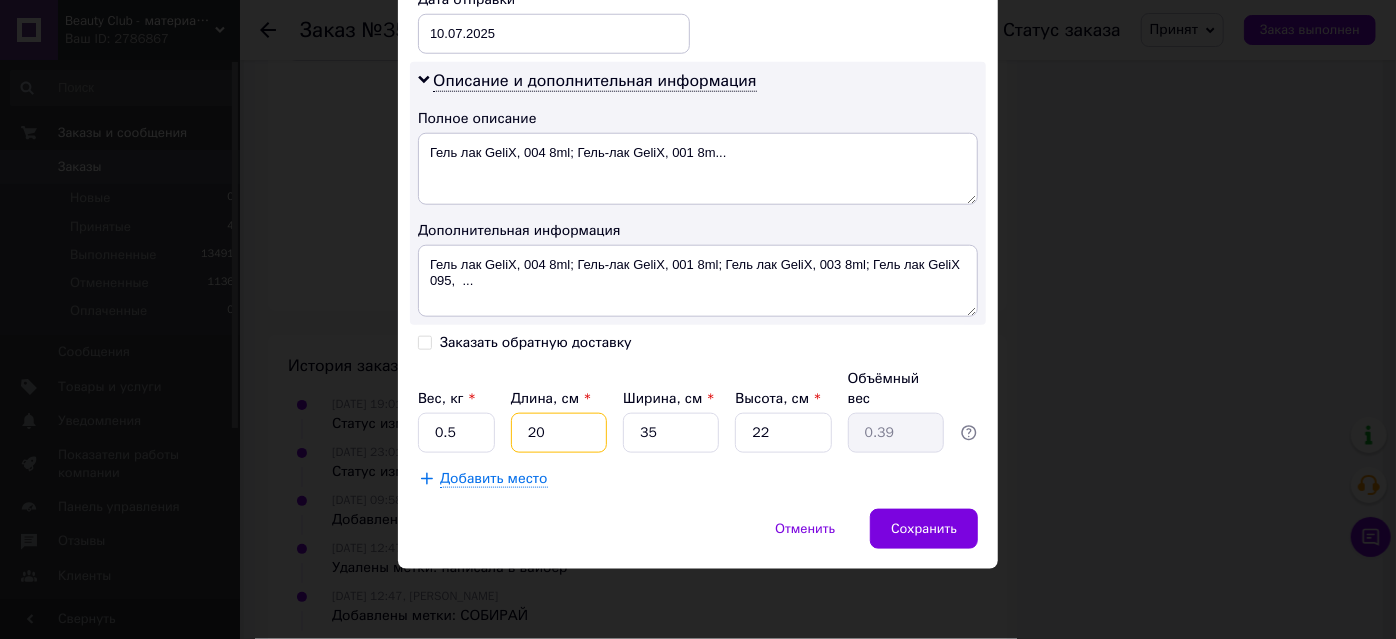 type on "3.85" 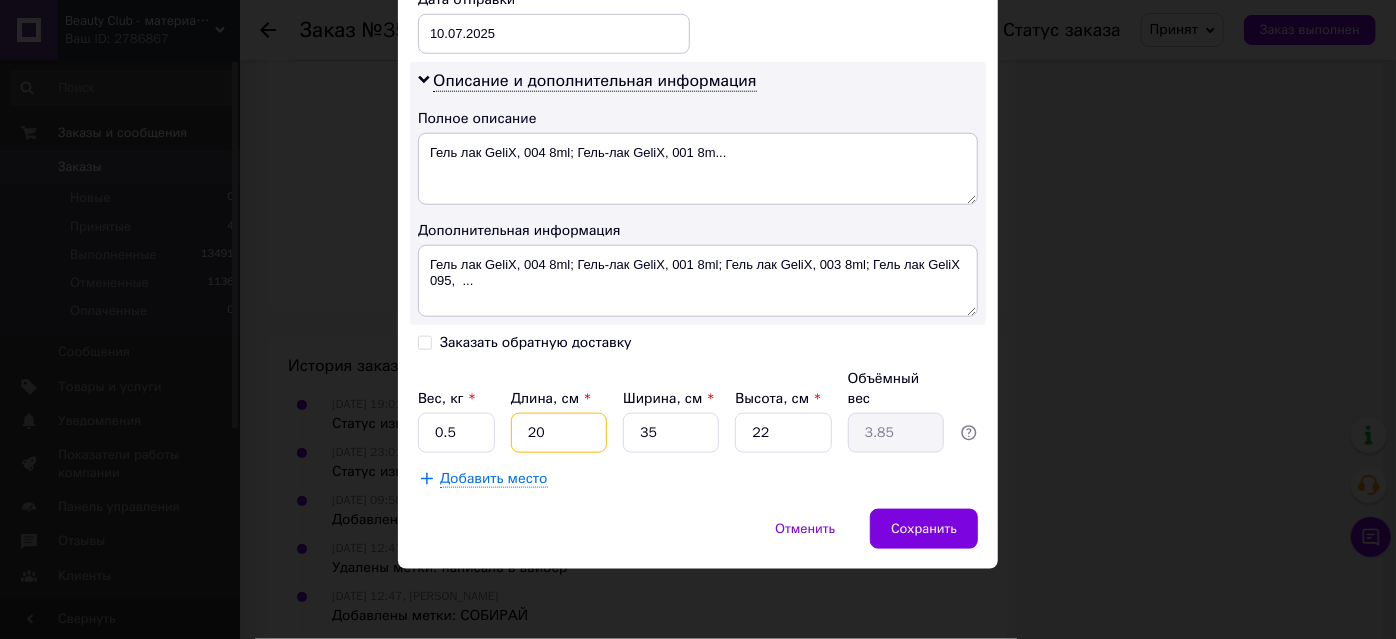 type on "20" 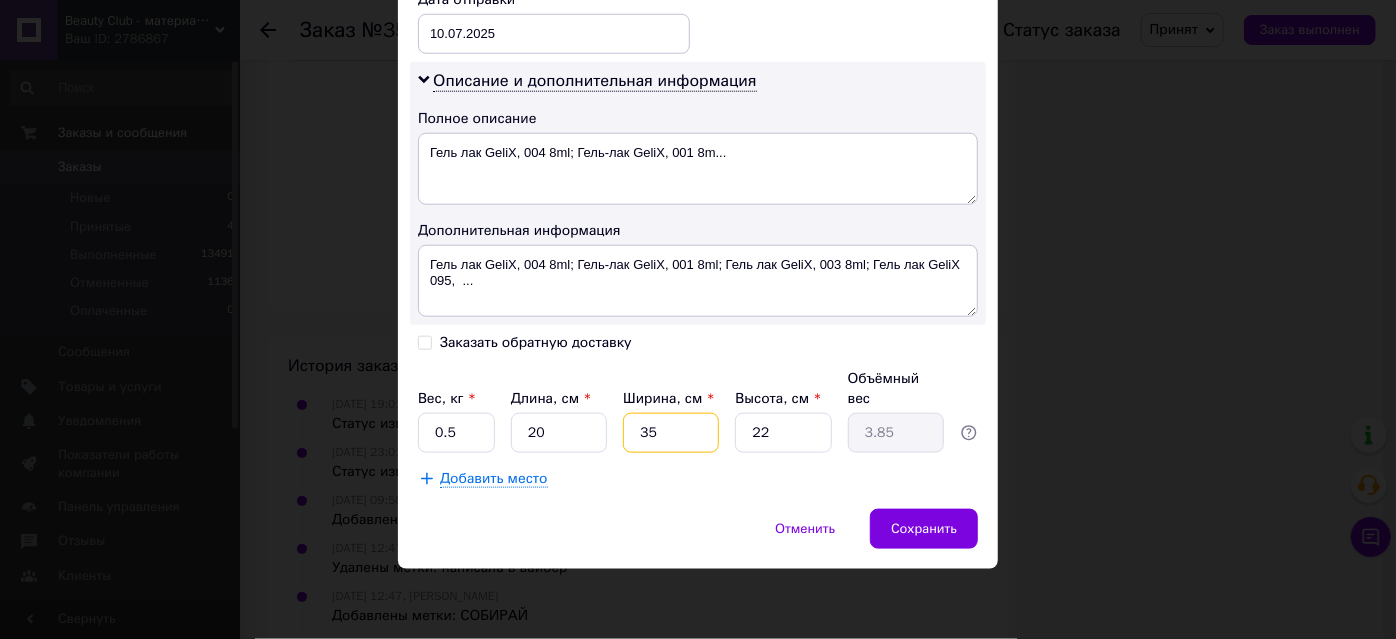 click on "35" at bounding box center (671, 433) 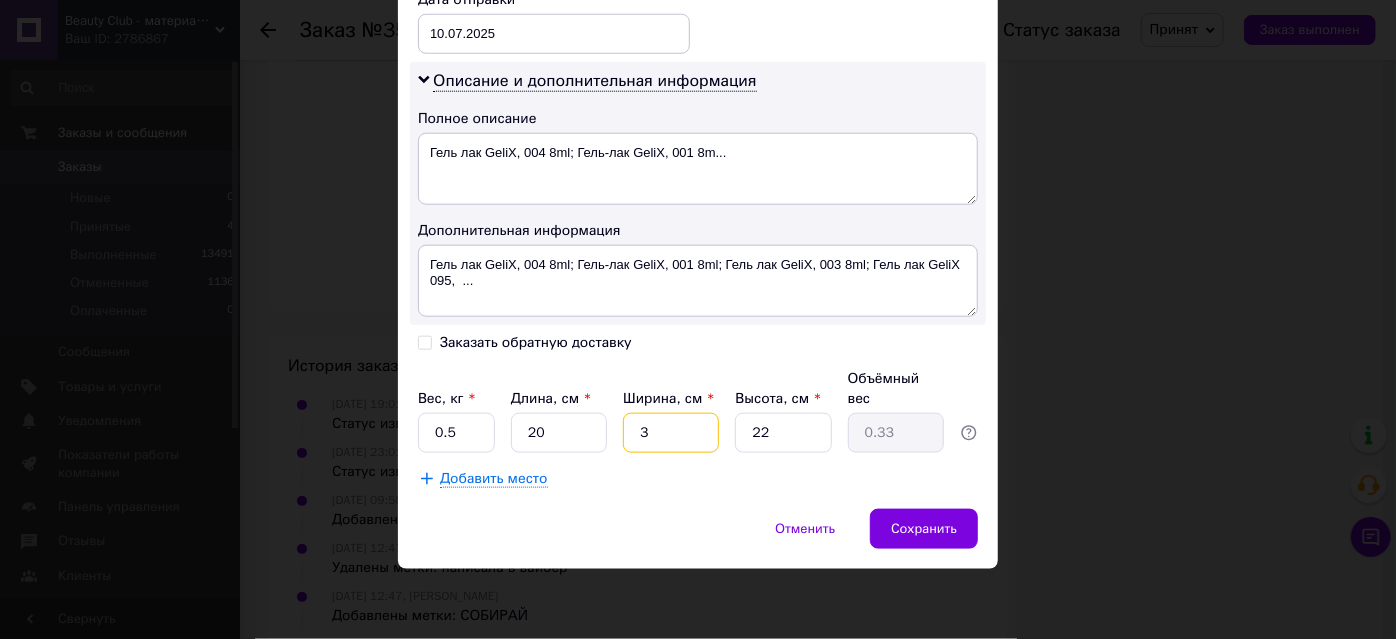 type 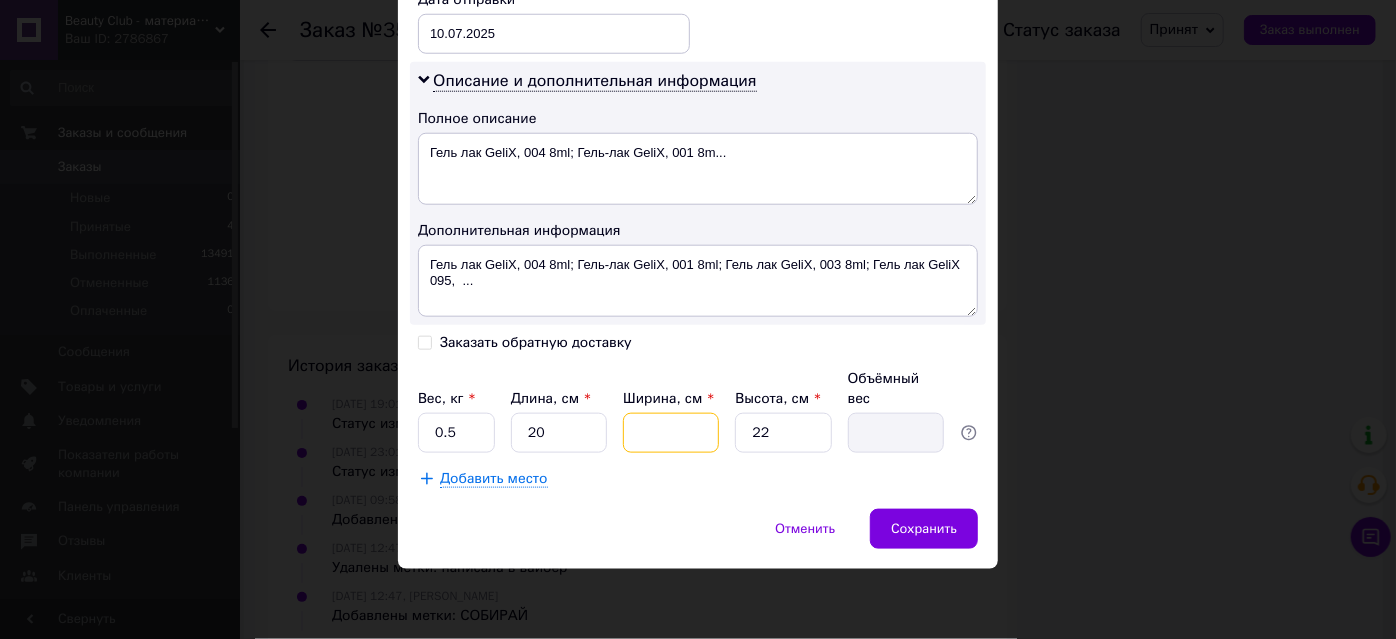 type on "1" 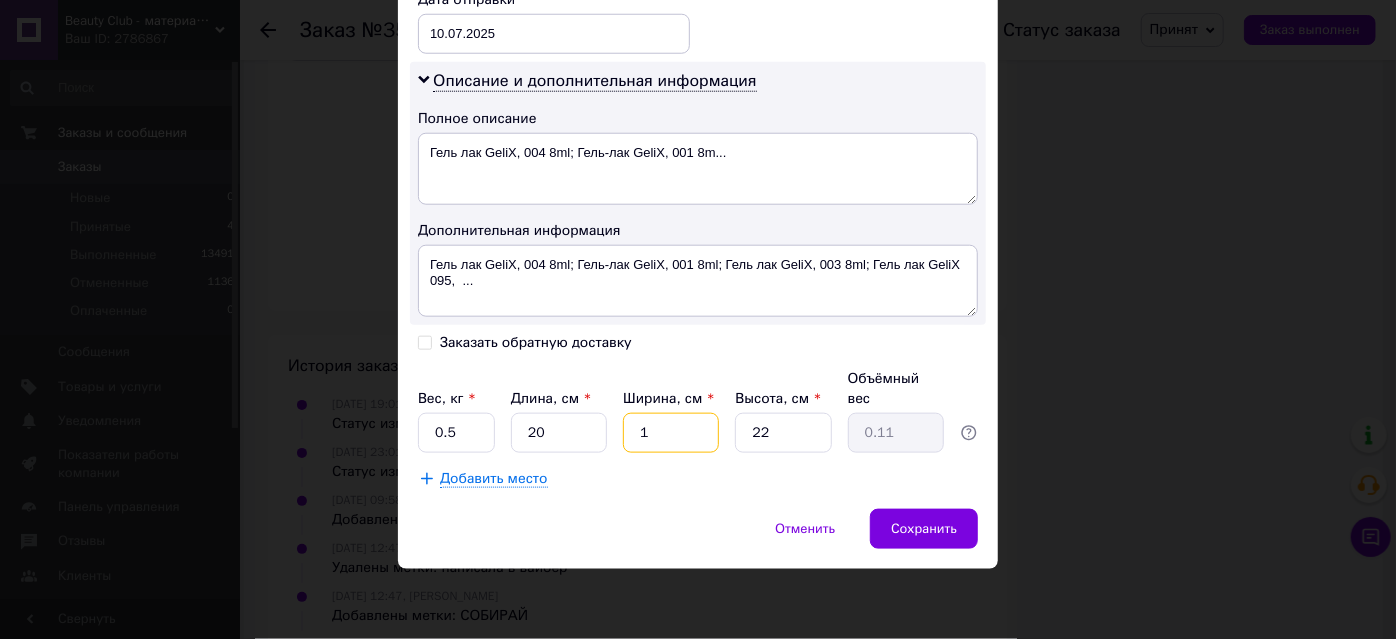 type on "10" 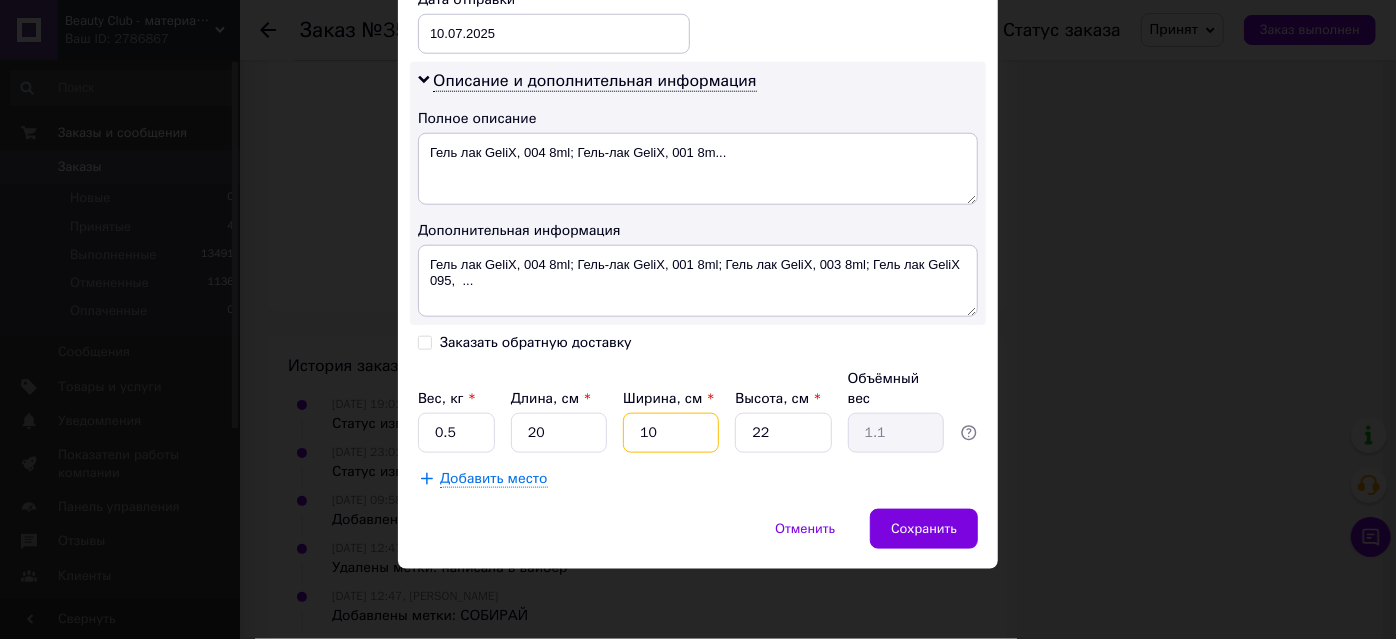 type on "10" 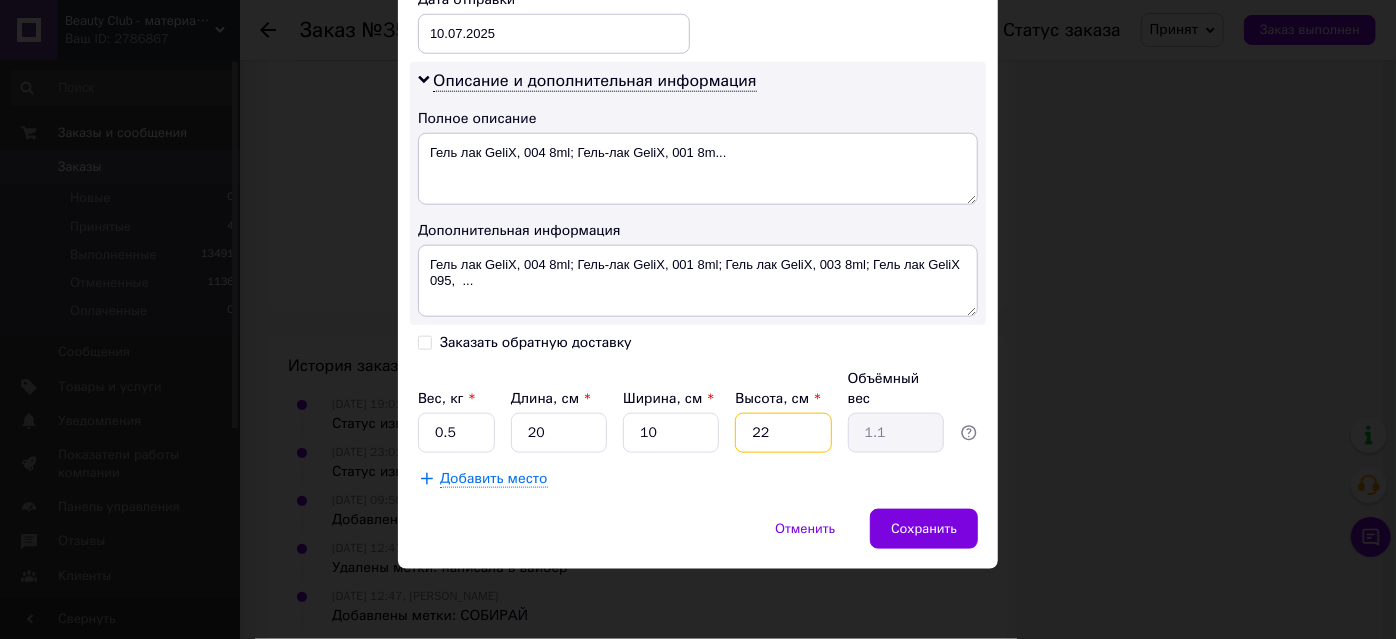 click on "22" at bounding box center [783, 433] 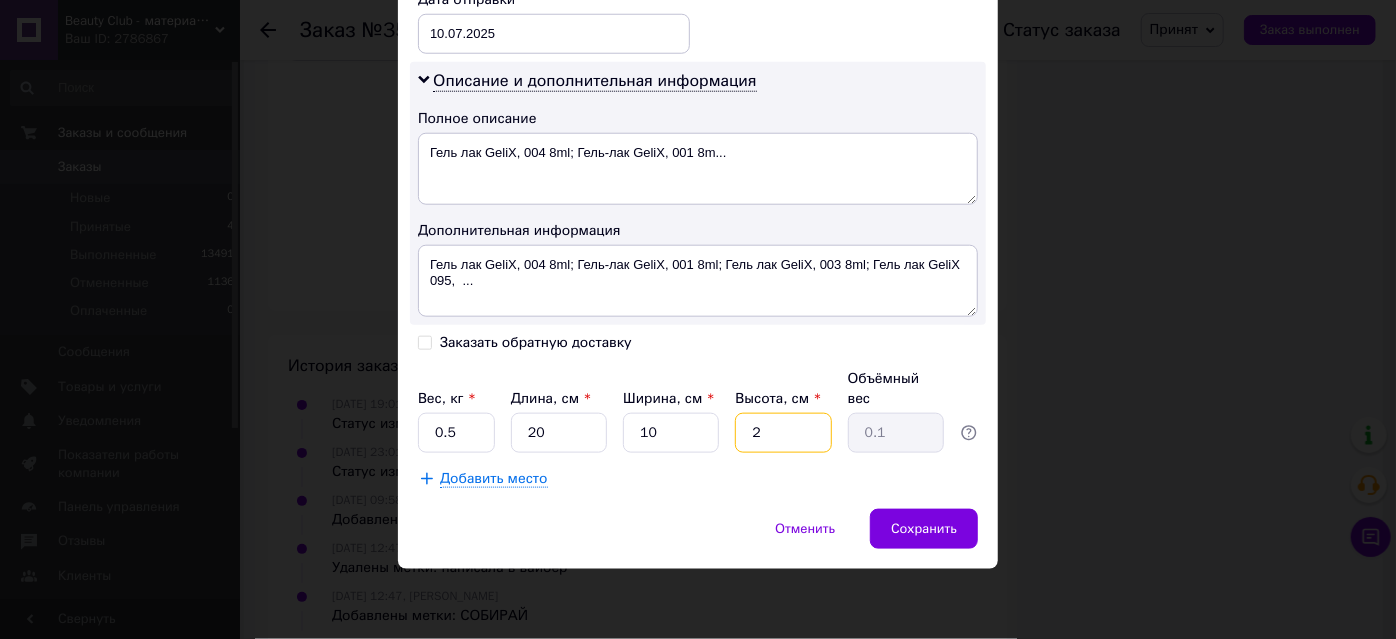 type 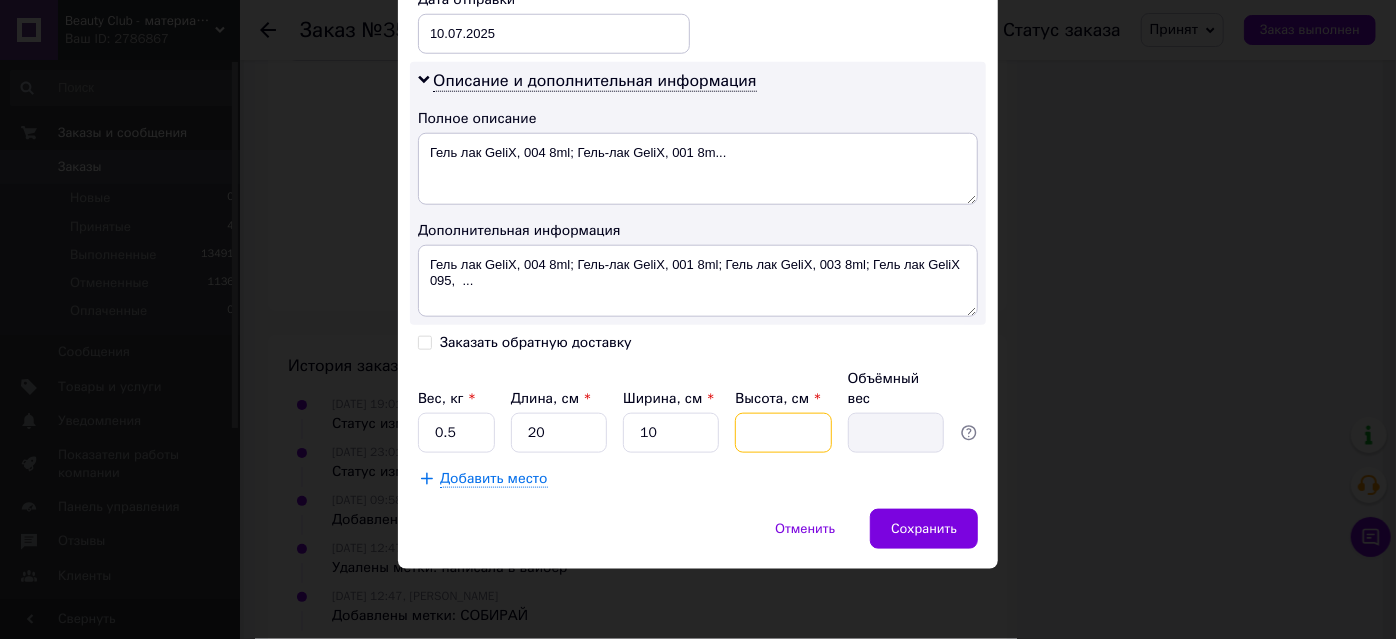 type on "1" 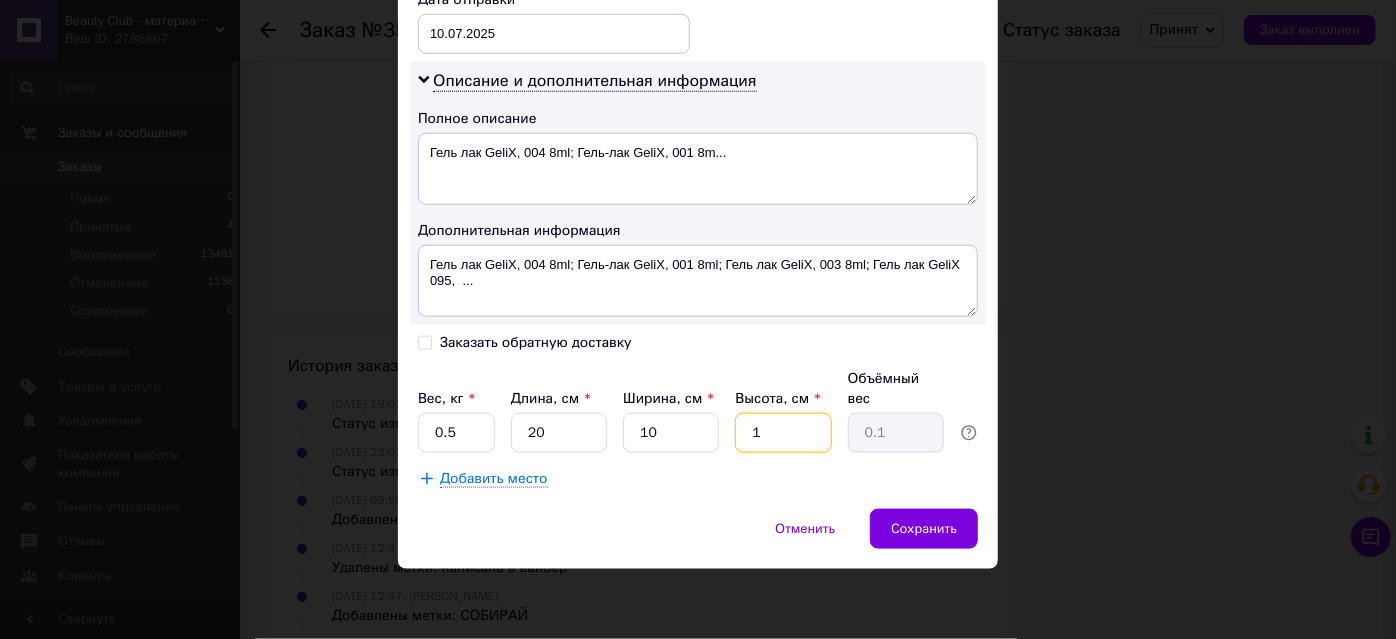 type on "10" 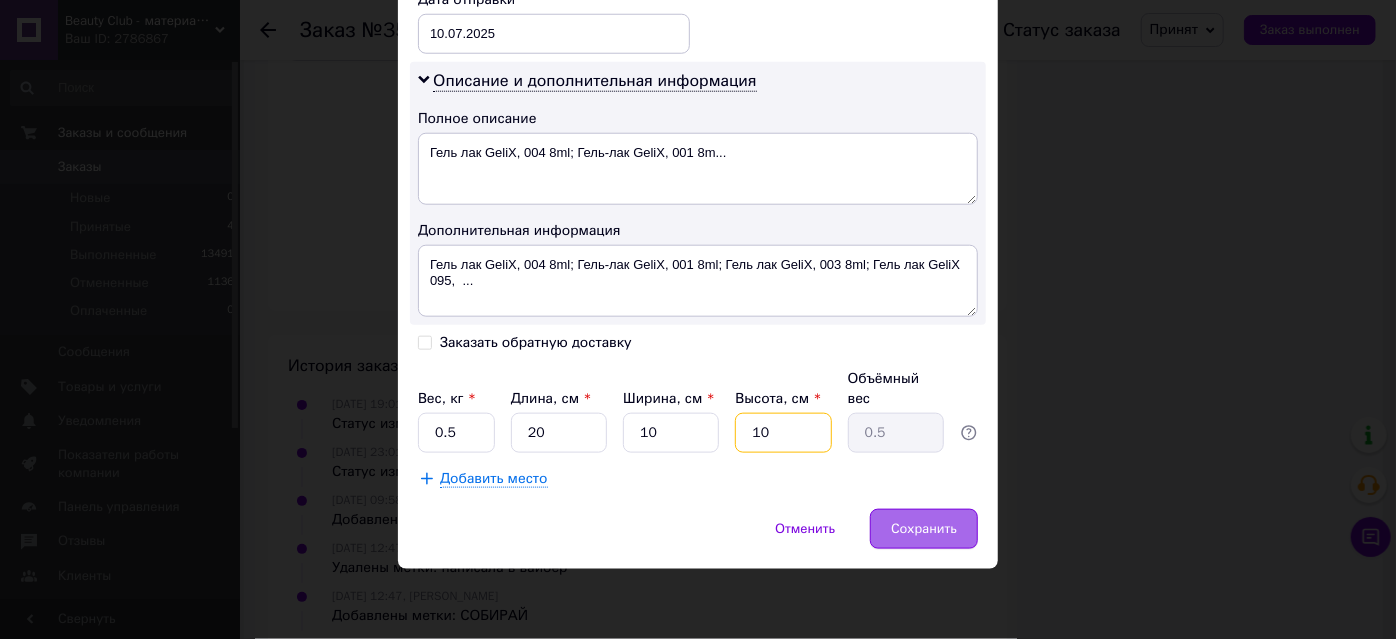 type on "10" 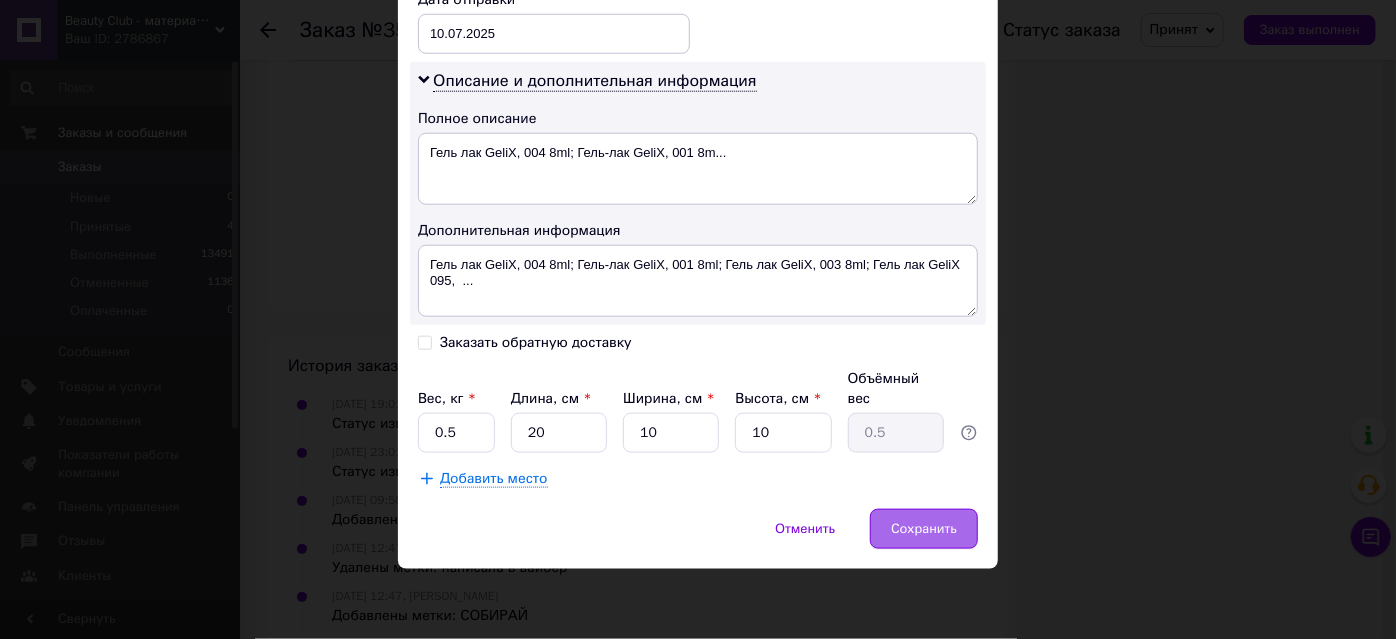 click on "Сохранить" at bounding box center (924, 529) 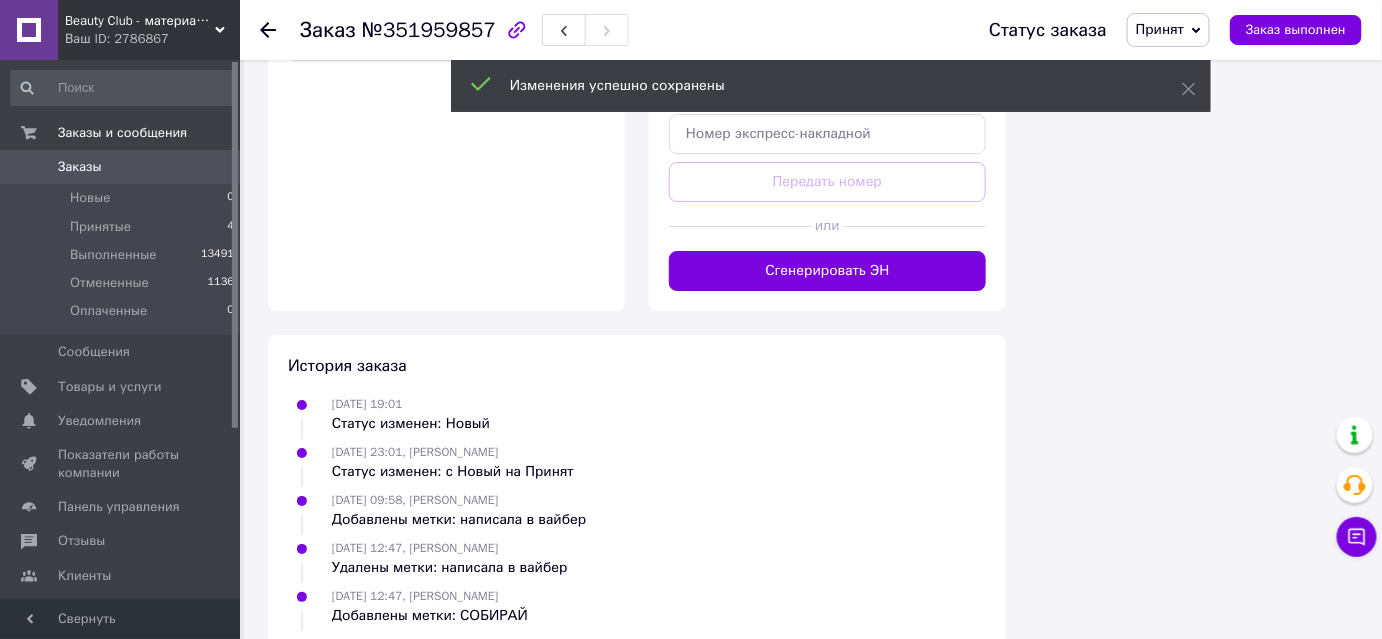 scroll, scrollTop: 48, scrollLeft: 0, axis: vertical 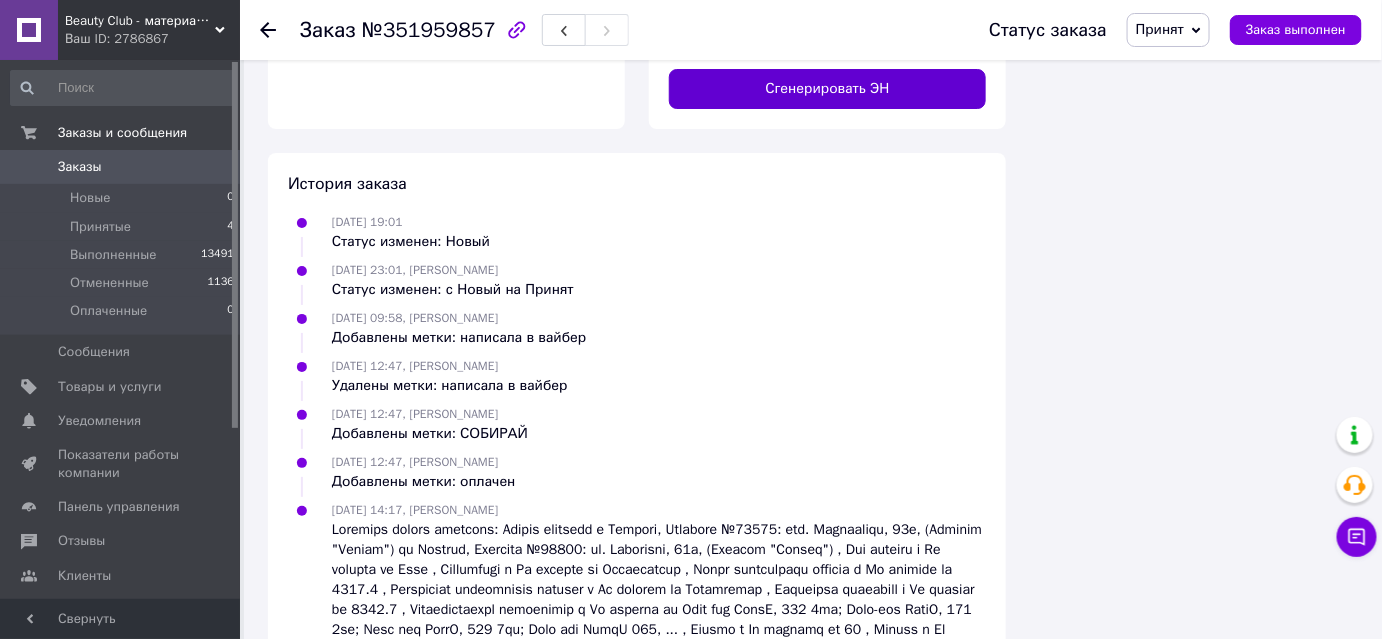 click on "Сгенерировать ЭН" at bounding box center (827, 89) 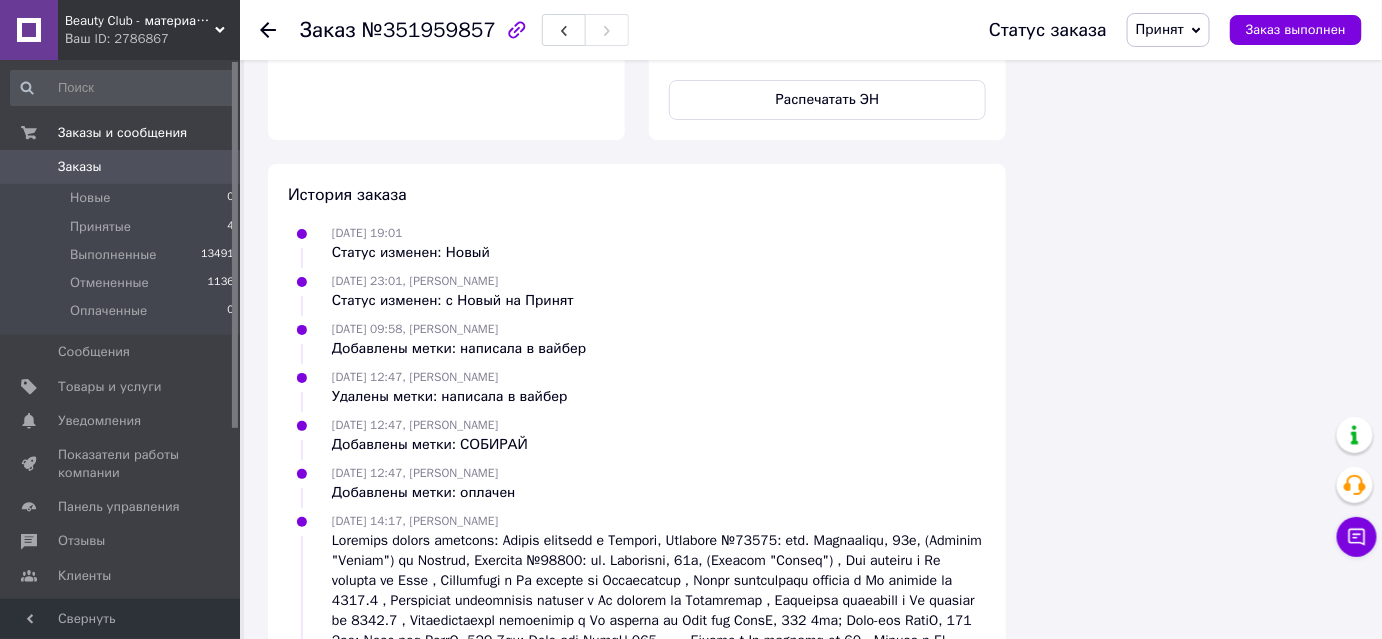 scroll, scrollTop: 106, scrollLeft: 0, axis: vertical 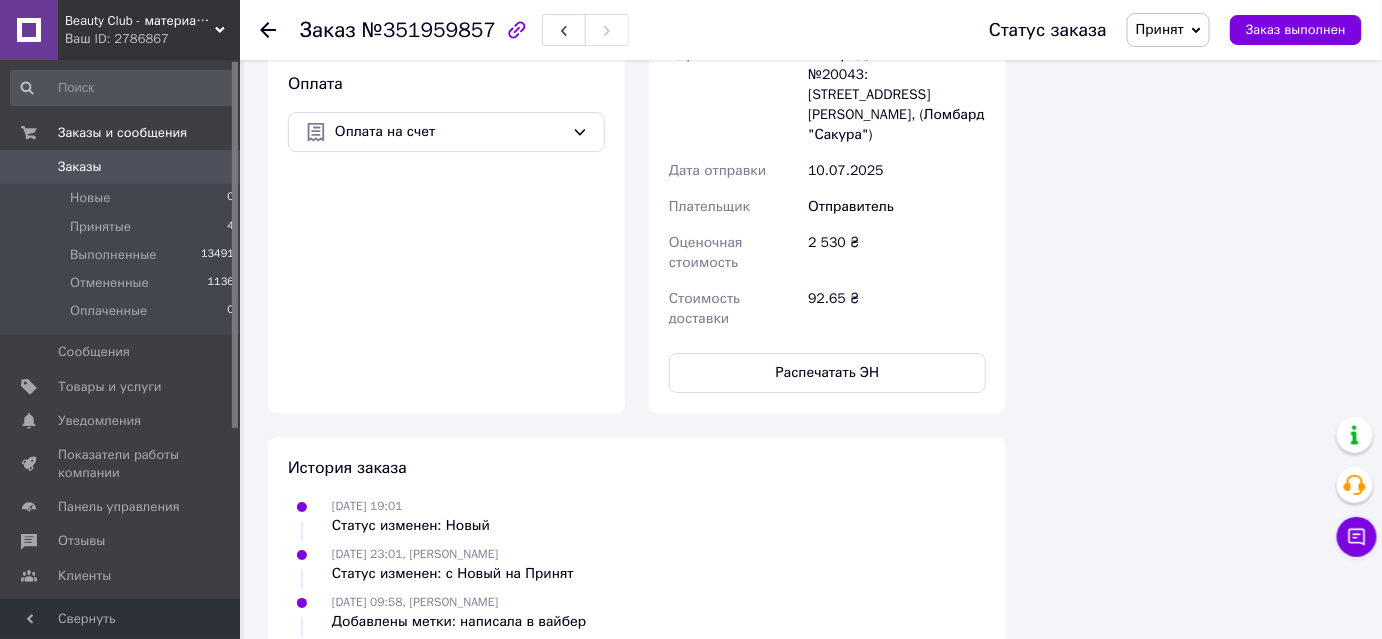 drag, startPoint x: 947, startPoint y: 319, endPoint x: 811, endPoint y: 324, distance: 136.09187 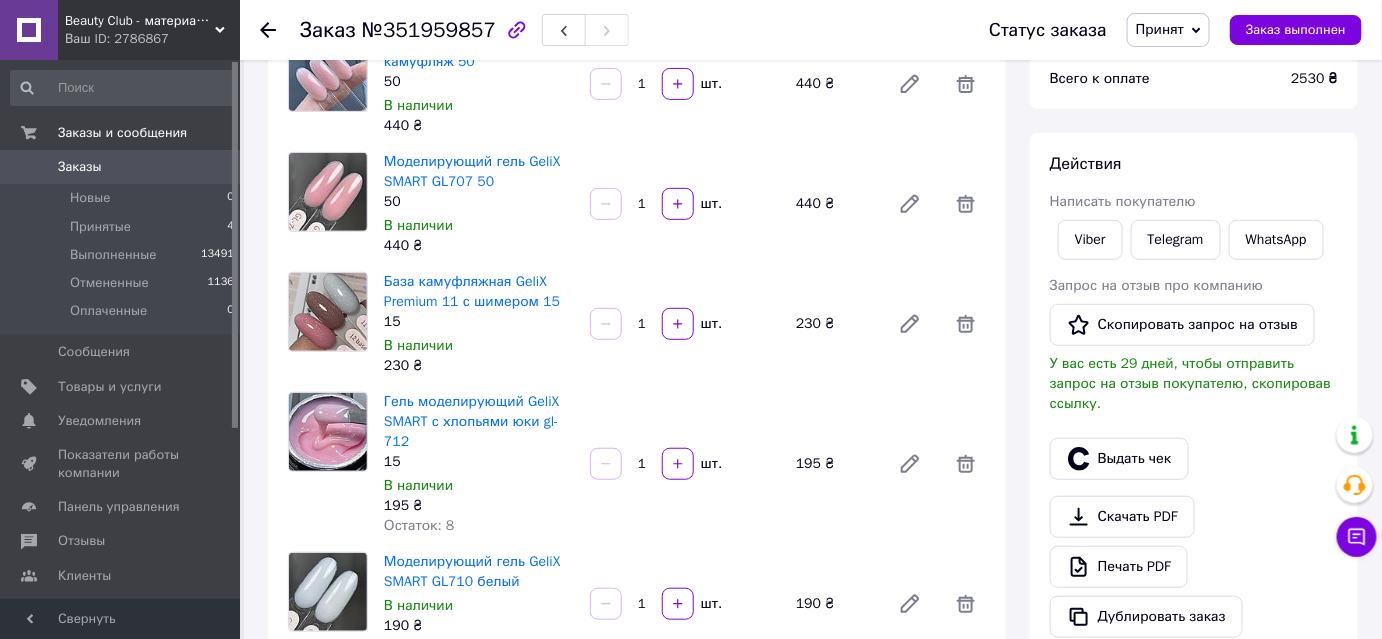 scroll, scrollTop: 90, scrollLeft: 0, axis: vertical 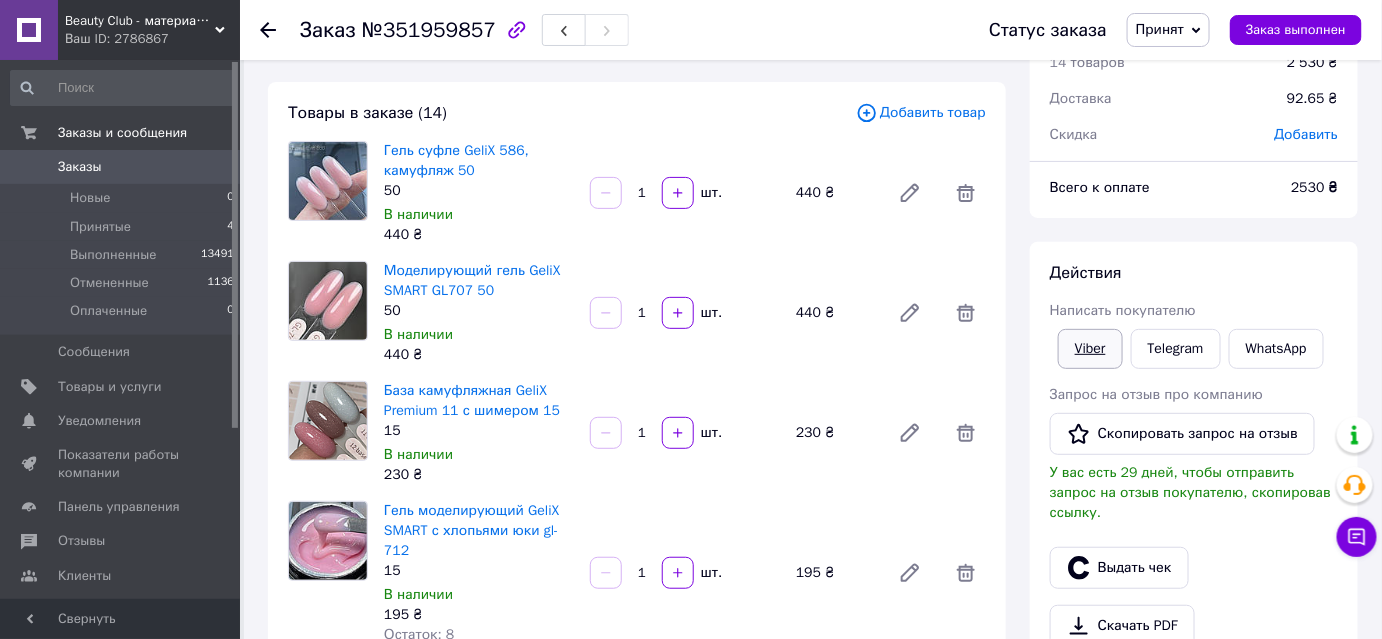 click on "Viber" at bounding box center [1090, 349] 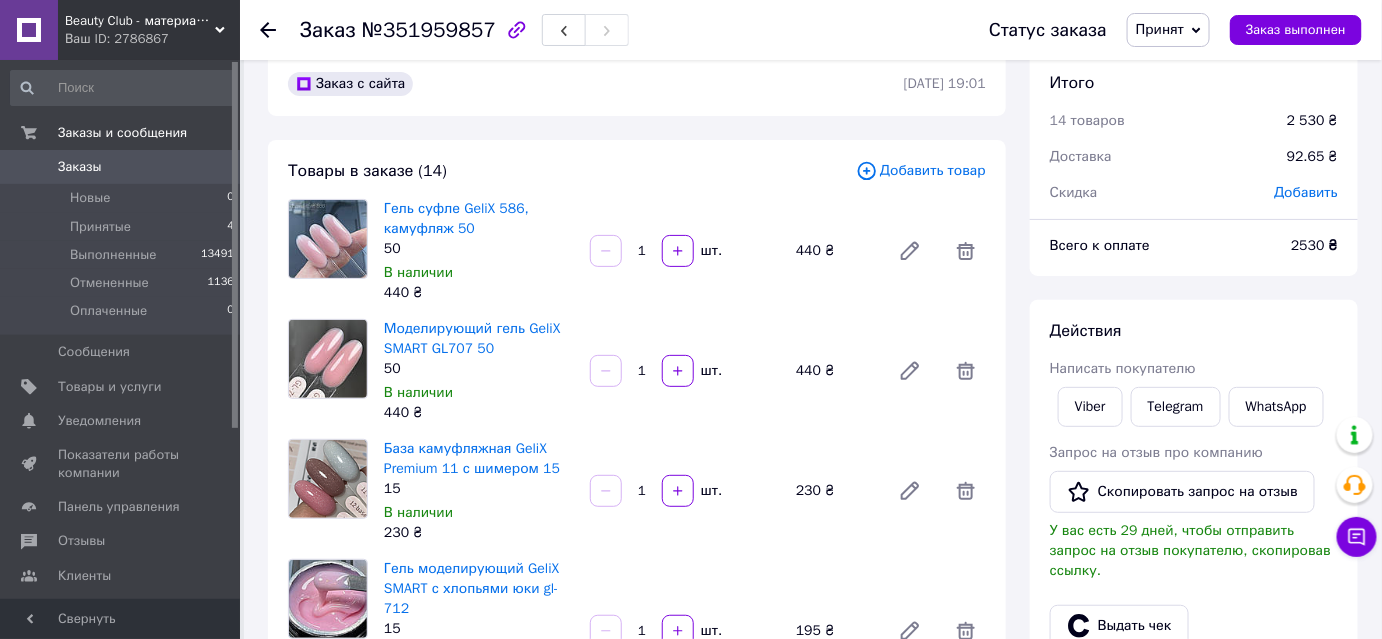 scroll, scrollTop: 0, scrollLeft: 0, axis: both 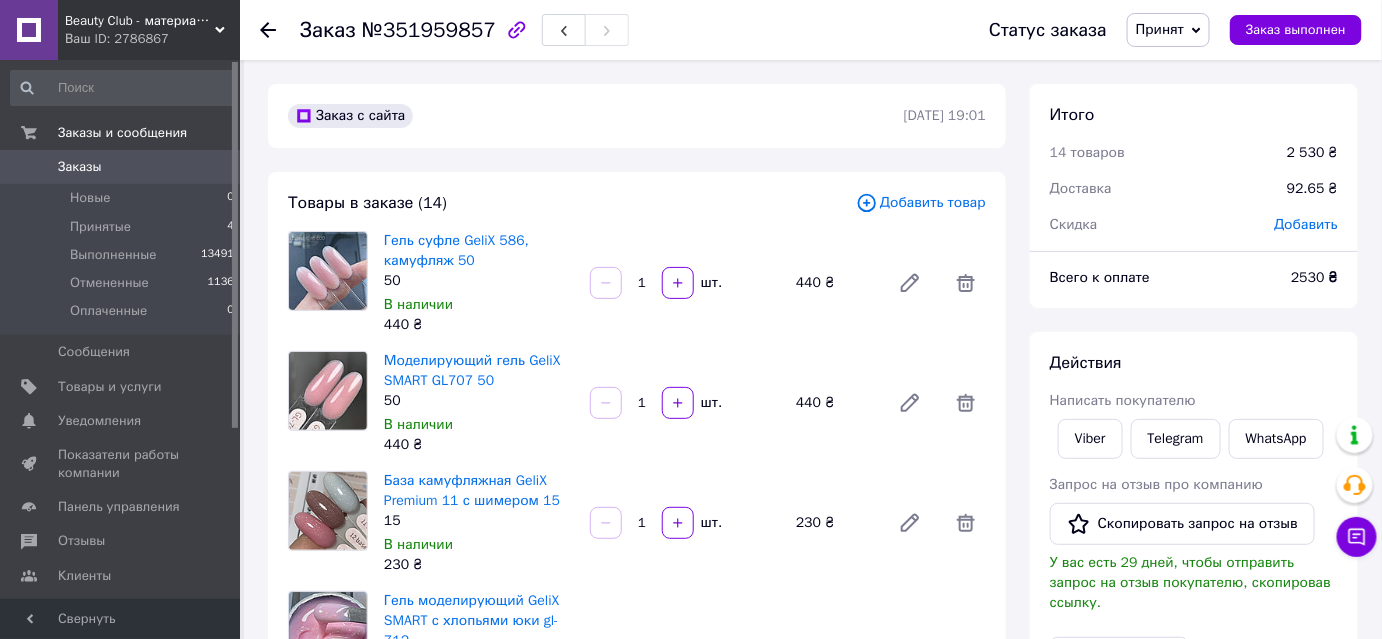 click 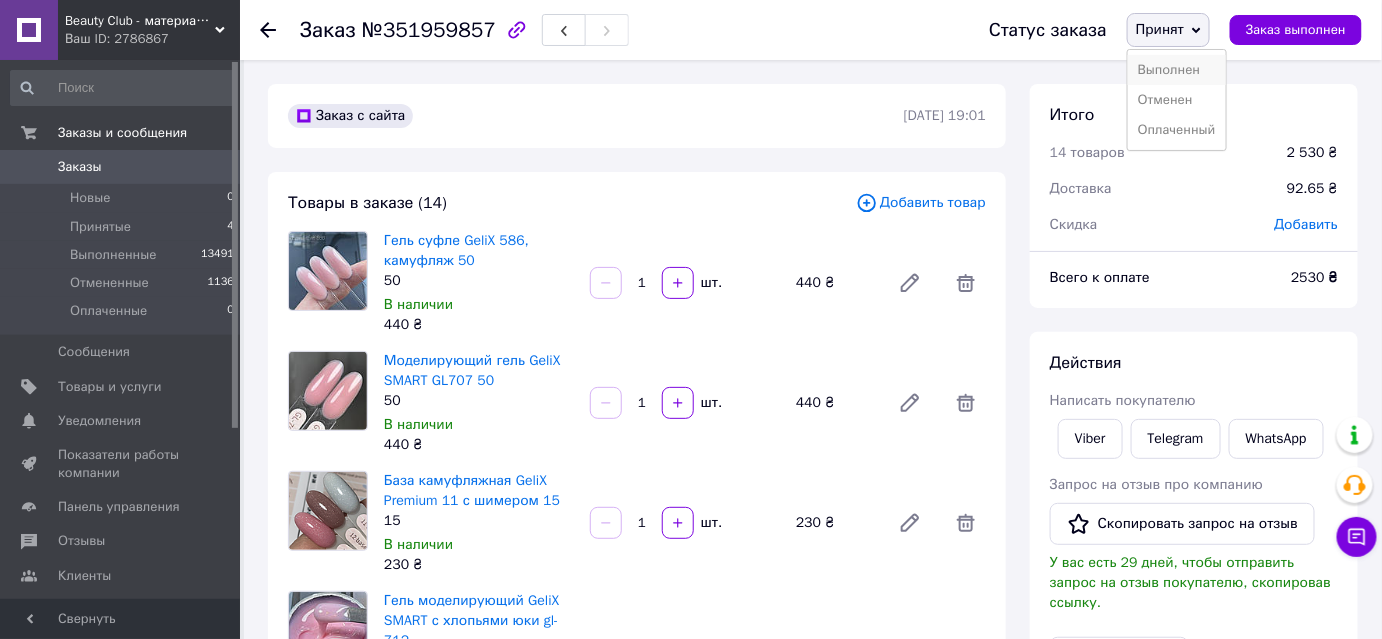 click on "Выполнен" at bounding box center (1177, 70) 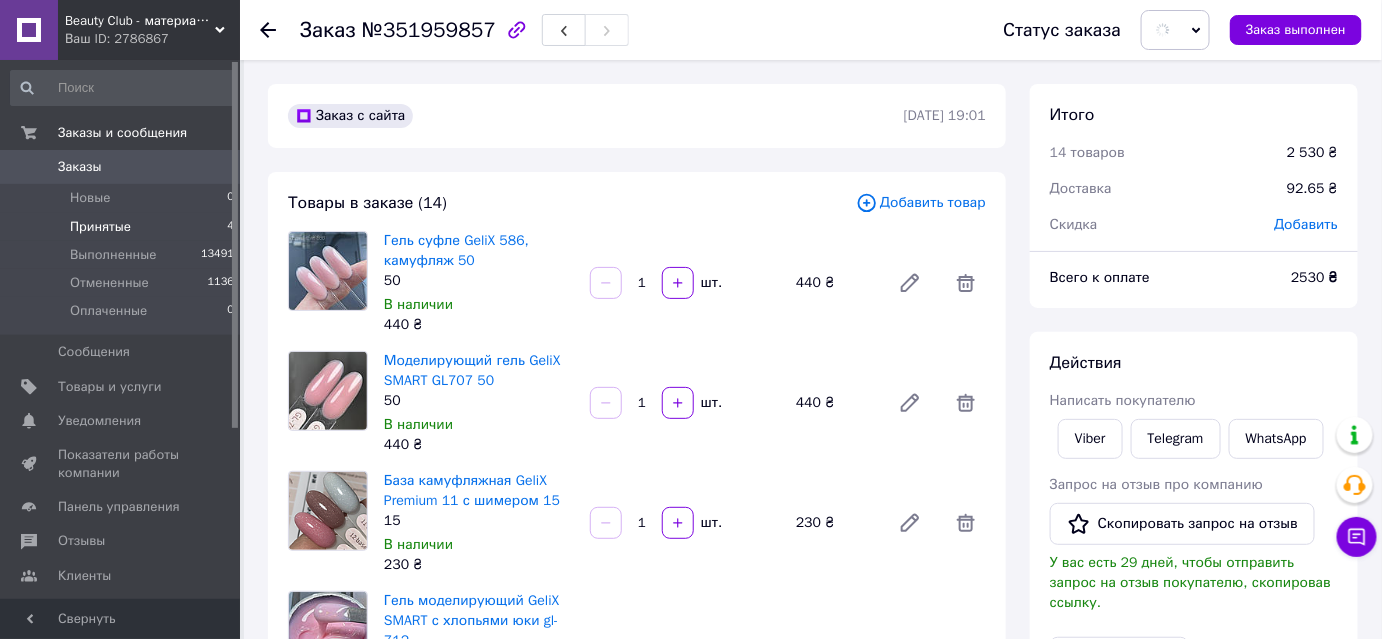 click on "Принятые" at bounding box center [100, 227] 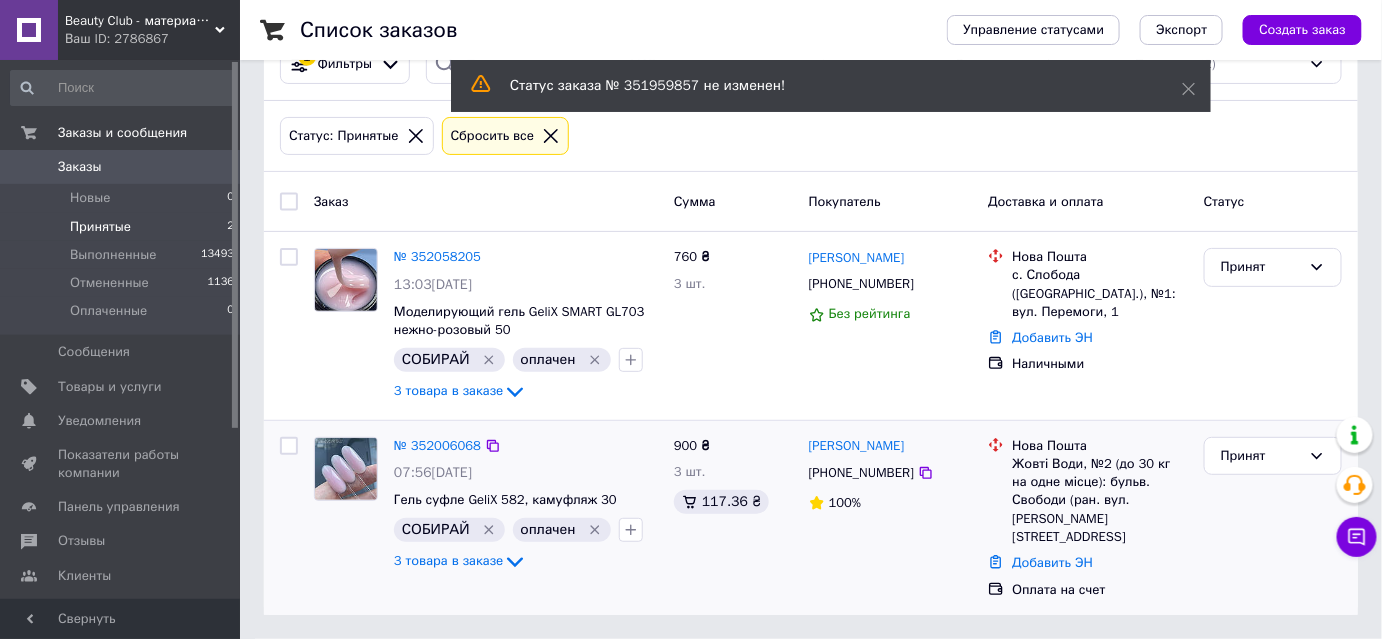 scroll, scrollTop: 109, scrollLeft: 0, axis: vertical 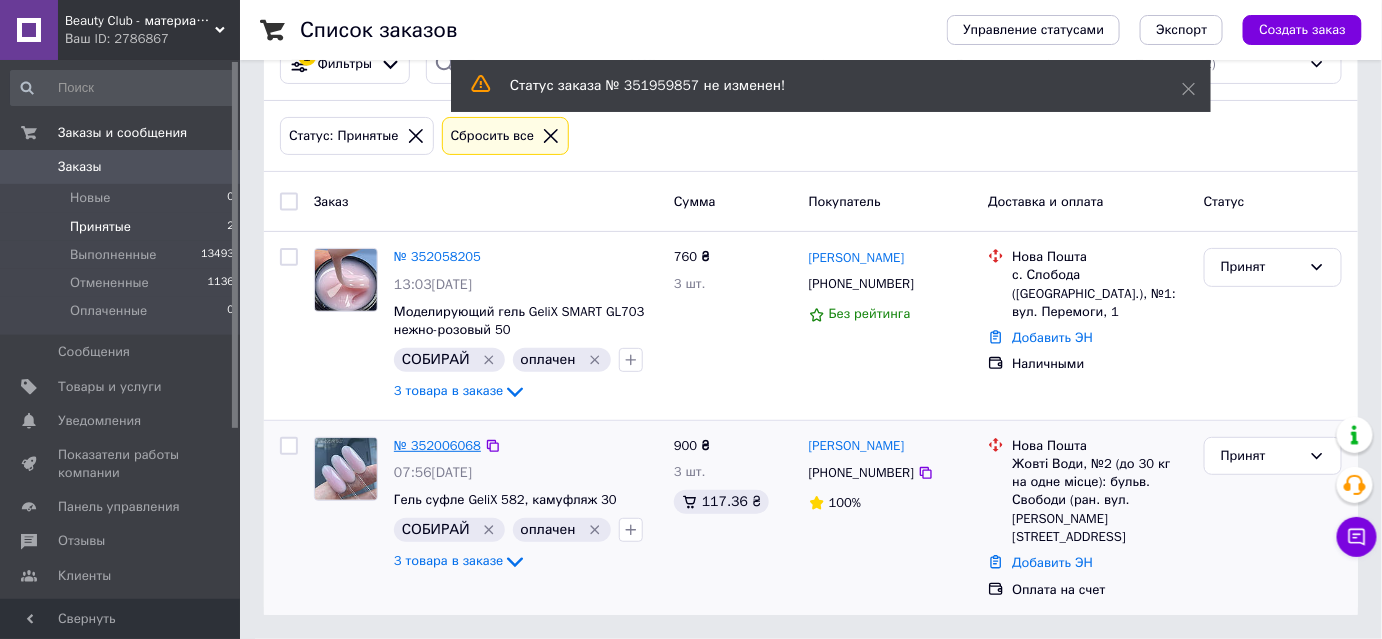 click on "№ 352006068" at bounding box center [437, 445] 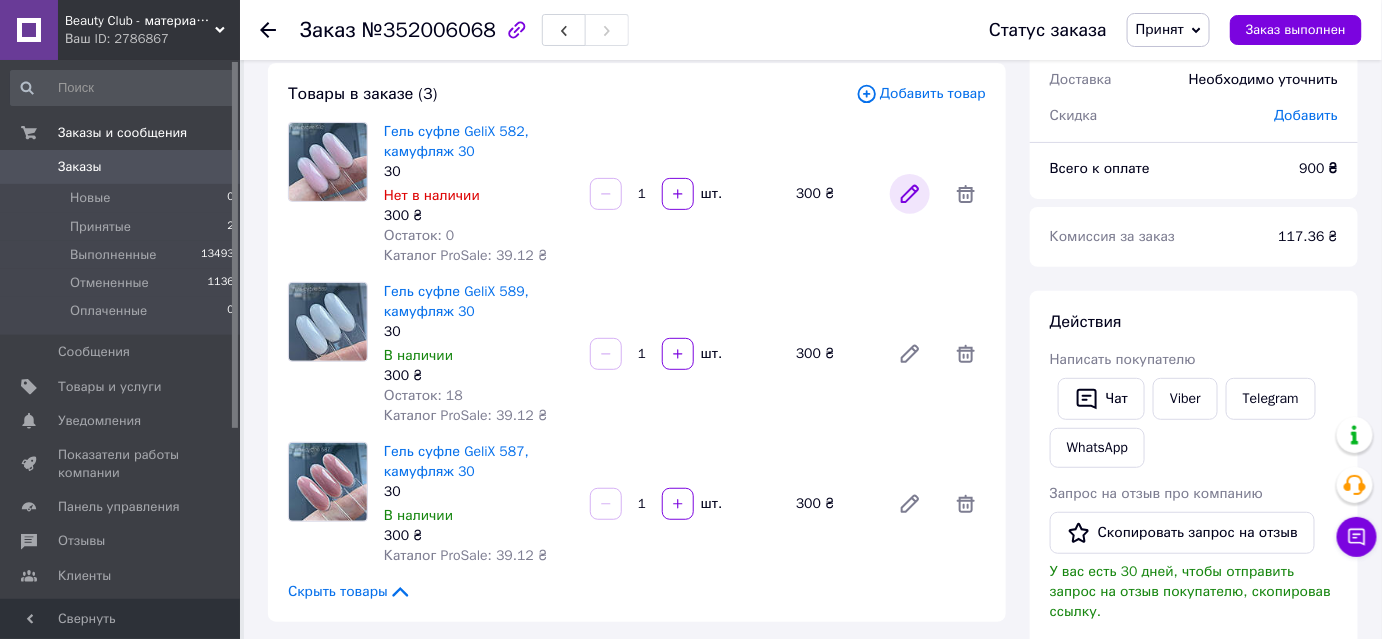 click 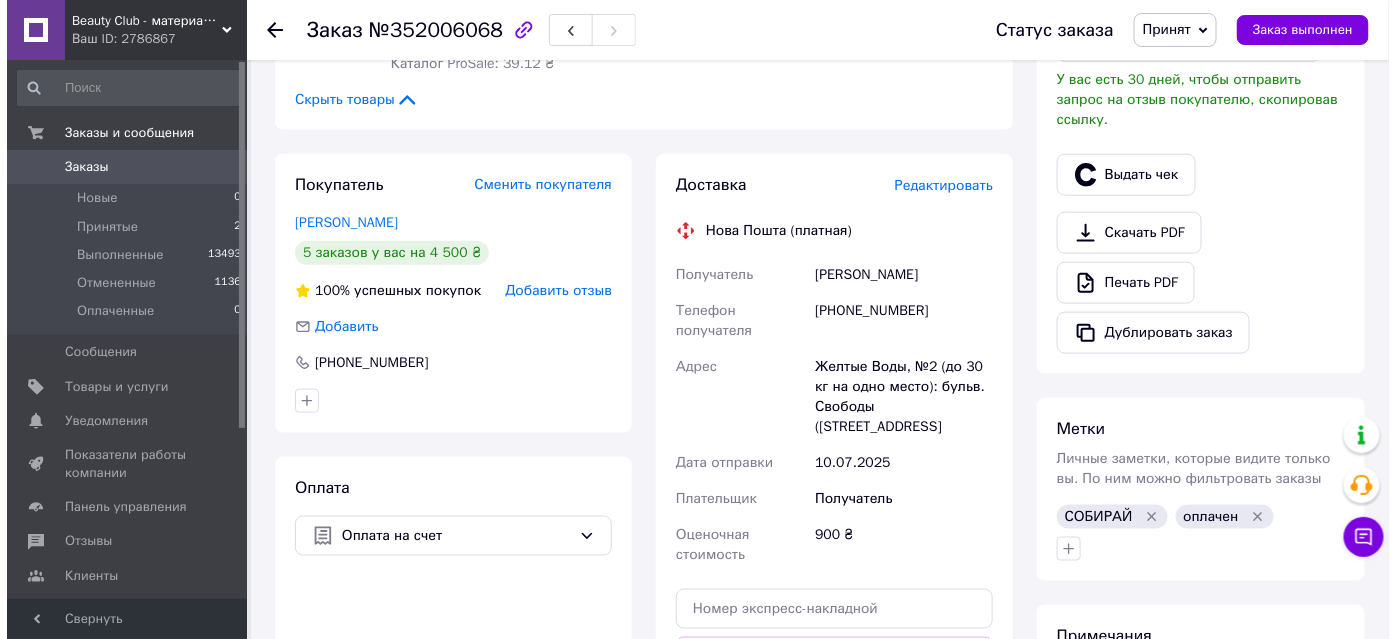 scroll, scrollTop: 745, scrollLeft: 0, axis: vertical 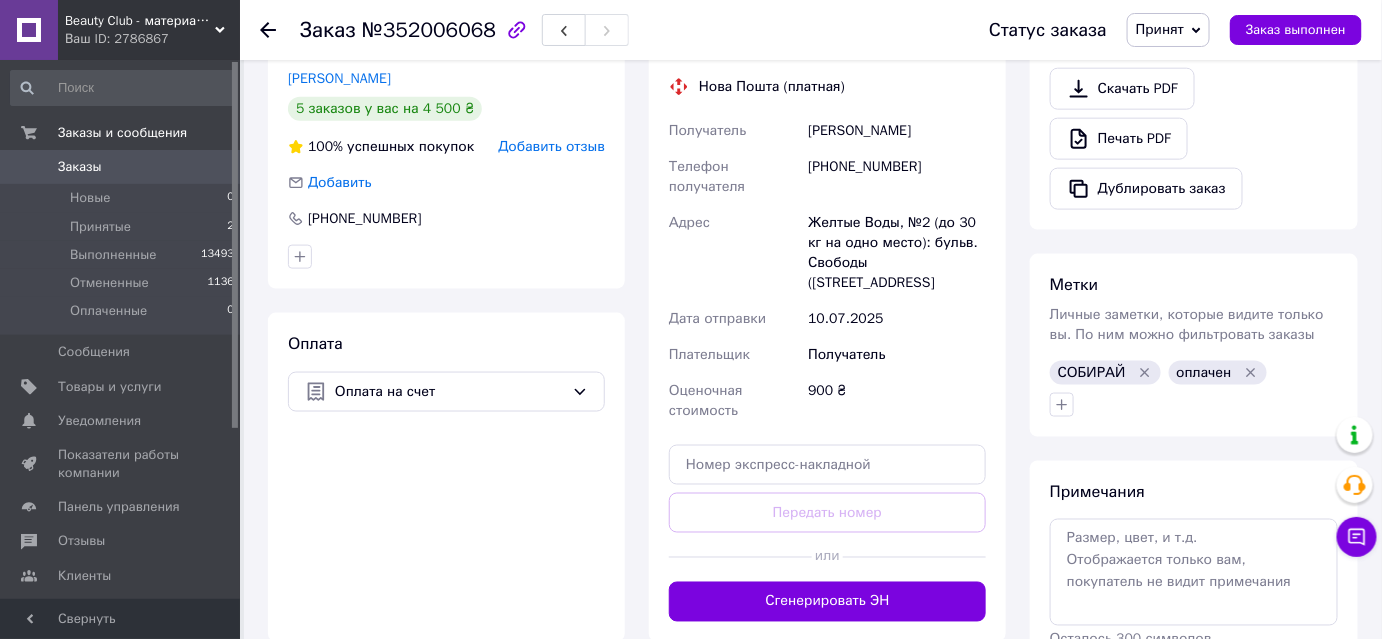 click on "Редактировать" at bounding box center (937, 41) 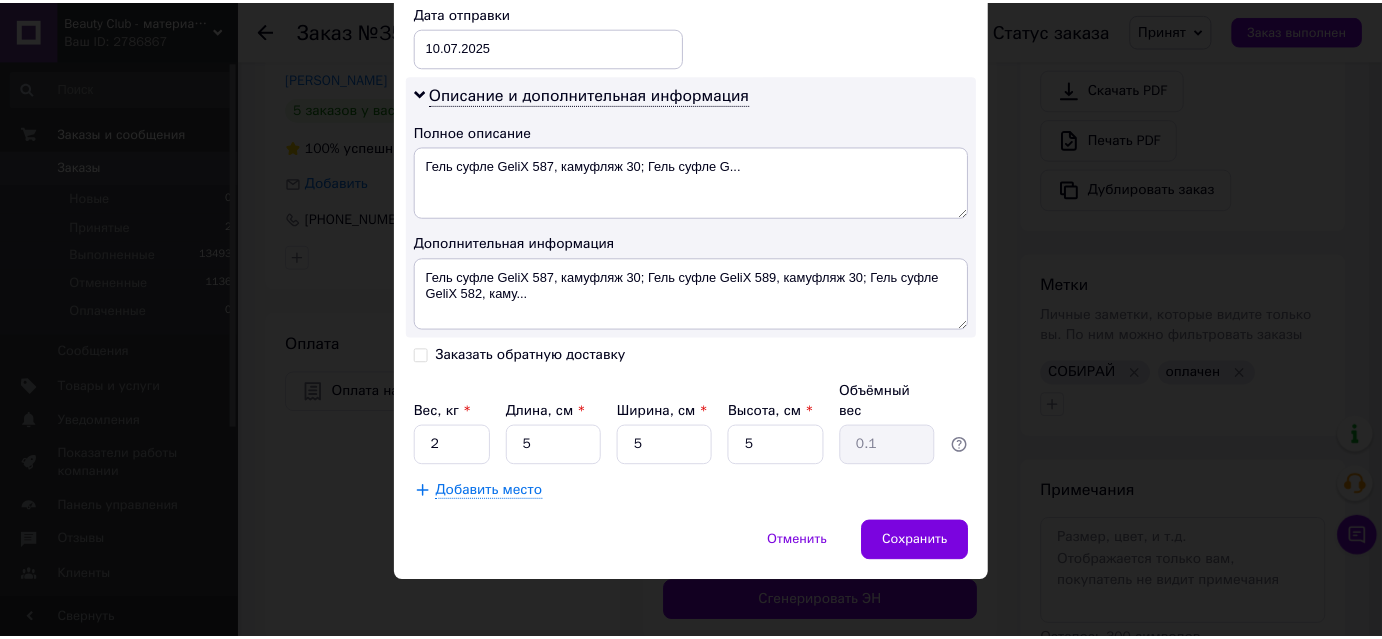 scroll, scrollTop: 1090, scrollLeft: 0, axis: vertical 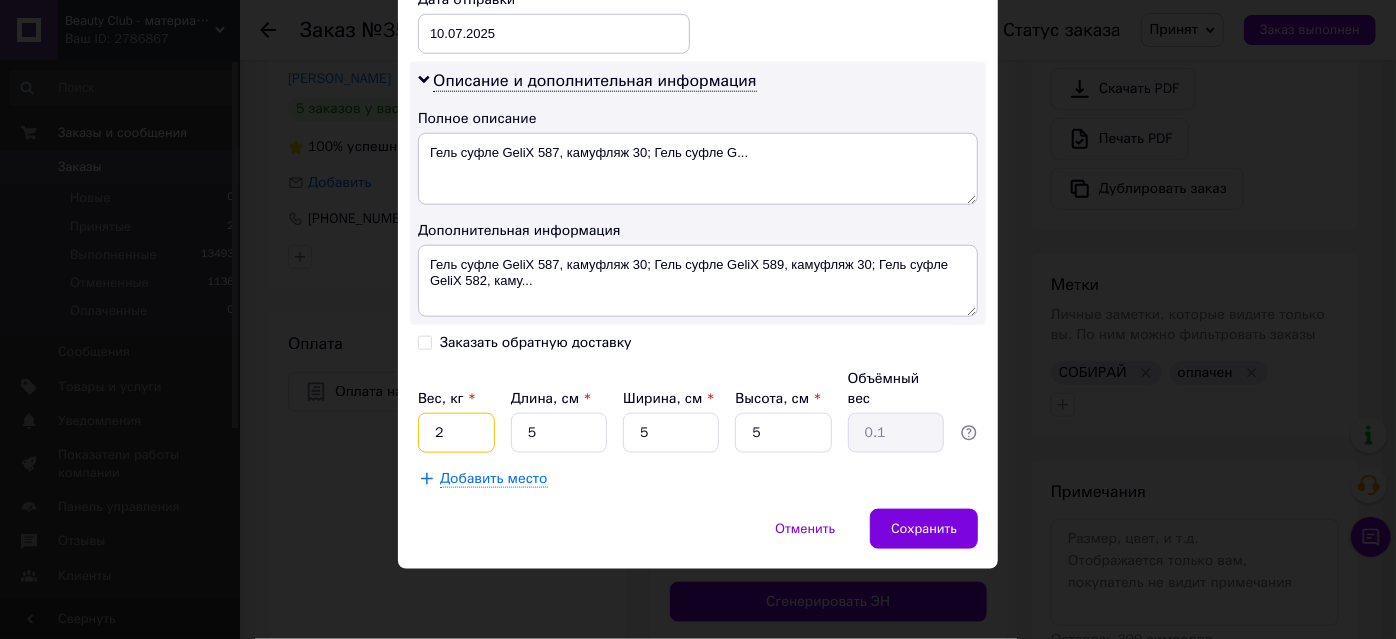 click on "2" at bounding box center (456, 433) 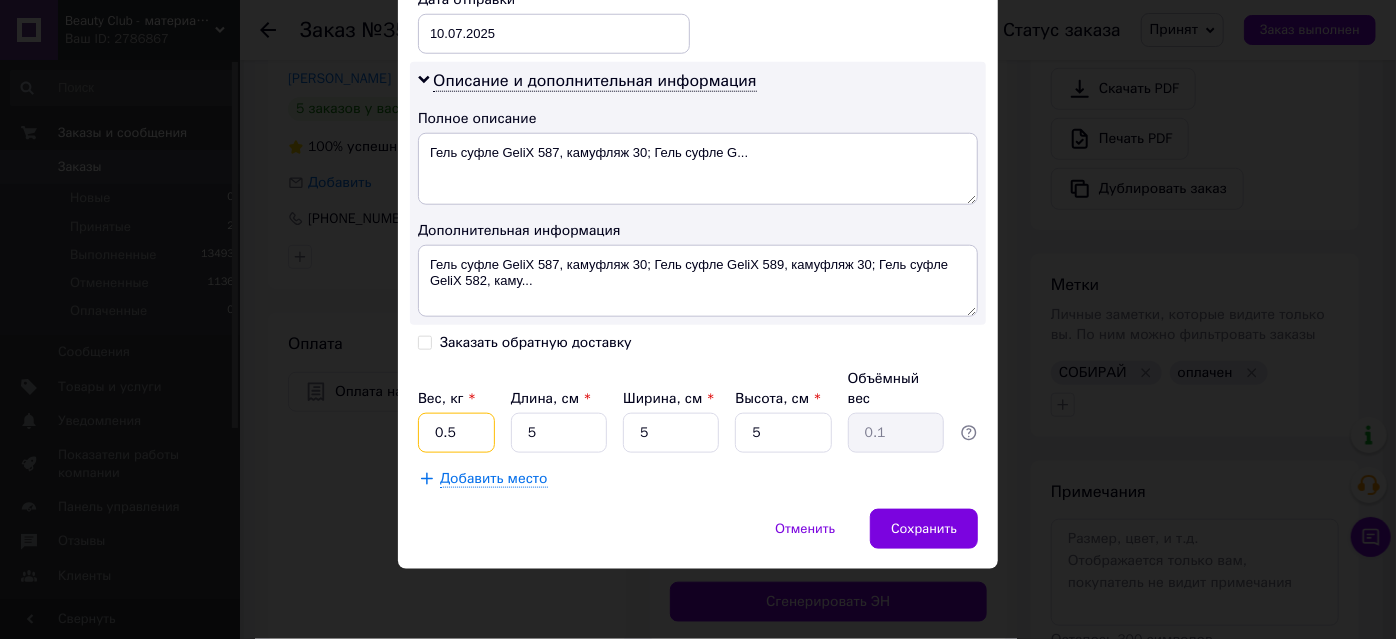 type on "0.5" 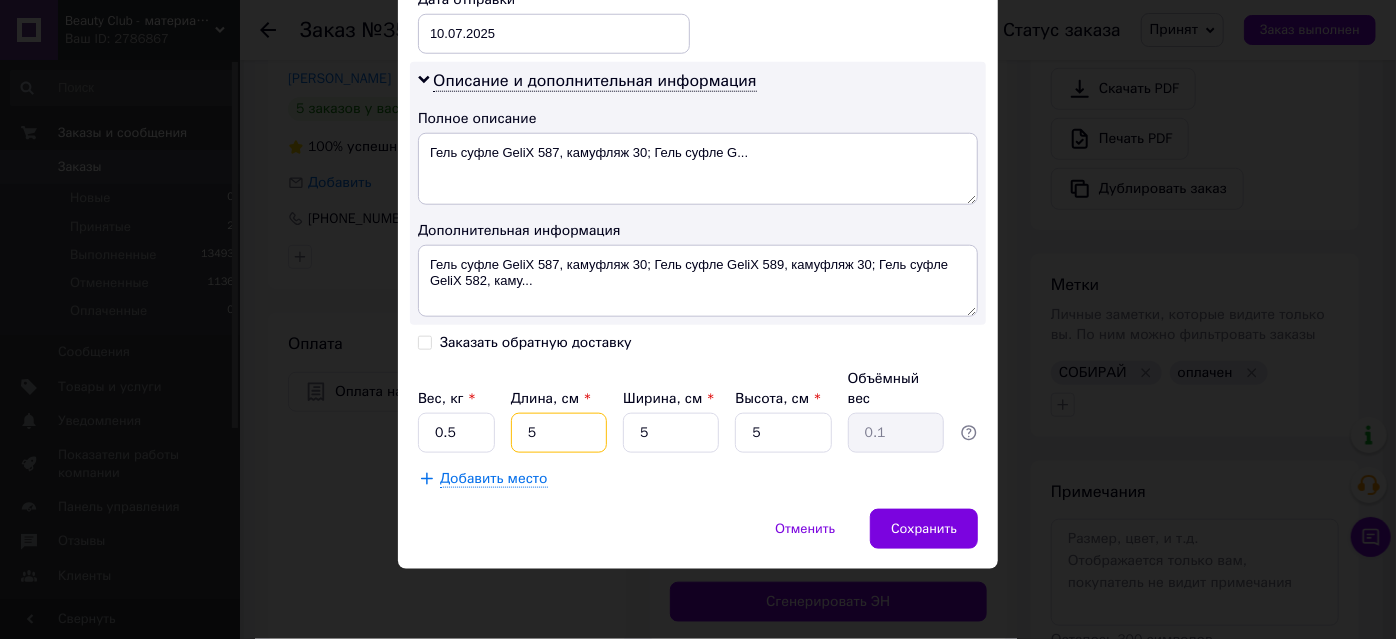 click on "5" at bounding box center (559, 433) 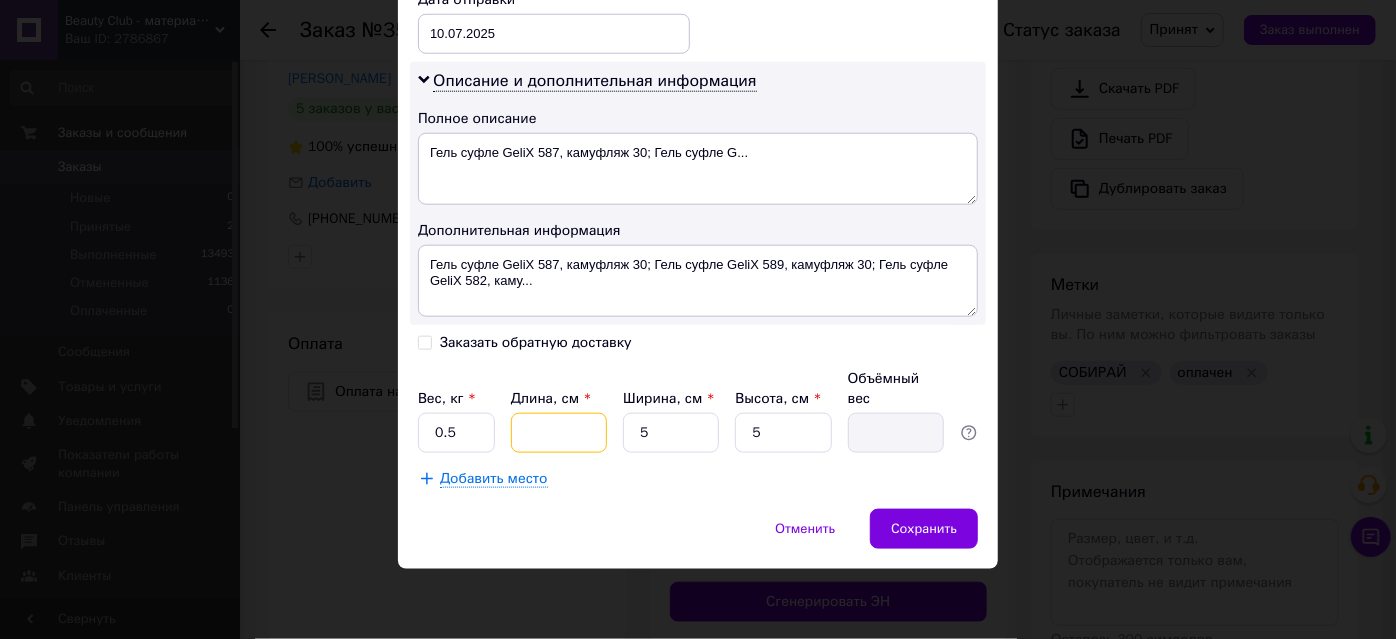 type on "2" 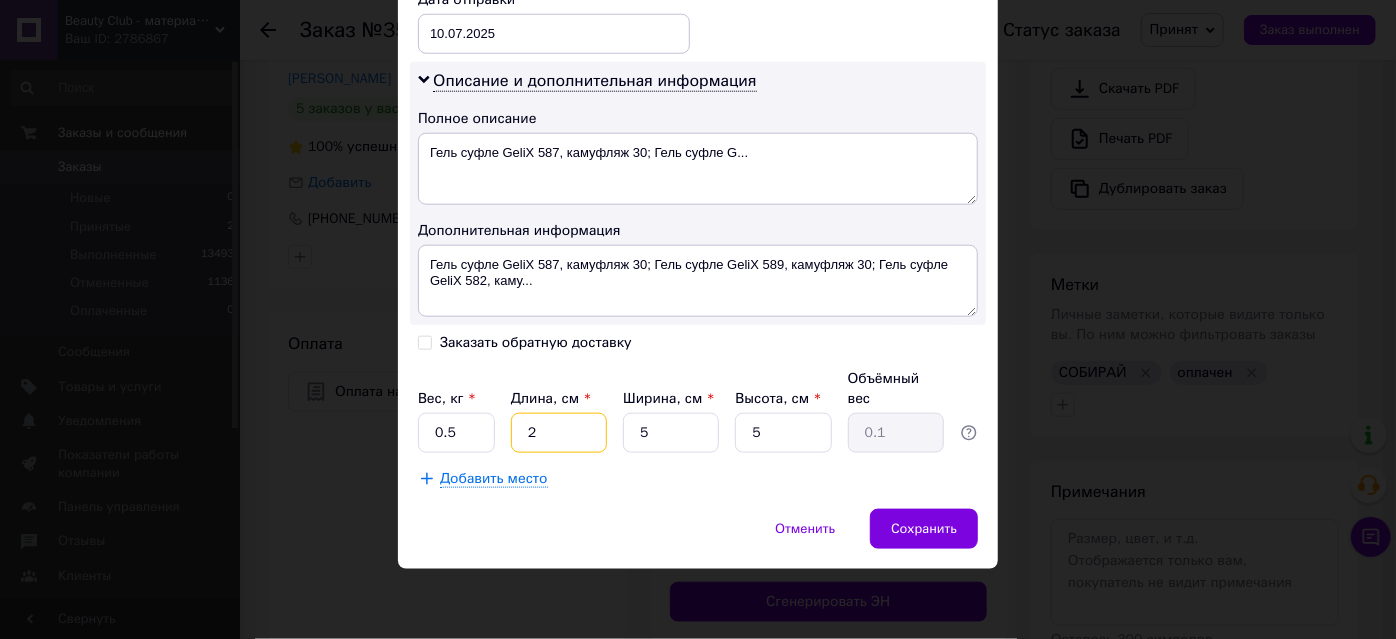 type on "20" 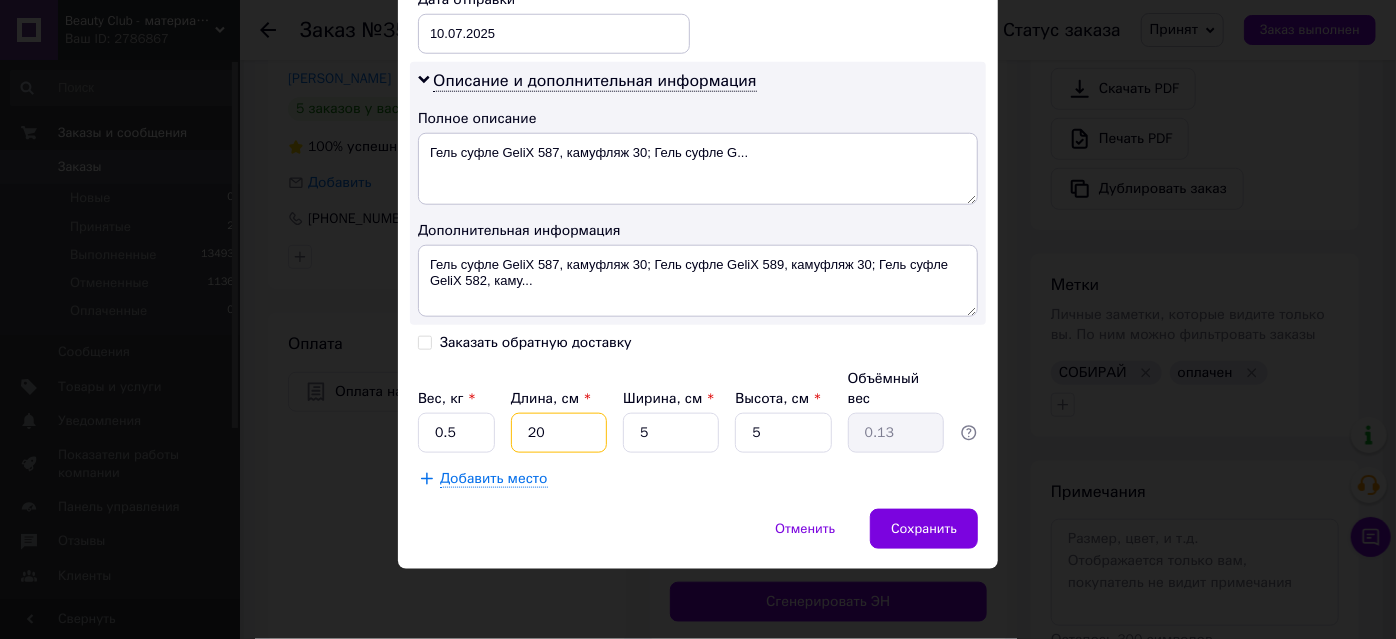 type on "20" 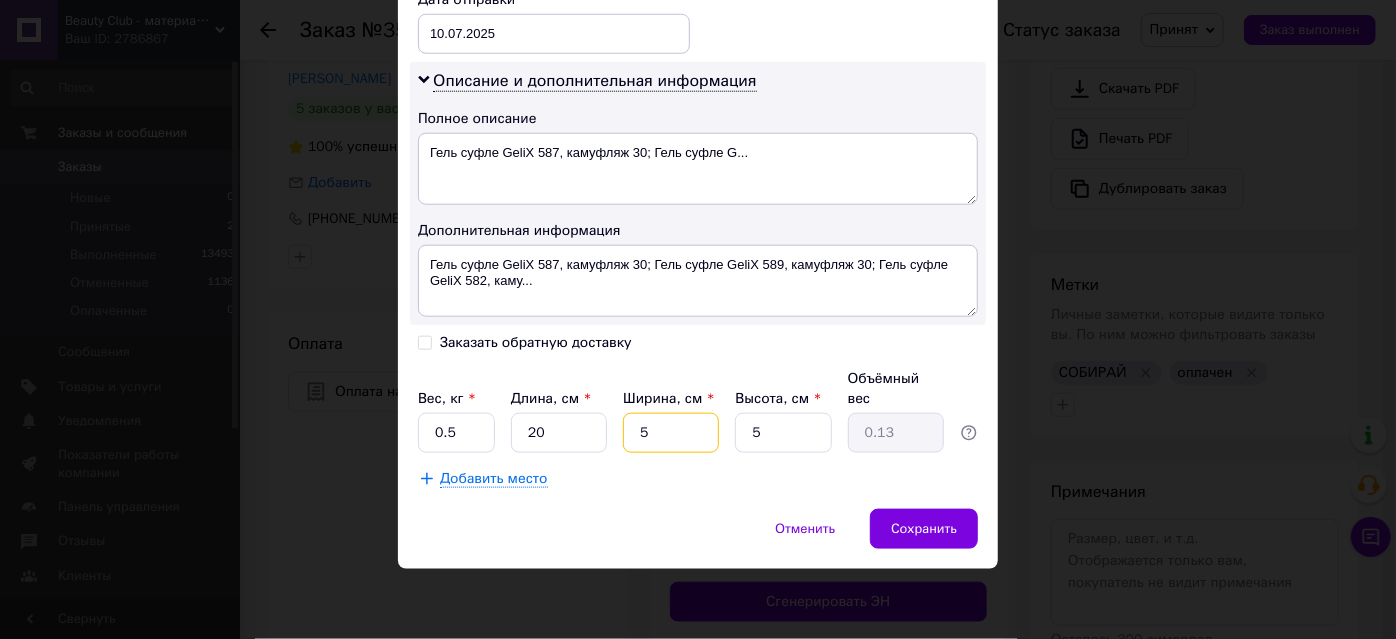 click on "5" at bounding box center (671, 433) 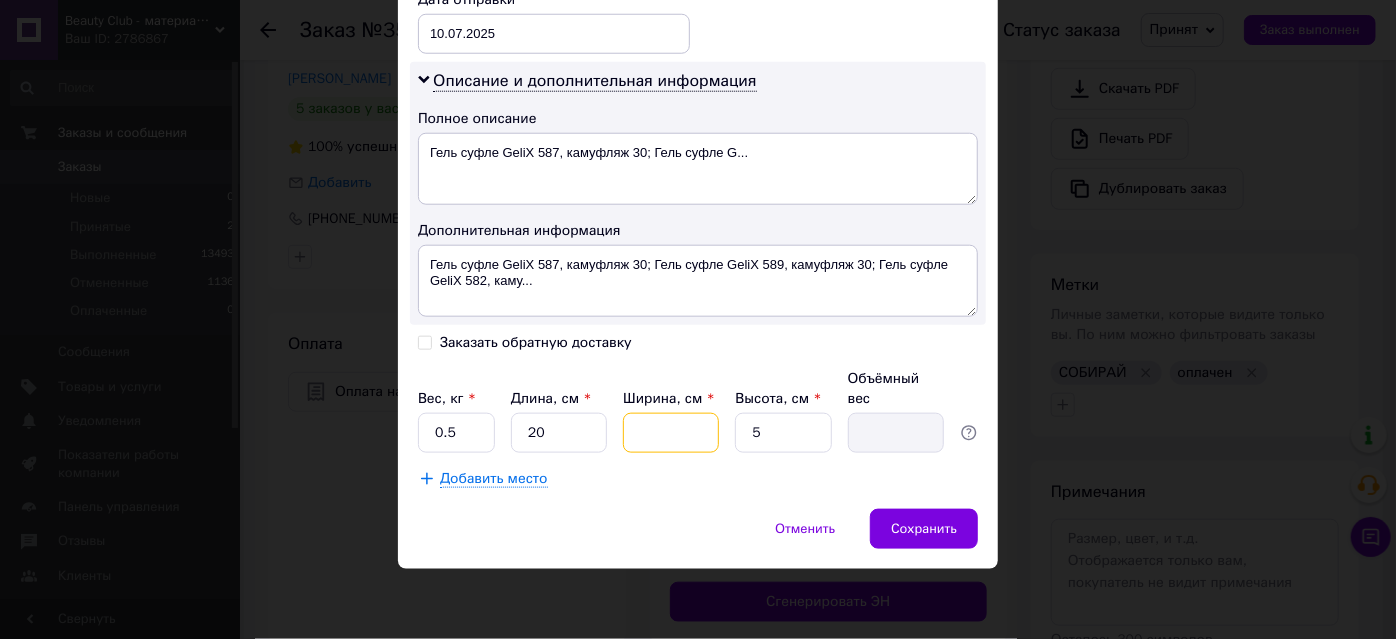 type on "1" 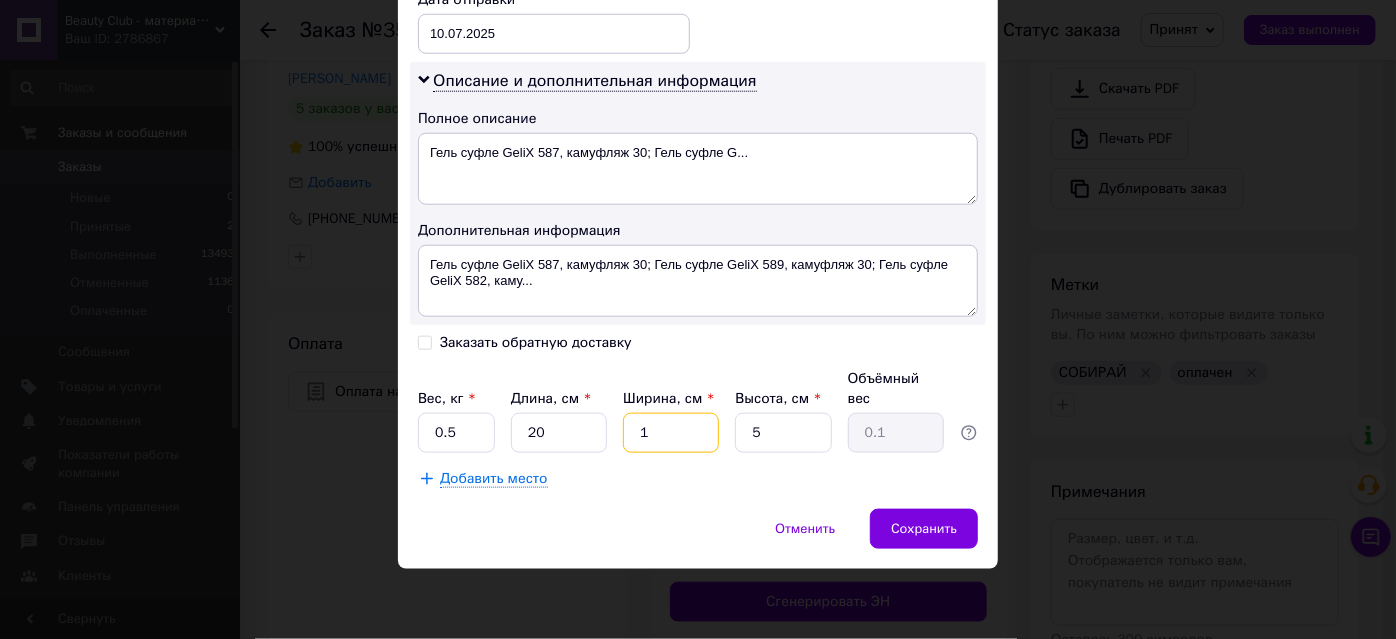 type on "10" 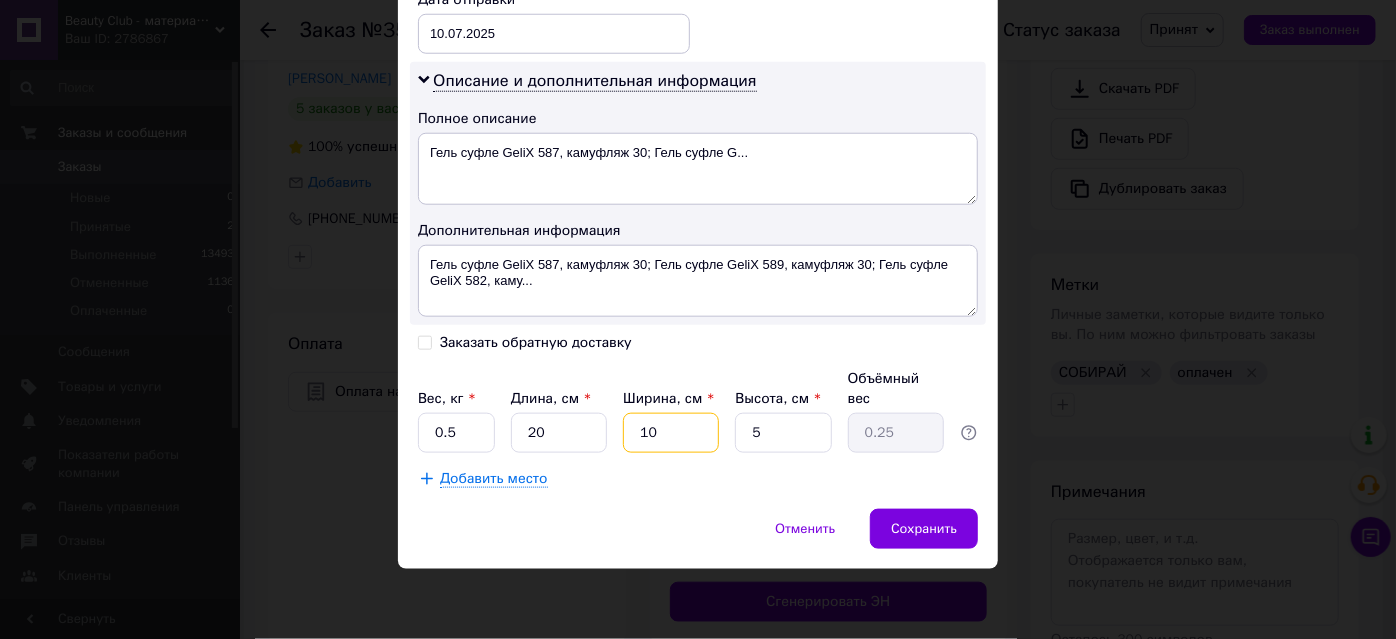 type on "10" 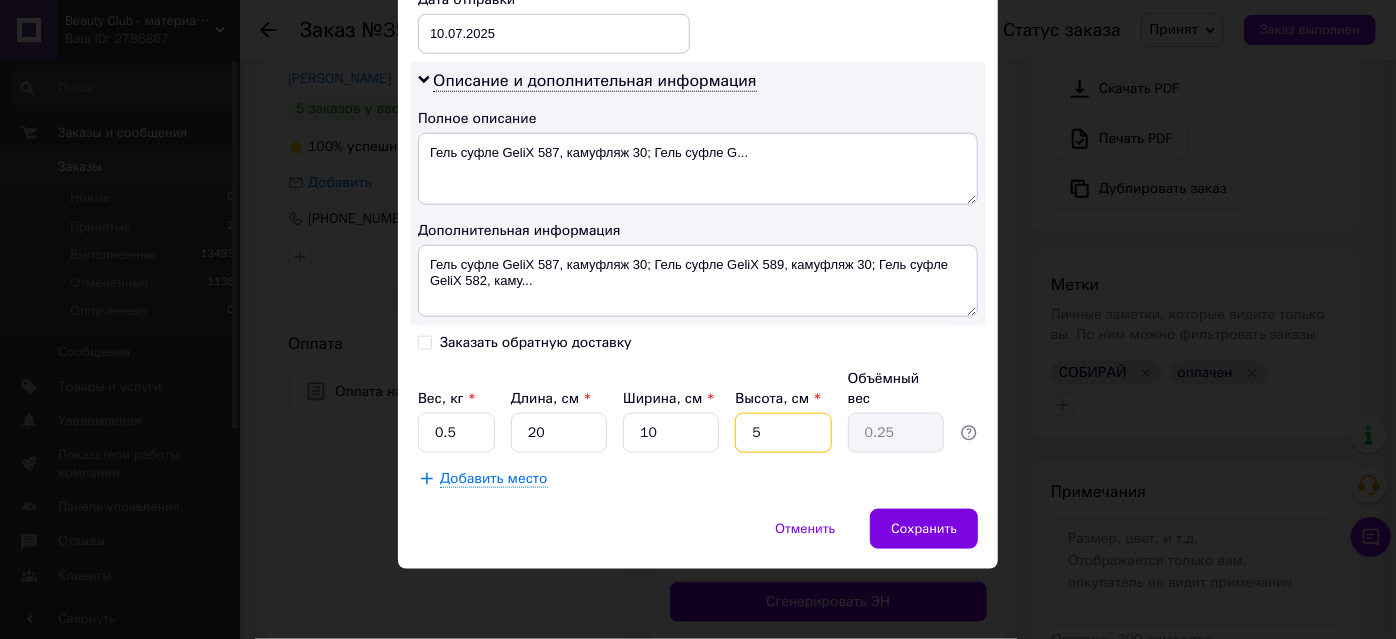 click on "5" at bounding box center [783, 433] 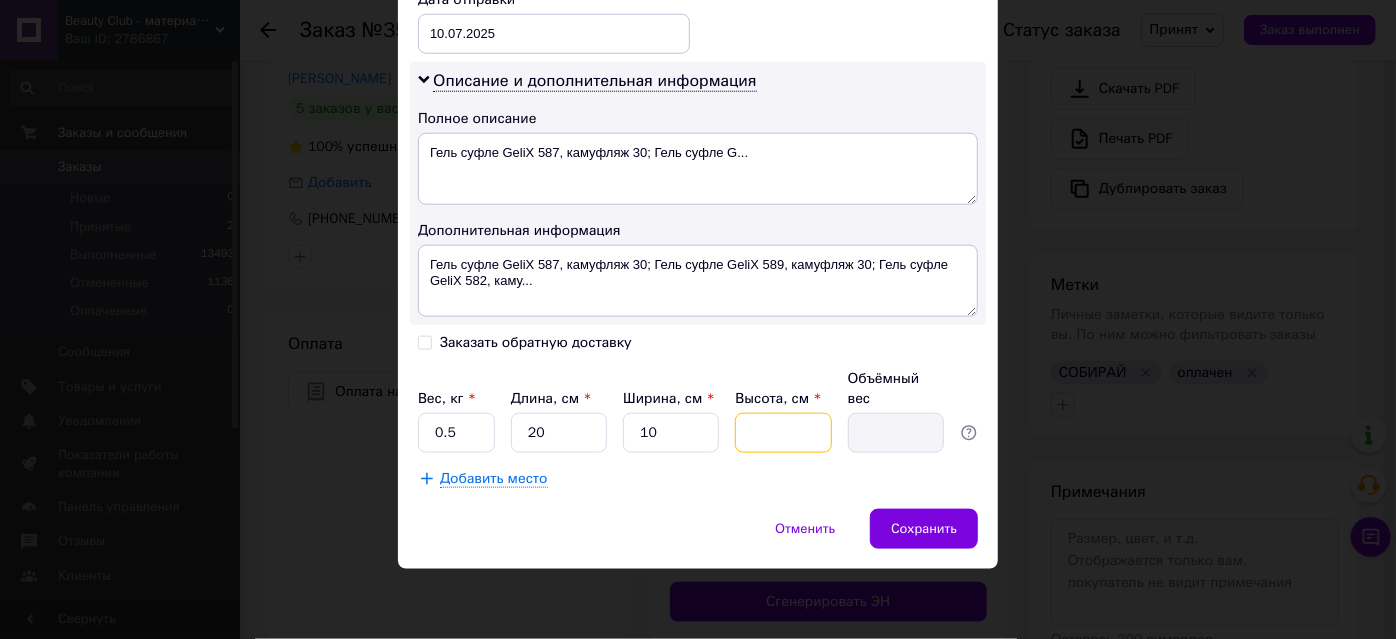type on "1" 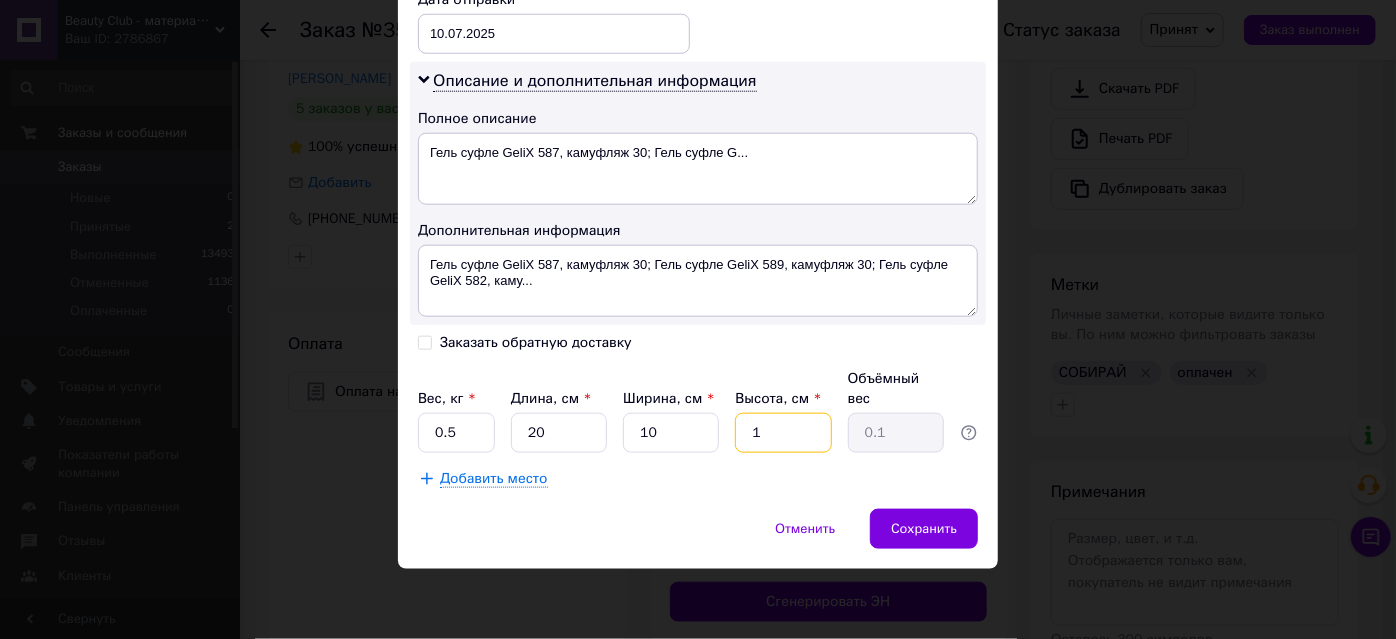 type on "10" 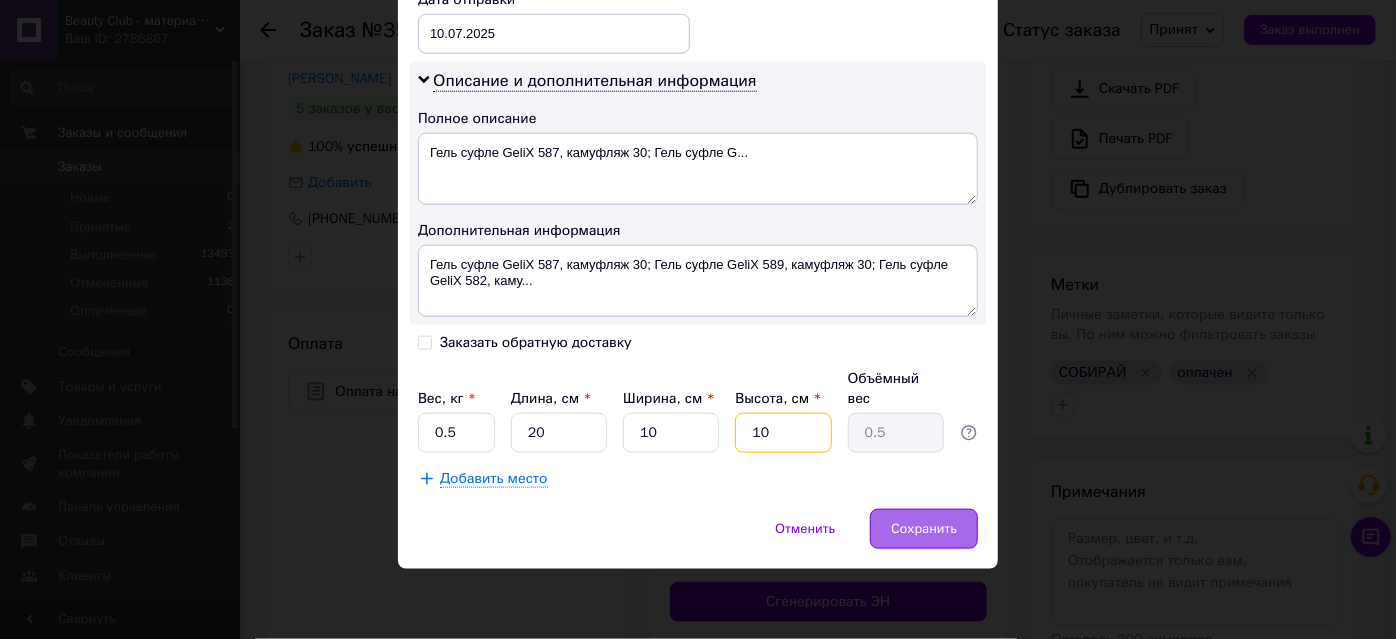 type on "10" 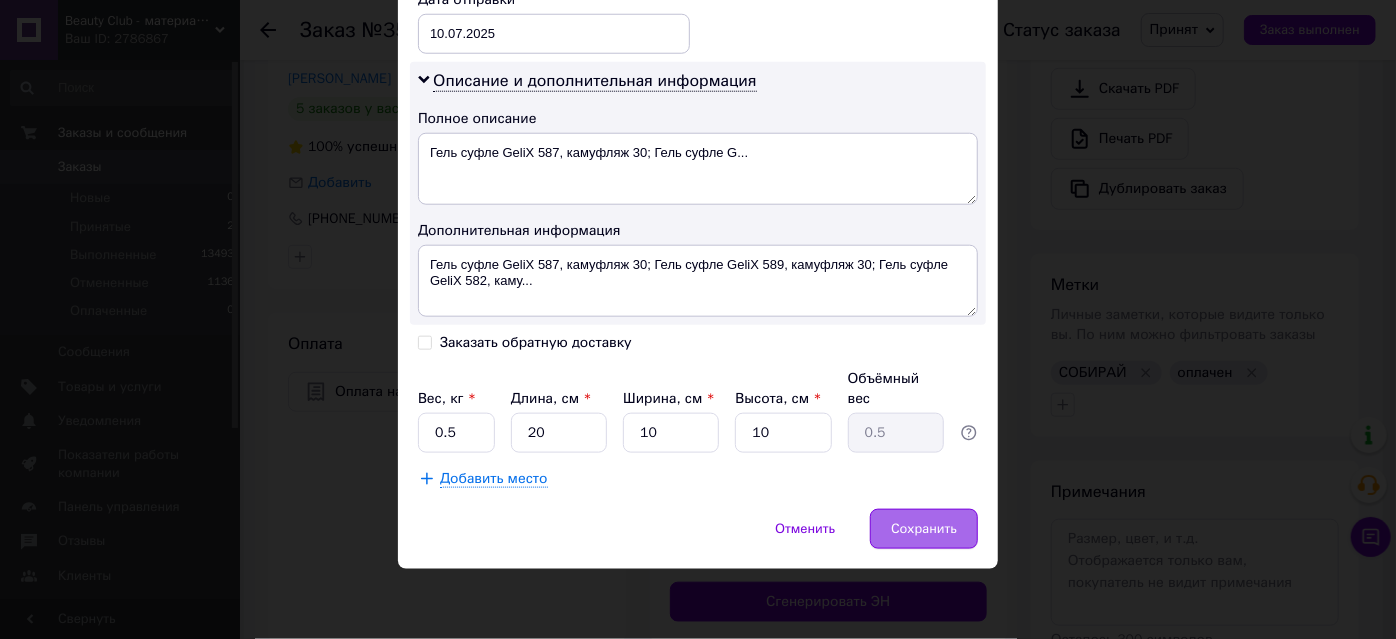 click on "Сохранить" at bounding box center [924, 529] 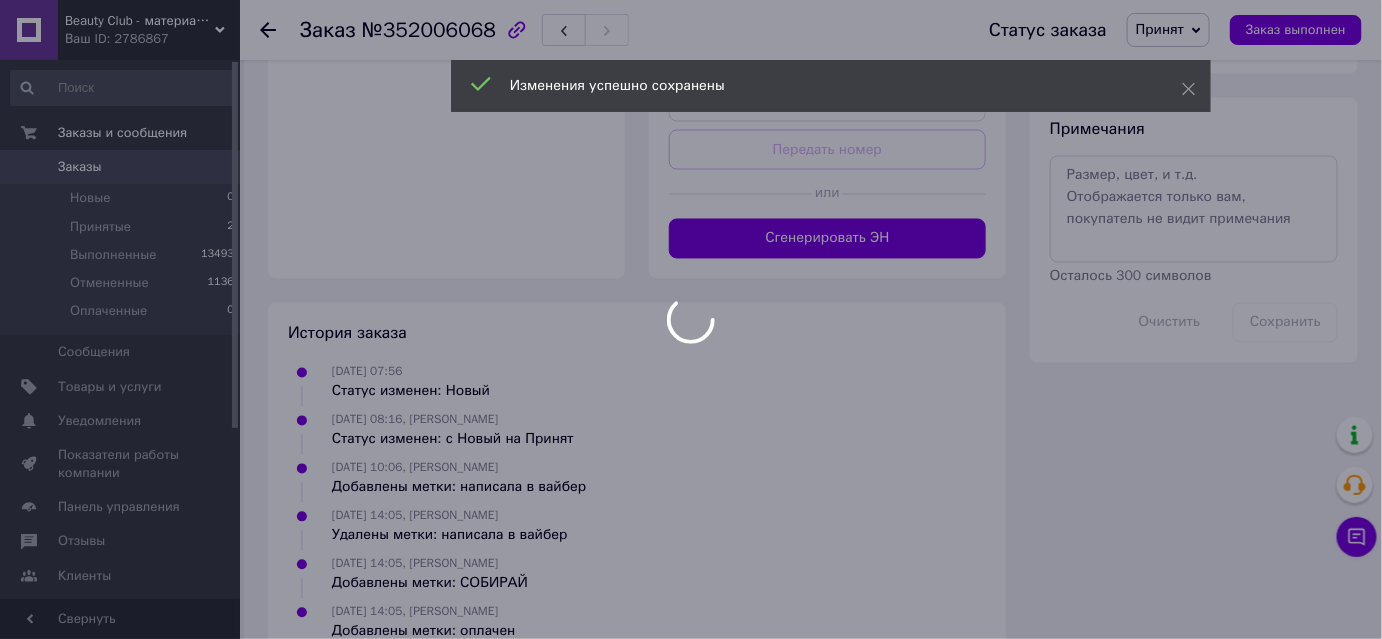 scroll, scrollTop: 1109, scrollLeft: 0, axis: vertical 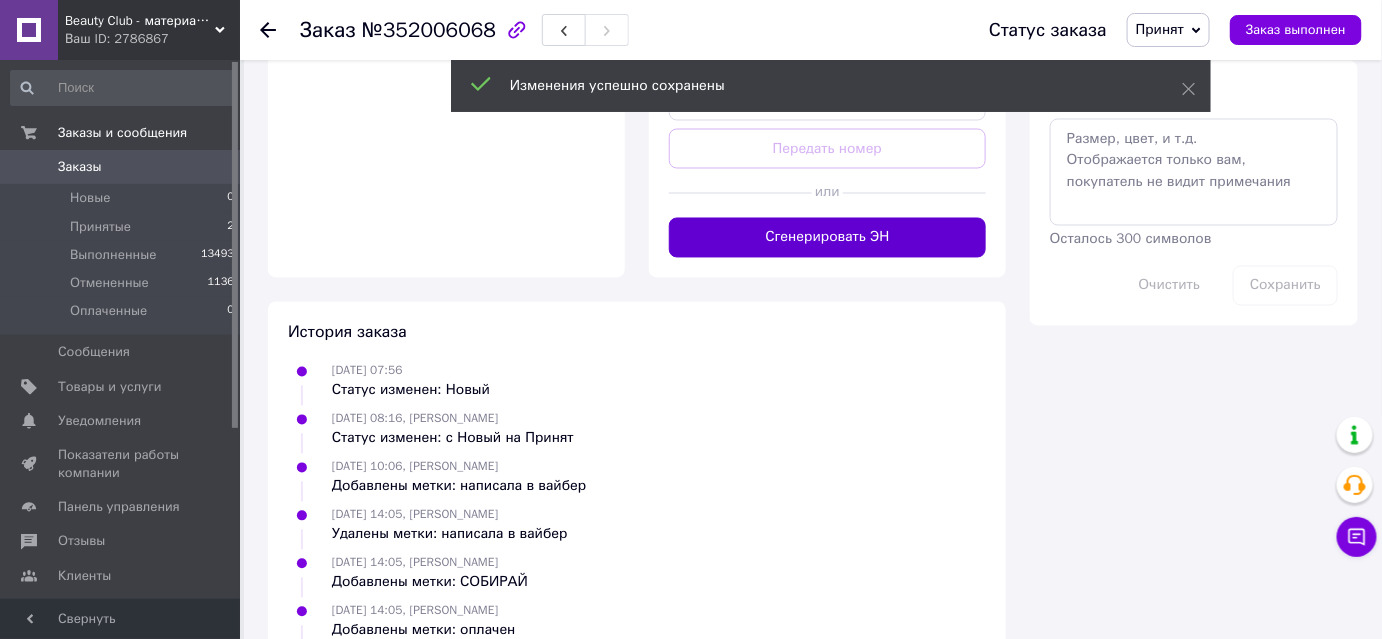 click on "Сгенерировать ЭН" at bounding box center (827, 238) 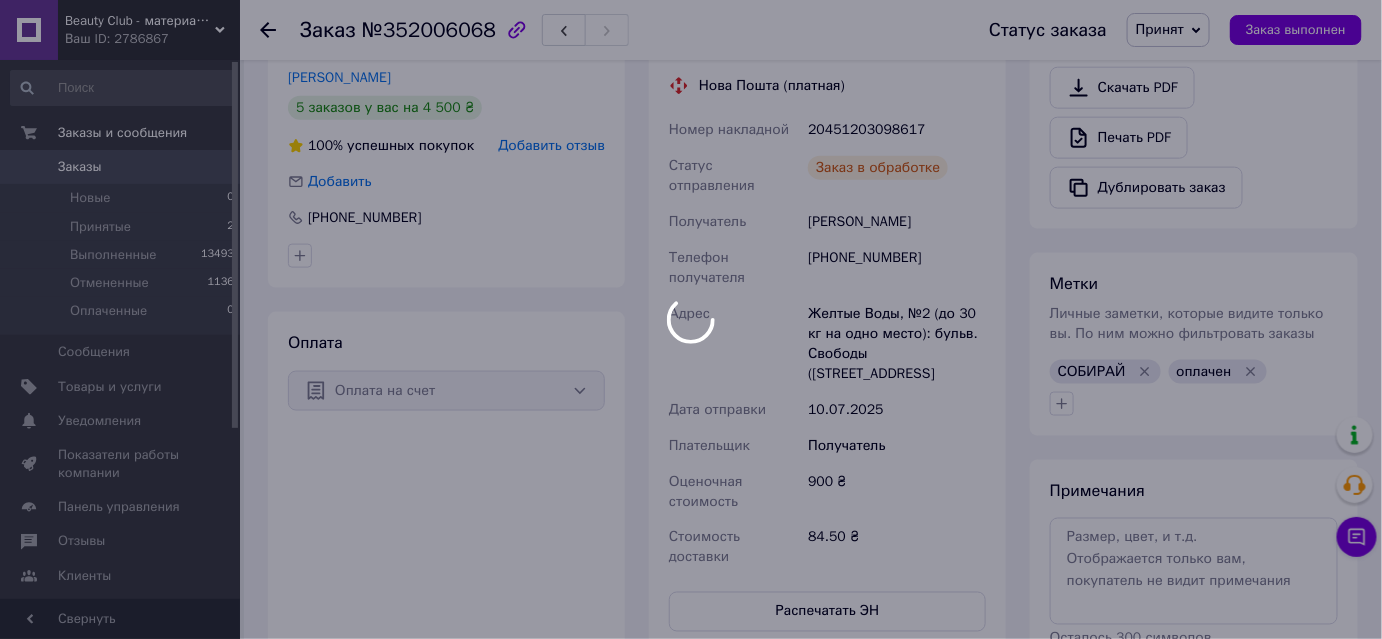 scroll, scrollTop: 745, scrollLeft: 0, axis: vertical 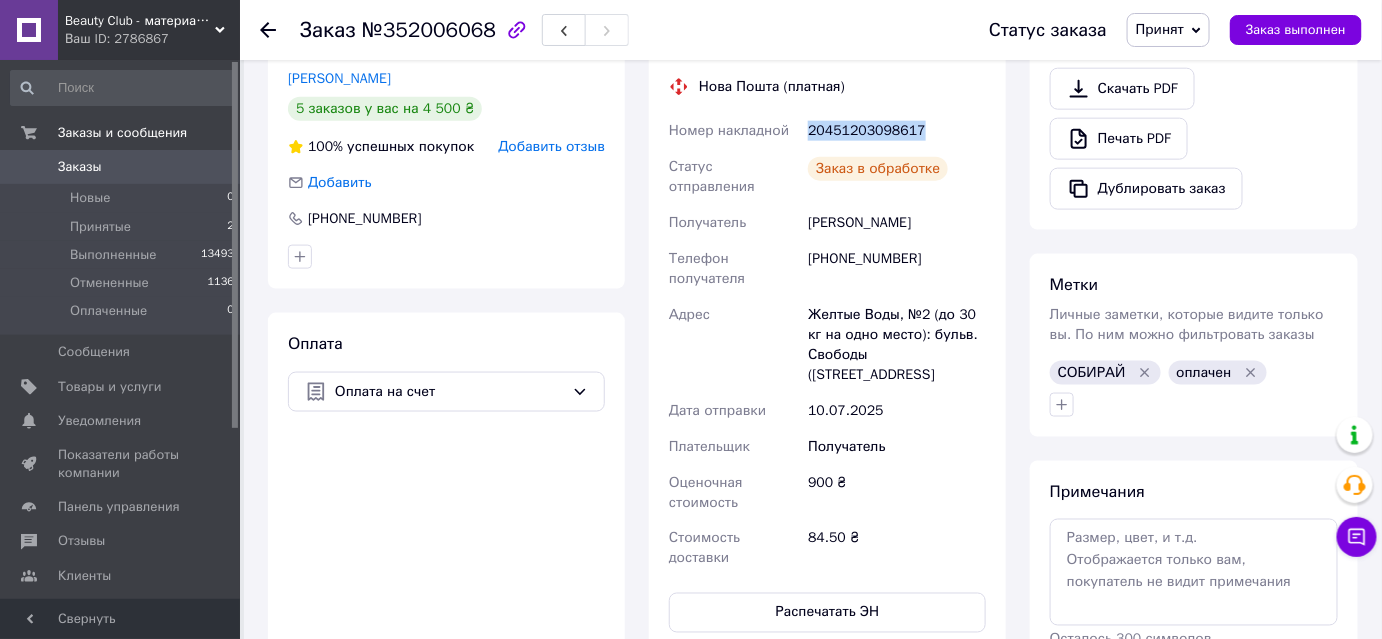 drag, startPoint x: 946, startPoint y: 258, endPoint x: 805, endPoint y: 262, distance: 141.05673 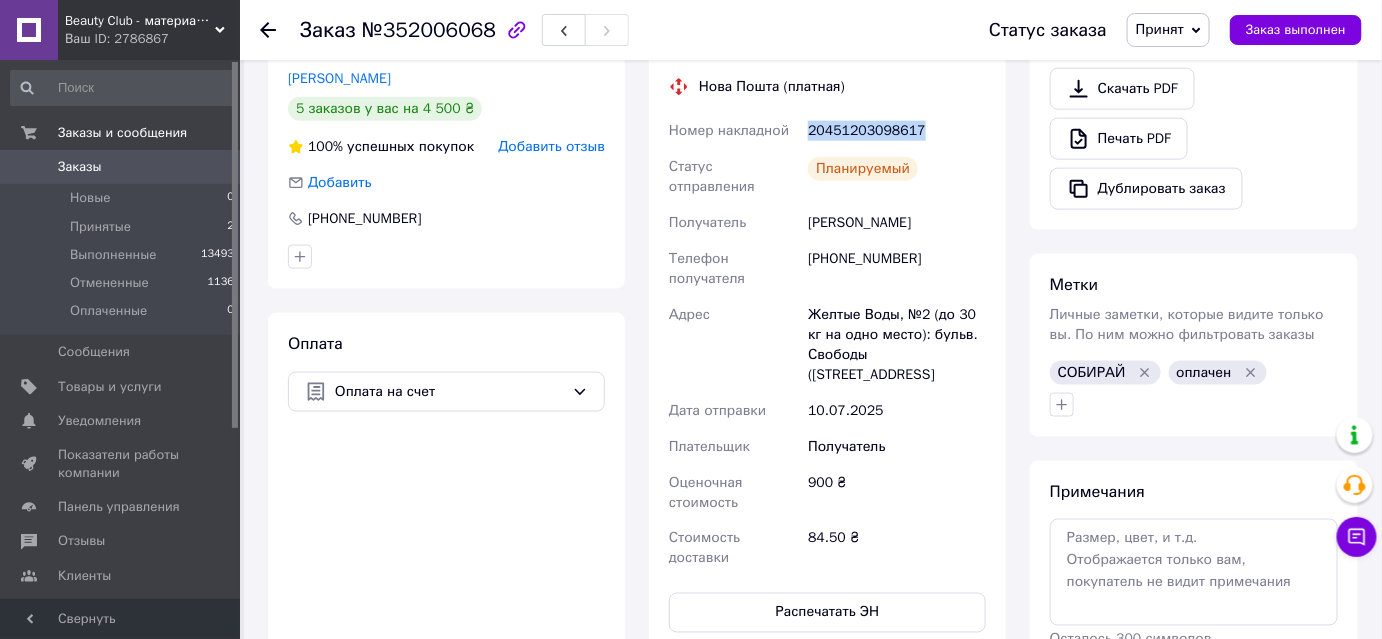 copy on "20451203098617" 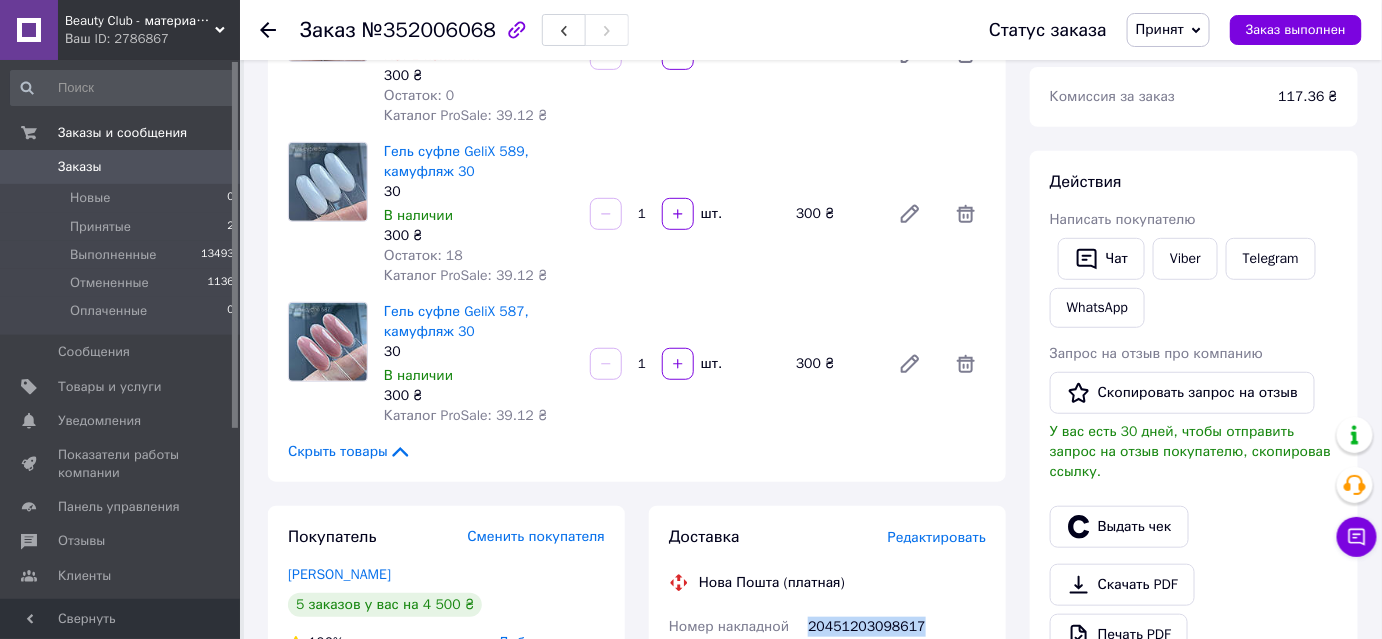 scroll, scrollTop: 200, scrollLeft: 0, axis: vertical 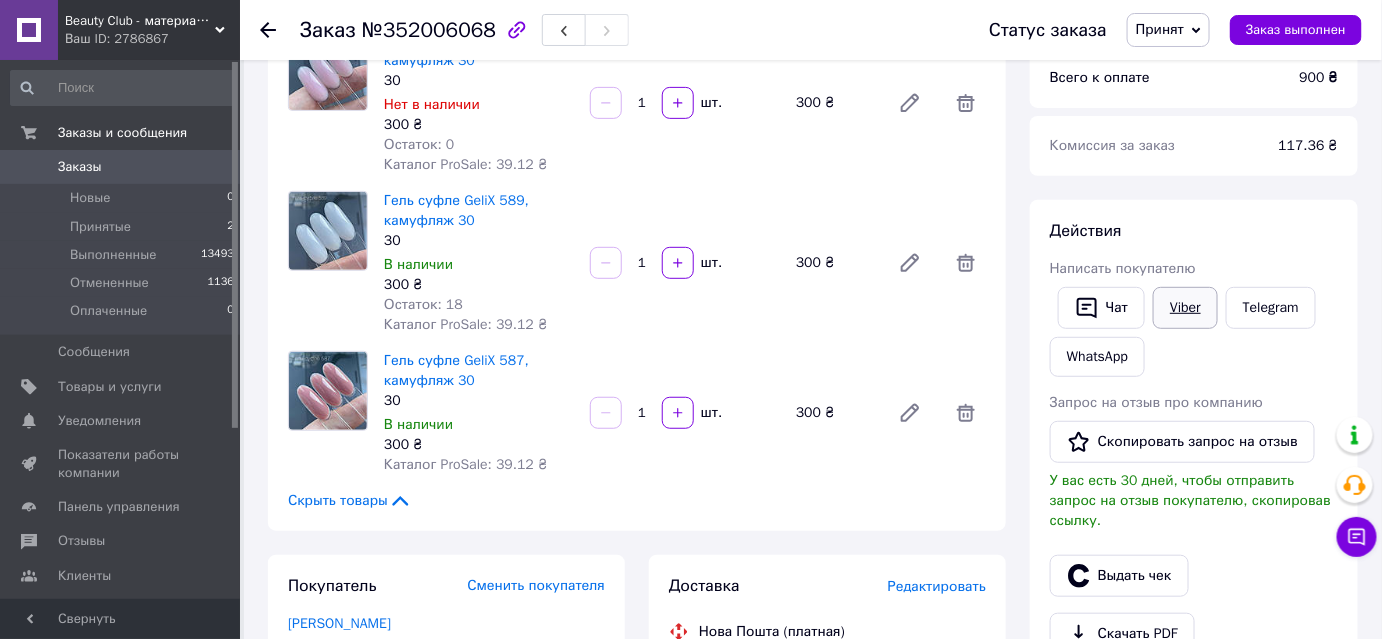 click on "Viber" at bounding box center [1185, 308] 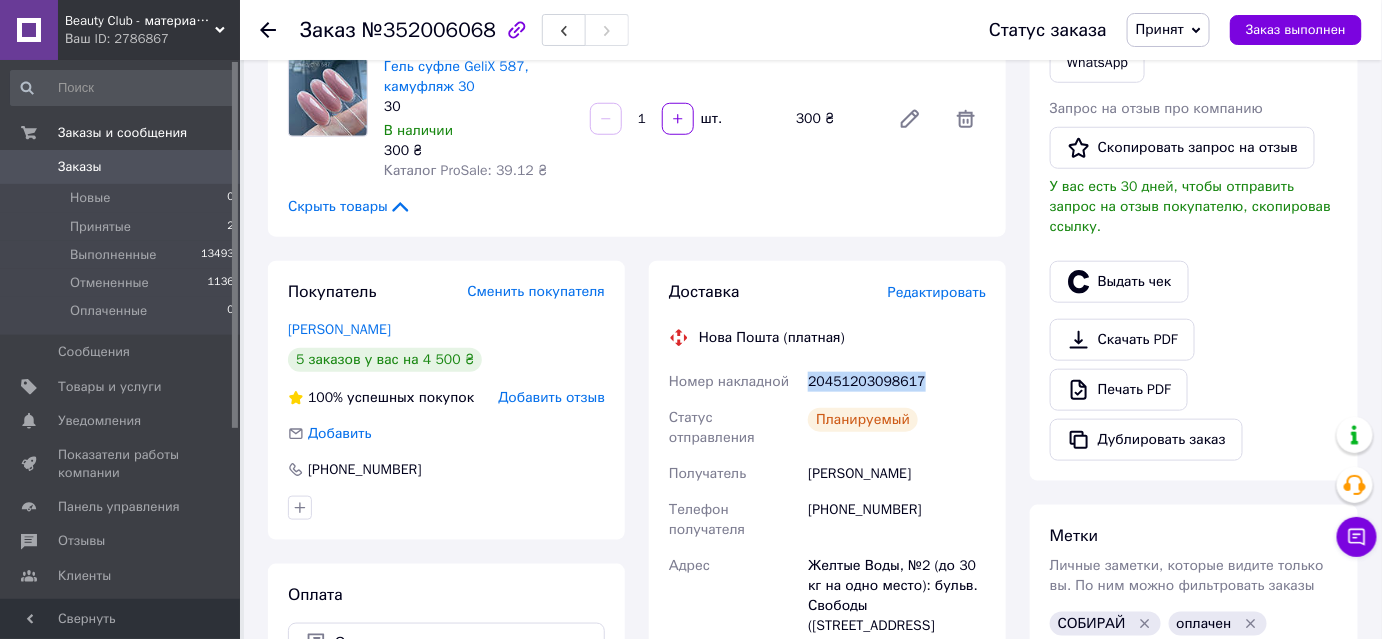 scroll, scrollTop: 381, scrollLeft: 0, axis: vertical 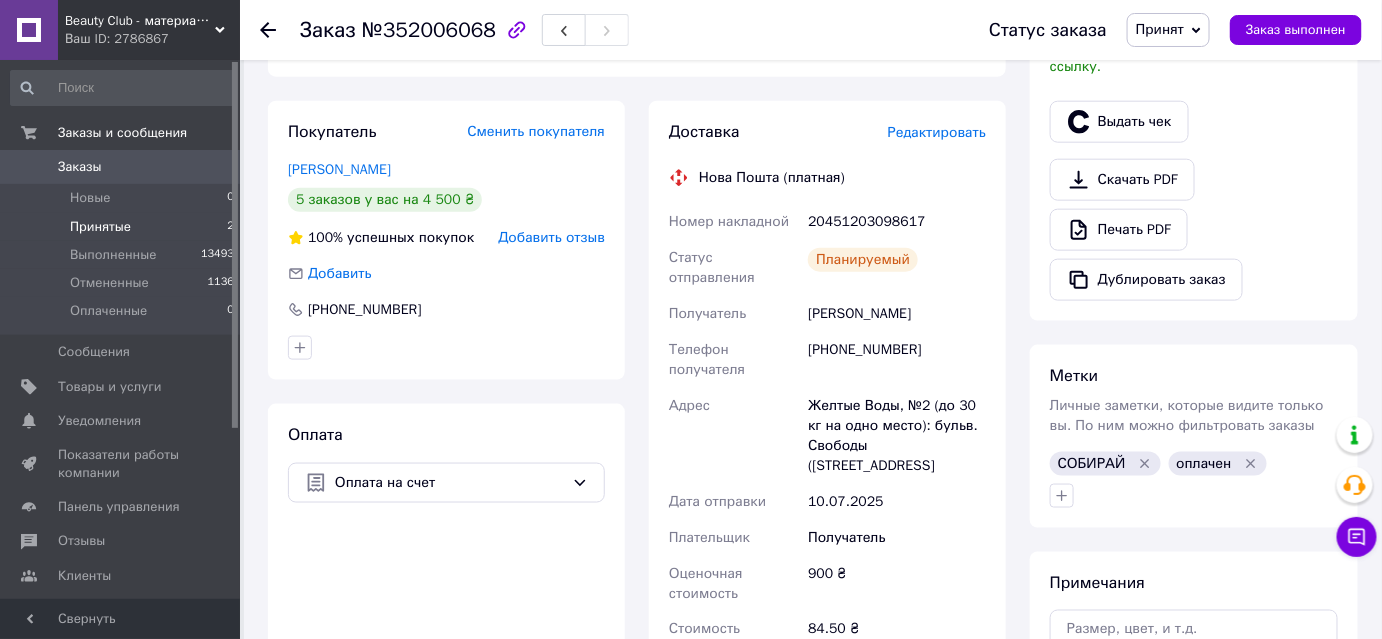 click on "Принятые" at bounding box center (100, 227) 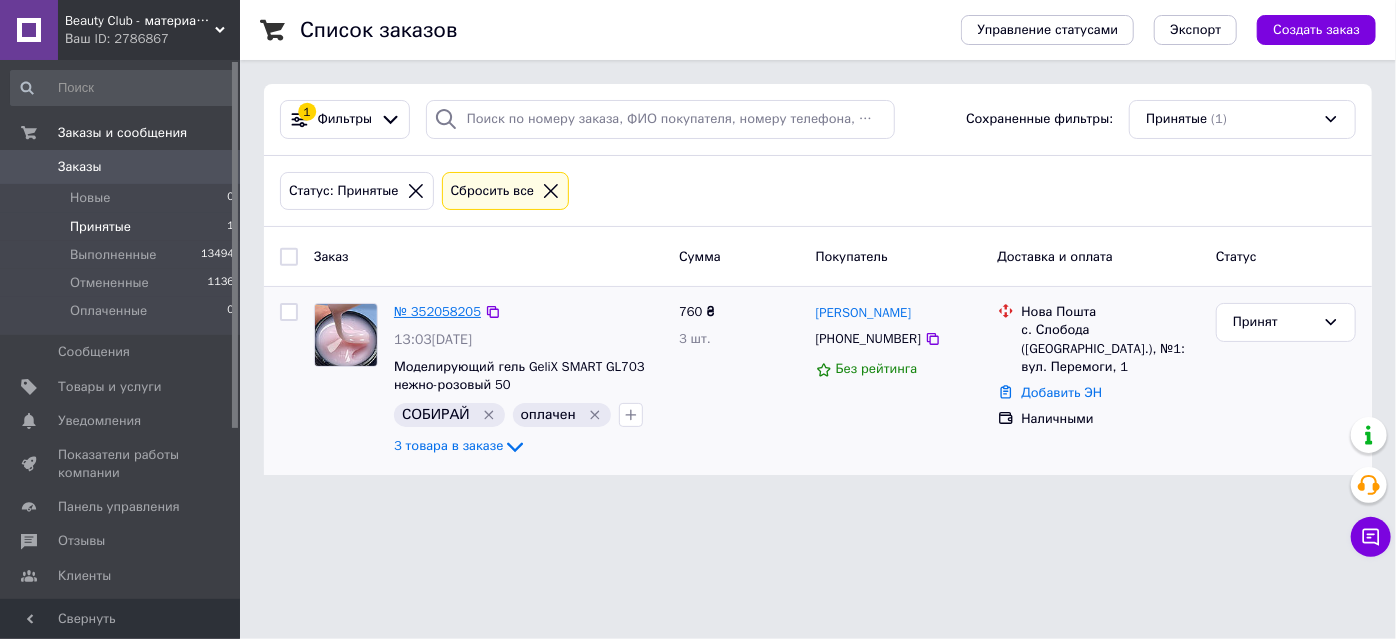 click on "№ 352058205" at bounding box center (437, 311) 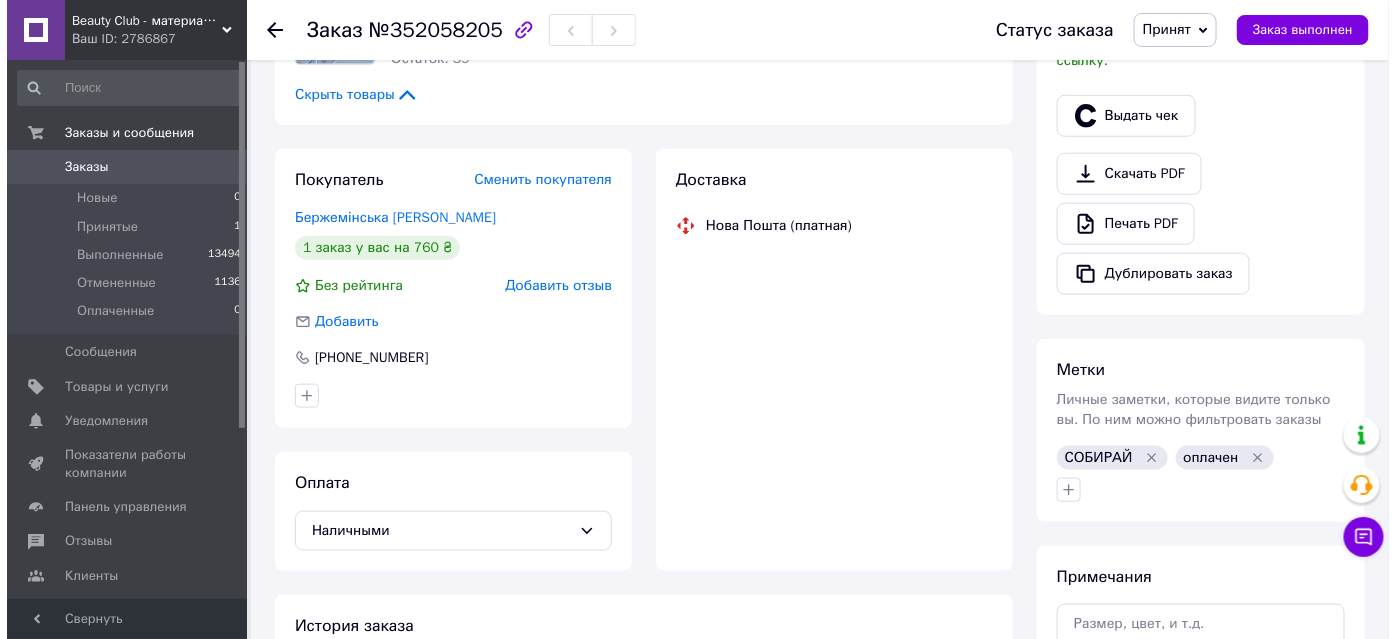 scroll, scrollTop: 619, scrollLeft: 0, axis: vertical 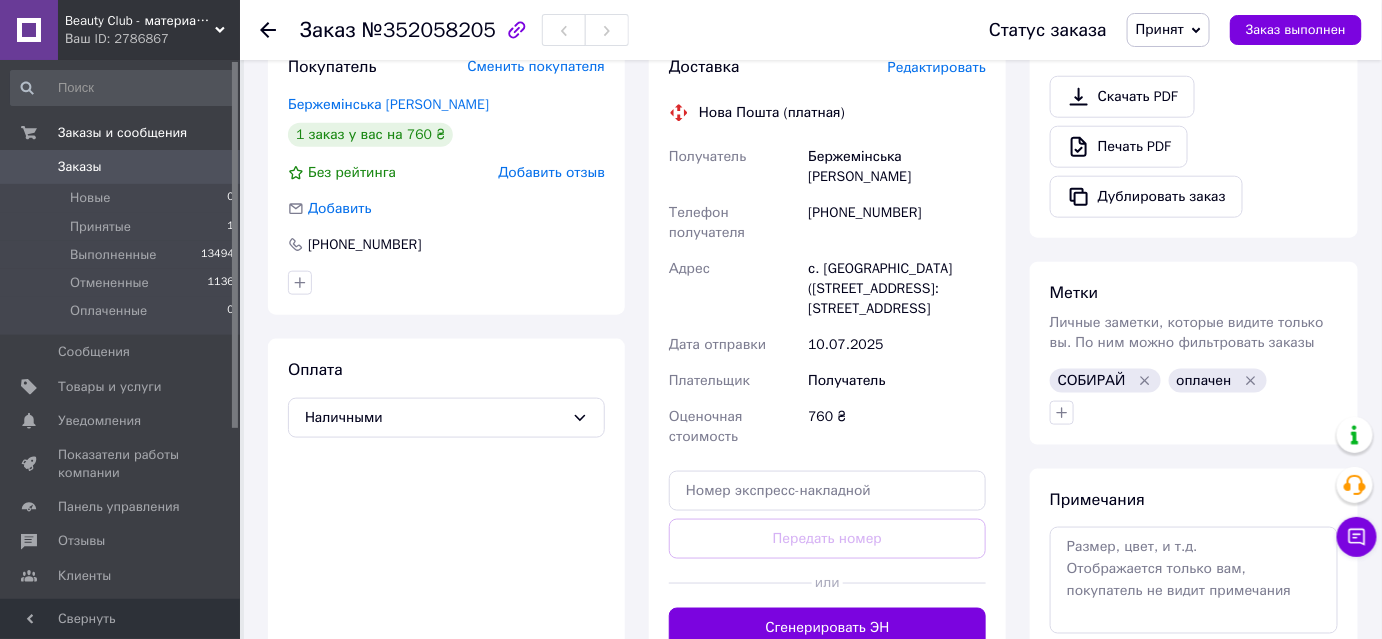 click on "Редактировать" at bounding box center [937, 67] 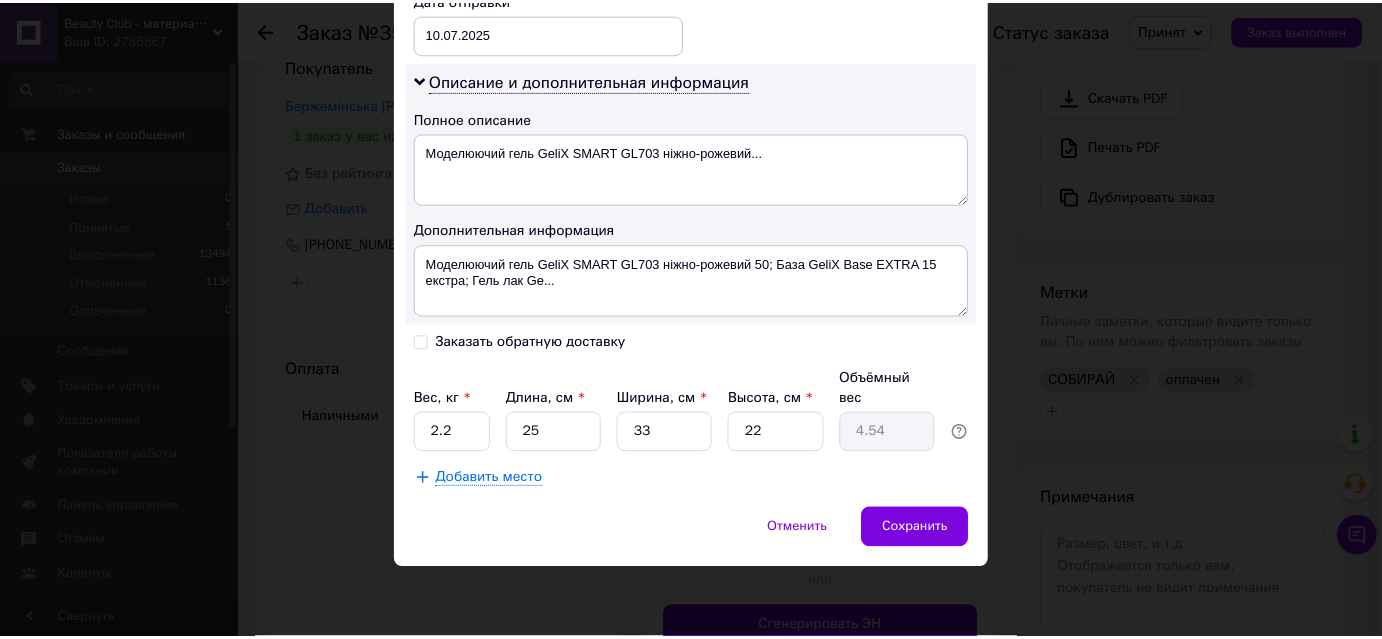 scroll, scrollTop: 1121, scrollLeft: 0, axis: vertical 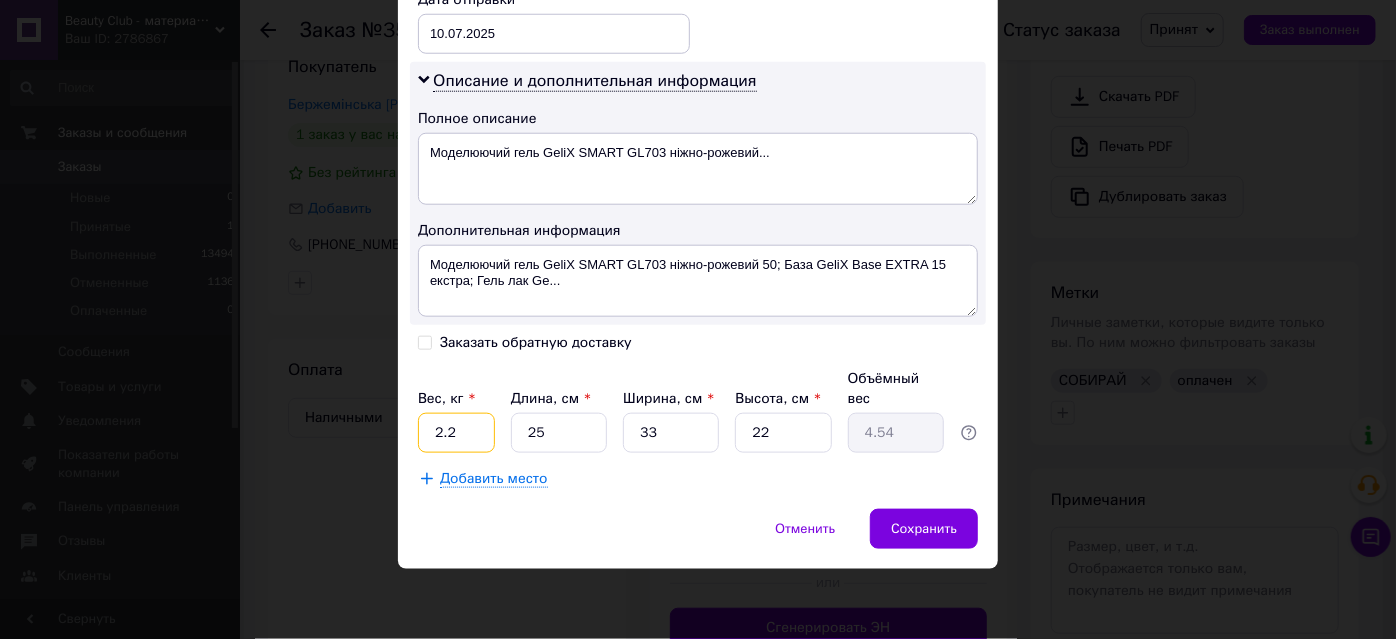click on "2.2" at bounding box center (456, 433) 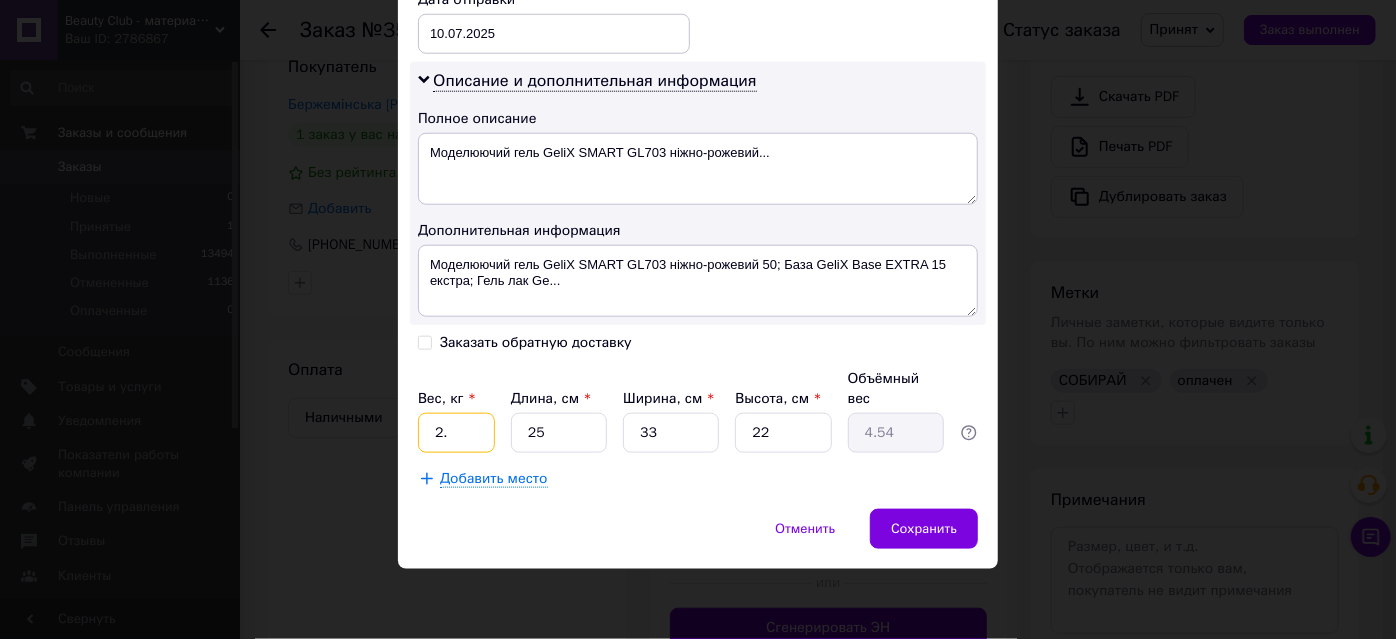 type on "2" 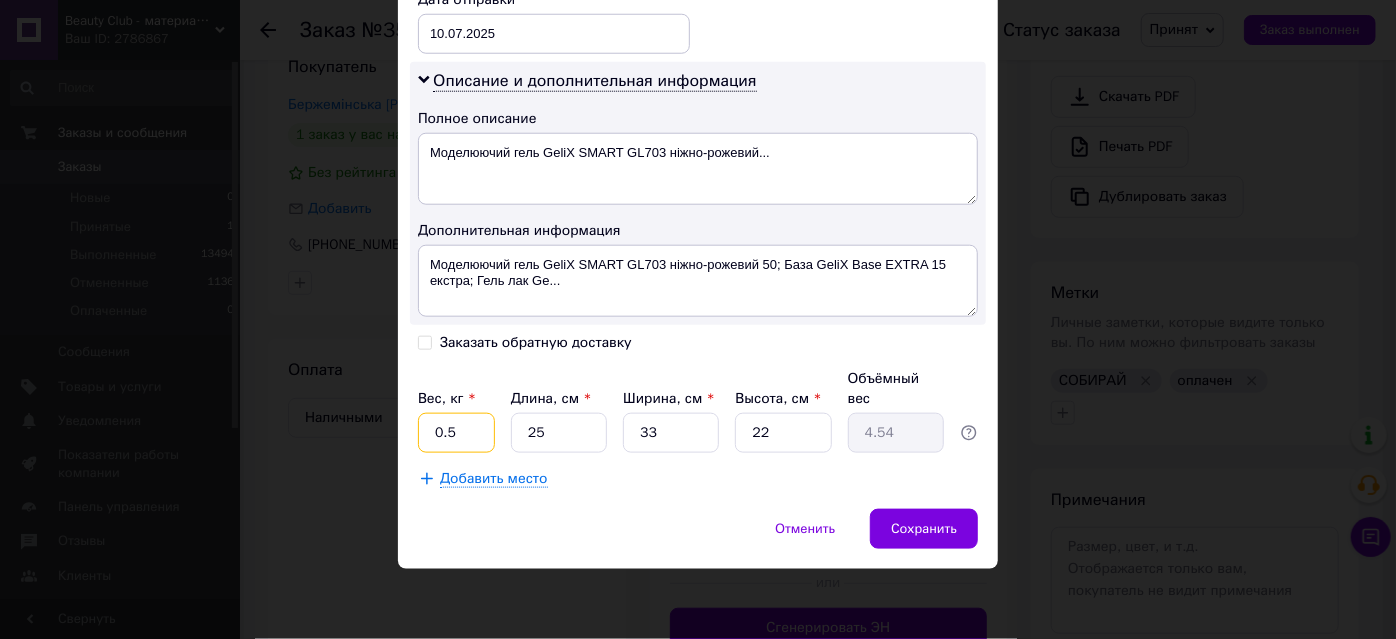 type on "0.5" 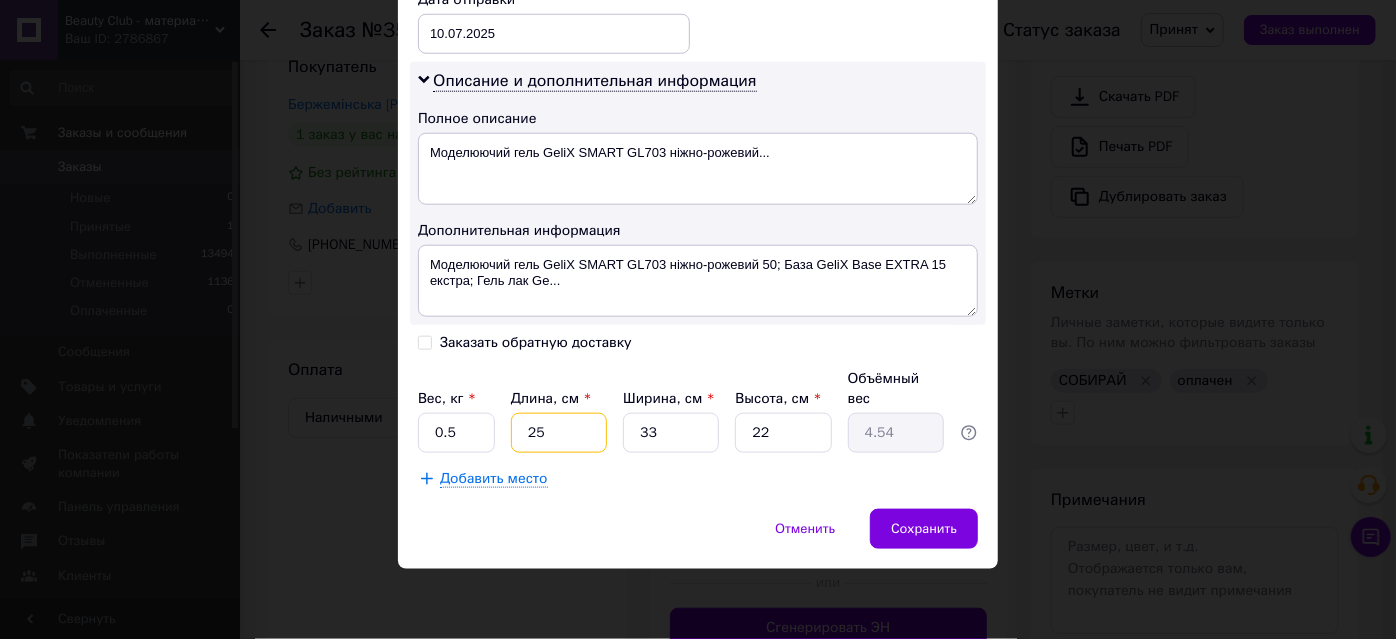 click on "25" at bounding box center (559, 433) 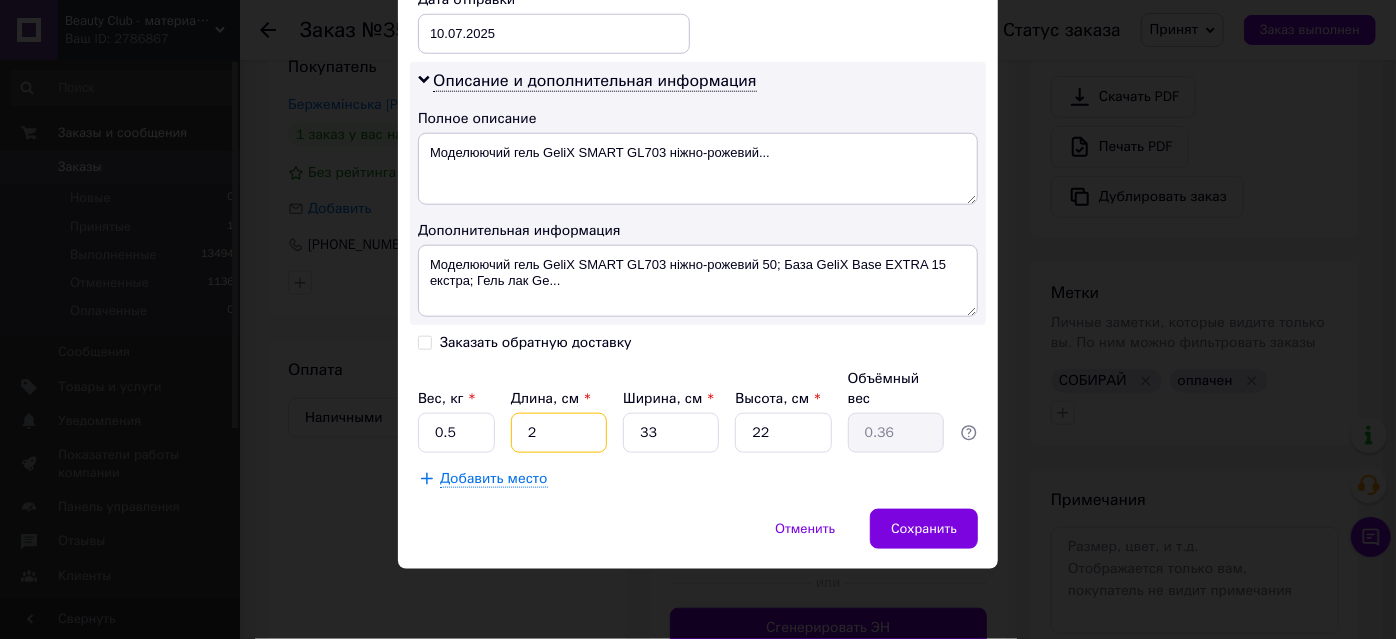 type on "20" 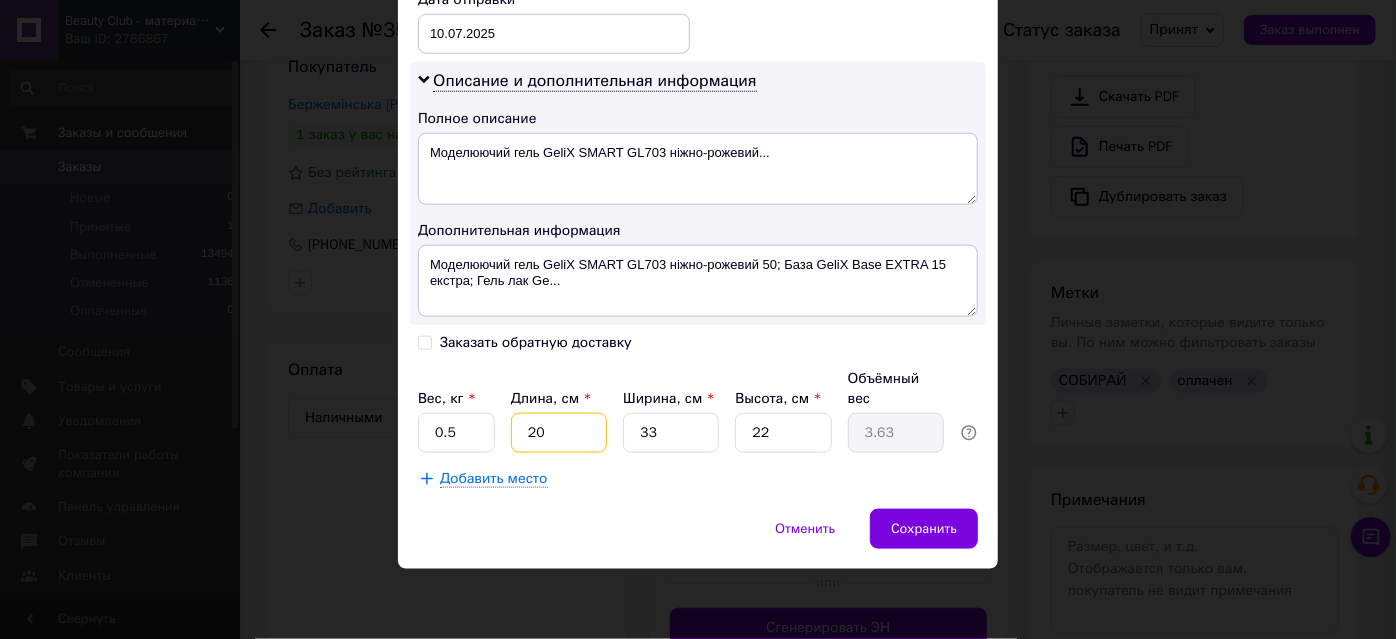 type on "20" 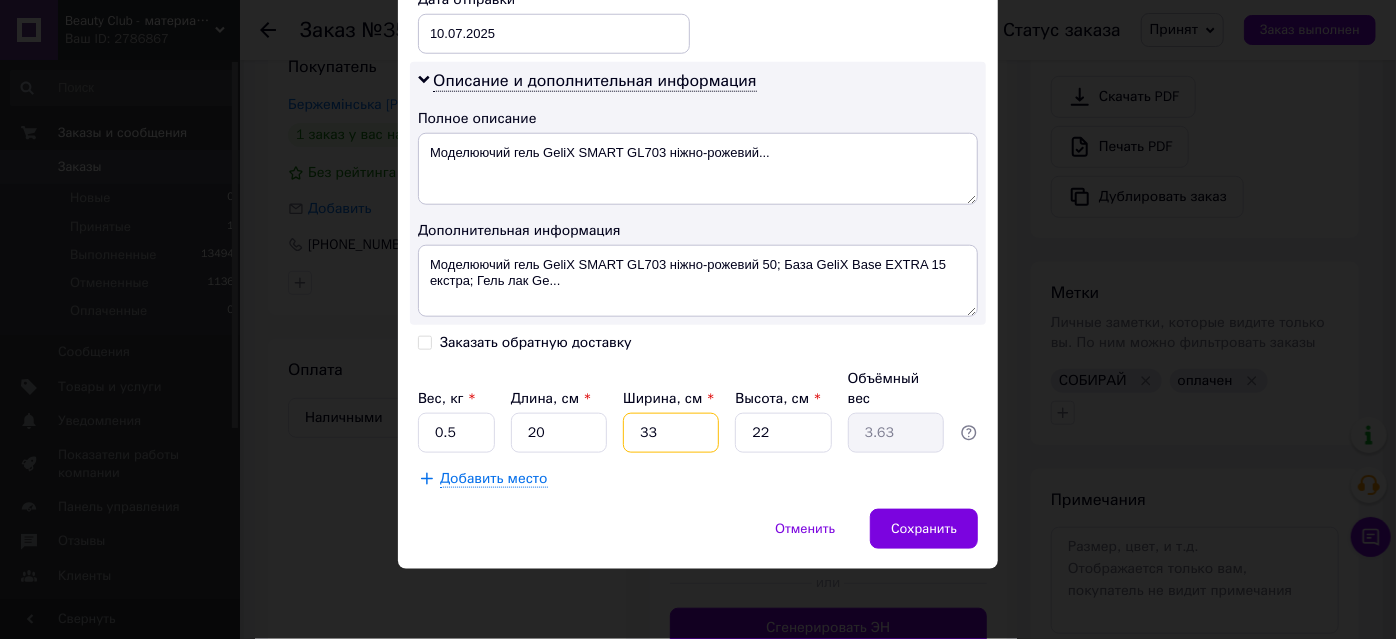 click on "33" at bounding box center (671, 433) 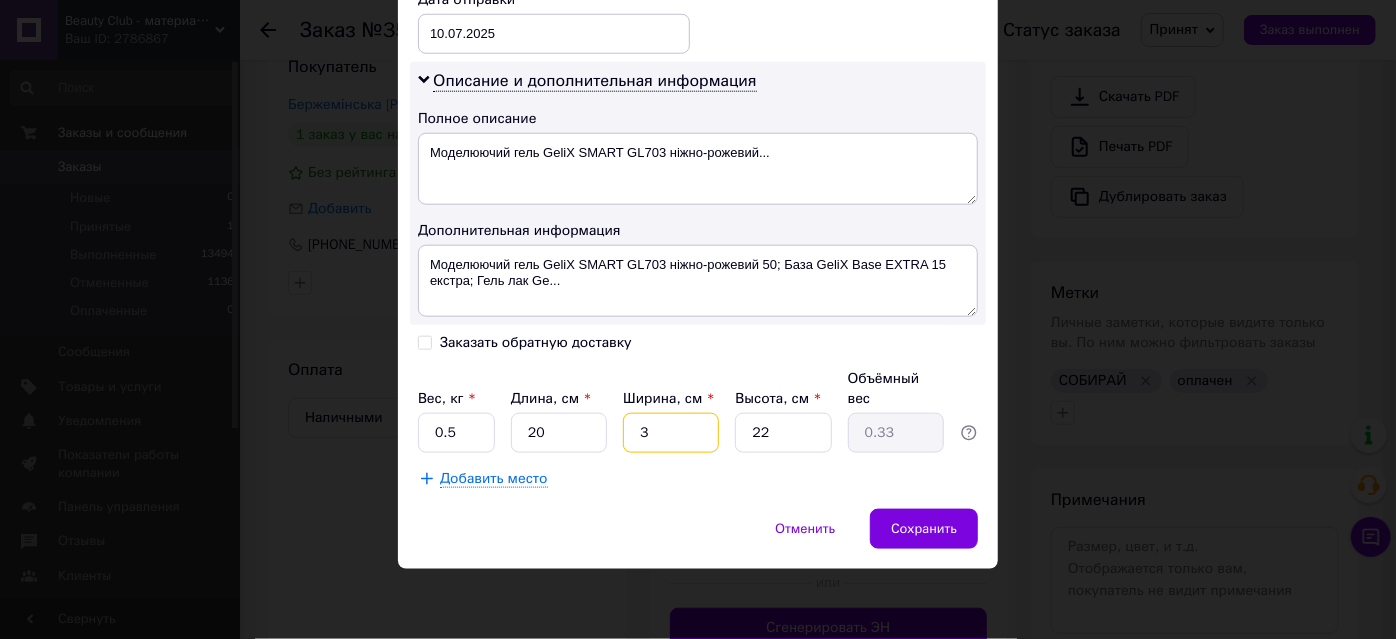type 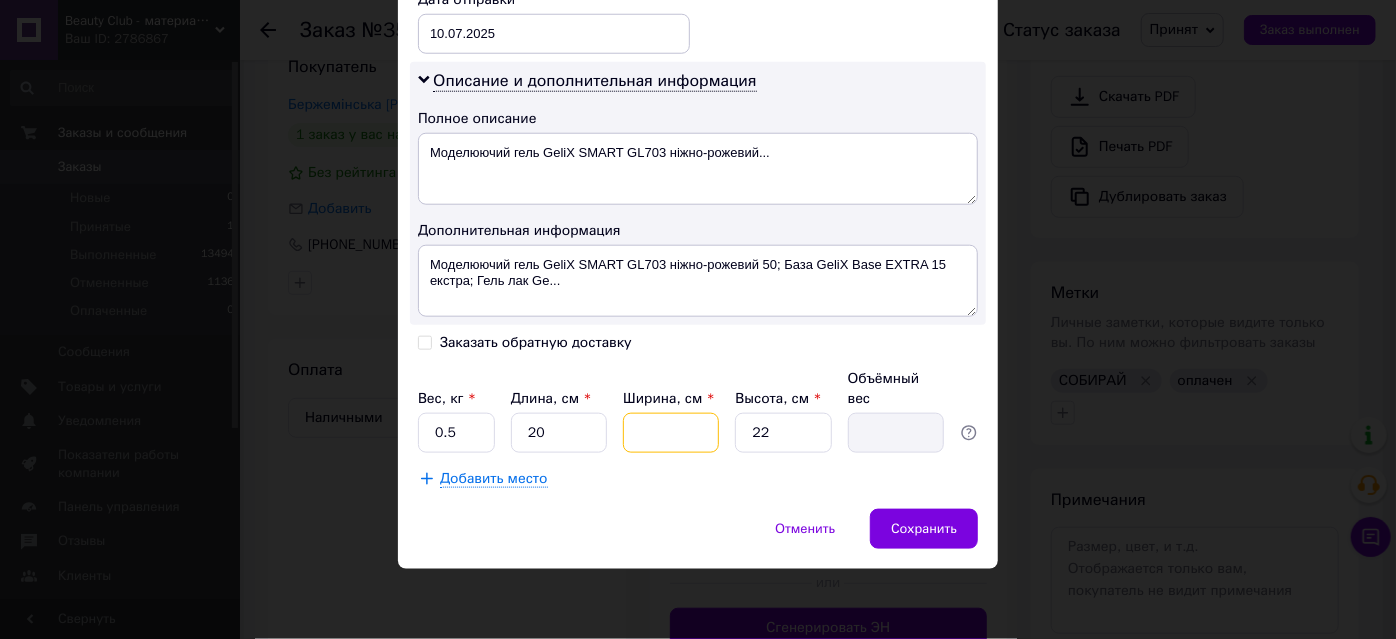 type on "1" 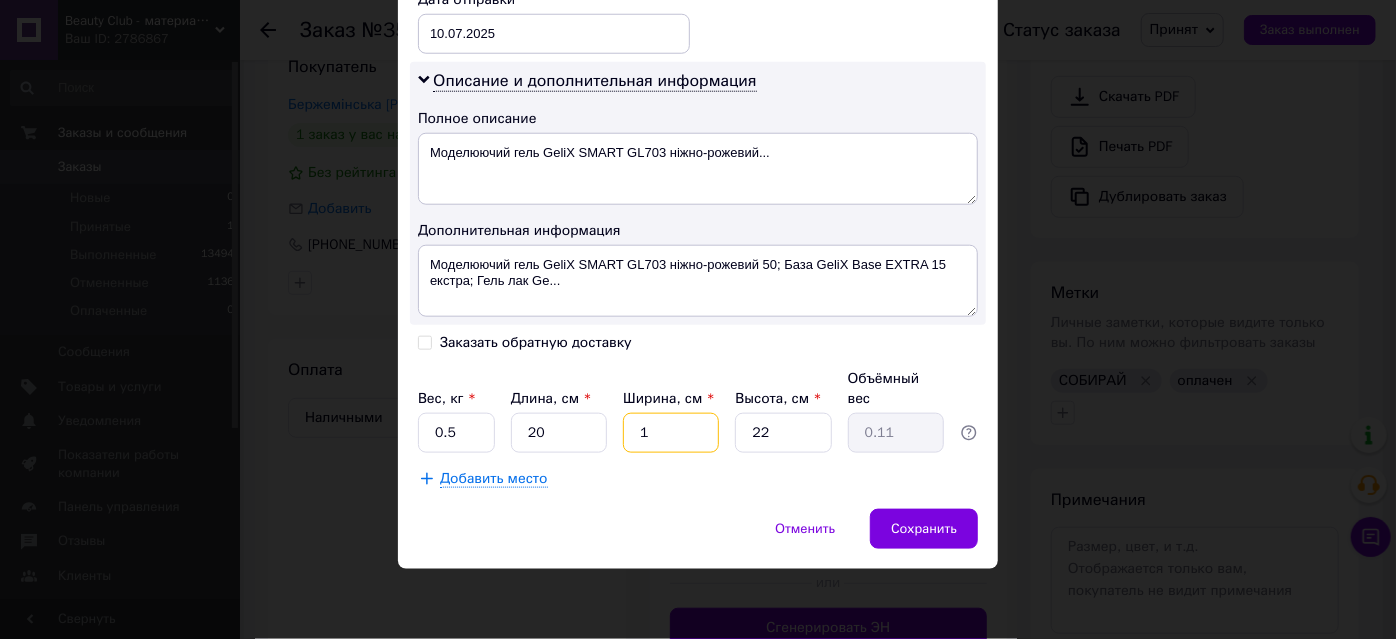 type on "10" 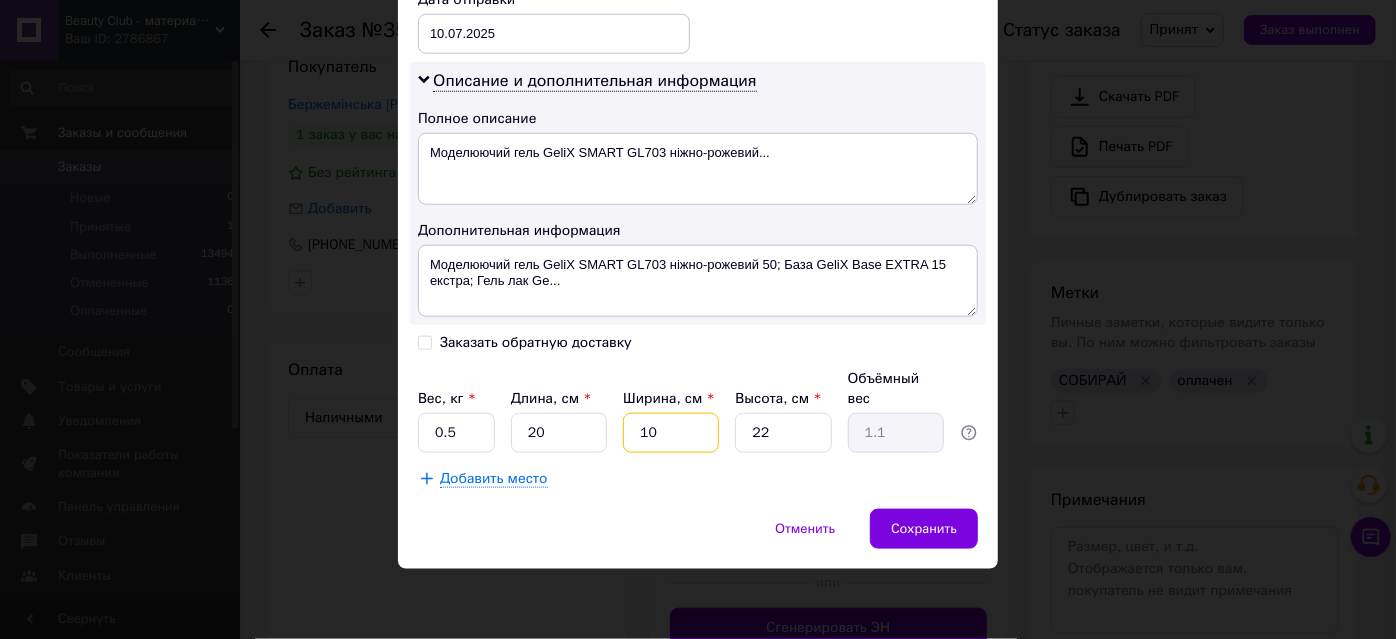 type on "10" 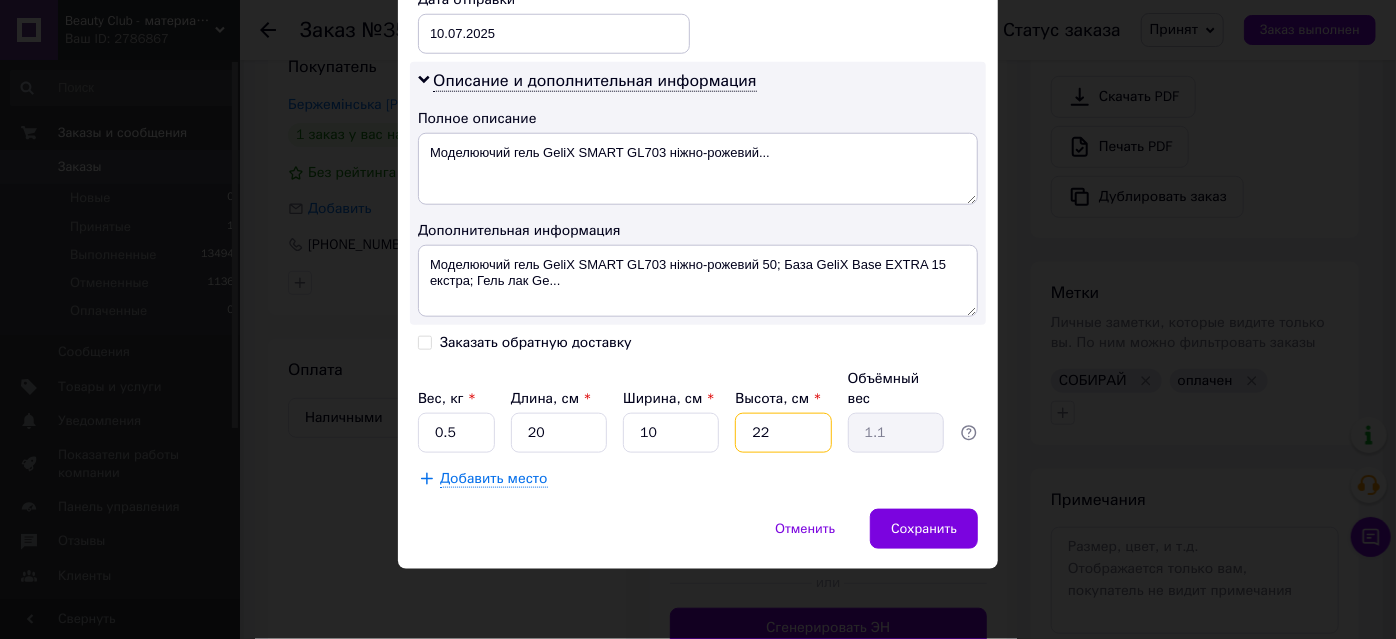 click on "22" at bounding box center [783, 433] 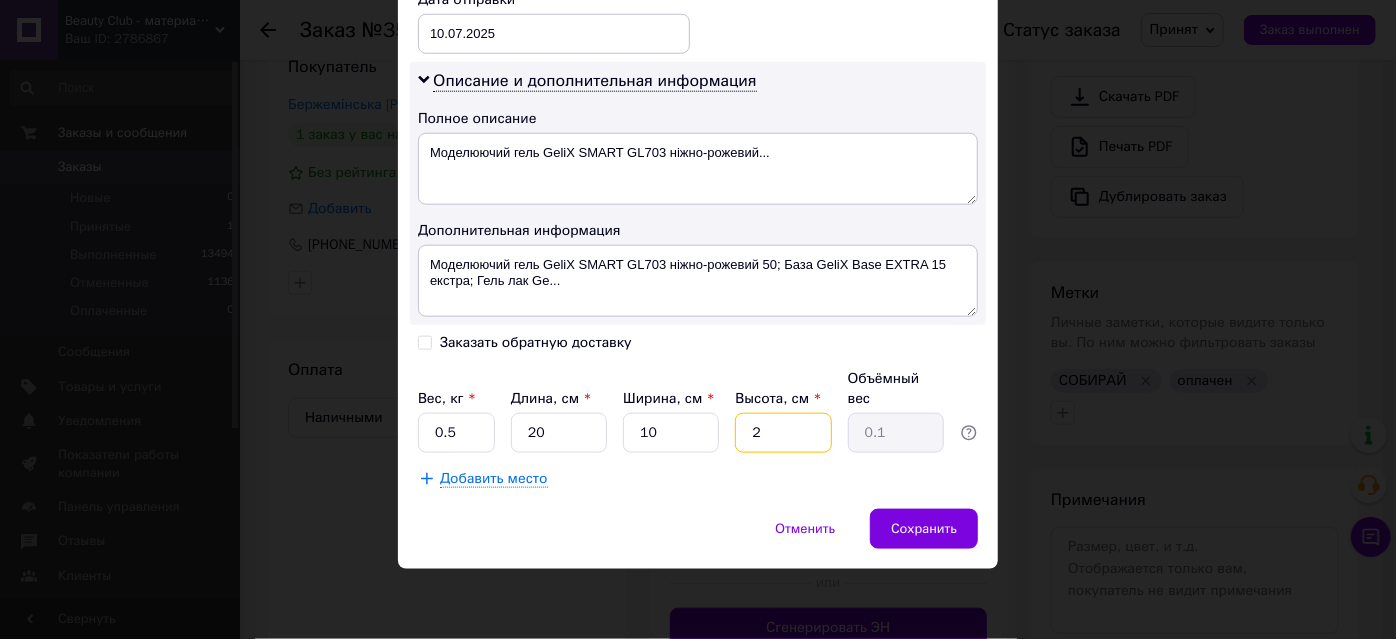 type 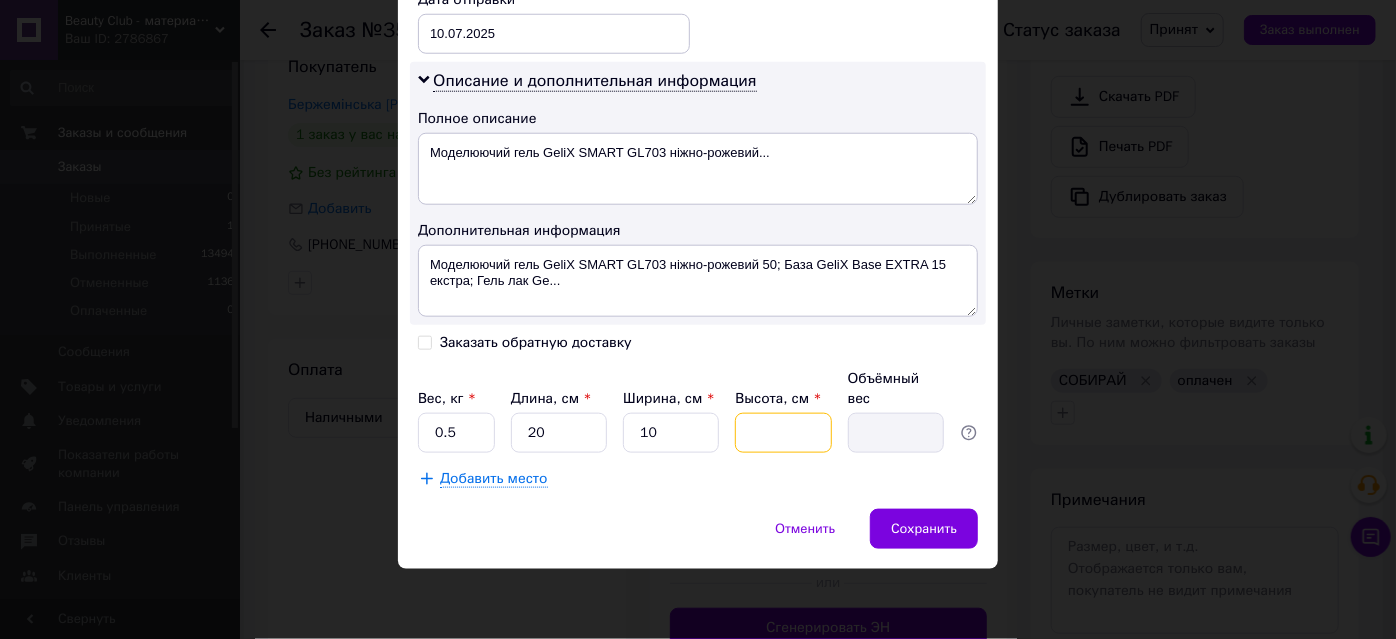 type on "1" 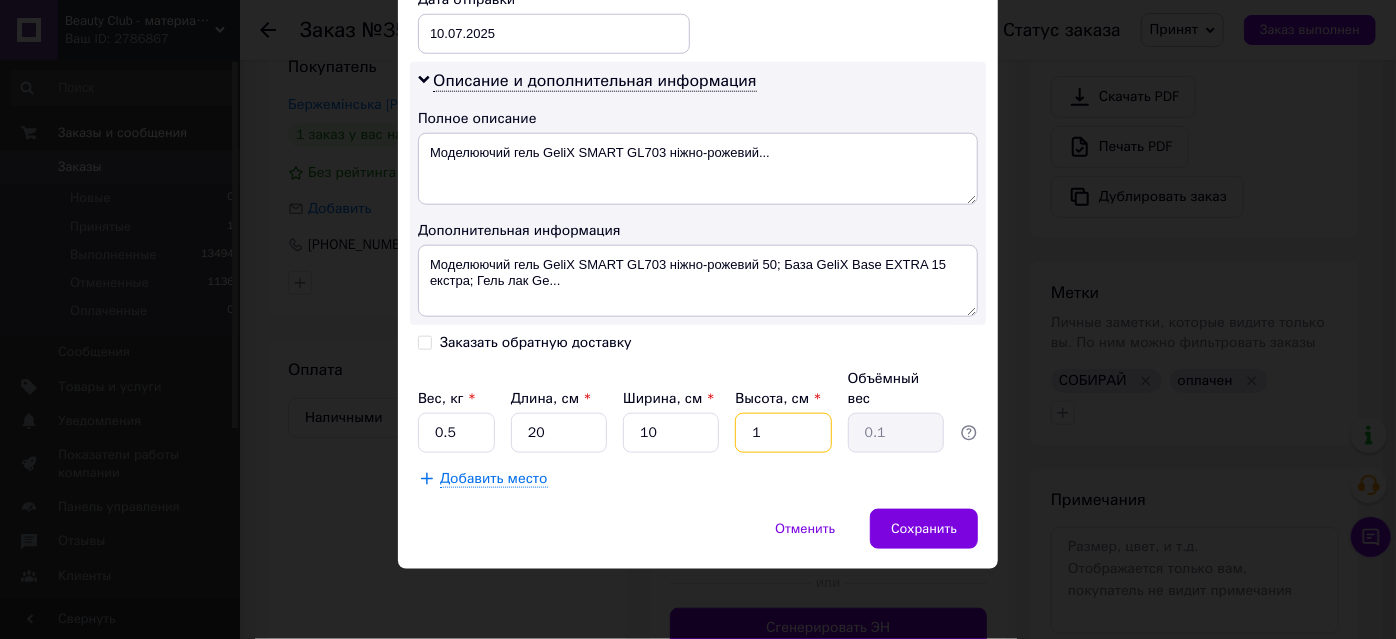 type on "10" 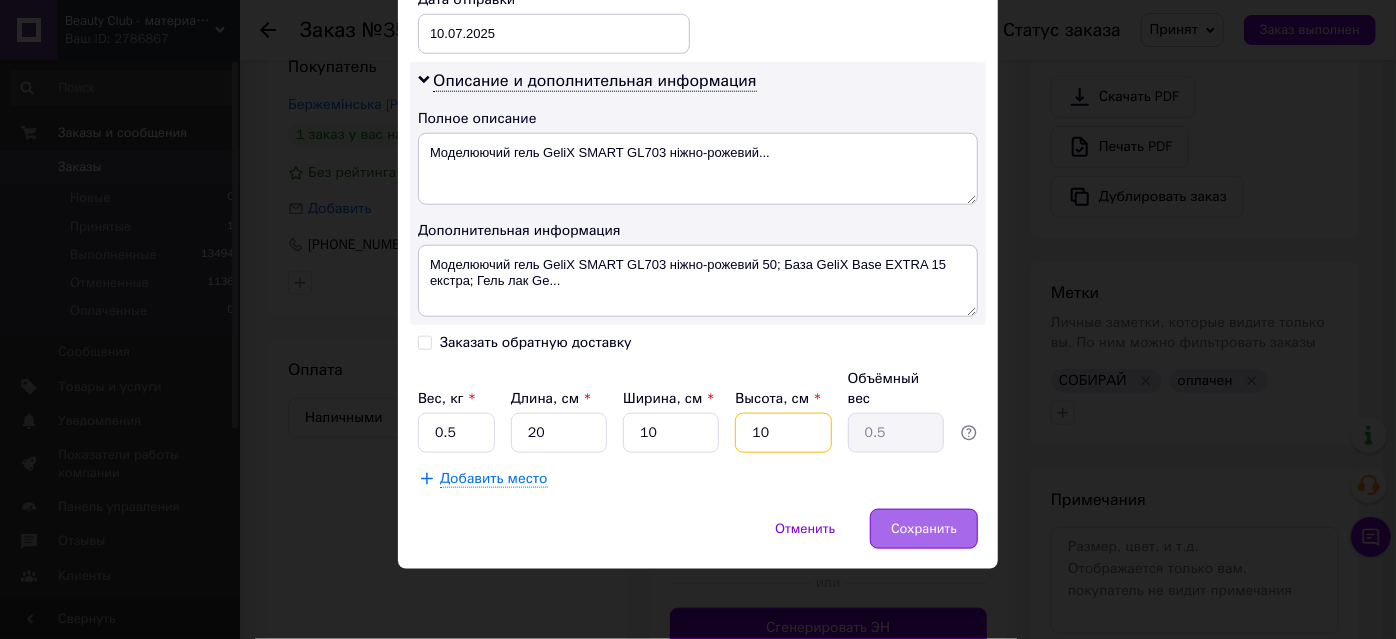 type on "10" 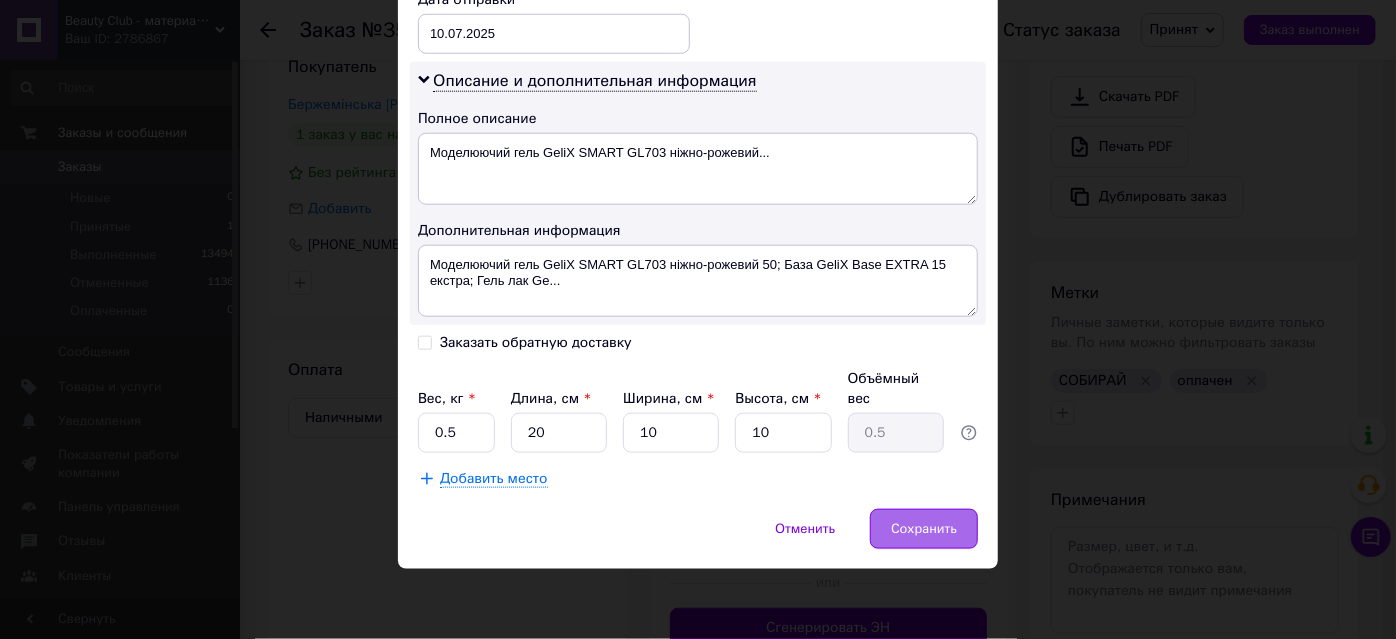 click on "Сохранить" at bounding box center [924, 529] 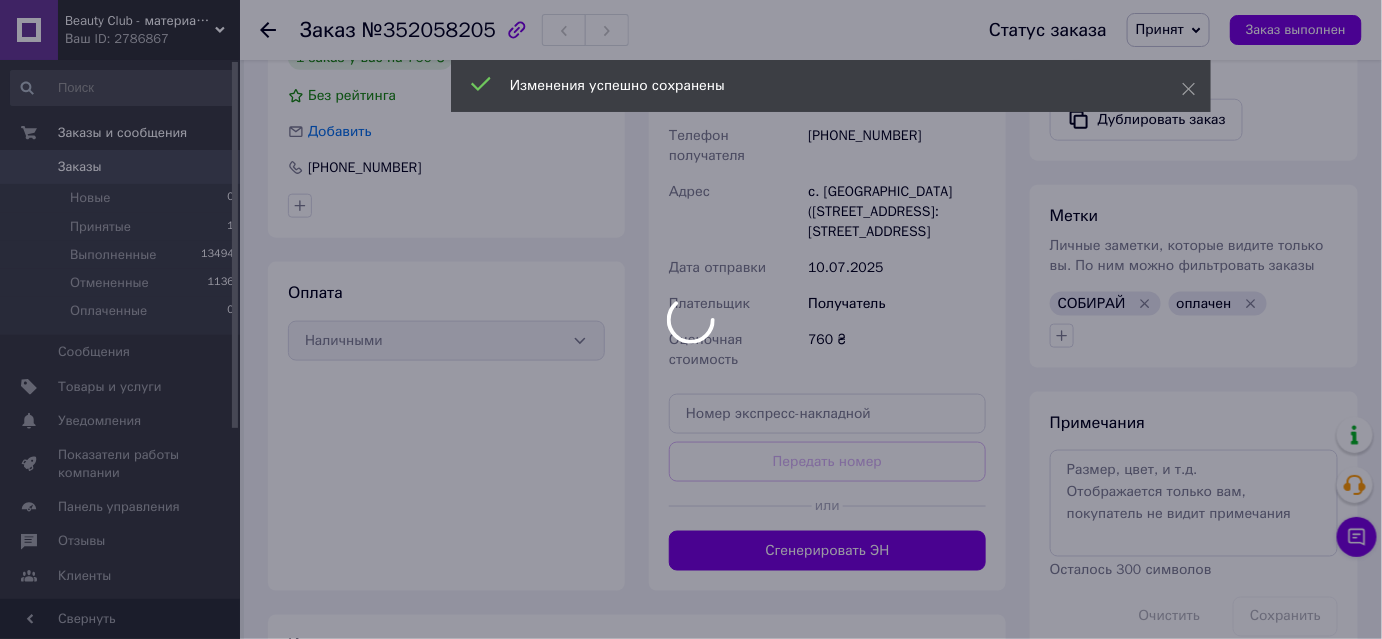 scroll, scrollTop: 801, scrollLeft: 0, axis: vertical 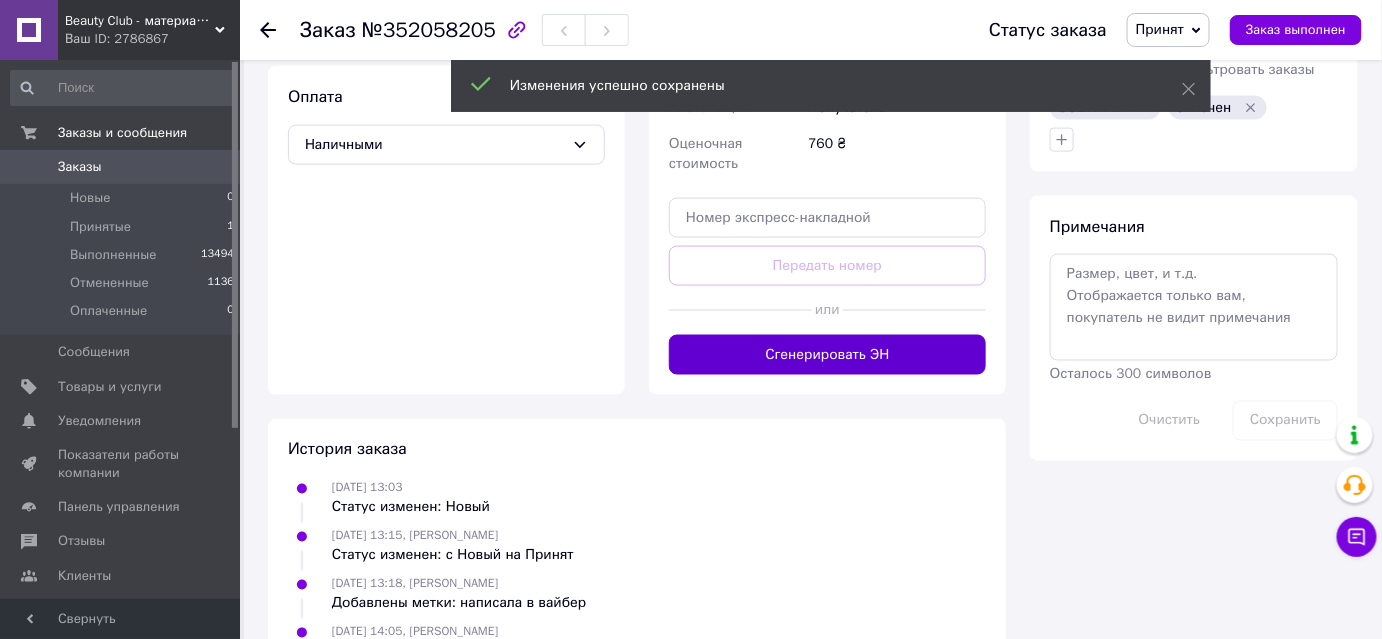 click on "Сгенерировать ЭН" at bounding box center [827, 355] 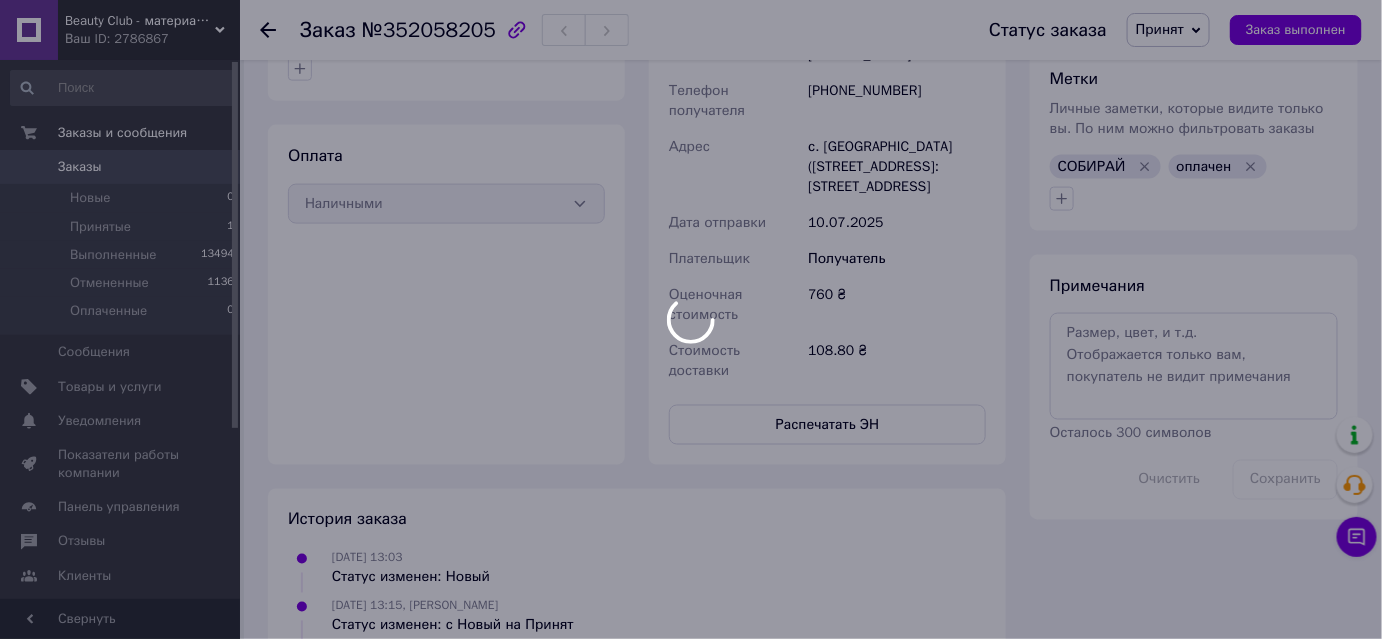 scroll, scrollTop: 801, scrollLeft: 0, axis: vertical 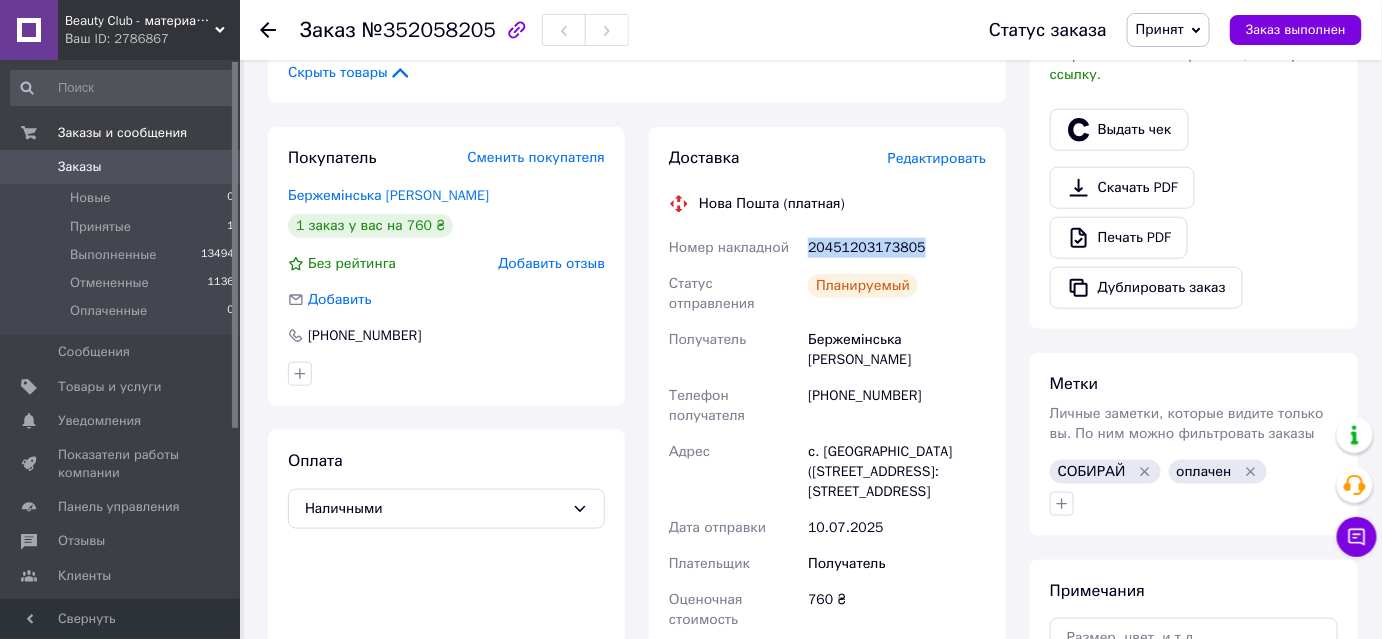drag, startPoint x: 948, startPoint y: 355, endPoint x: 809, endPoint y: 358, distance: 139.03236 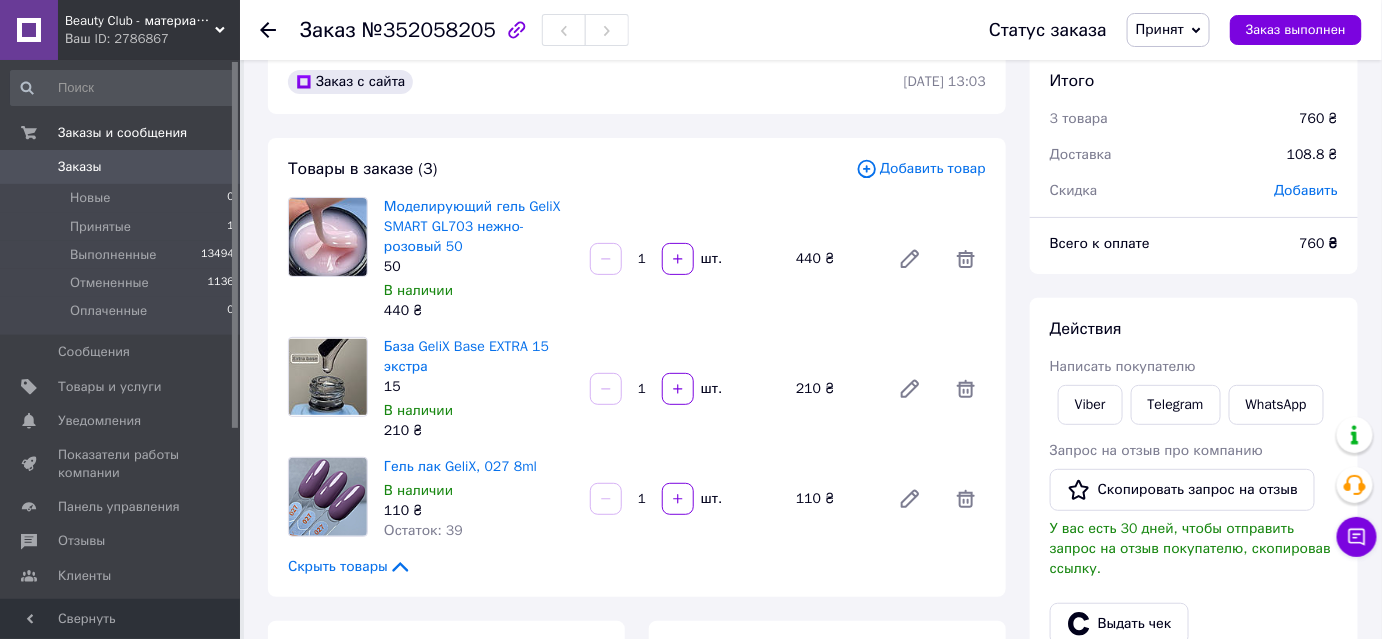 scroll, scrollTop: 0, scrollLeft: 0, axis: both 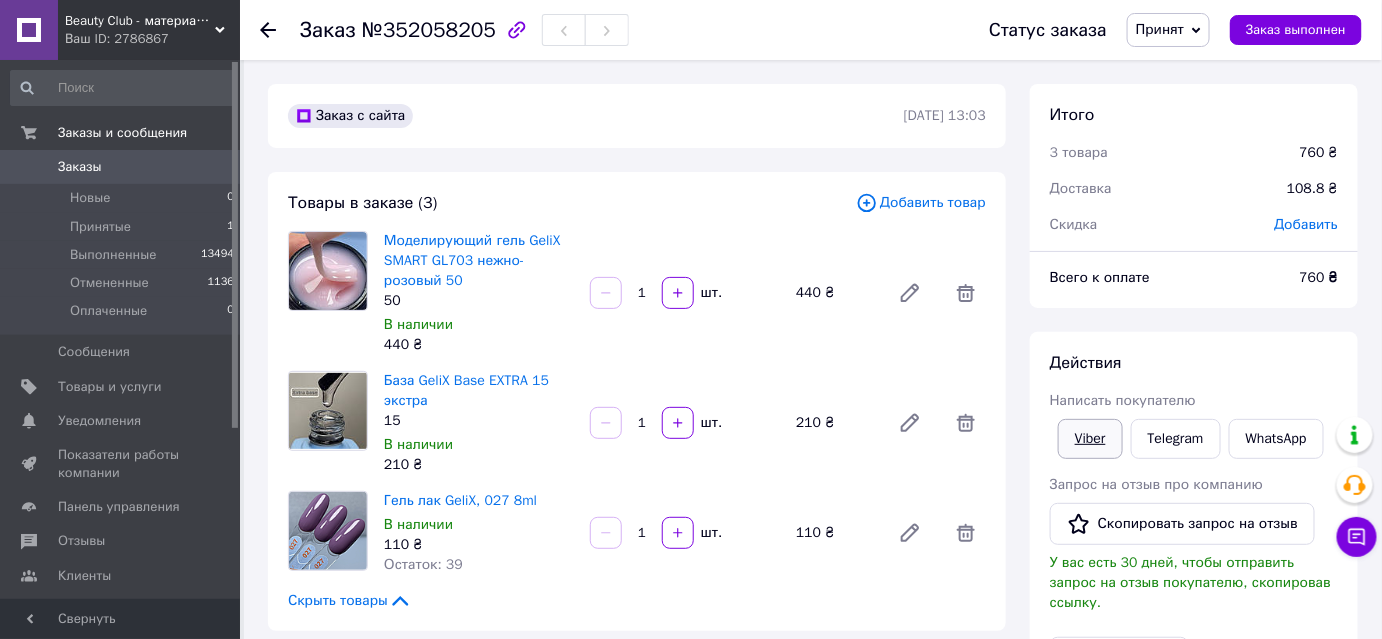 click on "Viber" at bounding box center [1090, 439] 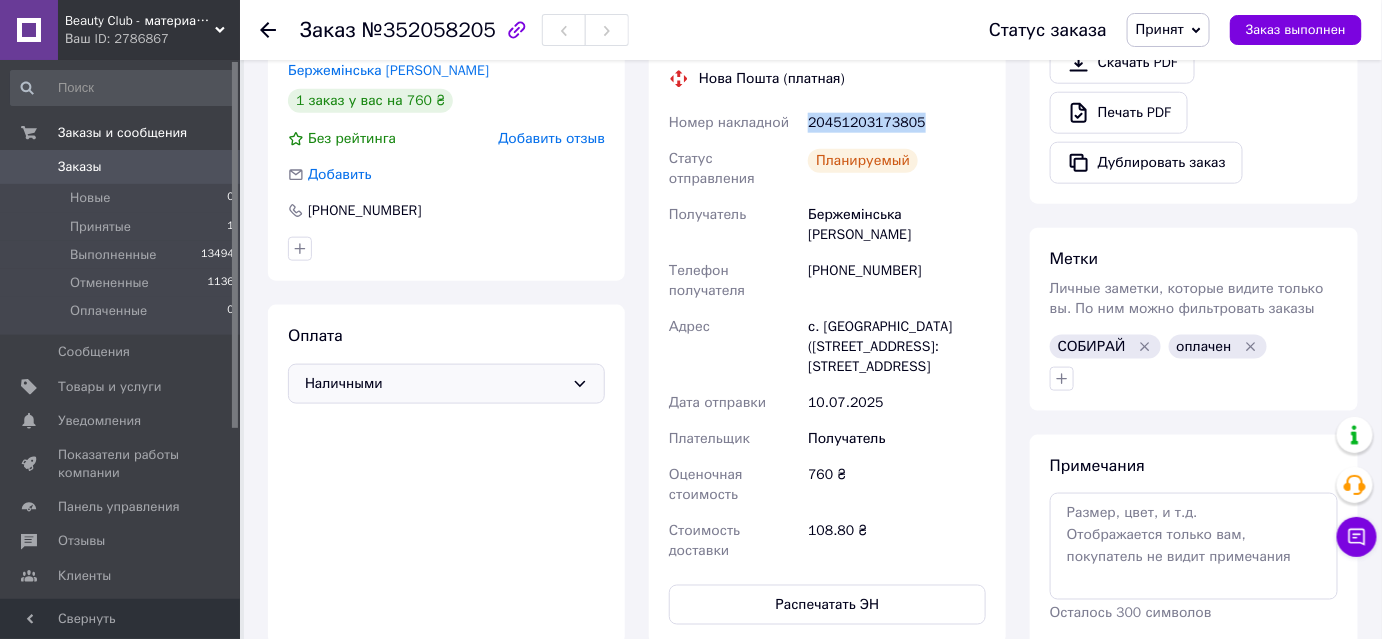 scroll, scrollTop: 545, scrollLeft: 0, axis: vertical 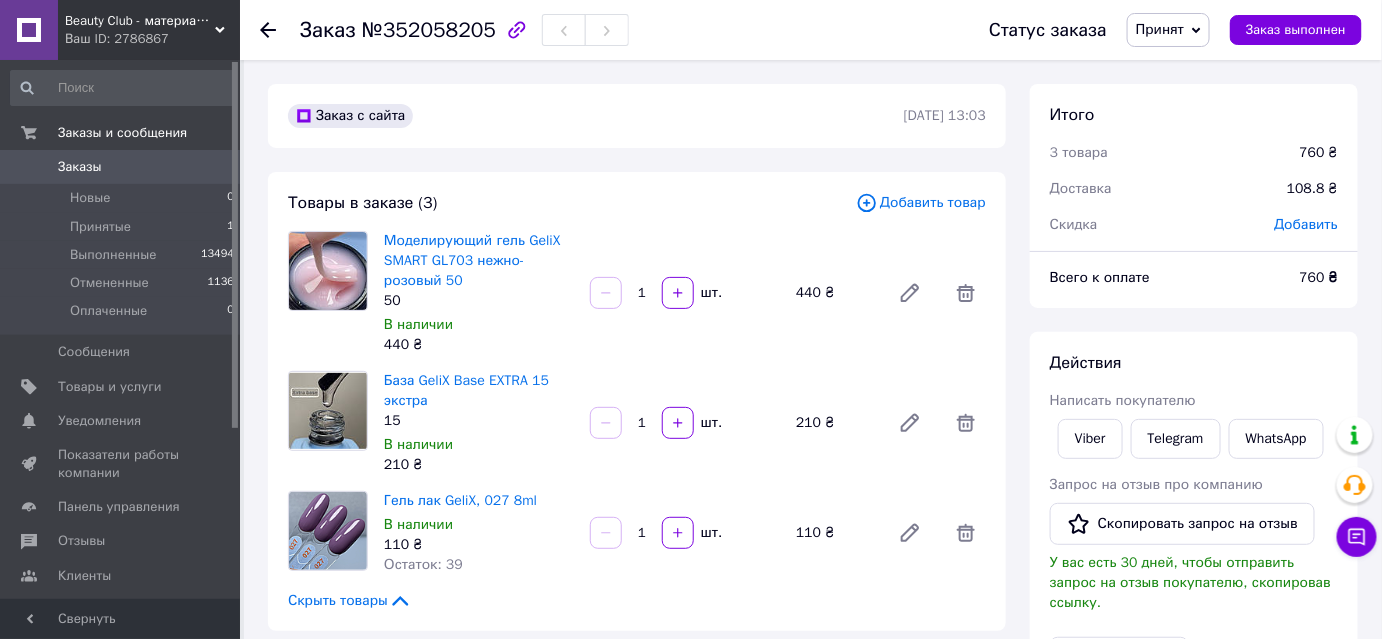 click 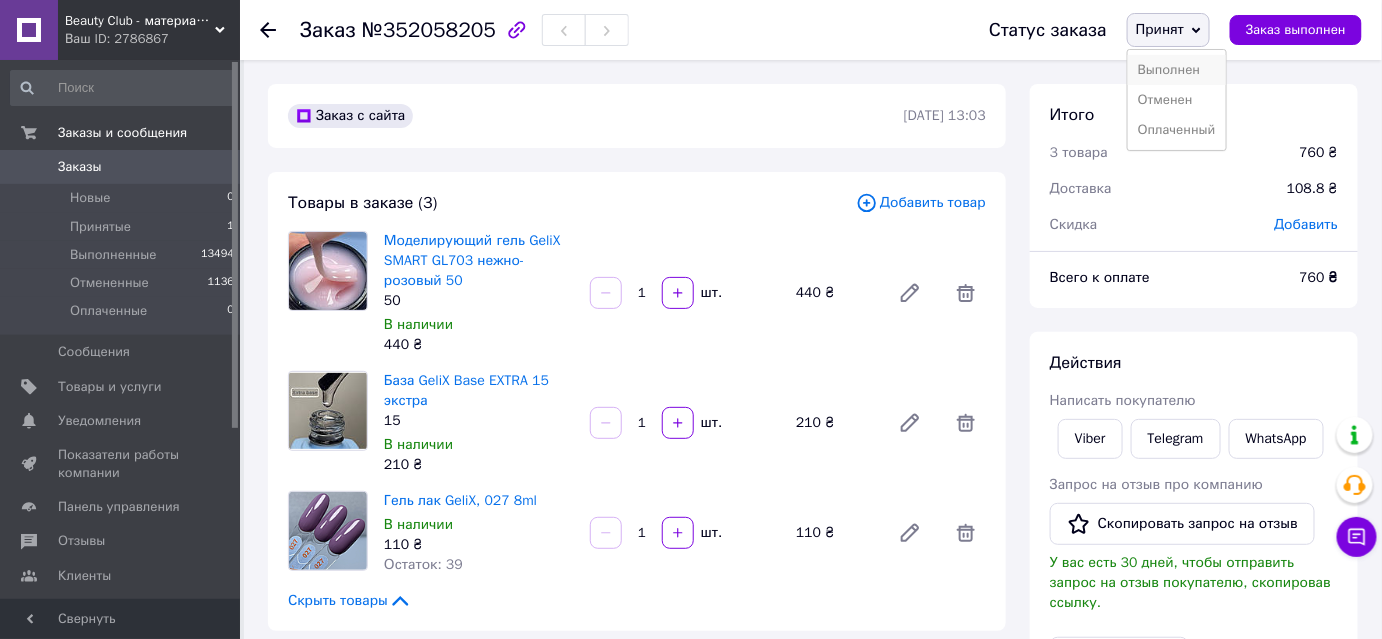 click on "Выполнен" at bounding box center (1177, 70) 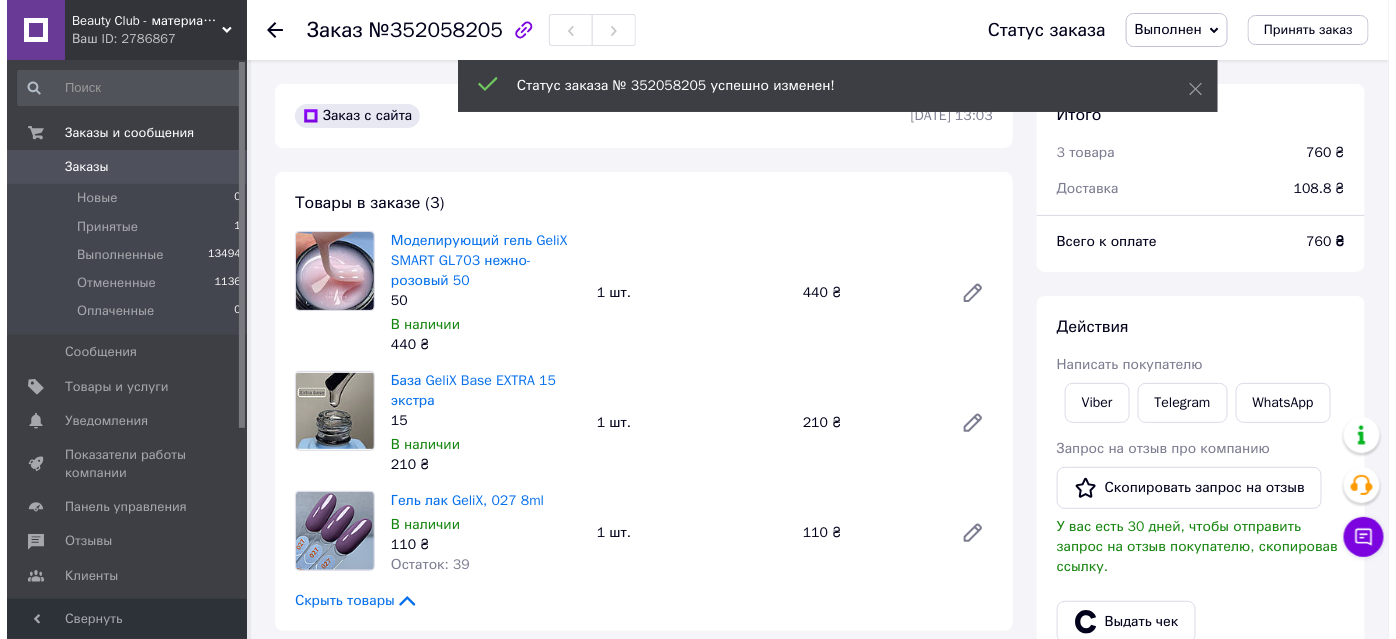 scroll, scrollTop: 164, scrollLeft: 0, axis: vertical 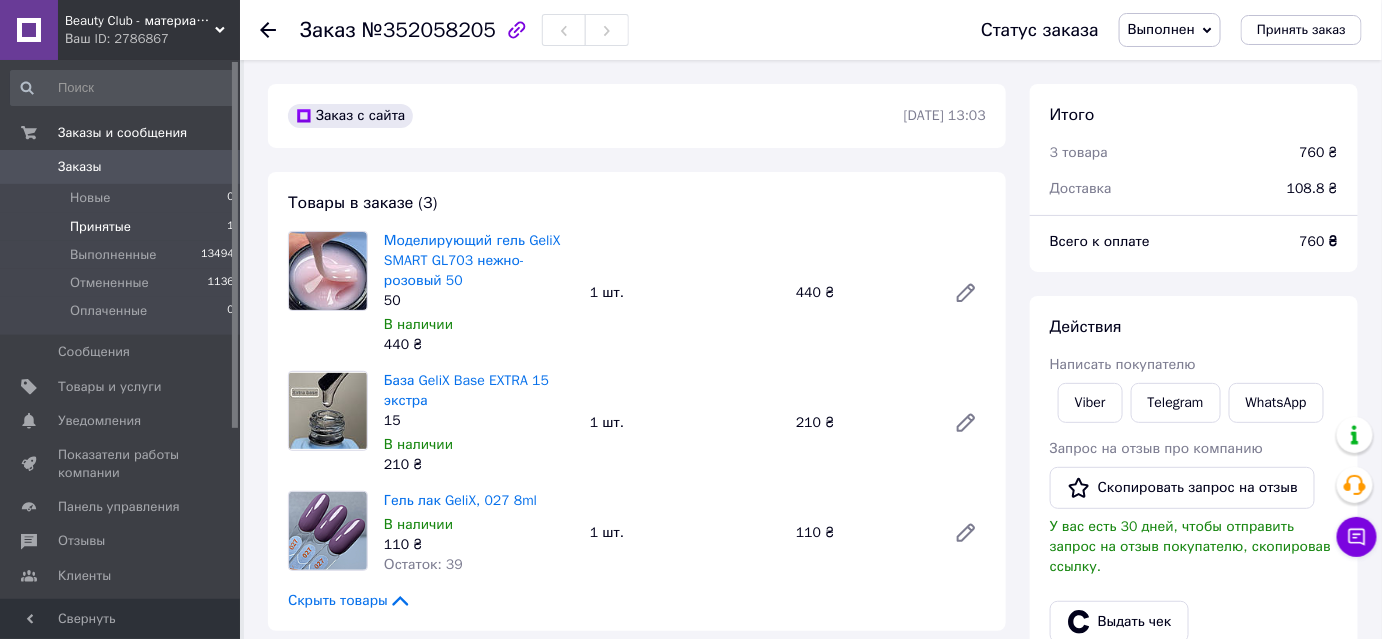 click on "Принятые" at bounding box center (100, 227) 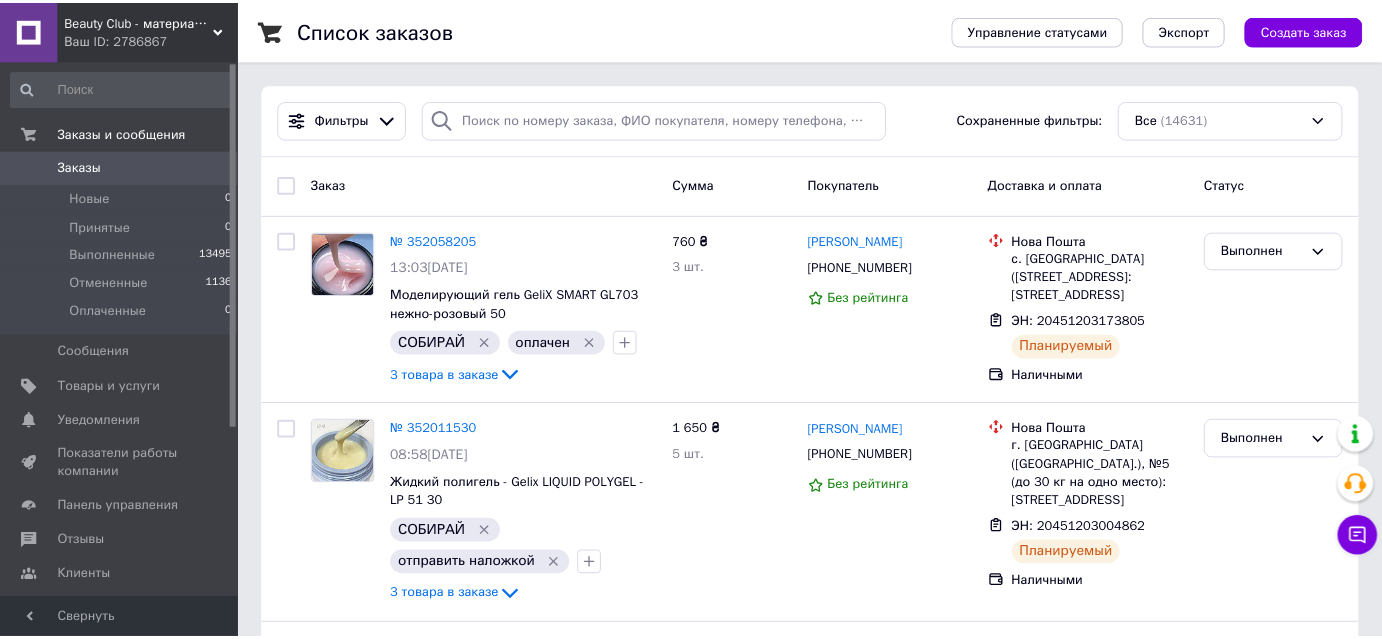 scroll, scrollTop: 0, scrollLeft: 0, axis: both 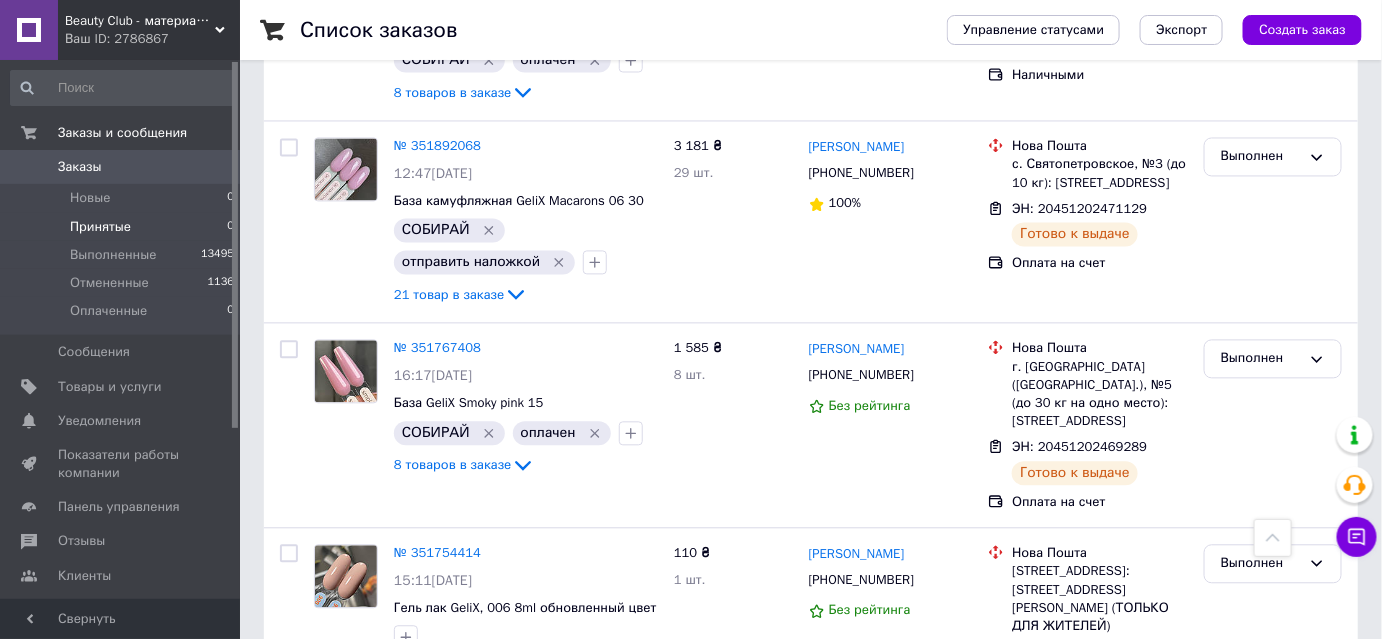 click on "Принятые" at bounding box center [100, 227] 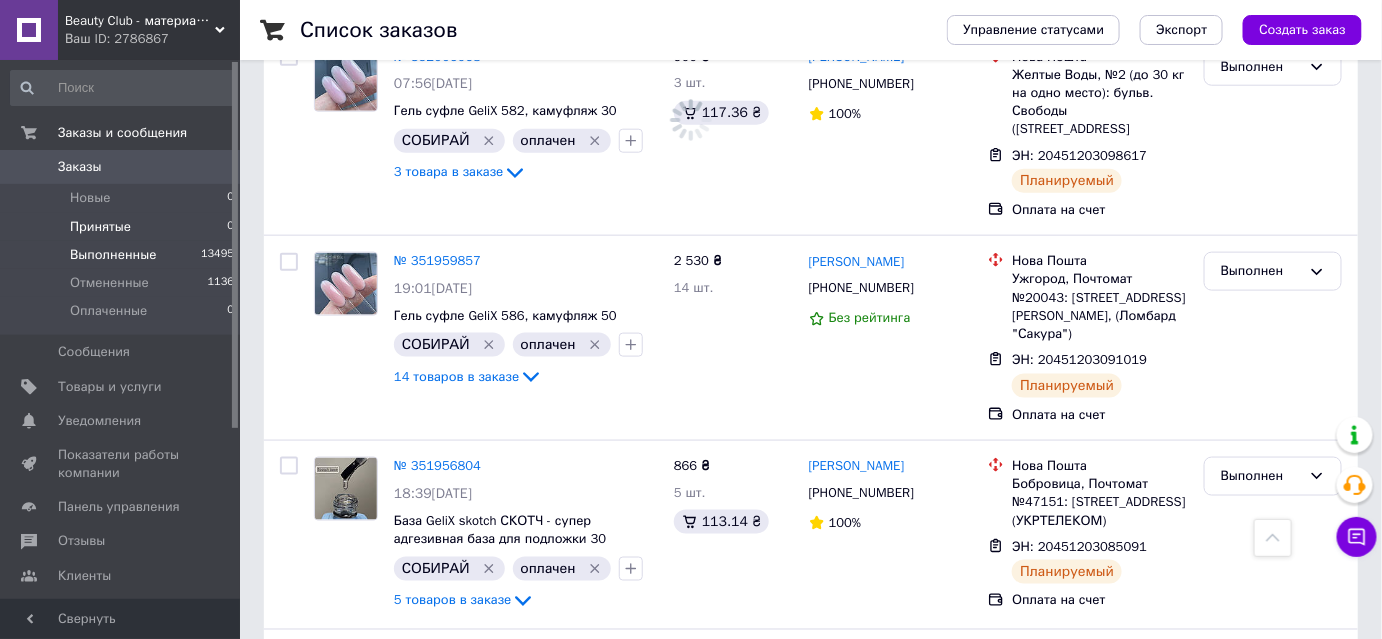 scroll, scrollTop: 0, scrollLeft: 0, axis: both 